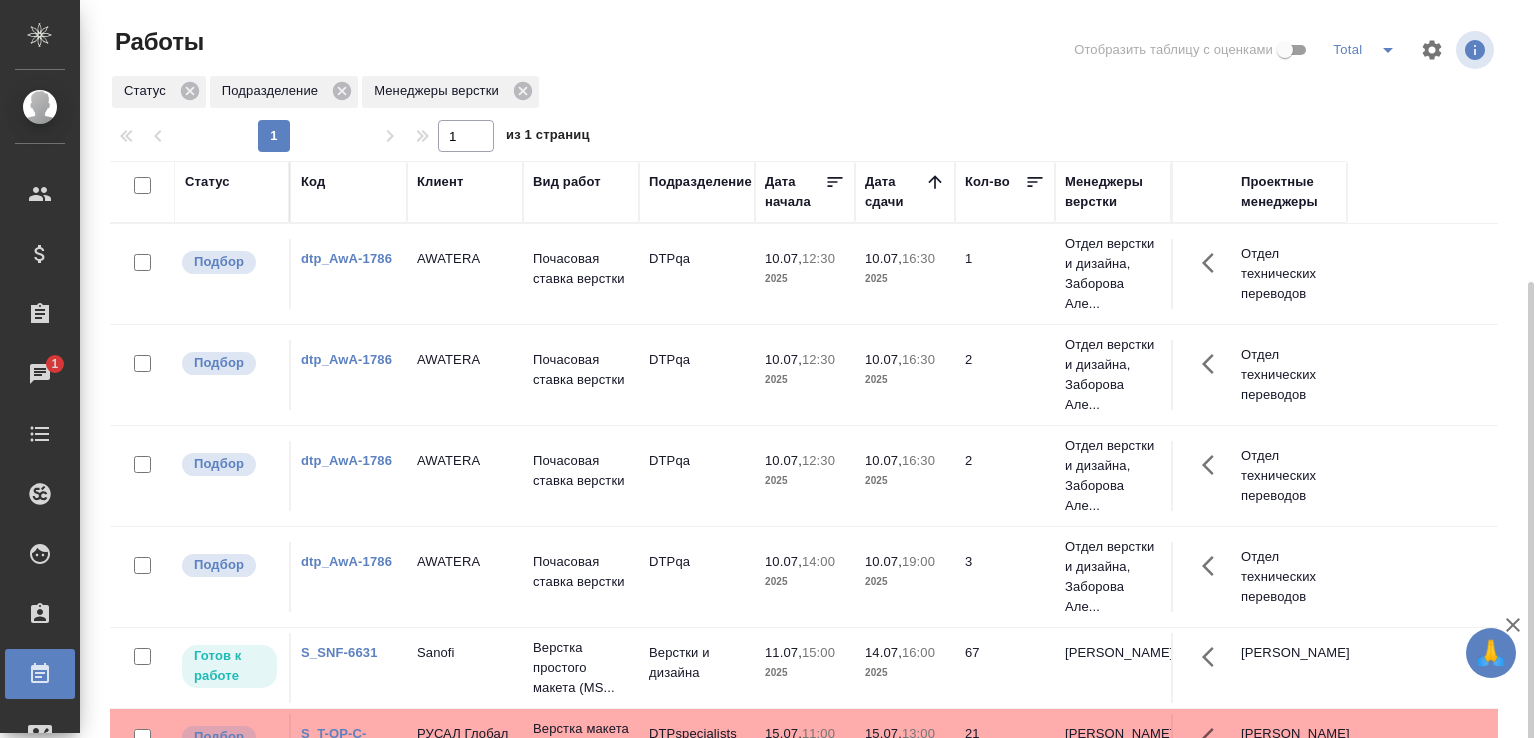 scroll, scrollTop: 0, scrollLeft: 0, axis: both 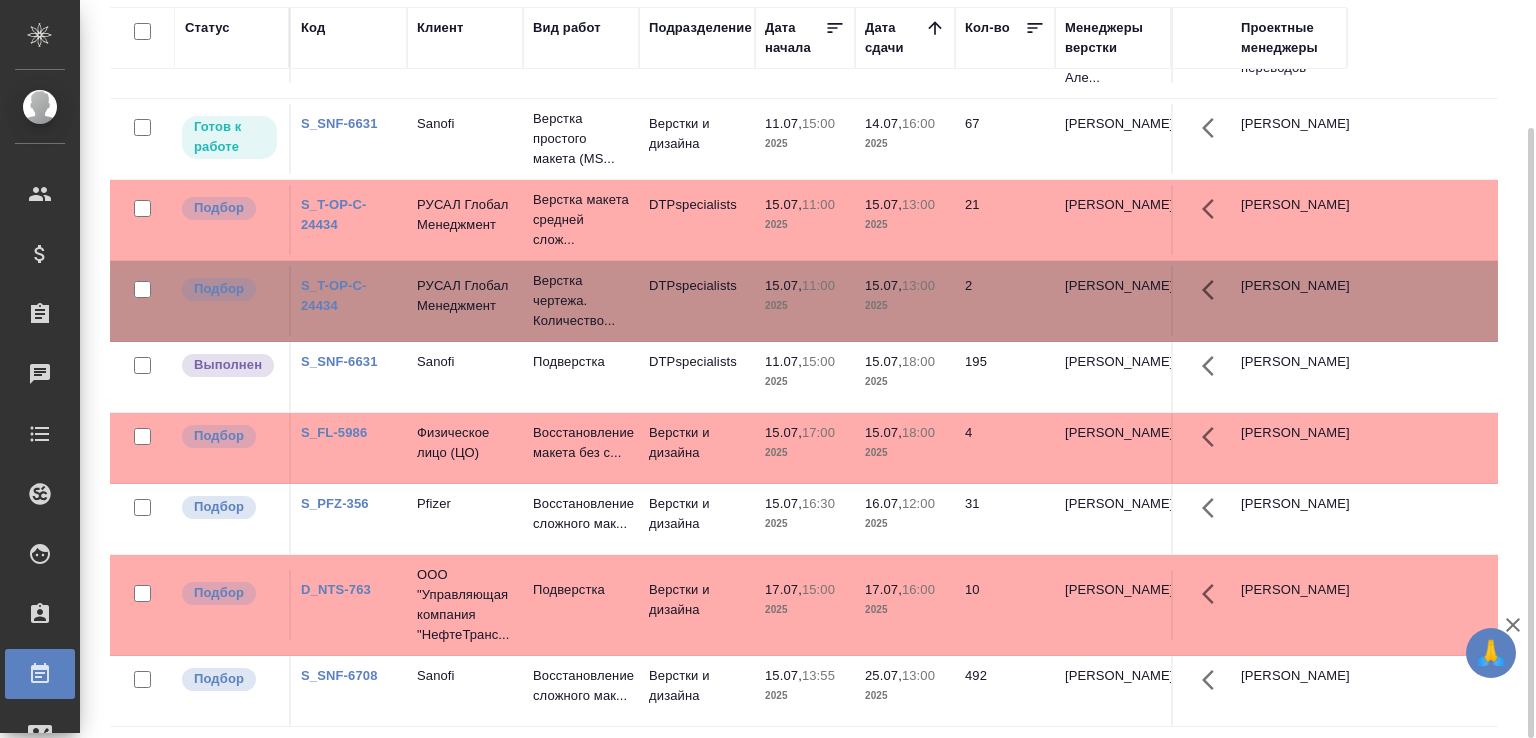 click on "Статус Код Клиент Вид работ Подразделение Дата начала Дата сдачи Кол-во Менеджеры верстки   Проектные менеджеры Подбор dtp_AwA-1786 AWATERA Почасовая ставка верстки DTPqa 10.07,  12:30 2025 10.07,  16:30 2025 1 Отдел верстки и дизайна, Заборова Але... Отдел технических переводов Подбор dtp_AwA-1786 AWATERA Почасовая ставка верстки DTPqa 10.07,  12:30 2025 10.07,  16:30 2025 2 Отдел верстки и дизайна, Заборова Але... Отдел технических переводов Подбор dtp_AwA-1786 AWATERA Почасовая ставка верстки DTPqa 10.07,  12:30 2025 10.07,  16:30 2025 2 Отдел верстки и дизайна, Заборова Але... Отдел технических переводов Подбор dtp_AwA-1786 AWATERA DTPqa 10.07,  14:00 2025 3" at bounding box center [812, 367] 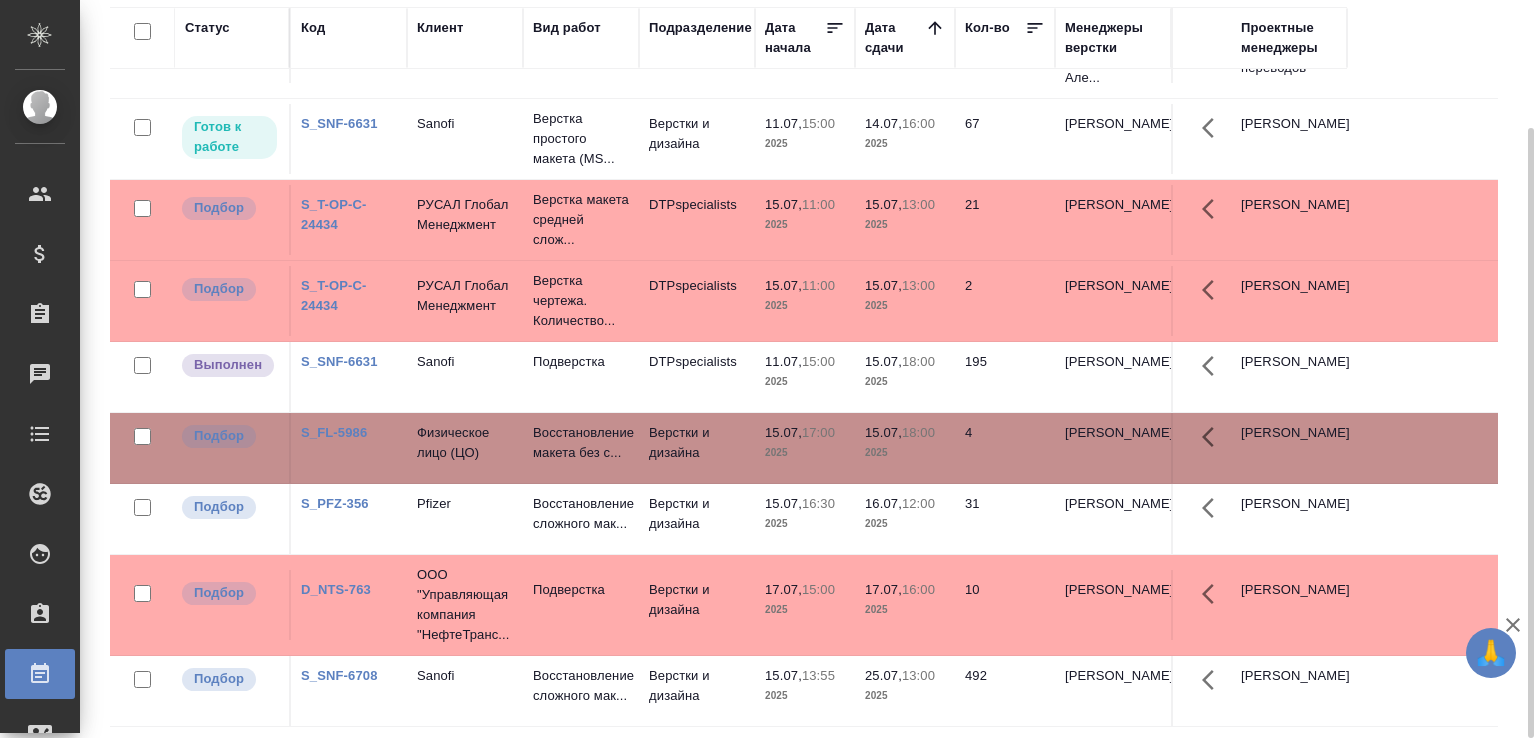 click on "Восстановление макета без с..." at bounding box center (581, -255) 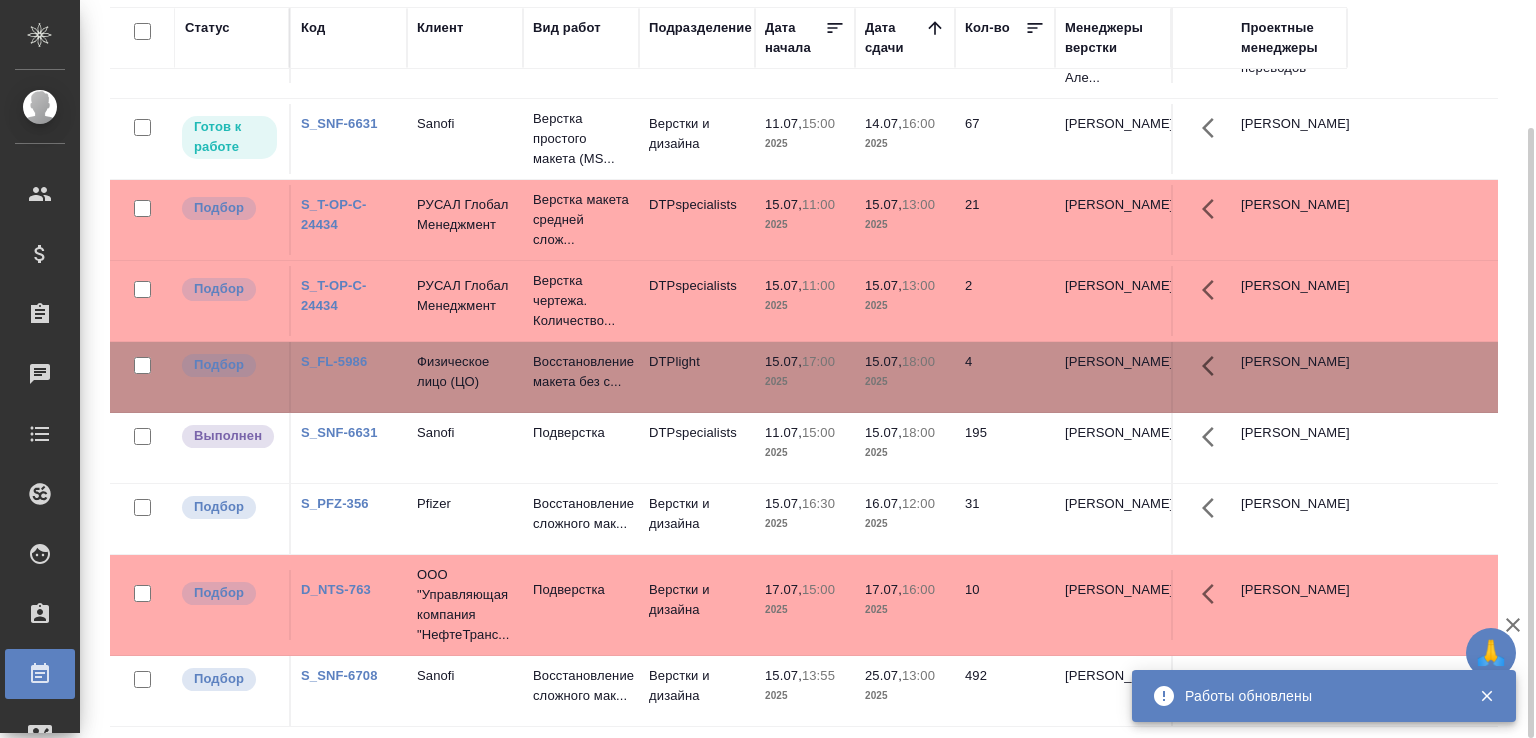scroll, scrollTop: 492, scrollLeft: 0, axis: vertical 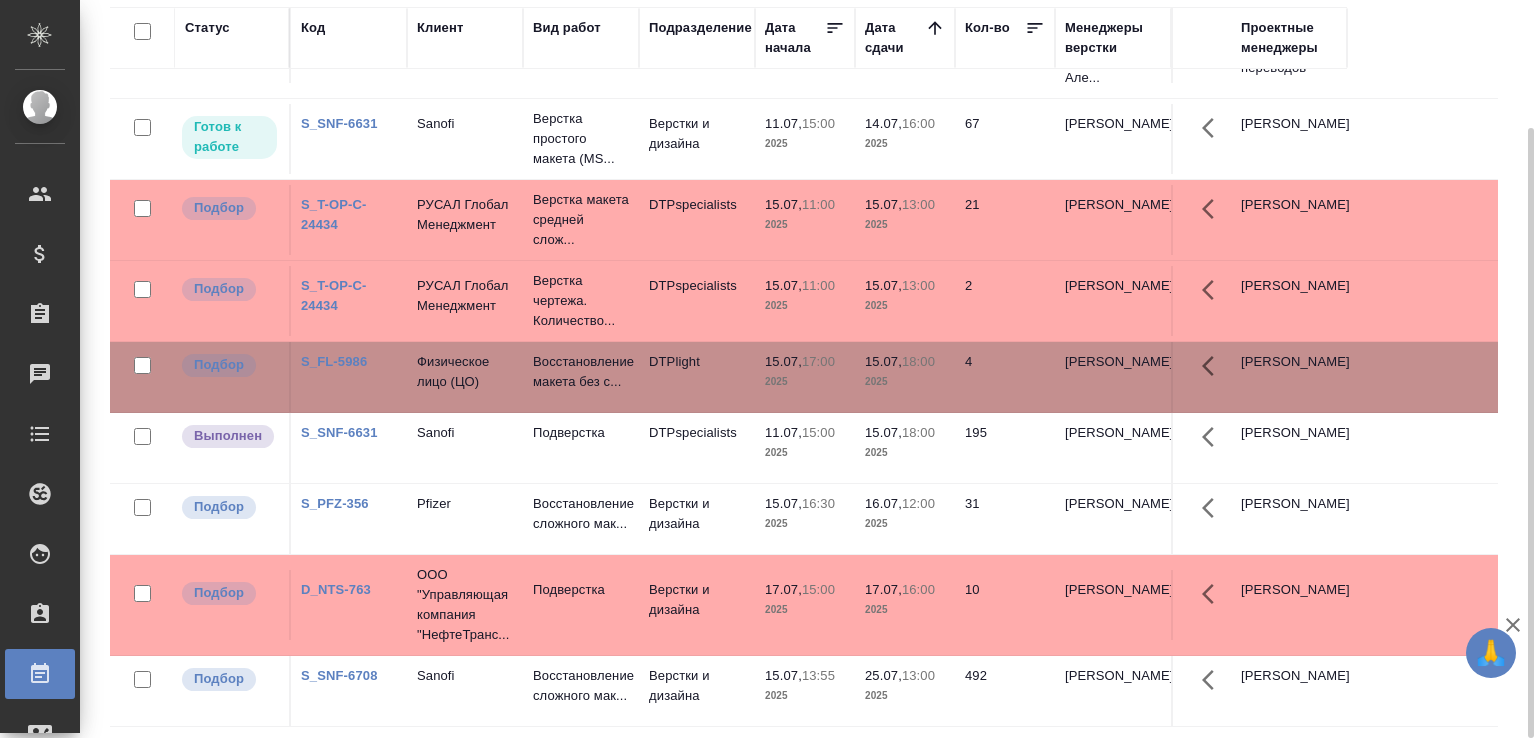 click on "Подверстка" at bounding box center (581, -255) 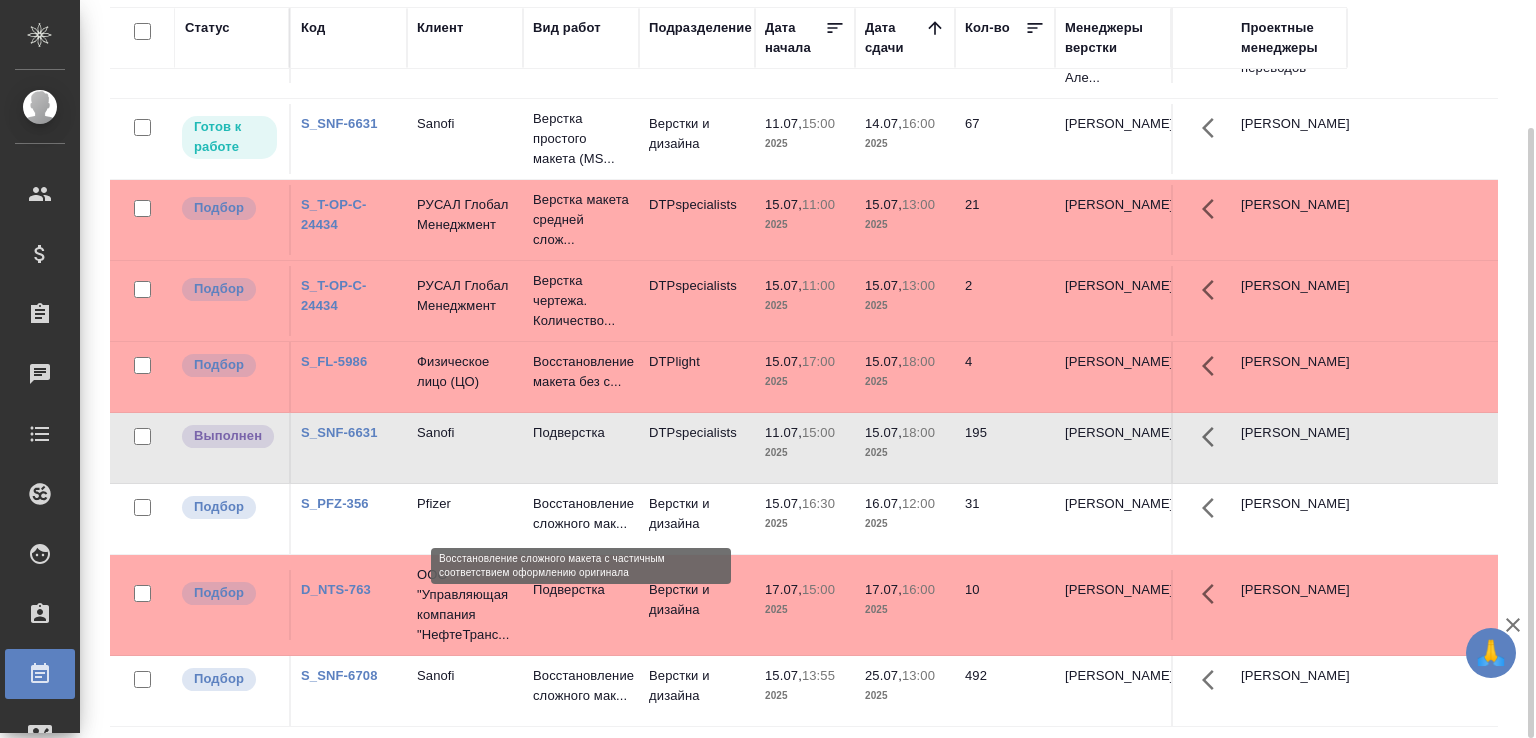 click on "Восстановление сложного мак..." at bounding box center (581, 514) 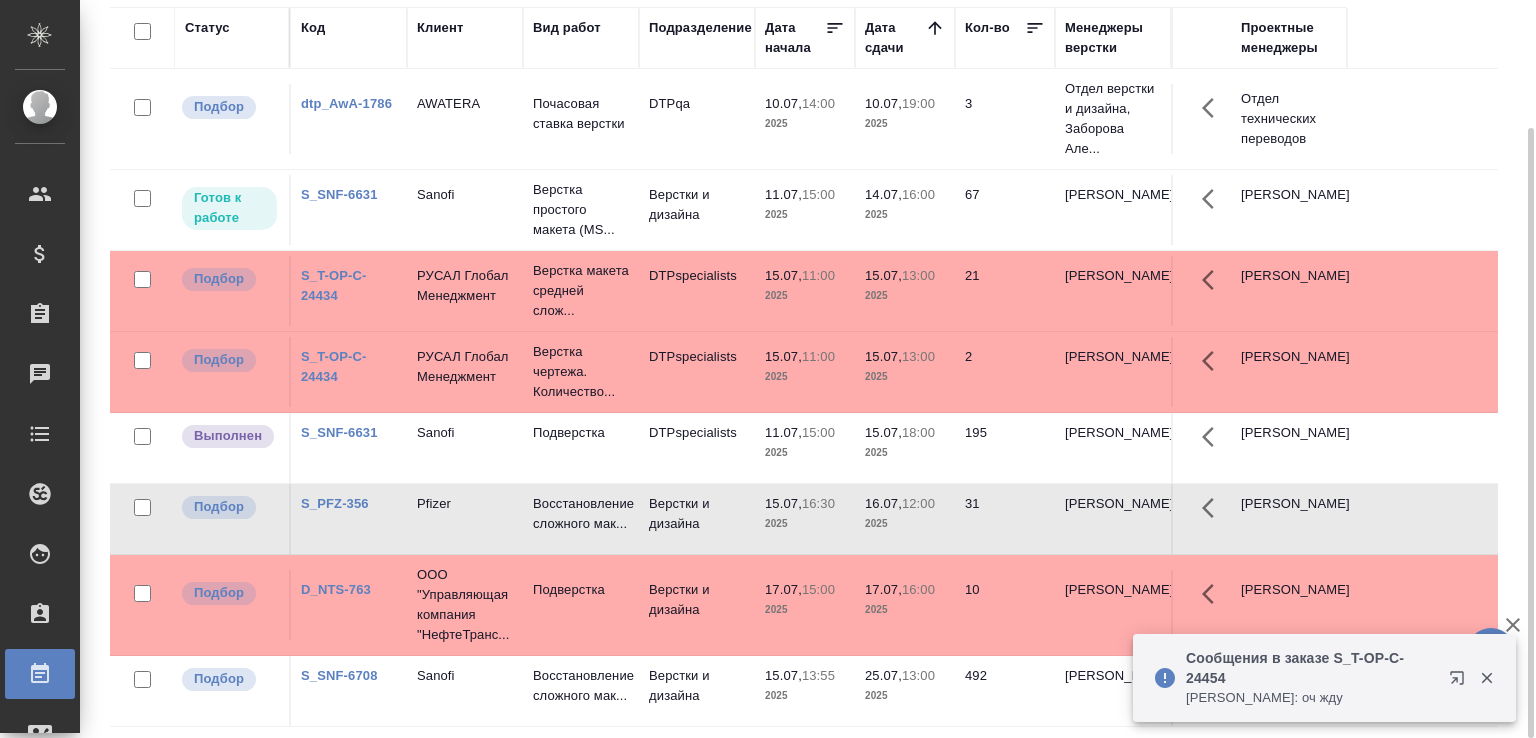 scroll, scrollTop: 421, scrollLeft: 0, axis: vertical 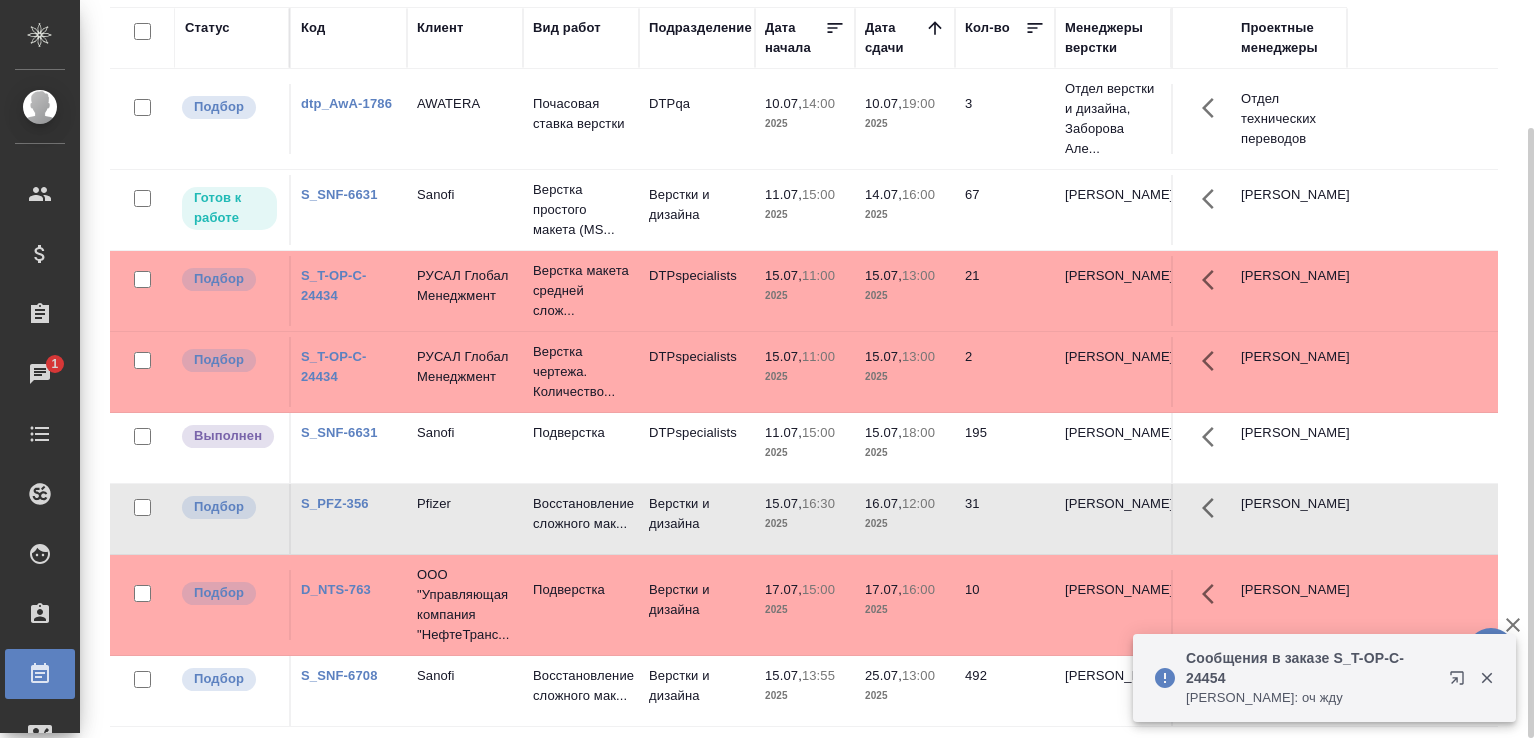 click 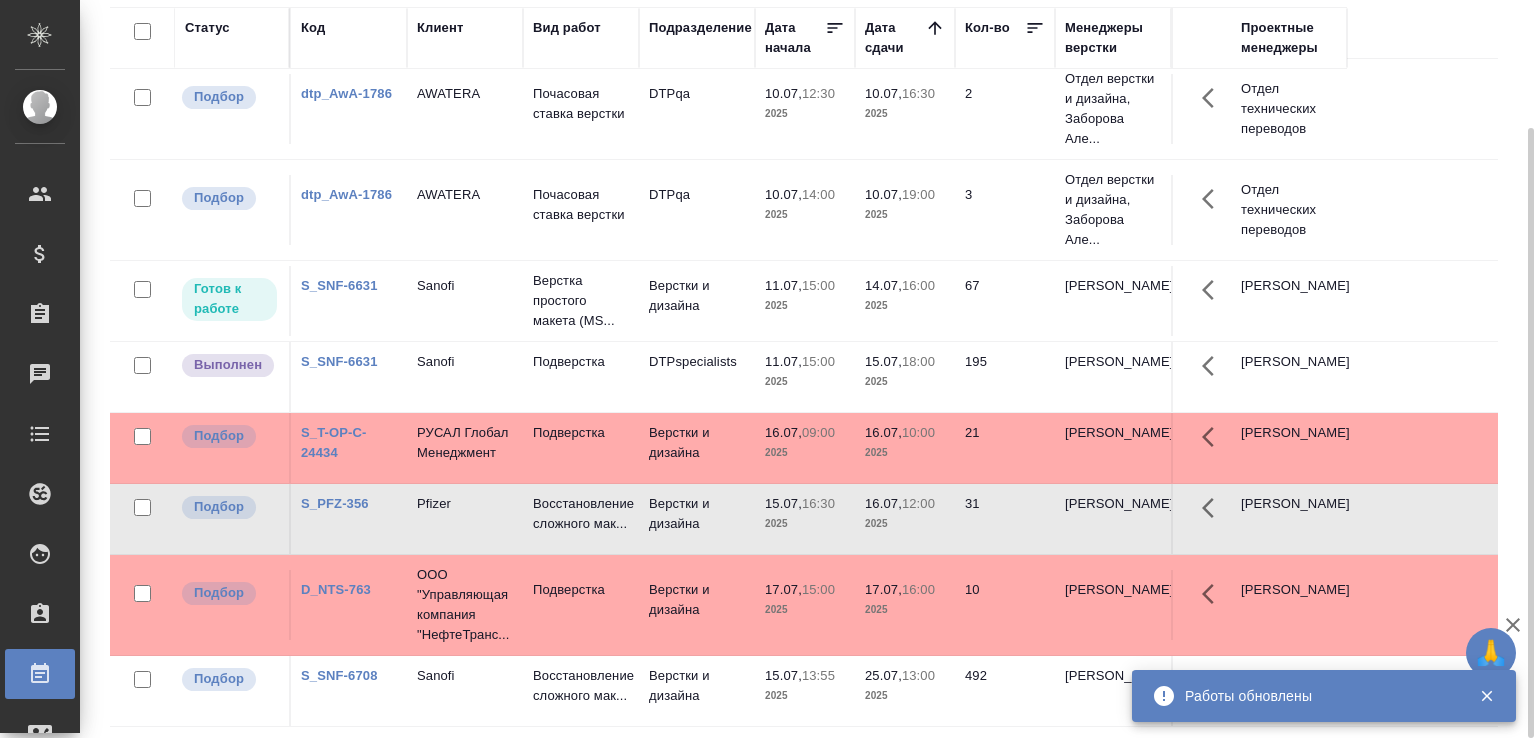 scroll, scrollTop: 310, scrollLeft: 0, axis: vertical 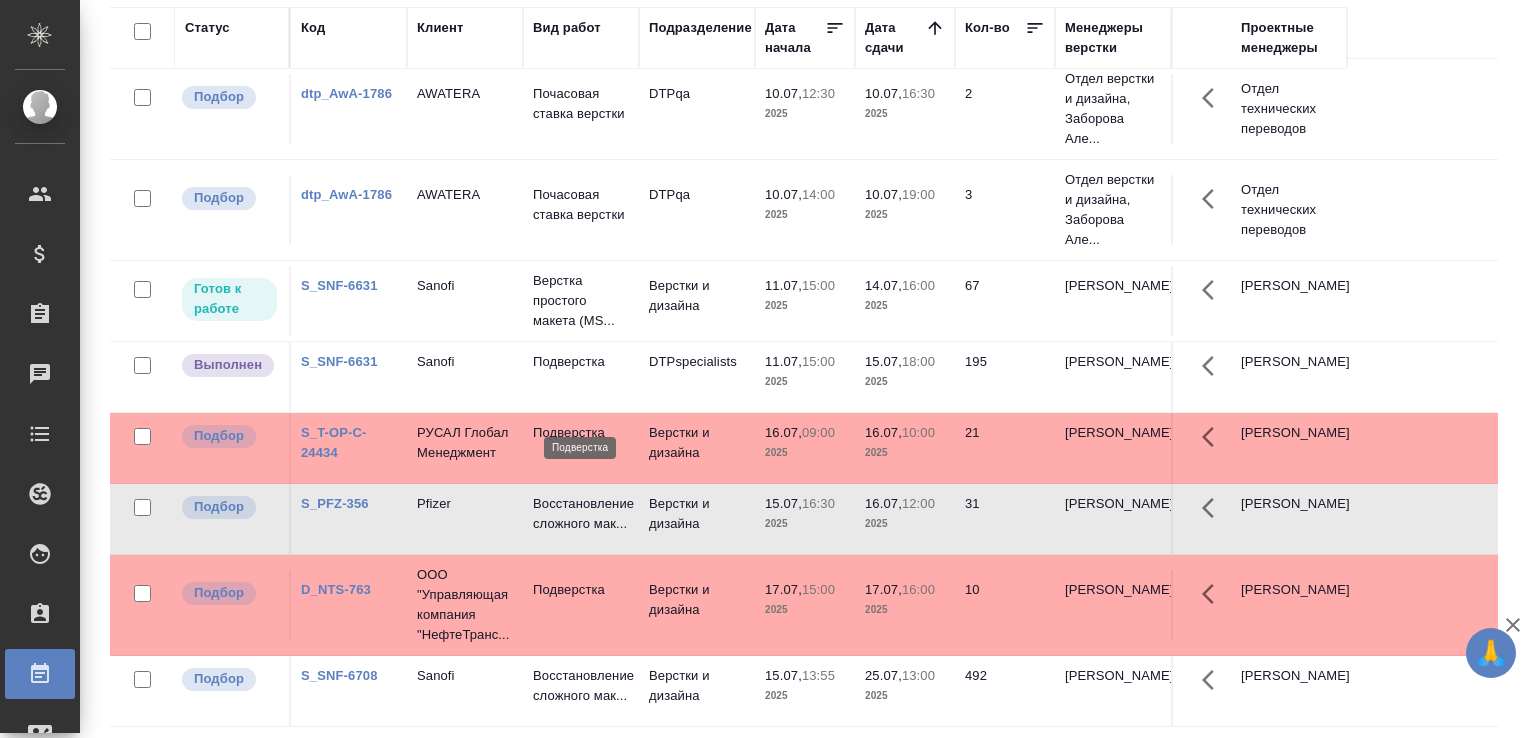 click on "Подверстка" at bounding box center [581, 433] 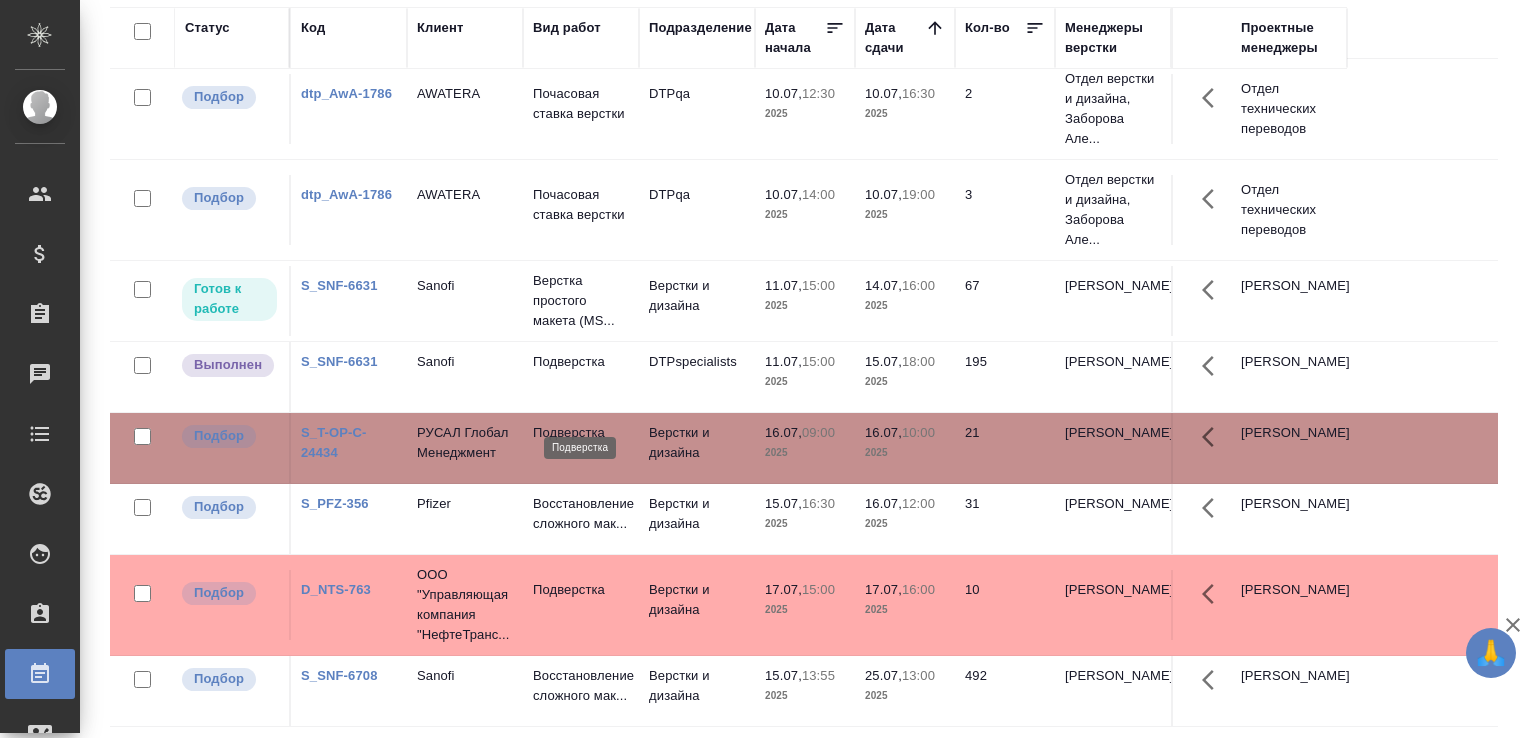 click on "Подверстка" at bounding box center (581, 433) 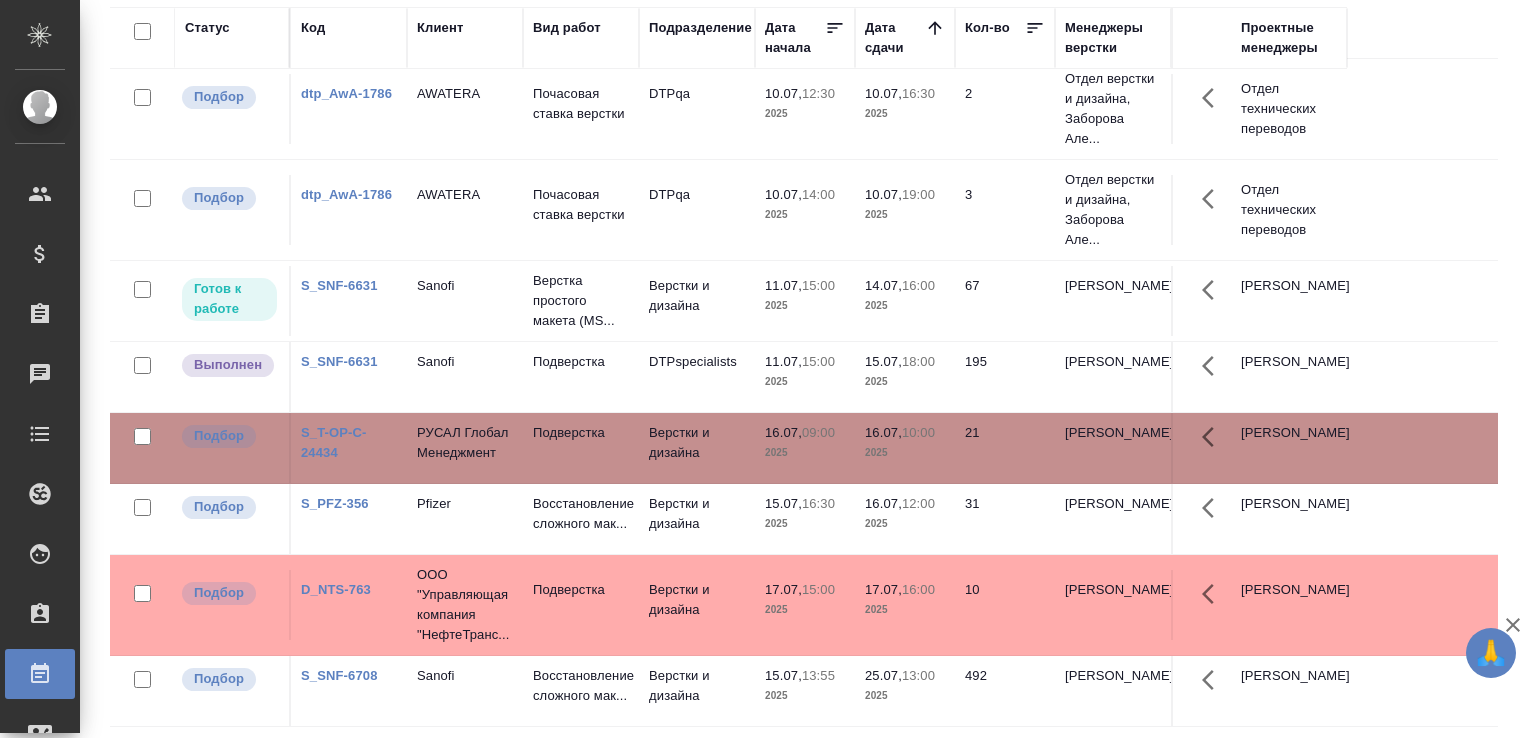 click on "Верстки и дизайна" at bounding box center (697, -93) 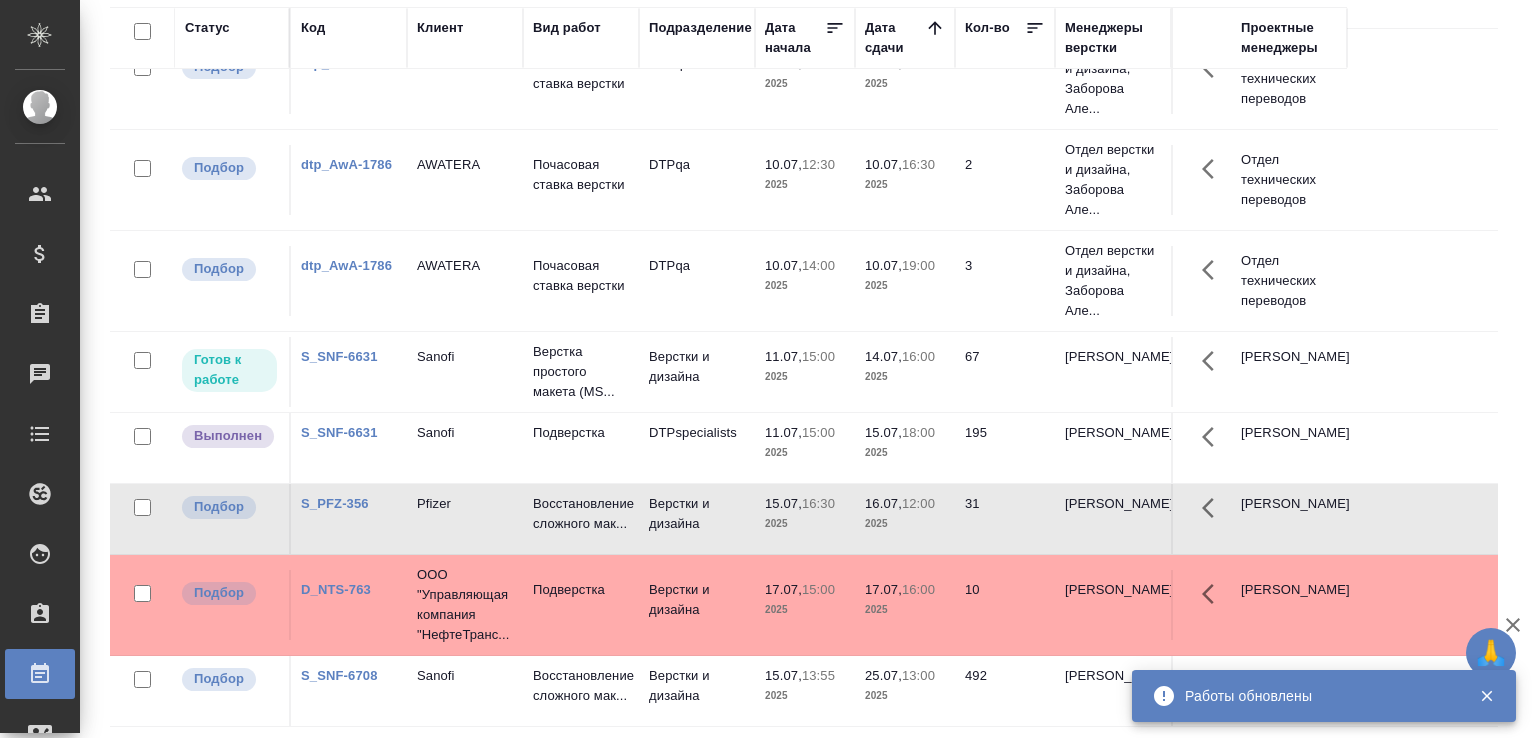 scroll, scrollTop: 240, scrollLeft: 0, axis: vertical 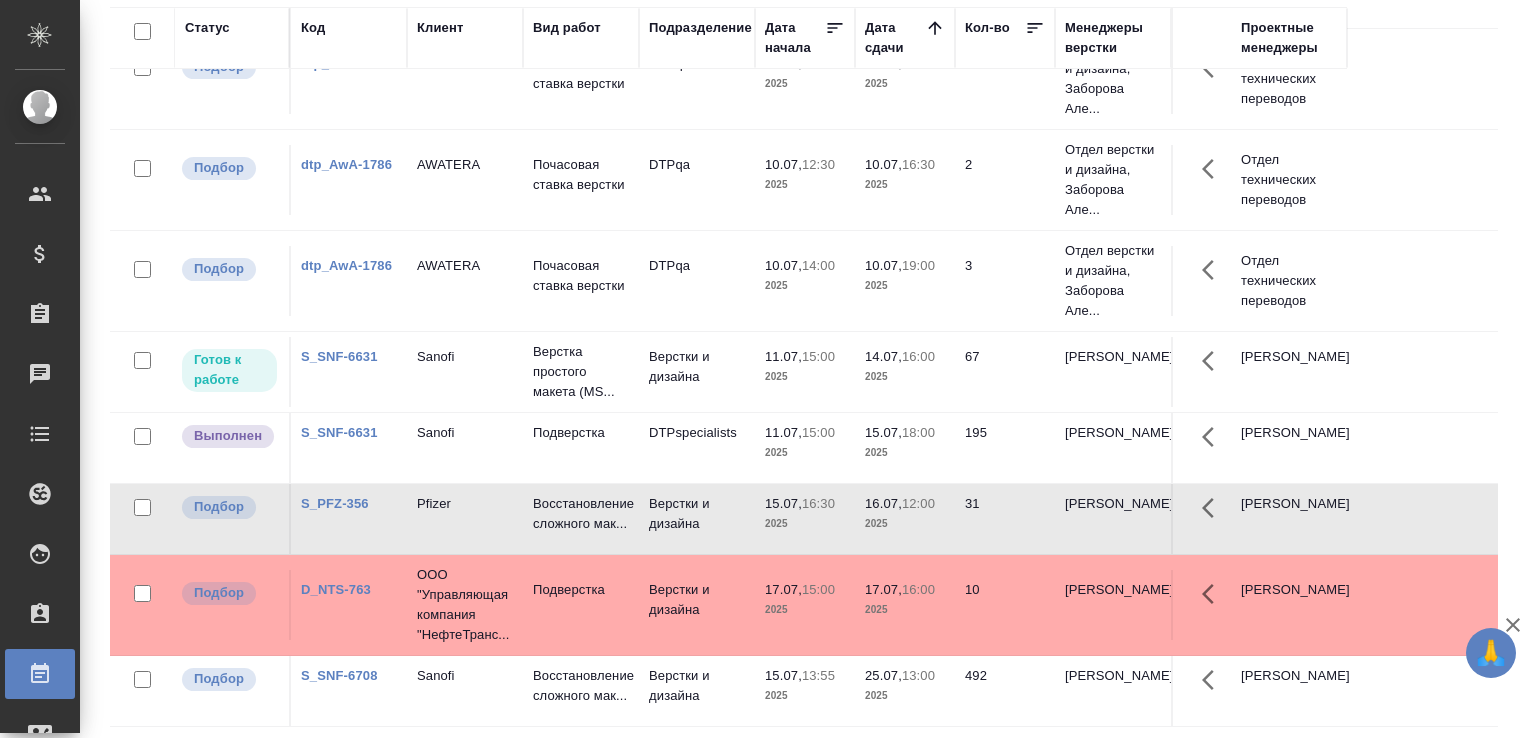 click on "Подверстка" at bounding box center [581, -22] 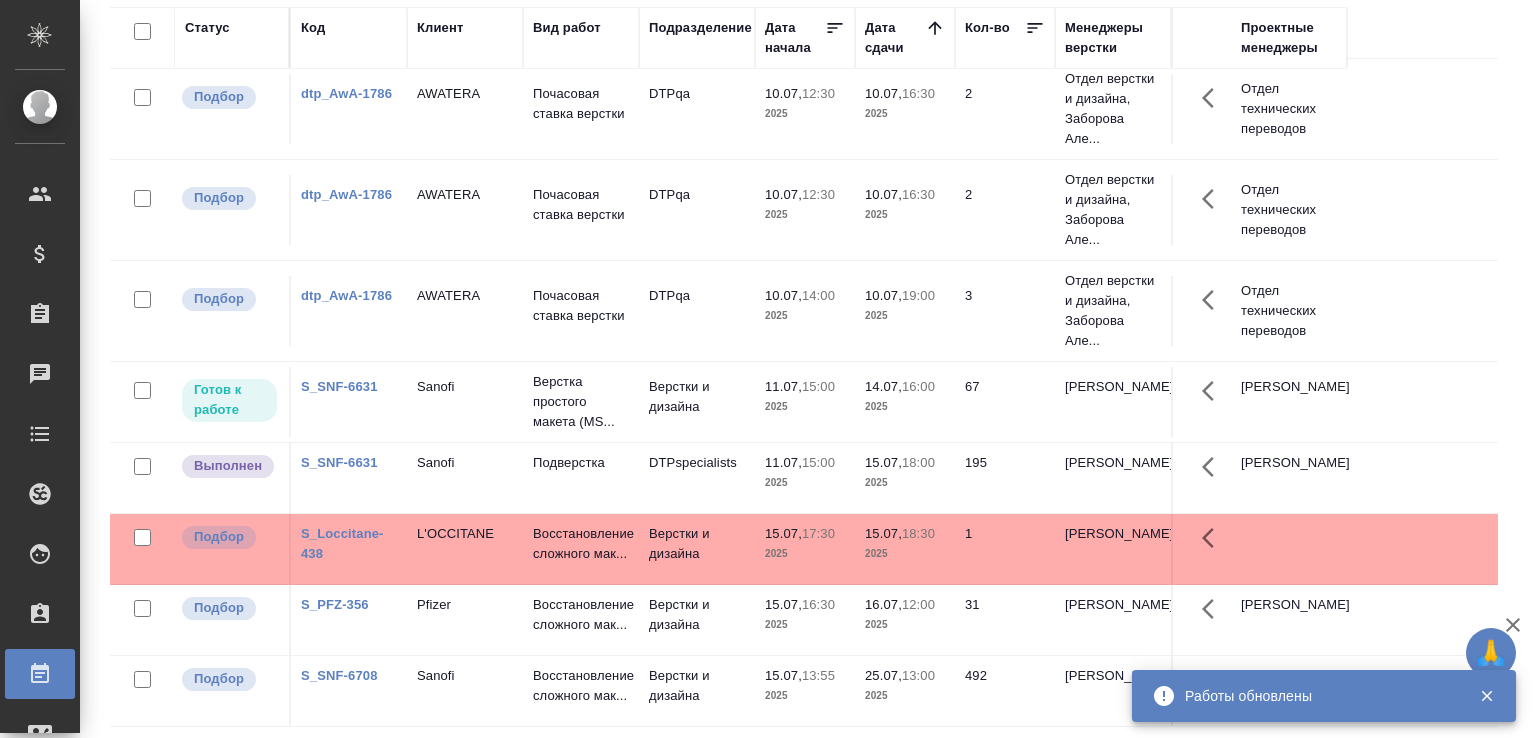 scroll, scrollTop: 220, scrollLeft: 0, axis: vertical 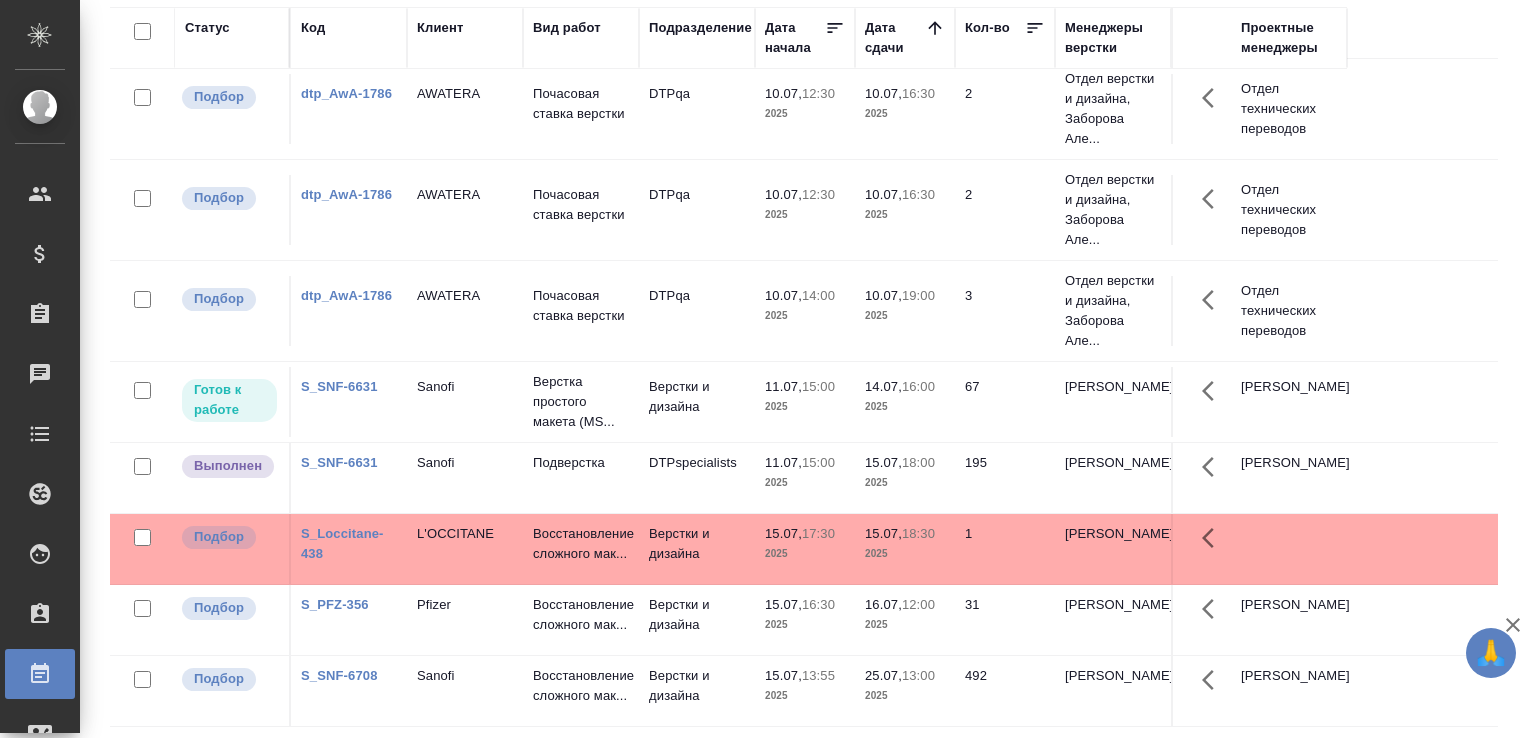 click on "Верстки и дизайна" at bounding box center (697, 8) 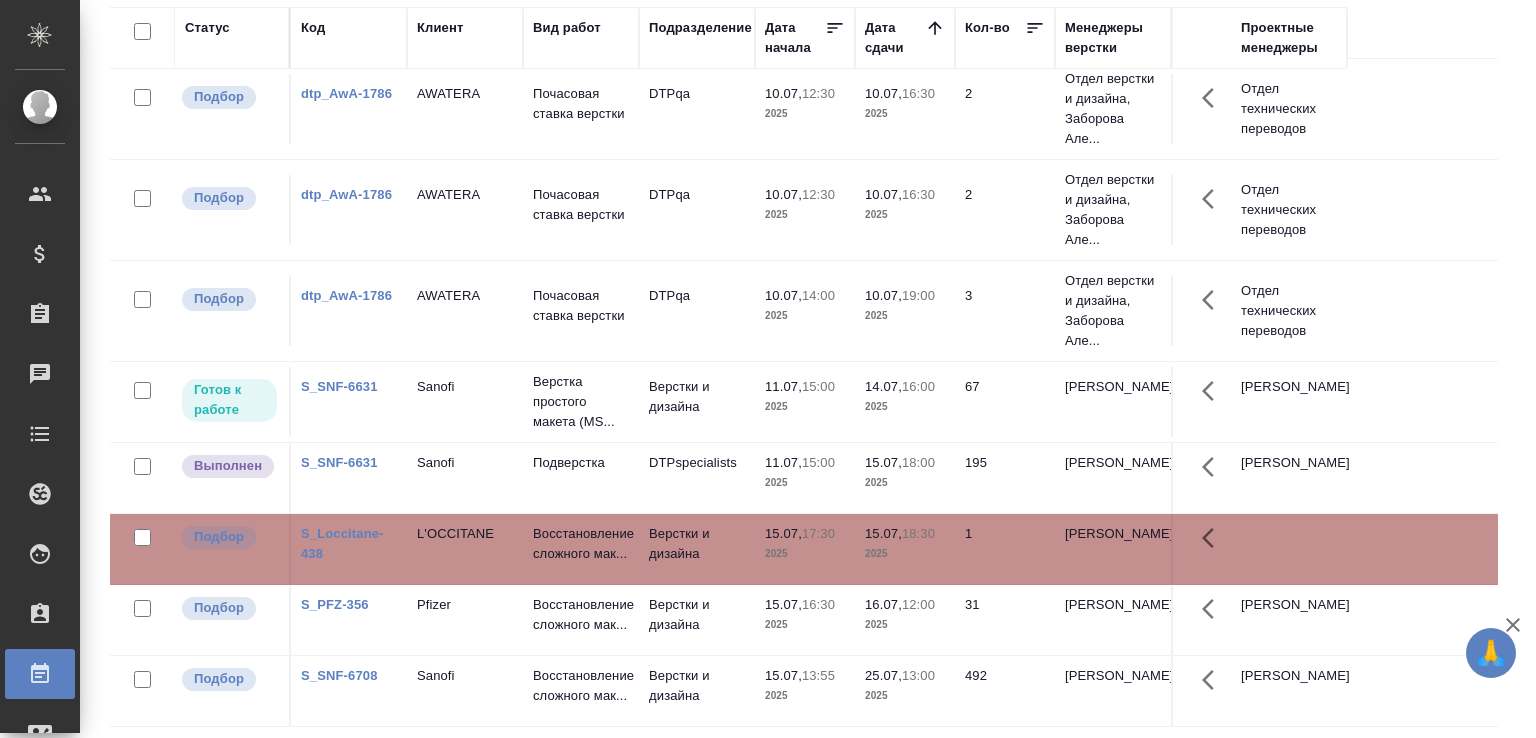 click on "Верстки и дизайна" at bounding box center (697, 8) 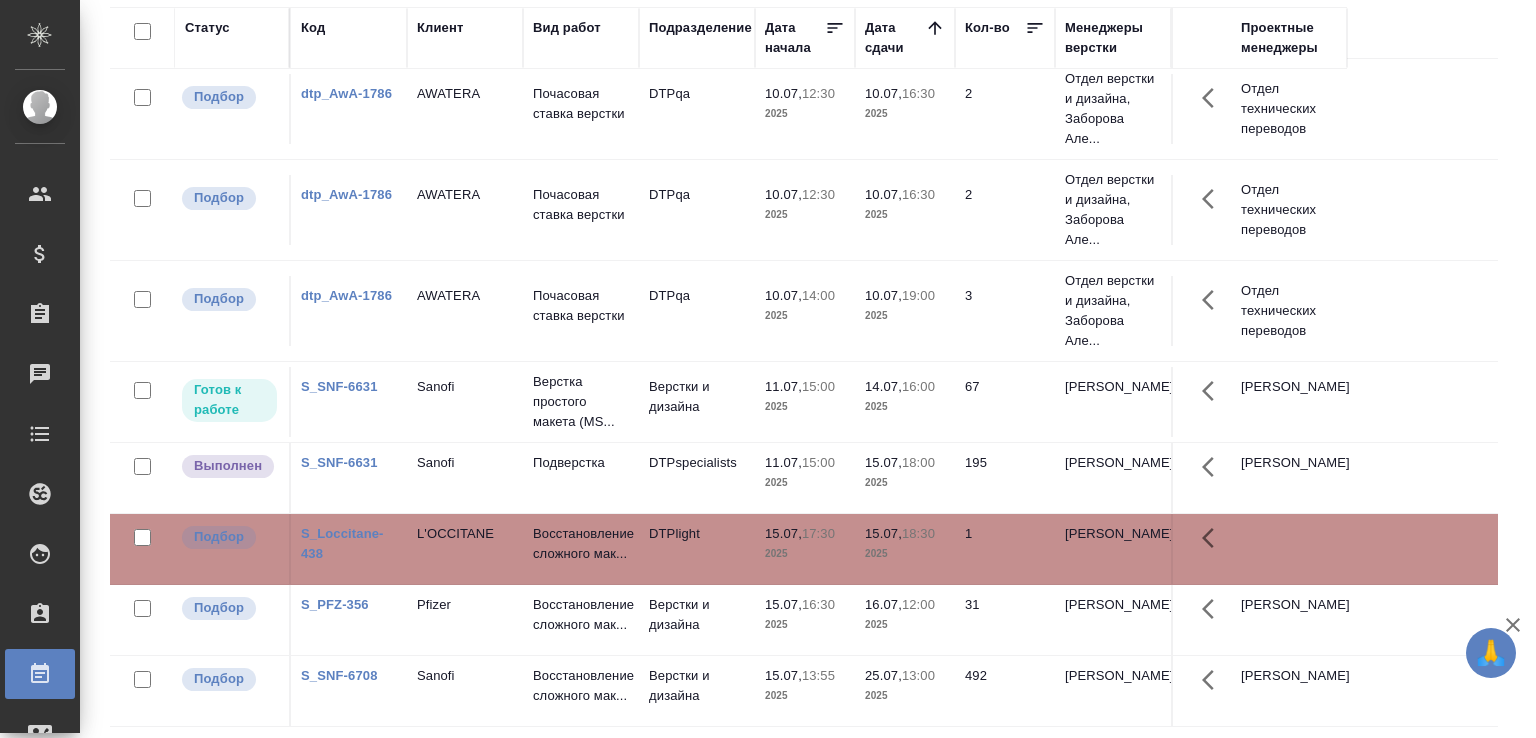 click on "DTPspecialists" at bounding box center [697, 8] 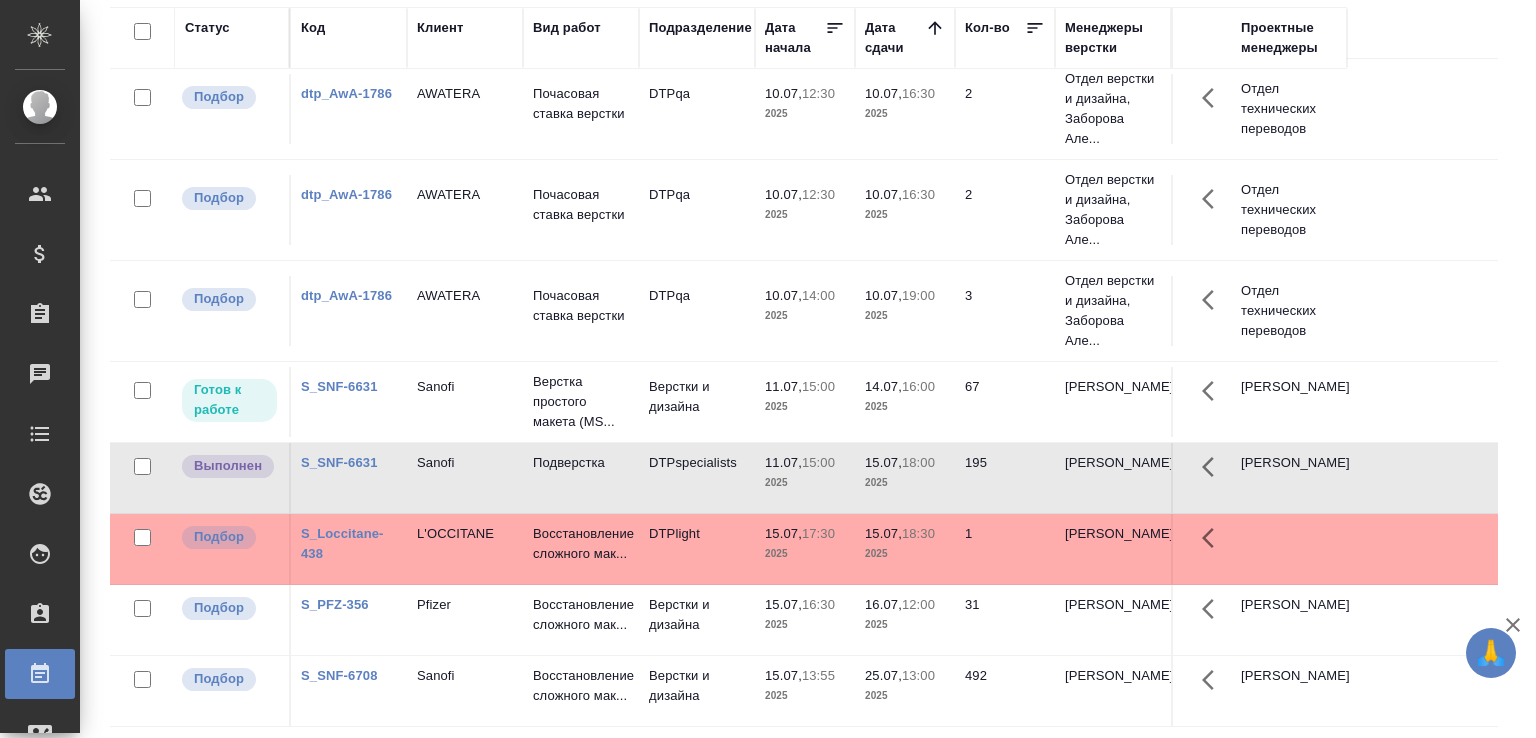 click on "Верстки и дизайна" at bounding box center (697, 8) 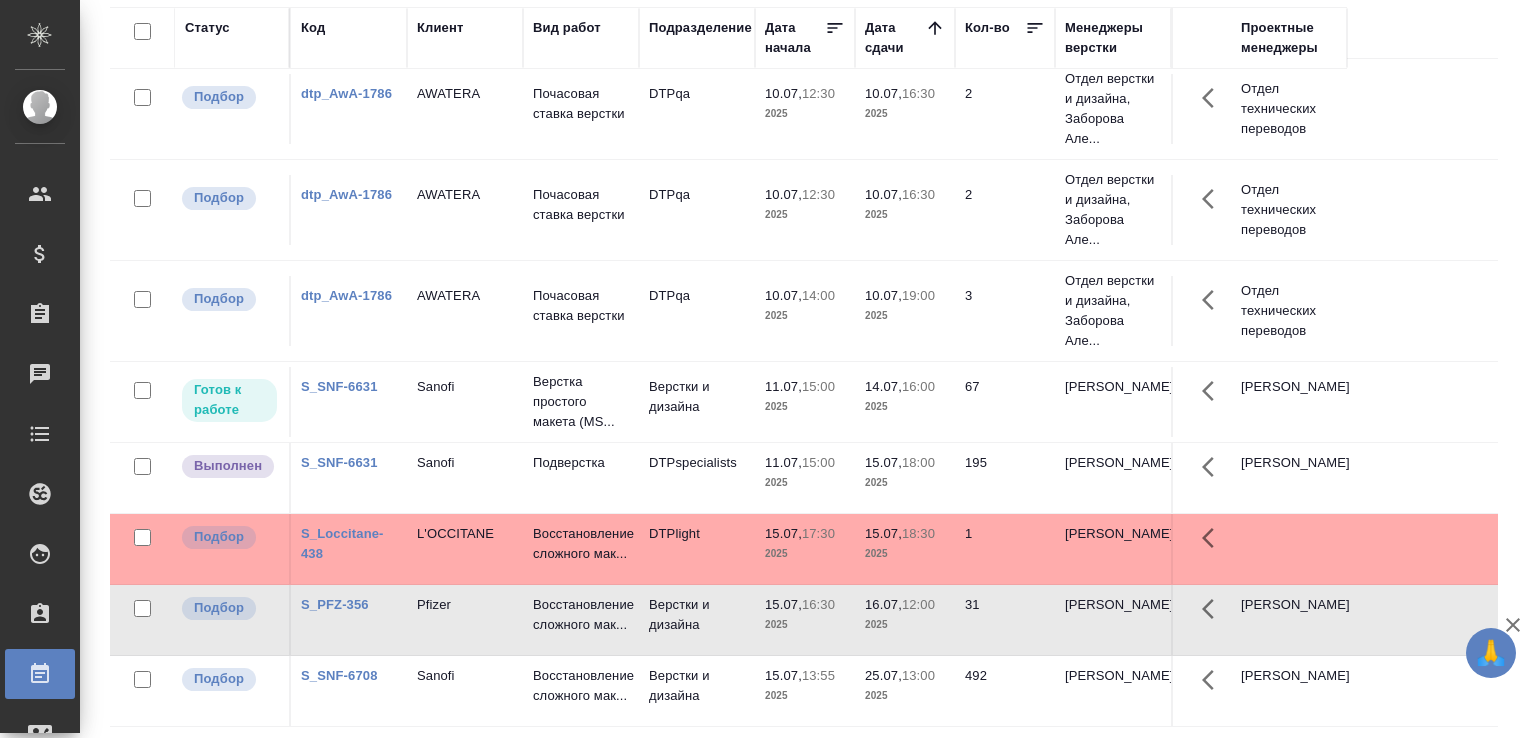 click on "Верстки и дизайна" at bounding box center [697, 8] 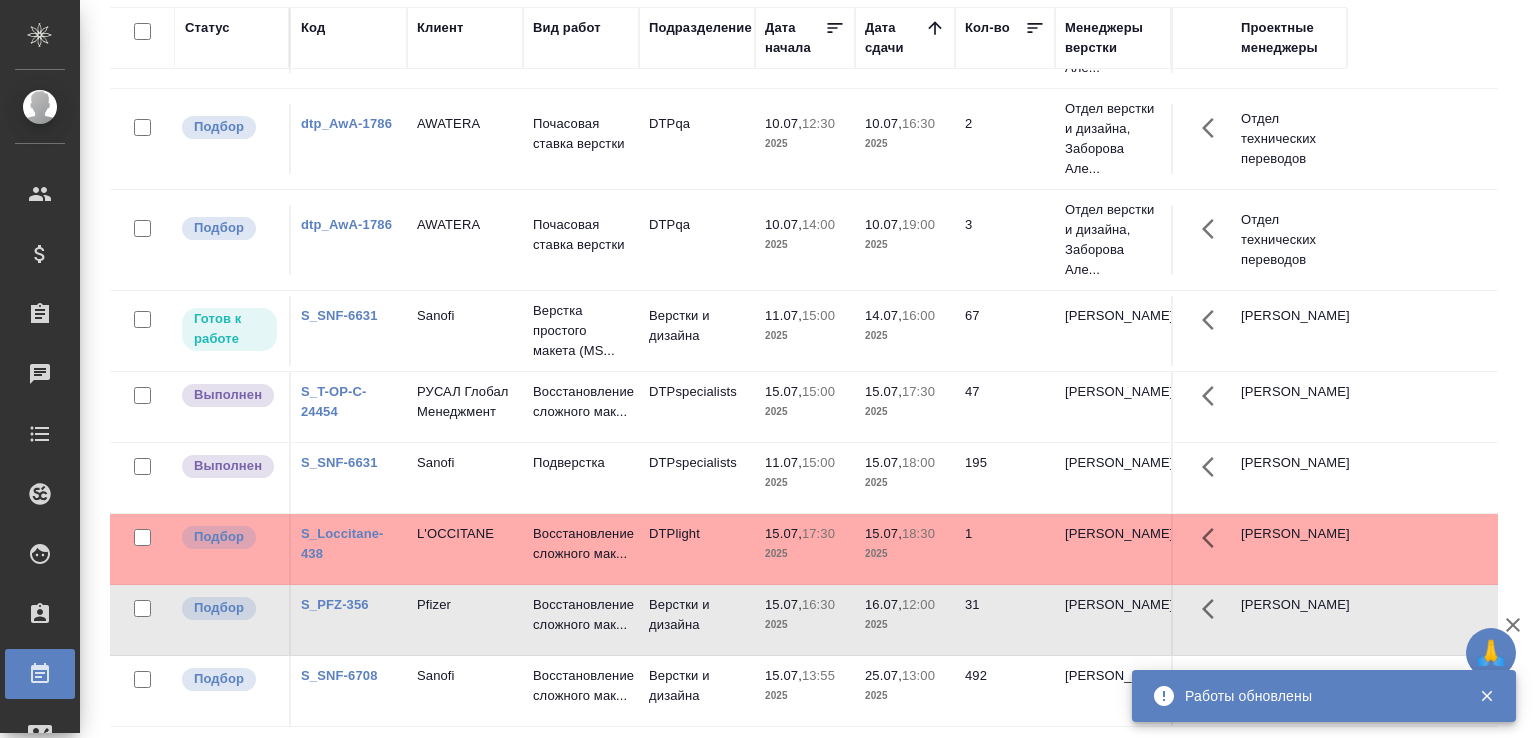 scroll, scrollTop: 300, scrollLeft: 0, axis: vertical 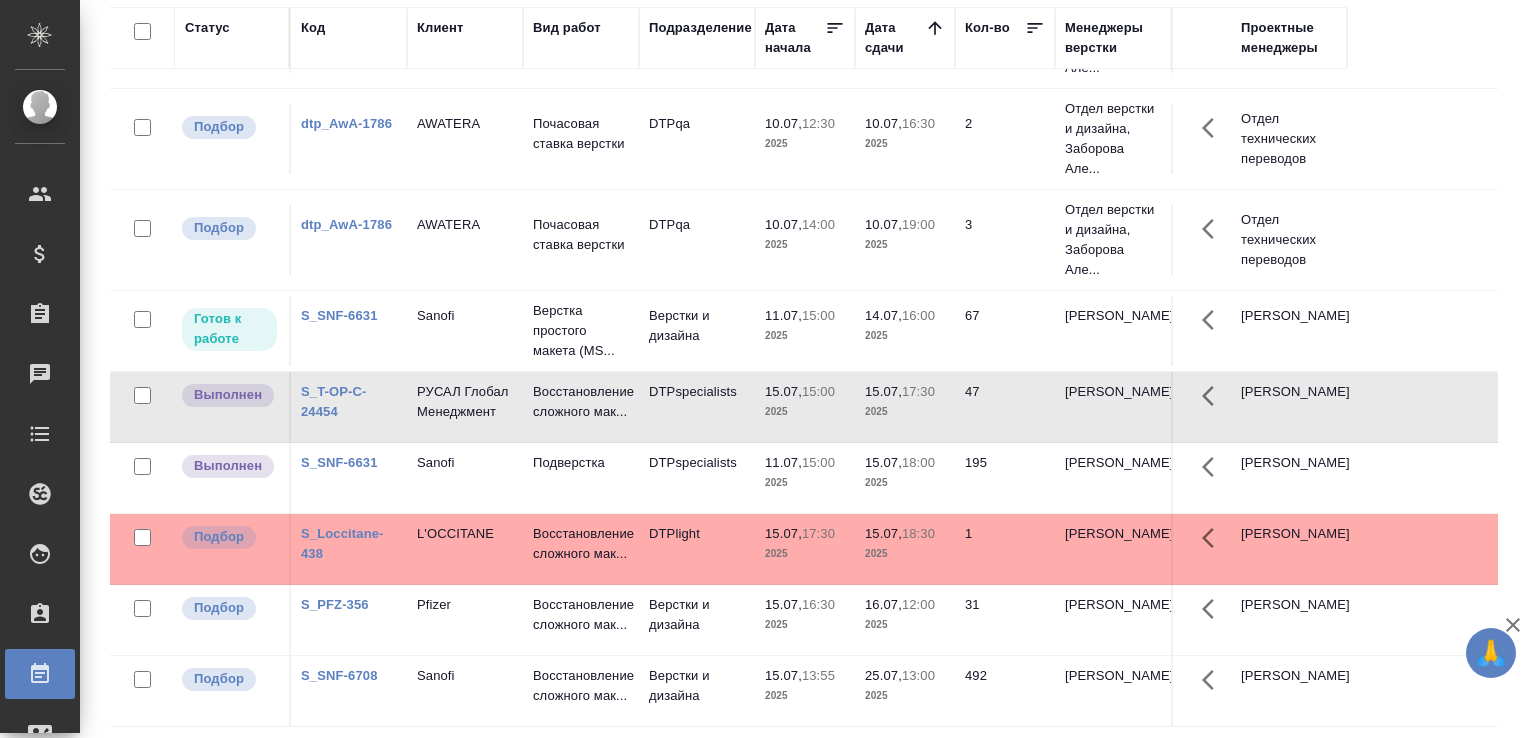 click on "2025" at bounding box center [805, 412] 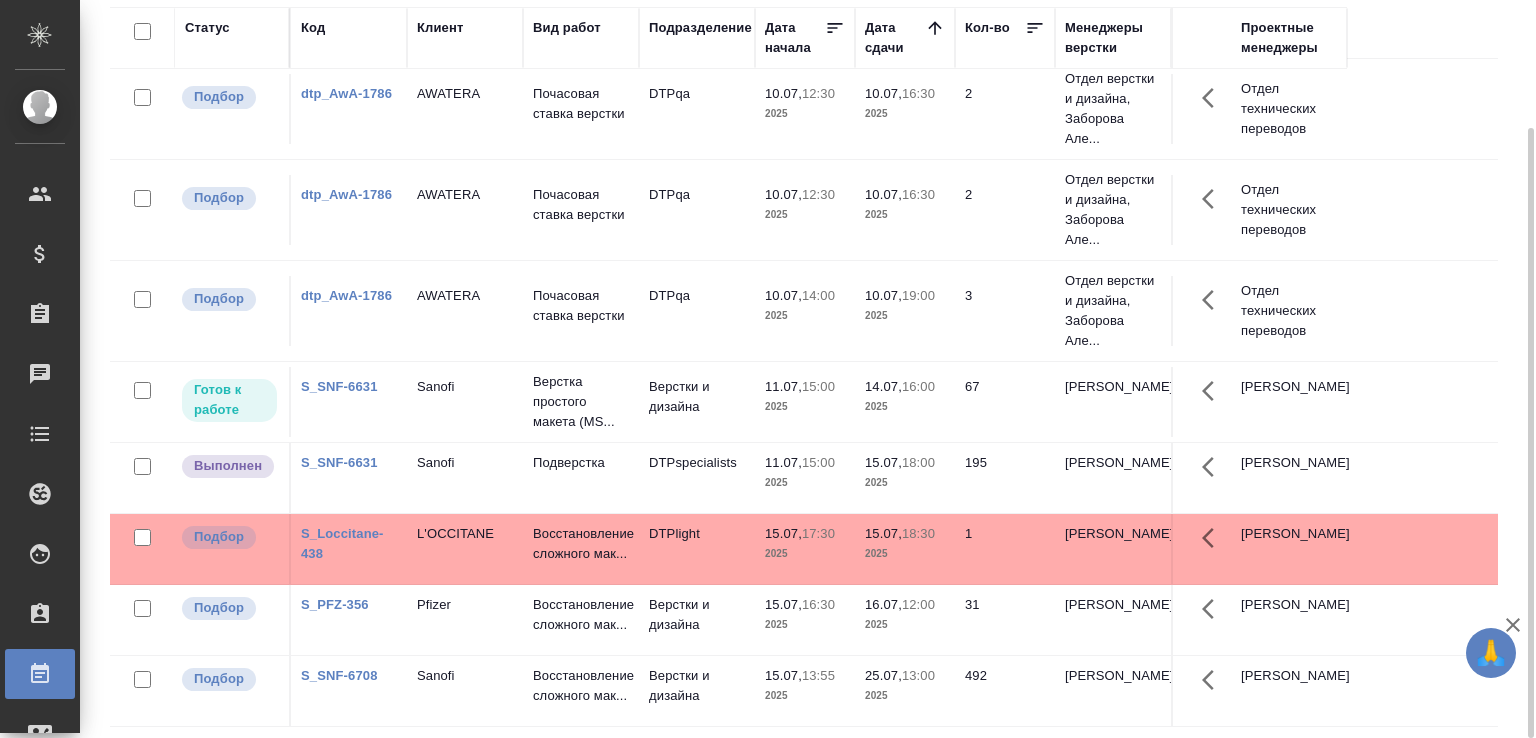 scroll, scrollTop: 220, scrollLeft: 0, axis: vertical 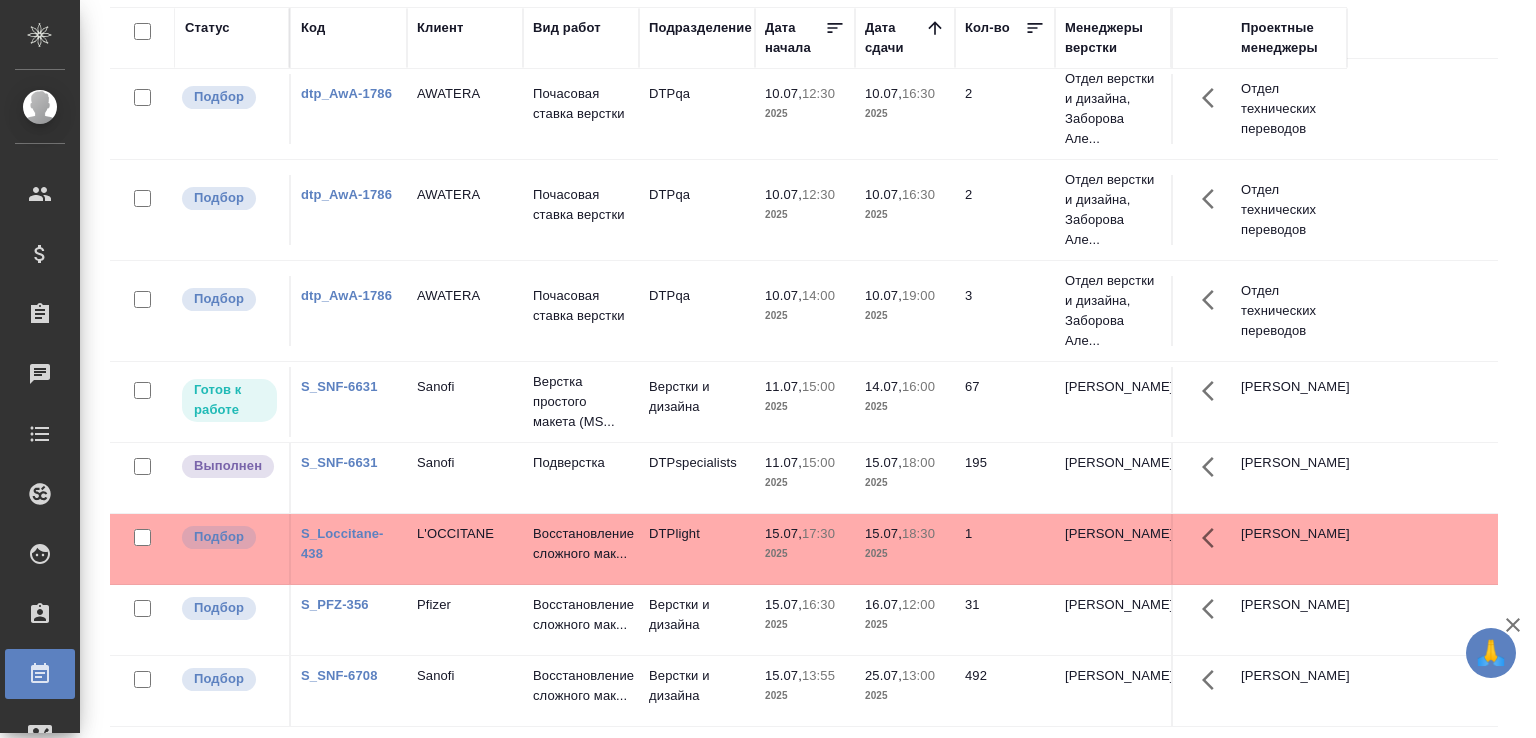 click on "DTPspecialists" at bounding box center [697, 8] 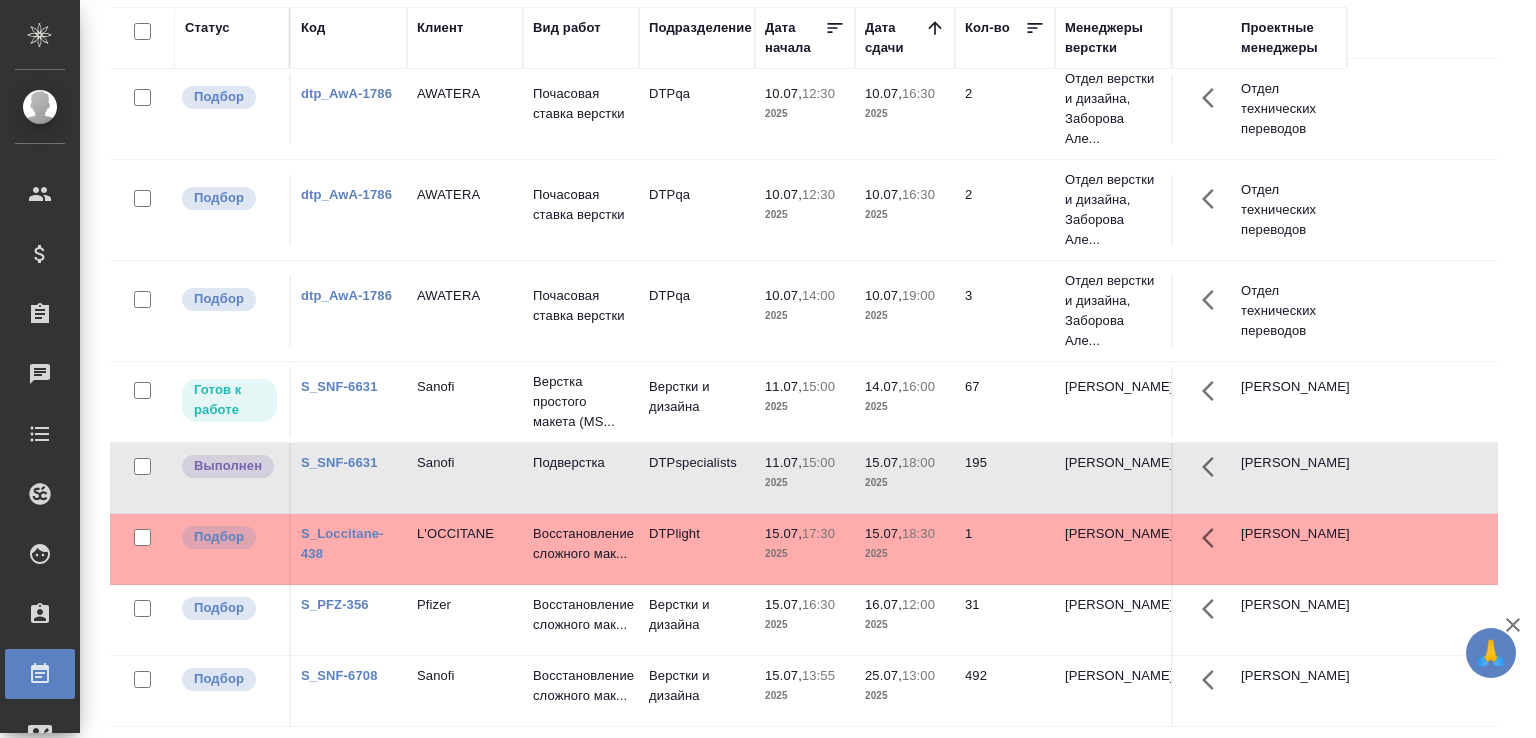 click on "DTPspecialists" at bounding box center (697, 8) 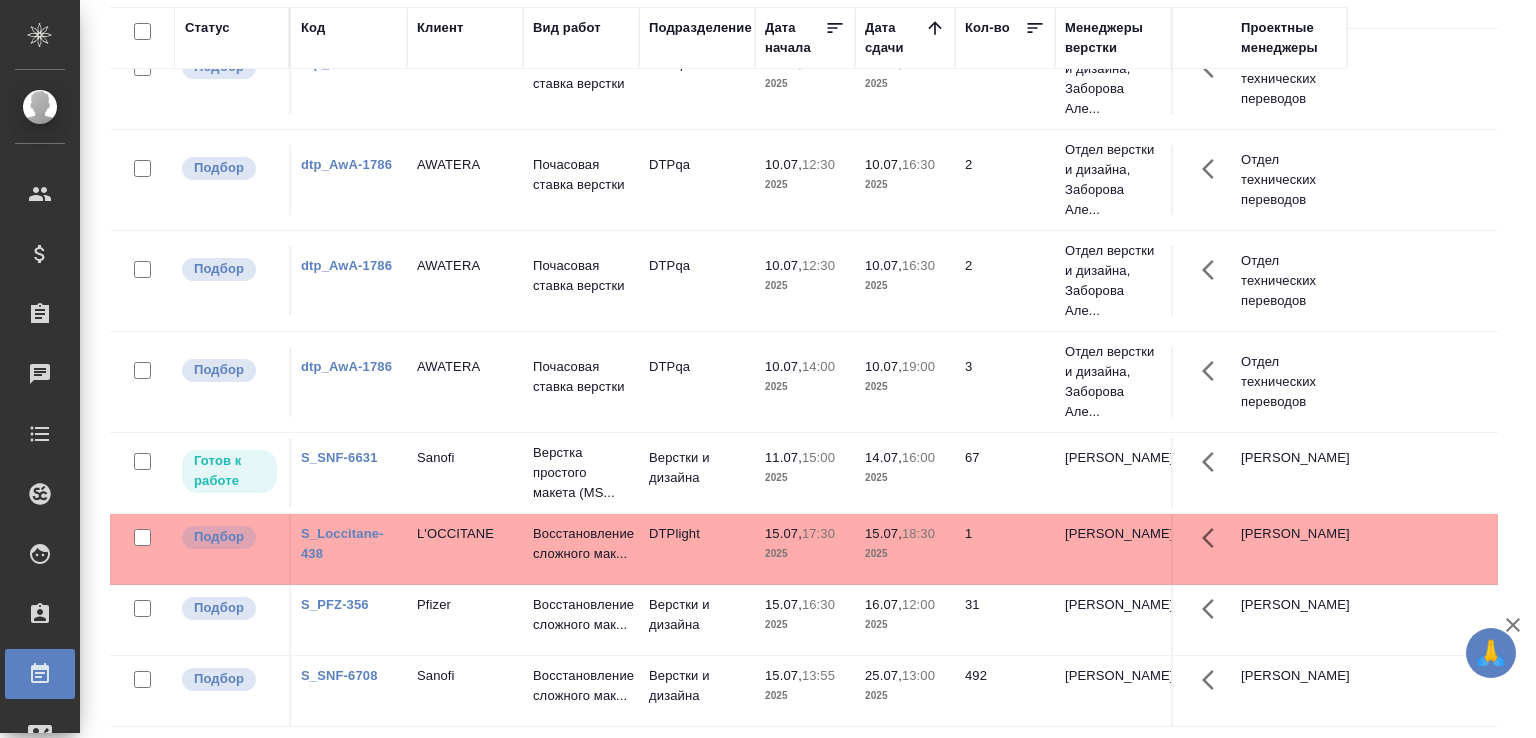 scroll, scrollTop: 148, scrollLeft: 0, axis: vertical 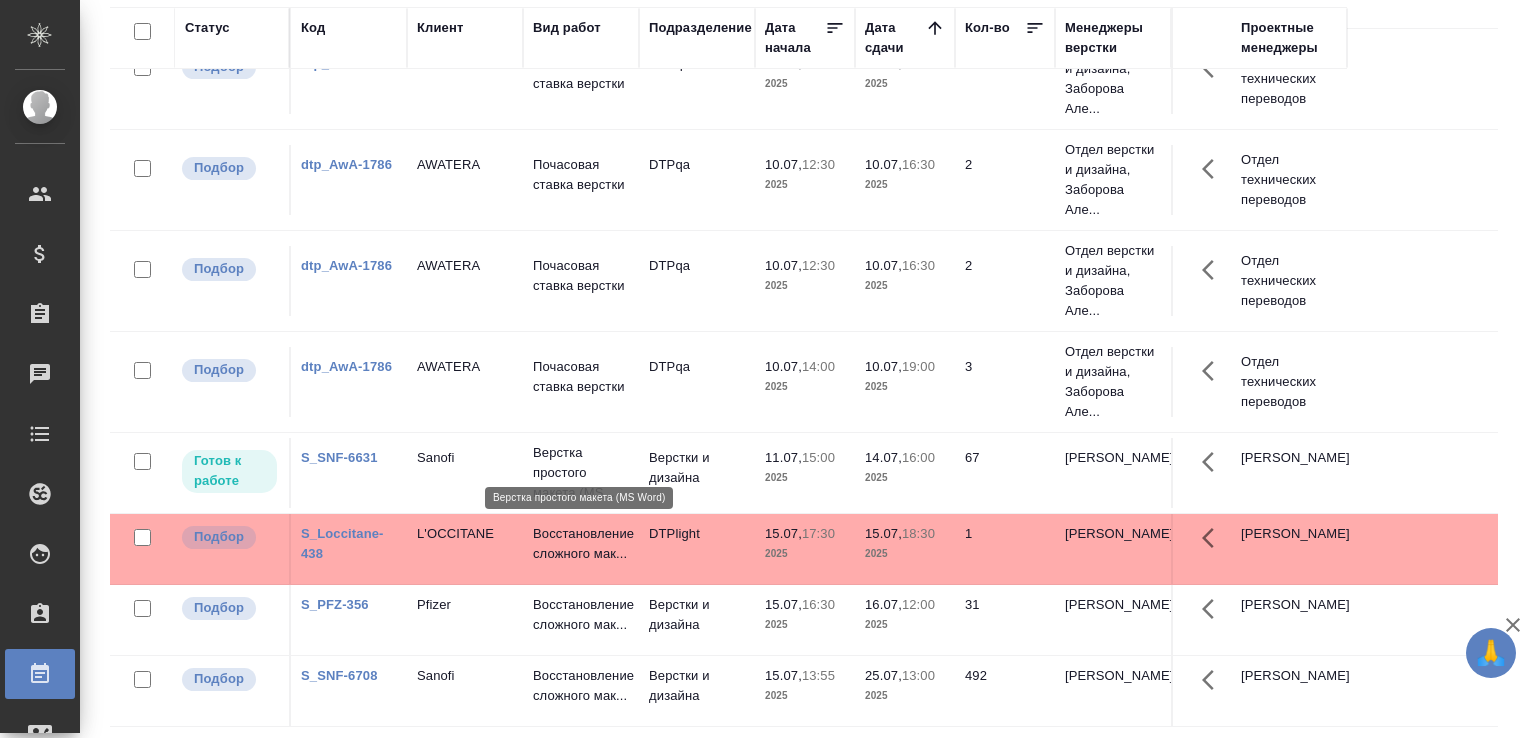 click on "Верстка простого макета (MS..." at bounding box center (581, 473) 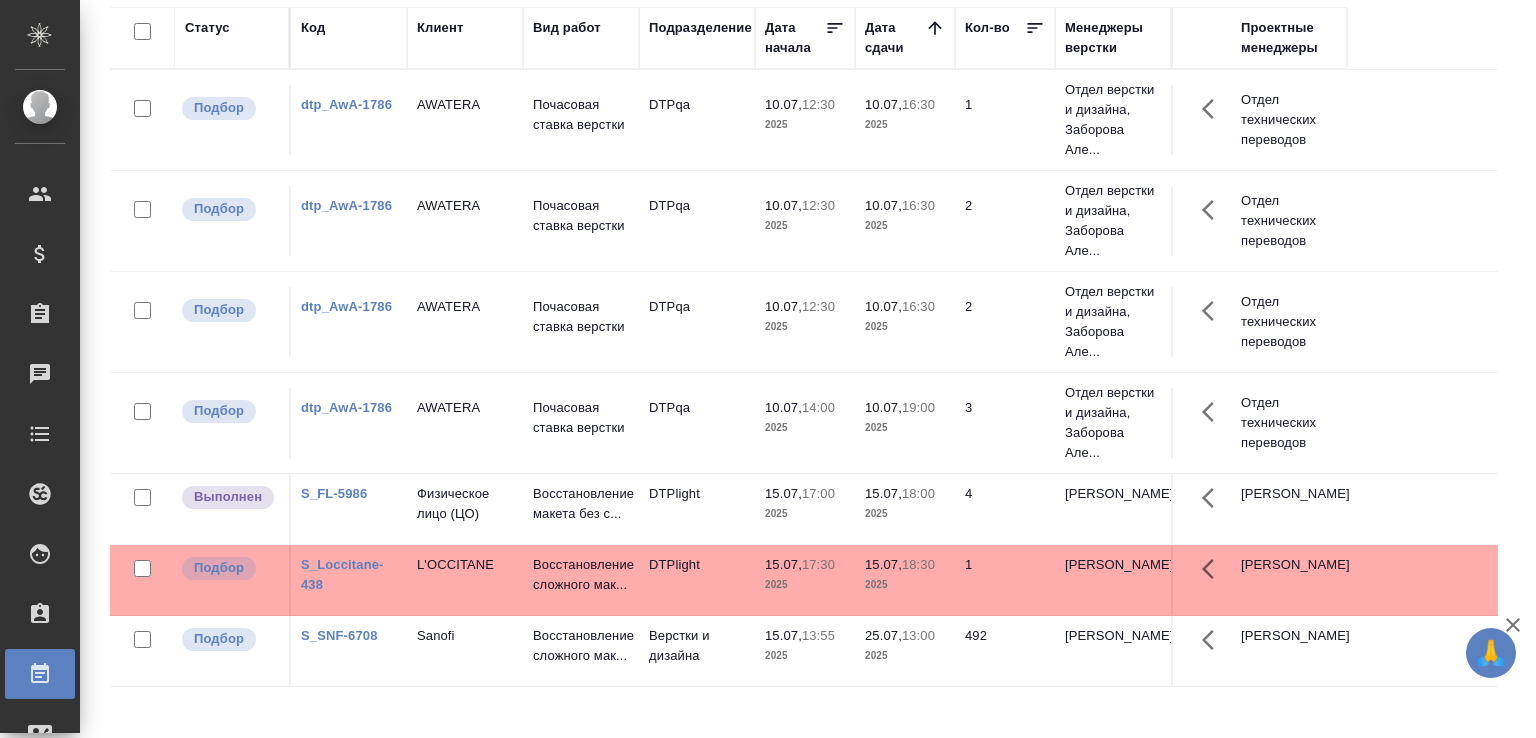 scroll, scrollTop: 58, scrollLeft: 0, axis: vertical 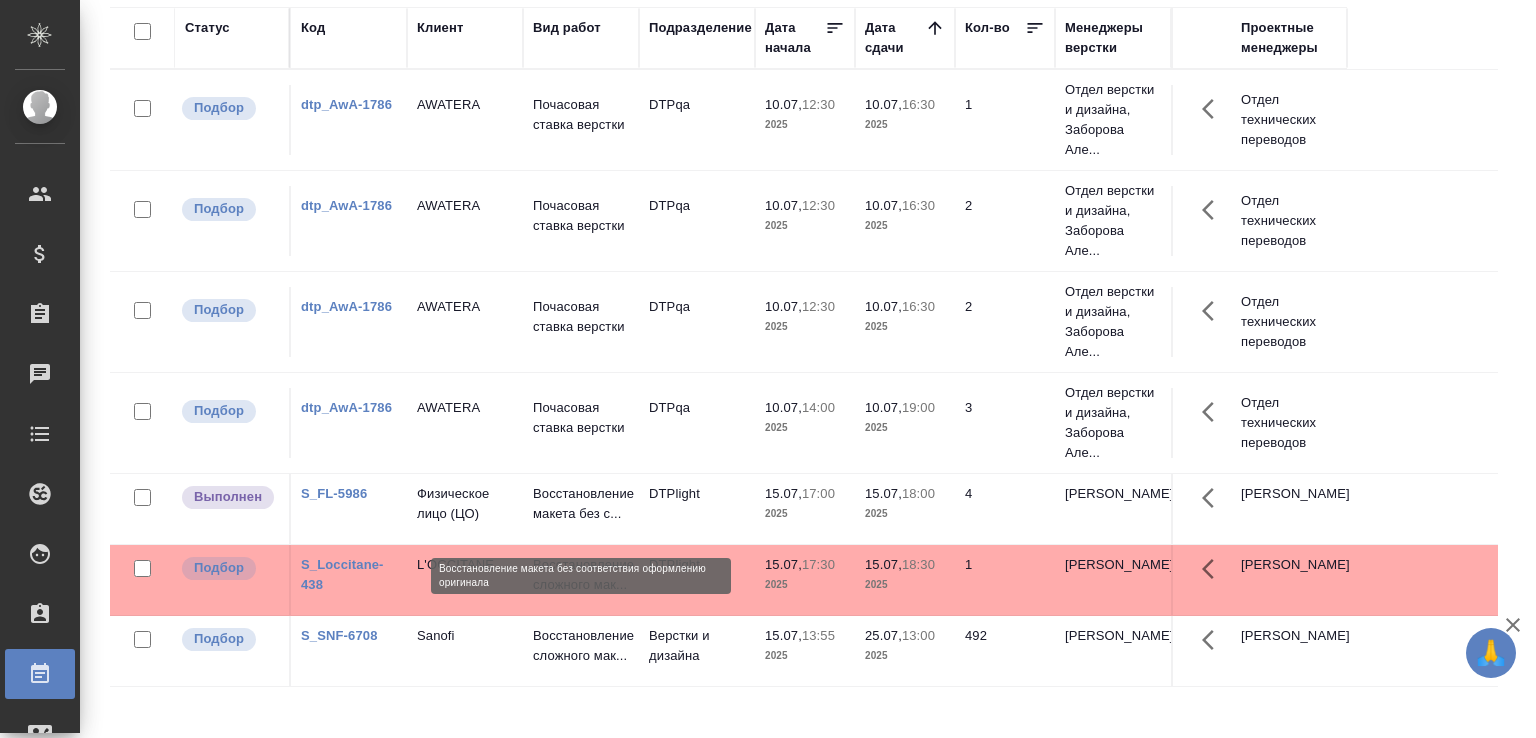 click on "Восстановление макета без с..." at bounding box center [581, 504] 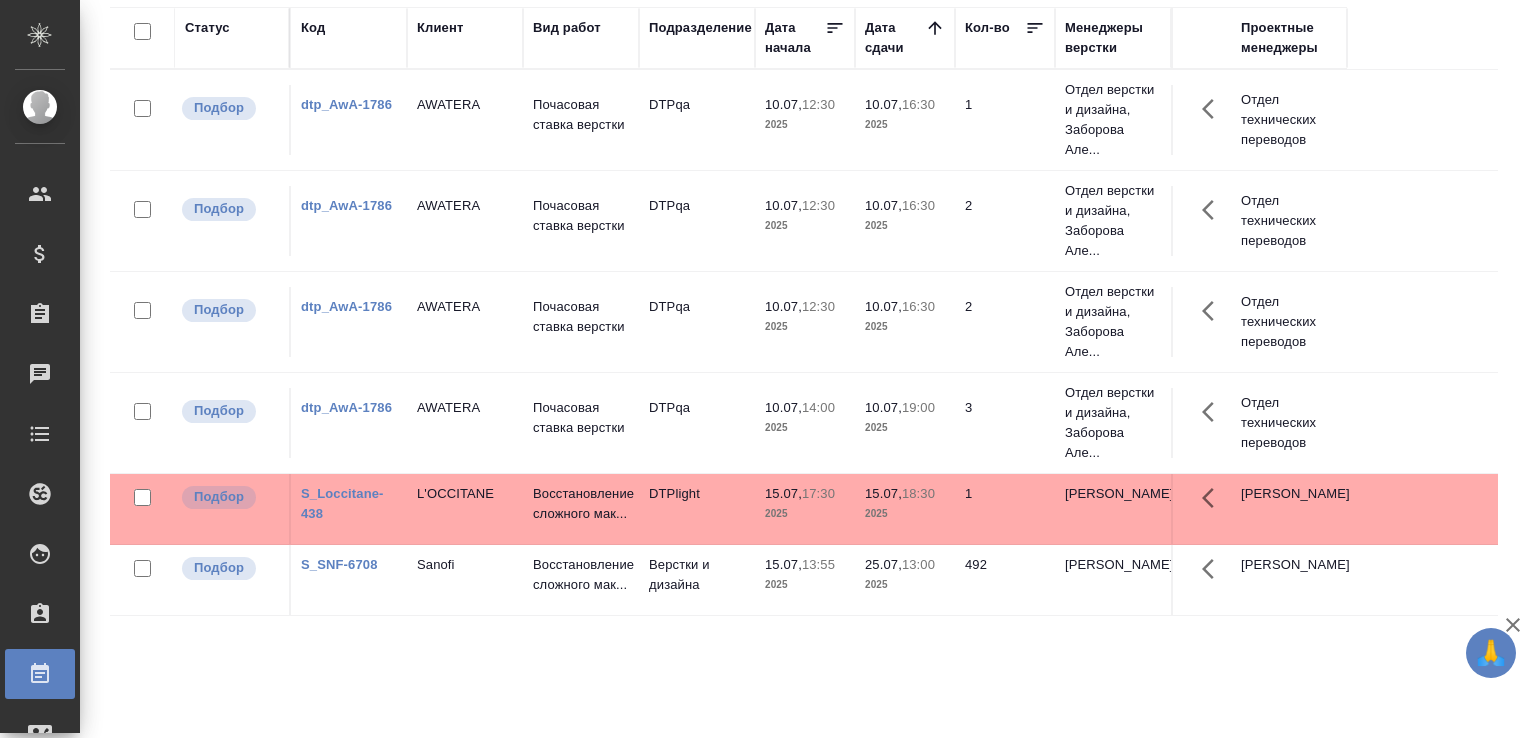 scroll, scrollTop: 0, scrollLeft: 0, axis: both 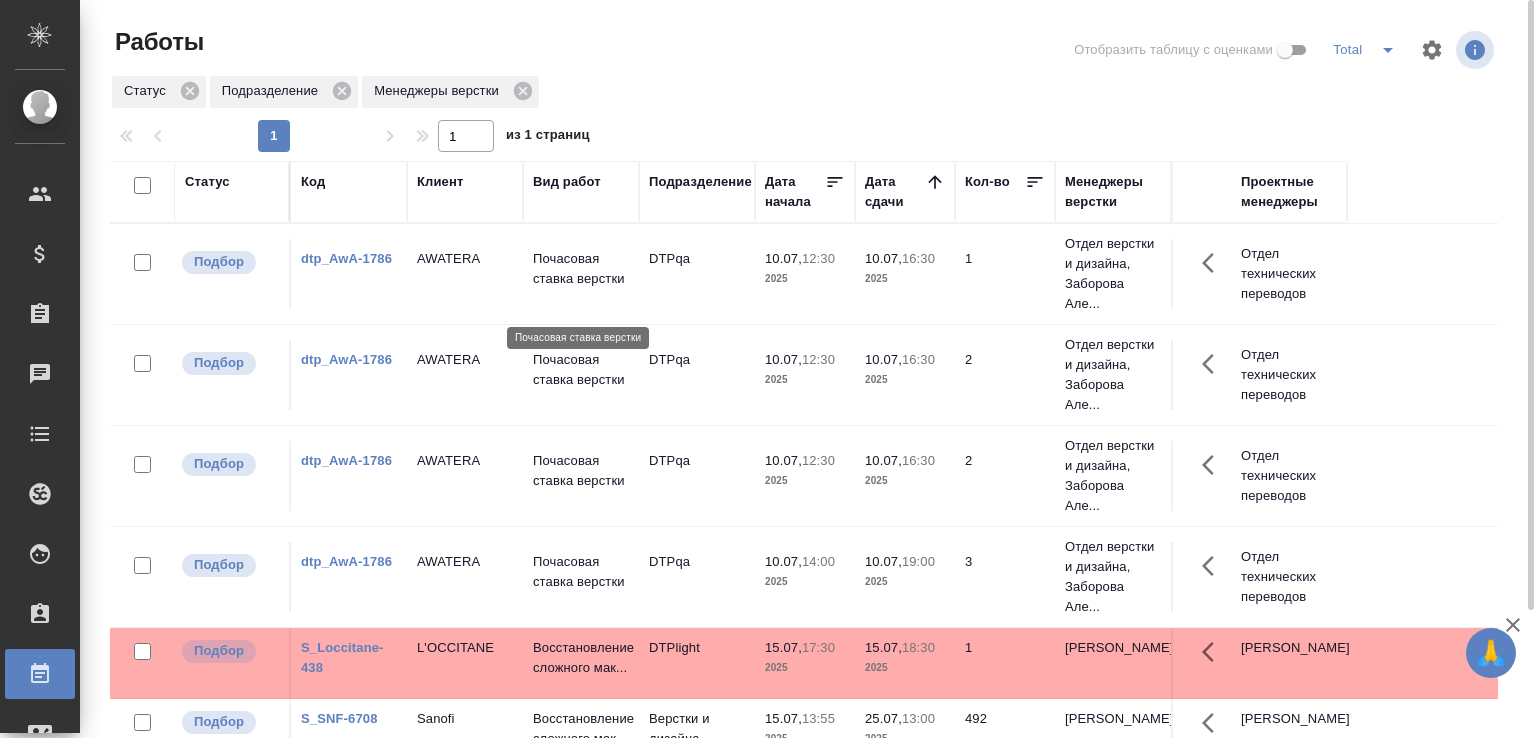 click on "Почасовая ставка верстки" at bounding box center (581, 269) 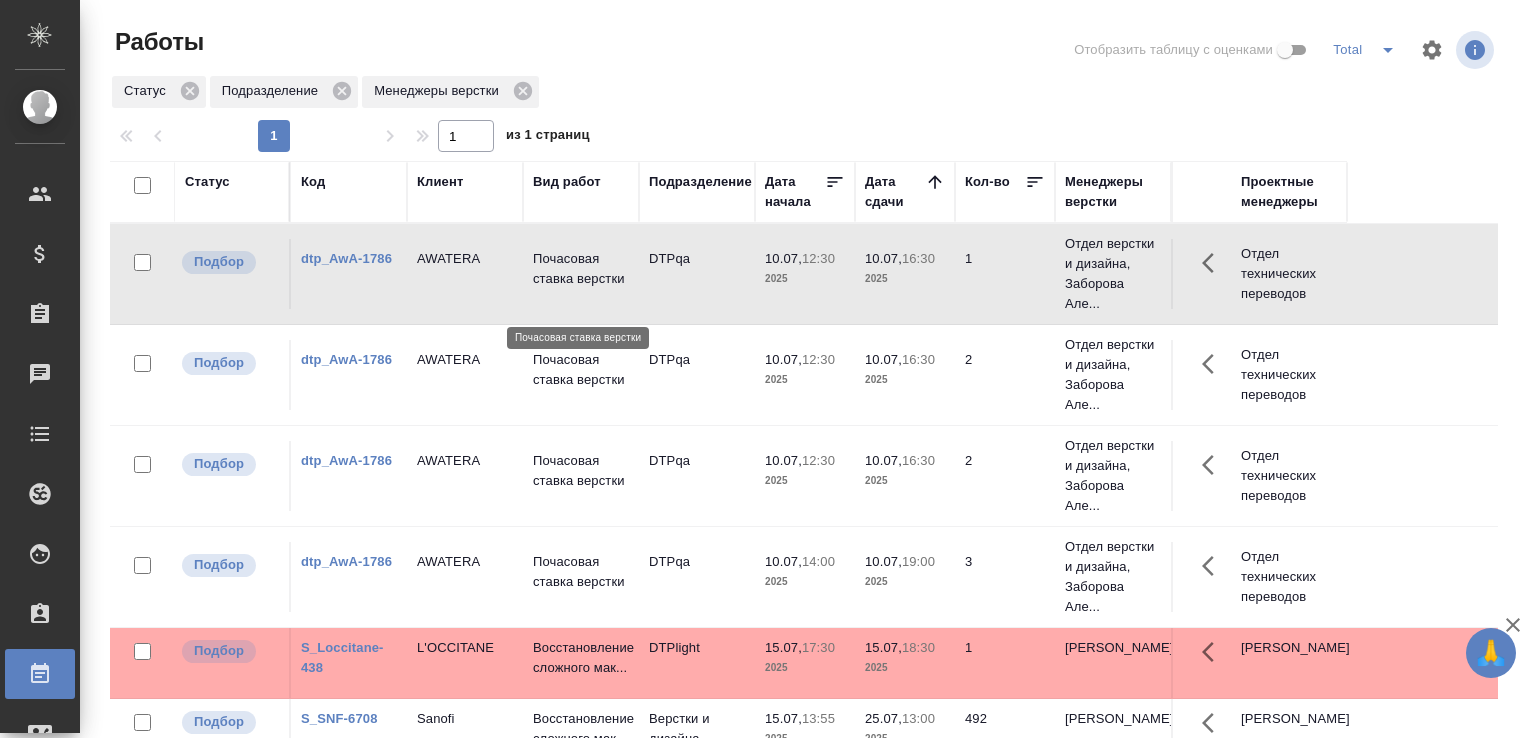 click on "Почасовая ставка верстки" at bounding box center [581, 269] 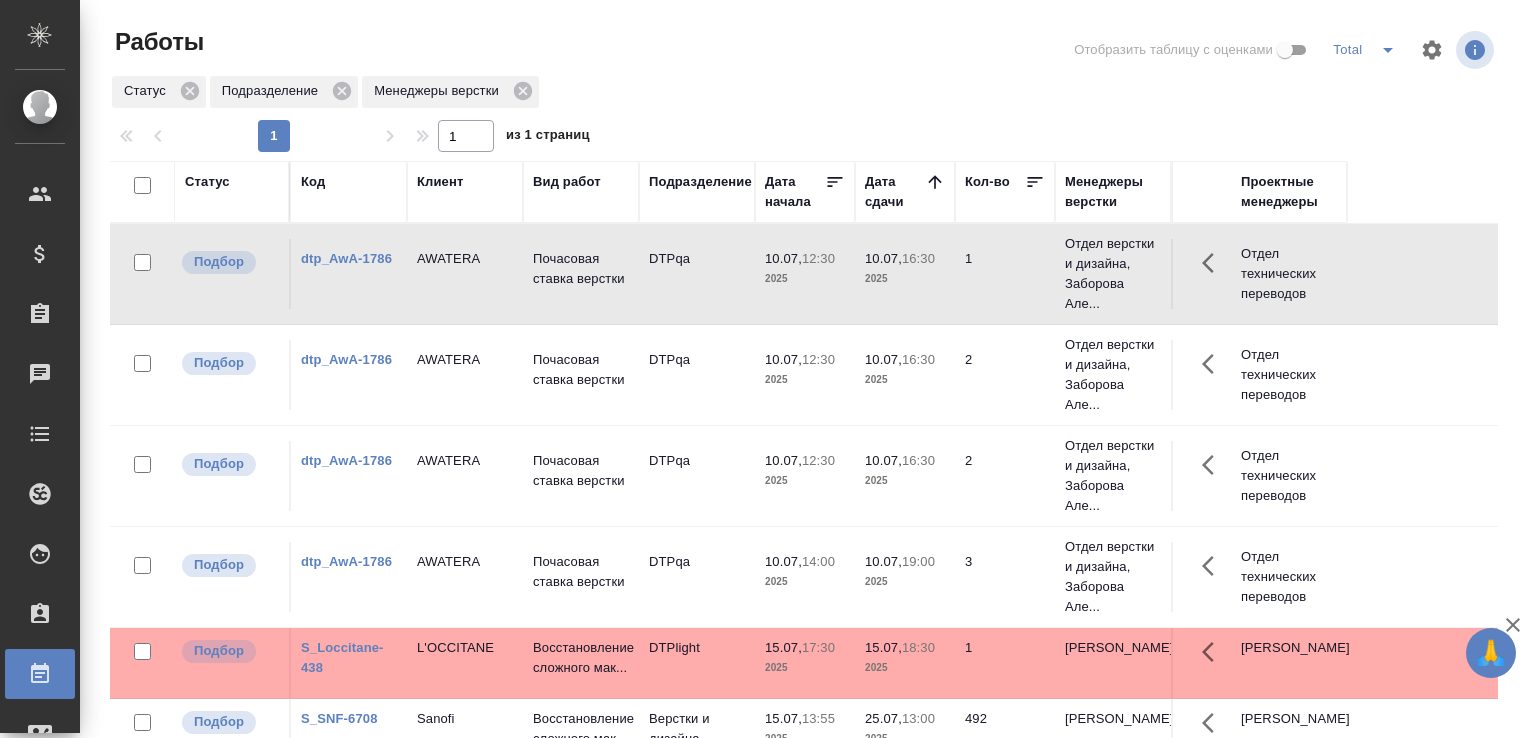 click on "Почасовая ставка верстки" at bounding box center [581, 269] 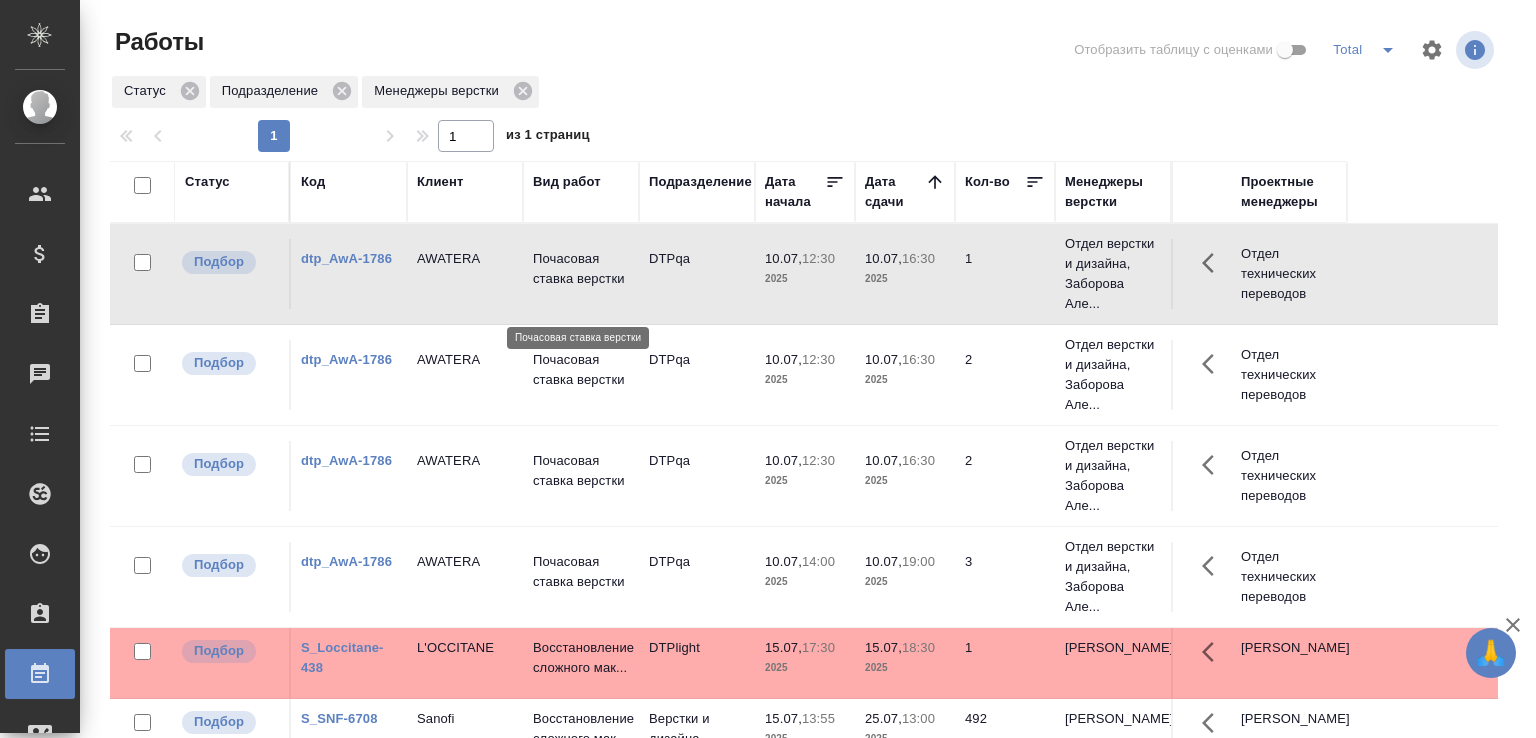 click on "Почасовая ставка верстки" at bounding box center (581, 269) 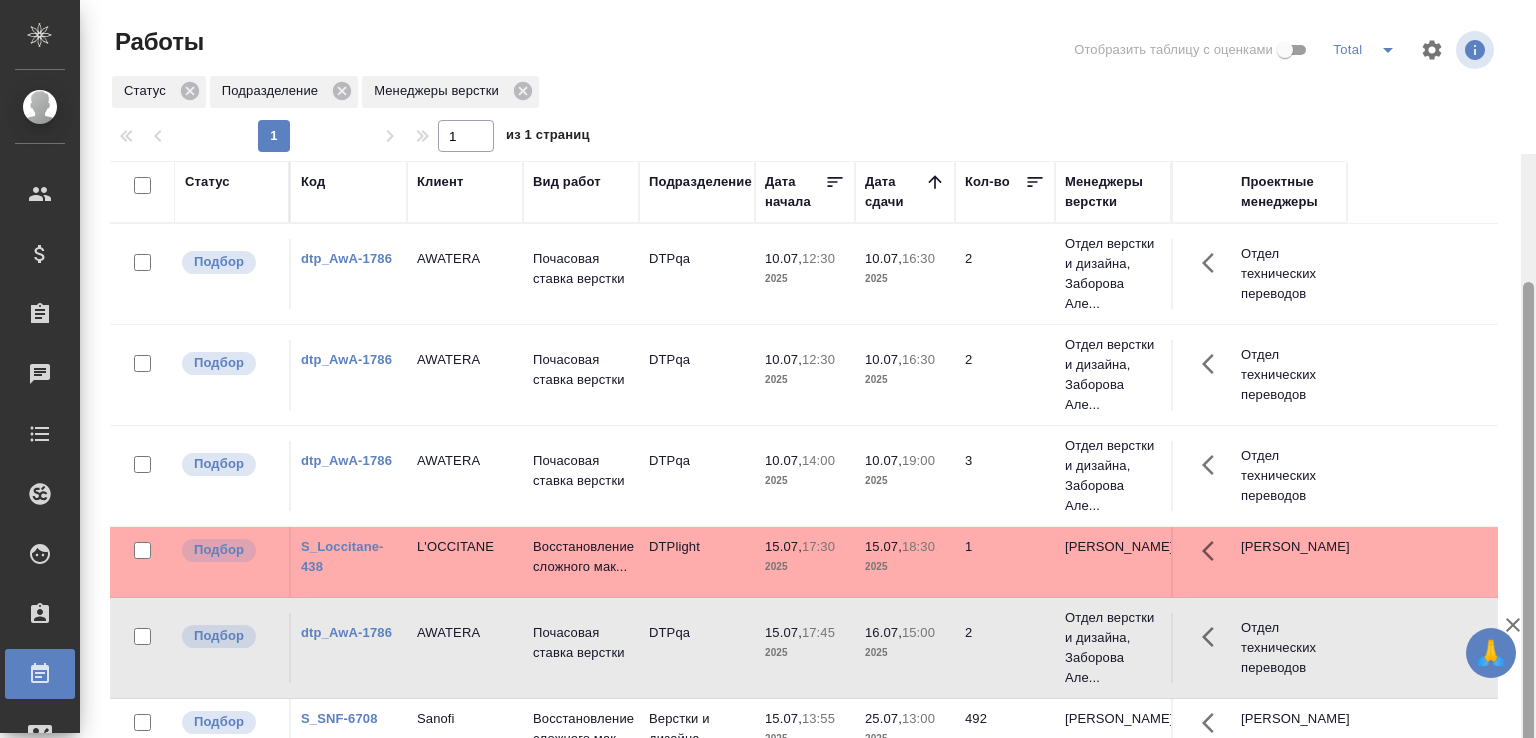 scroll, scrollTop: 154, scrollLeft: 0, axis: vertical 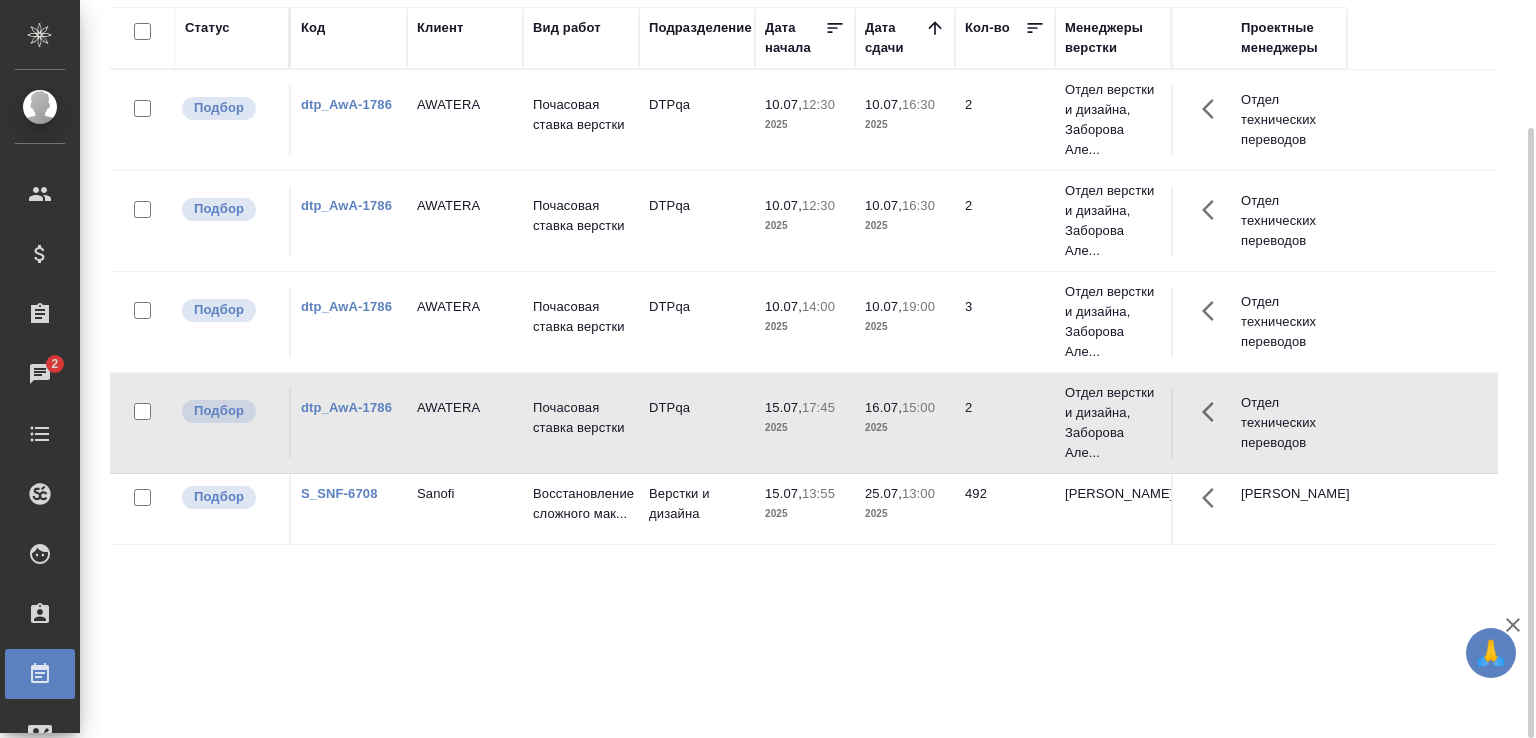 click on "Статус Код Клиент Вид работ Подразделение Дата начала Дата сдачи Кол-во Менеджеры верстки   Проектные менеджеры Подбор dtp_AwA-1786 AWATERA Почасовая ставка верстки DTPqa 10.07,  12:30 2025 10.07,  16:30 2025 2 Отдел верстки и дизайна, Заборова Але... Отдел технических переводов Подбор dtp_AwA-1786 AWATERA Почасовая ставка верстки DTPqa 10.07,  12:30 2025 10.07,  16:30 2025 2 Отдел верстки и дизайна, Заборова Але... Отдел технических переводов Подбор dtp_AwA-1786 AWATERA Почасовая ставка верстки DTPqa 10.07,  14:00 2025 10.07,  19:00 2025 3 Отдел верстки и дизайна, Заборова Але... Отдел технических переводов Подбор dtp_AwA-1786 AWATERA DTPqa 15.07,  17:45 2025 2" at bounding box center [812, 367] 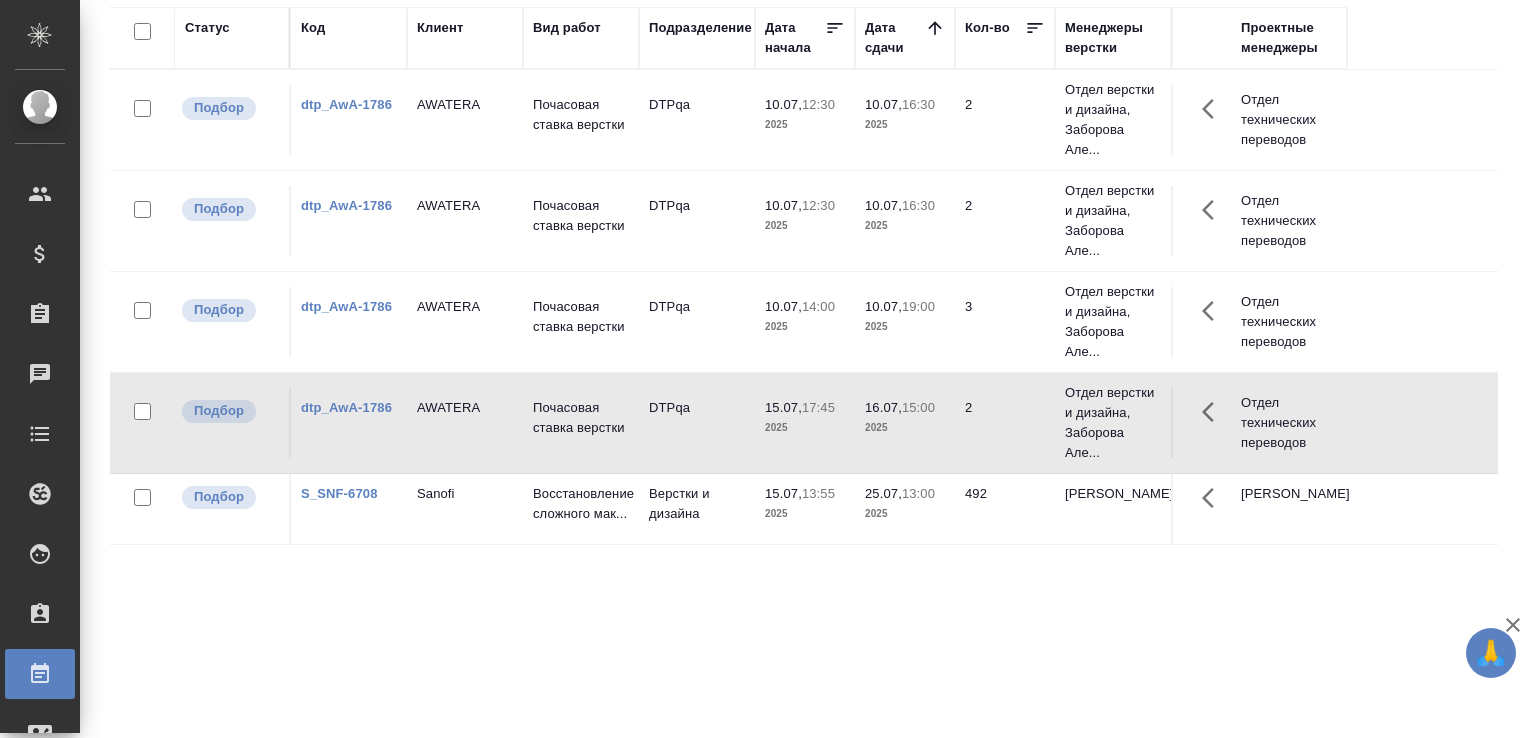 click on "Подбор dtp_AwA-1786 AWATERA Почасовая ставка верстки DTPqa 10.07,  12:30 2025 10.07,  16:30 2025 2 Отдел верстки и дизайна, Заборова Але... Отдел технических переводов" at bounding box center [804, 120] 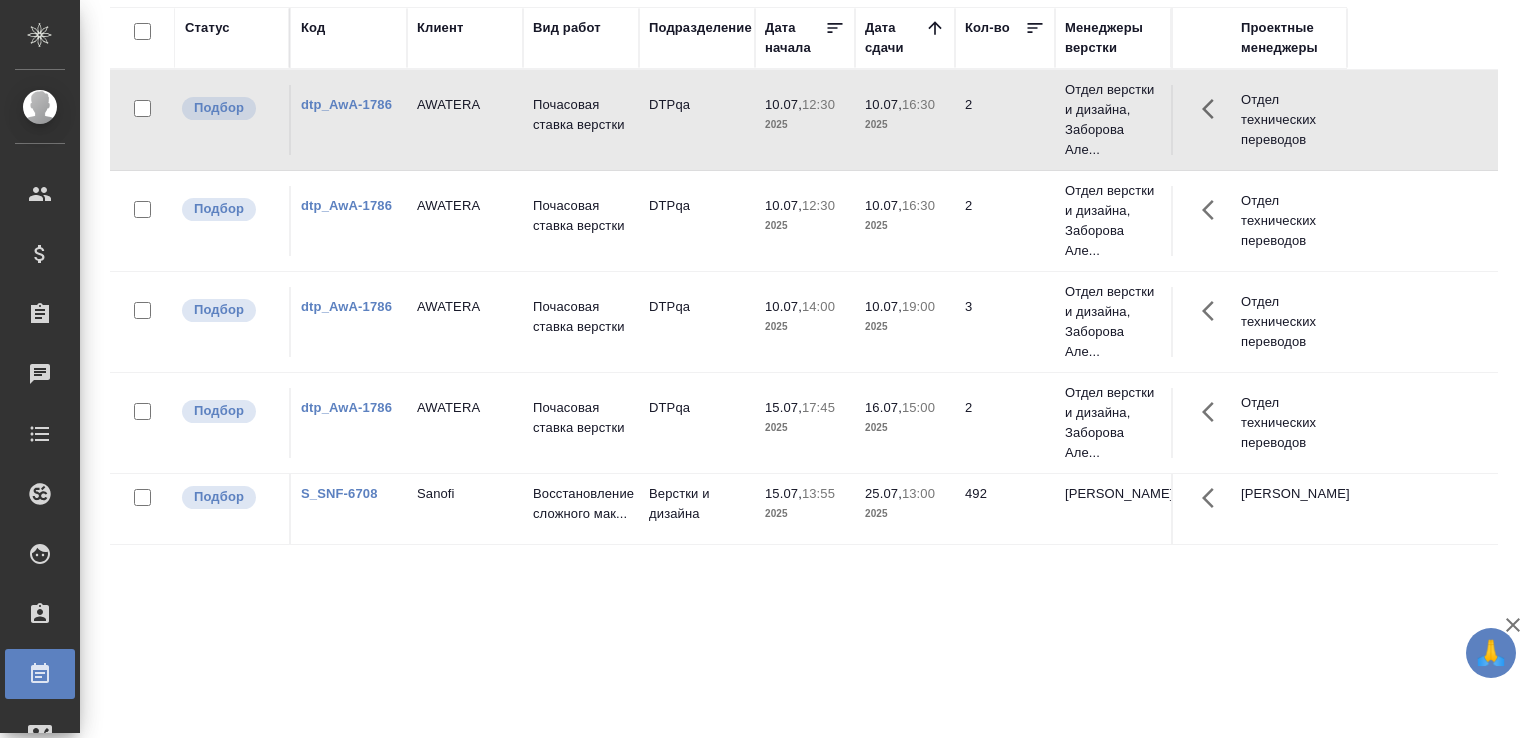 click on "Статус Код Клиент Вид работ Подразделение Дата начала Дата сдачи Кол-во Менеджеры верстки   Проектные менеджеры Подбор dtp_AwA-1786 AWATERA Почасовая ставка верстки DTPqa 10.07,  12:30 2025 10.07,  16:30 2025 2 Отдел верстки и дизайна, Заборова Але... Отдел технических переводов Подбор dtp_AwA-1786 AWATERA Почасовая ставка верстки DTPqa 10.07,  12:30 2025 10.07,  16:30 2025 2 Отдел верстки и дизайна, Заборова Але... Отдел технических переводов Подбор dtp_AwA-1786 AWATERA Почасовая ставка верстки DTPqa 10.07,  14:00 2025 10.07,  19:00 2025 3 Отдел верстки и дизайна, Заборова Але... Отдел технических переводов Подбор dtp_AwA-1786 AWATERA DTPqa 15.07,  17:45 2025 2" at bounding box center [804, 367] 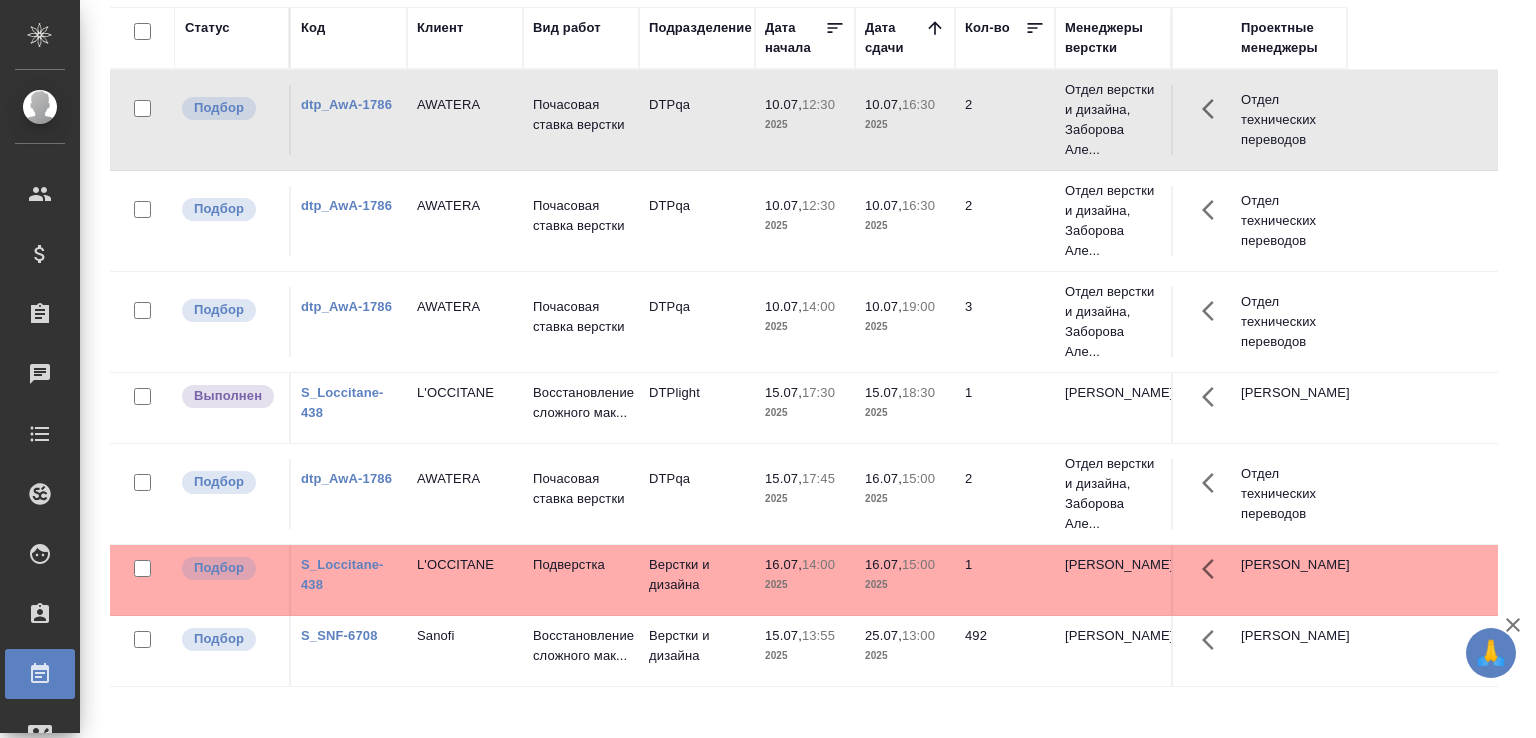 scroll, scrollTop: 58, scrollLeft: 0, axis: vertical 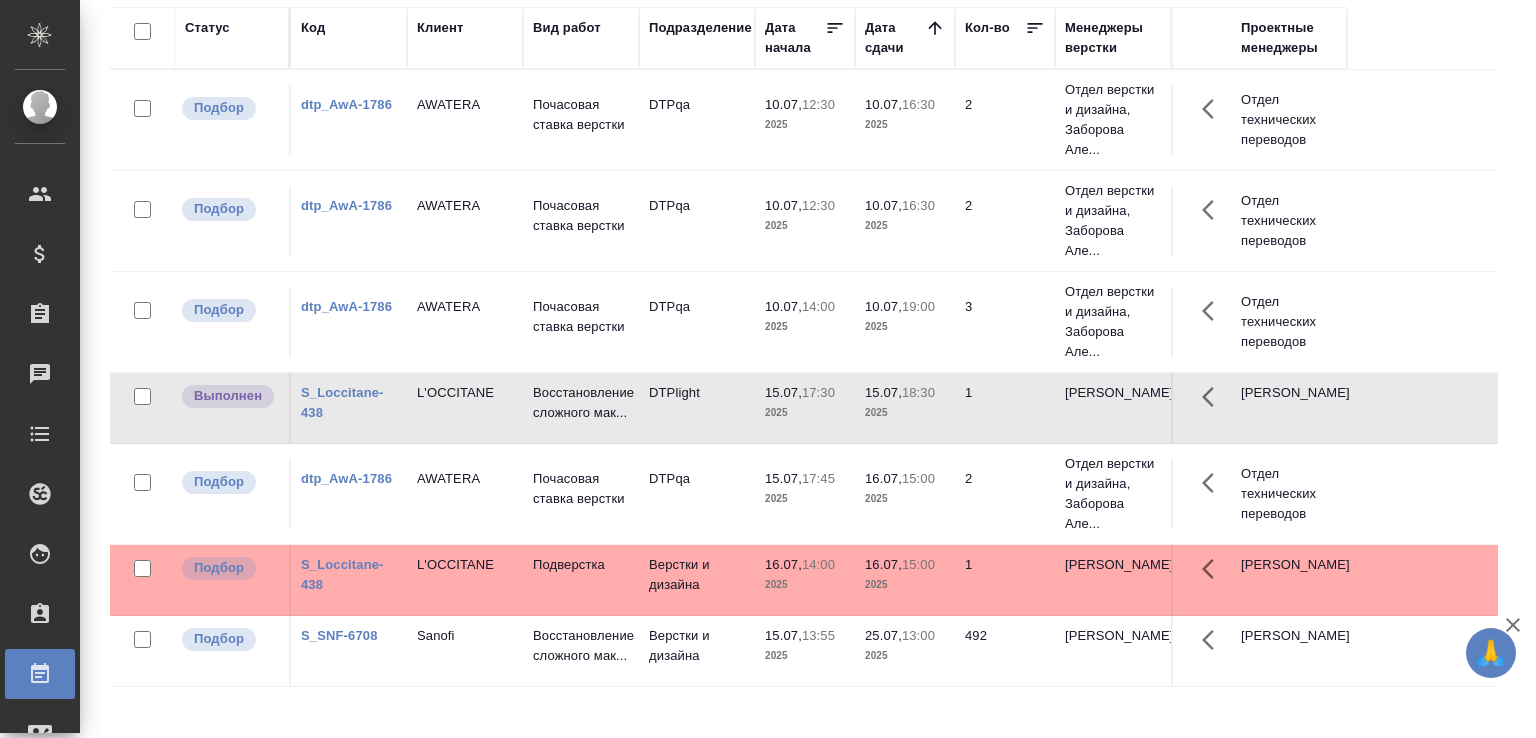 click on "Статус Код Клиент Вид работ Подразделение Дата начала Дата сдачи Кол-во Менеджеры верстки   Проектные менеджеры Подбор dtp_AwA-1786 AWATERA Почасовая ставка верстки DTPqa 10.07,  12:30 2025 10.07,  16:30 2025 2 Отдел верстки и дизайна, Заборова Але... Отдел технических переводов Подбор dtp_AwA-1786 AWATERA Почасовая ставка верстки DTPqa 10.07,  12:30 2025 10.07,  16:30 2025 2 Отдел верстки и дизайна, Заборова Але... Отдел технических переводов Подбор dtp_AwA-1786 AWATERA Почасовая ставка верстки DTPqa 10.07,  14:00 2025 10.07,  19:00 2025 3 Отдел верстки и дизайна, Заборова Але... Отдел технических переводов Выполнен S_Loccitane-438 L'OCCITANE DTPlight 15.07," at bounding box center [812, 367] 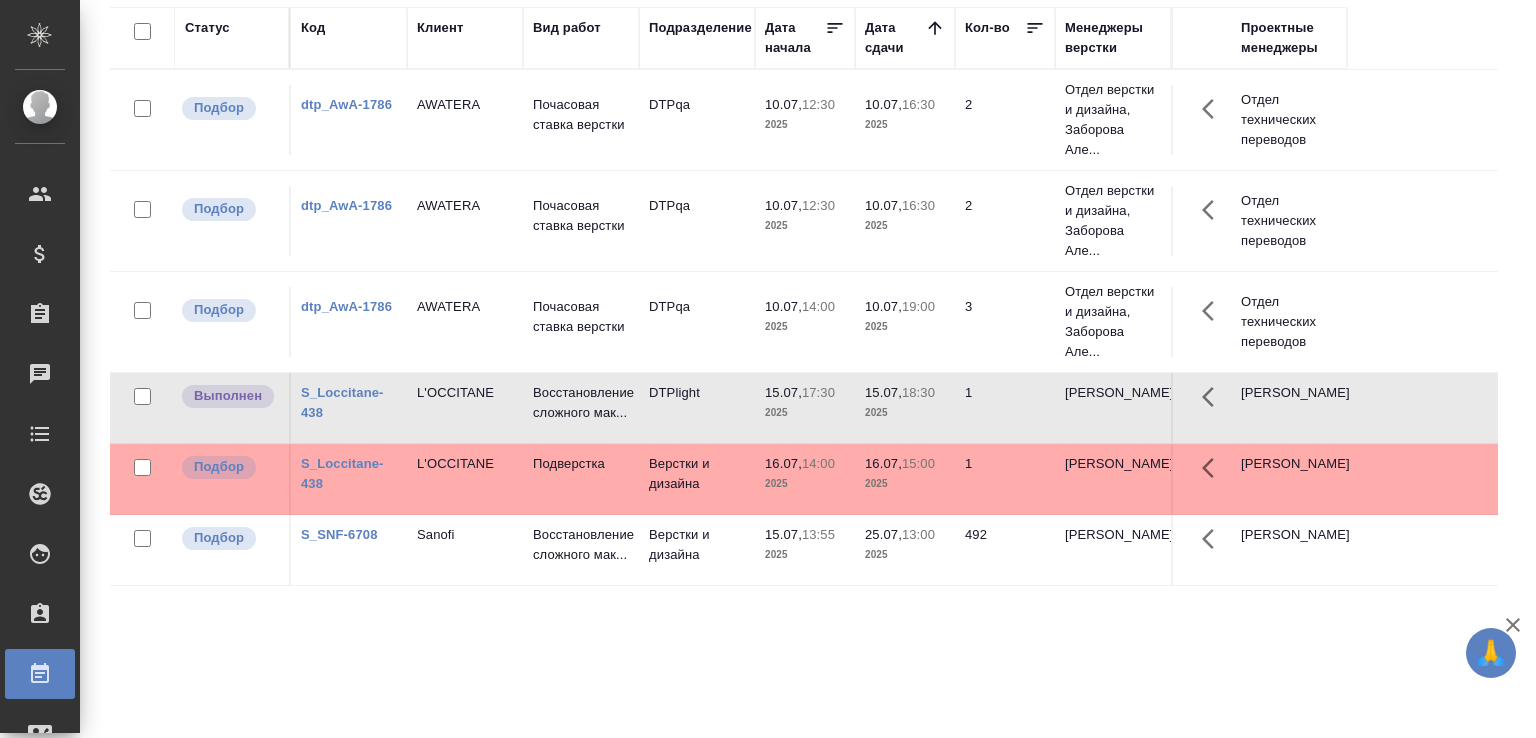 scroll, scrollTop: 0, scrollLeft: 0, axis: both 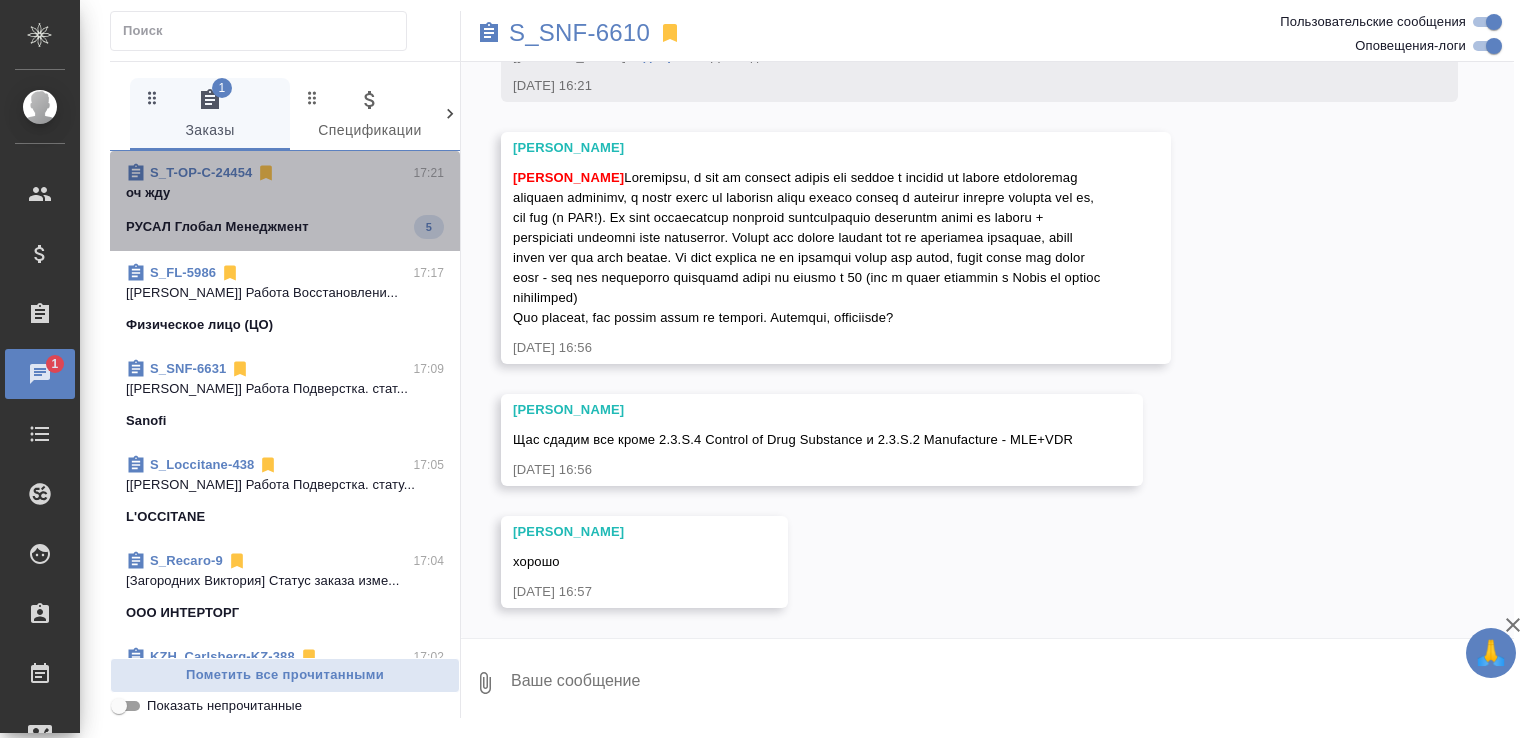 click on "РУСАЛ Глобал Менеджмент 5" 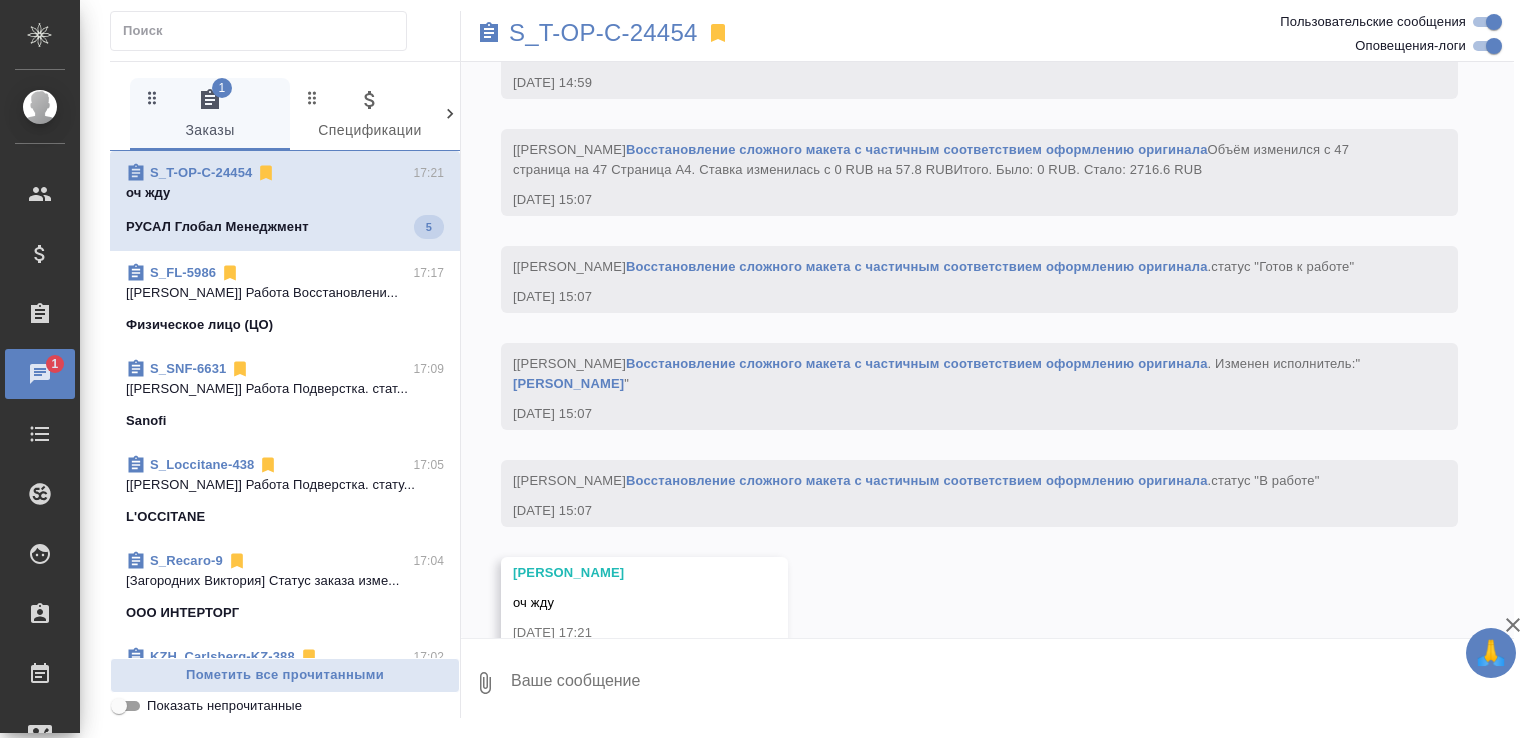 scroll, scrollTop: 4022, scrollLeft: 0, axis: vertical 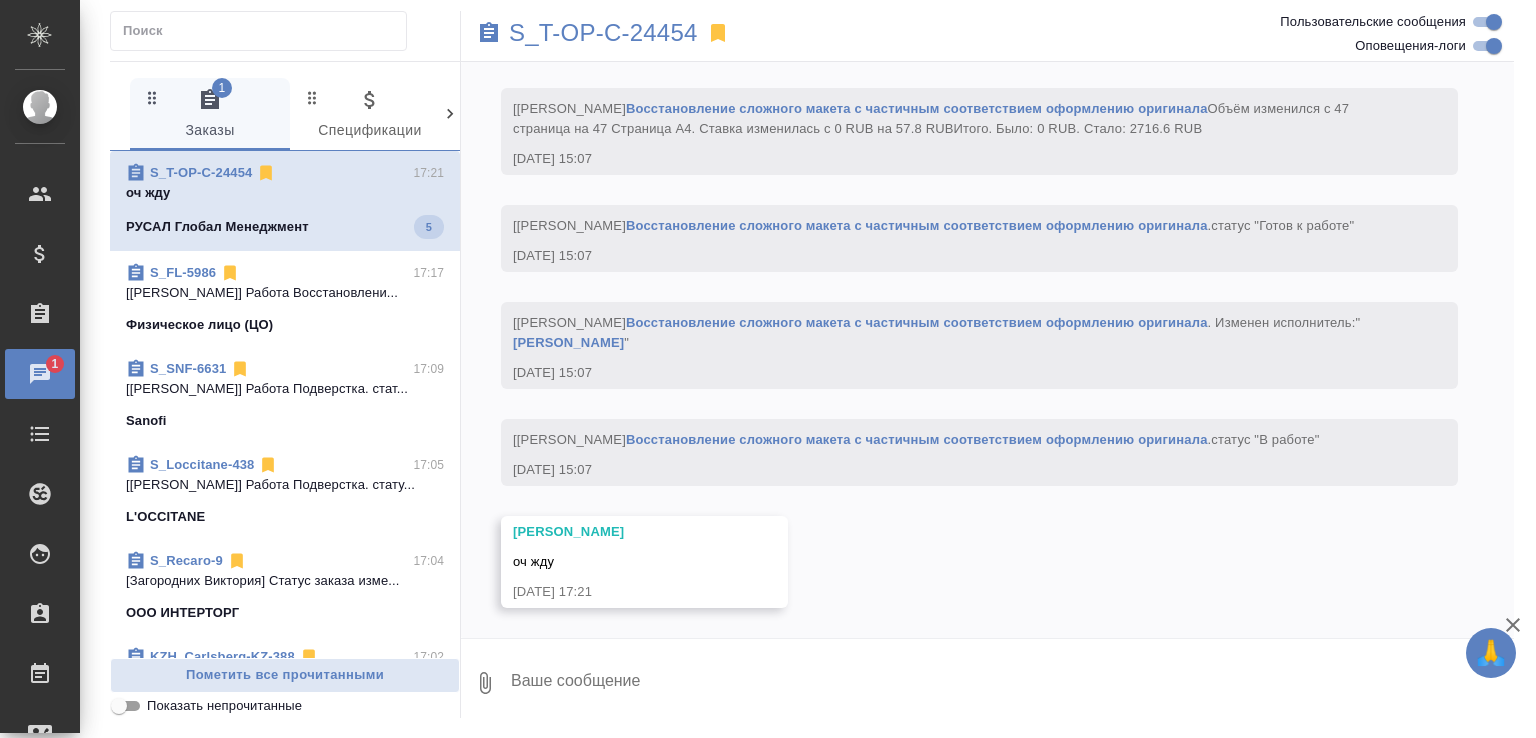 click at bounding box center (1011, 683) 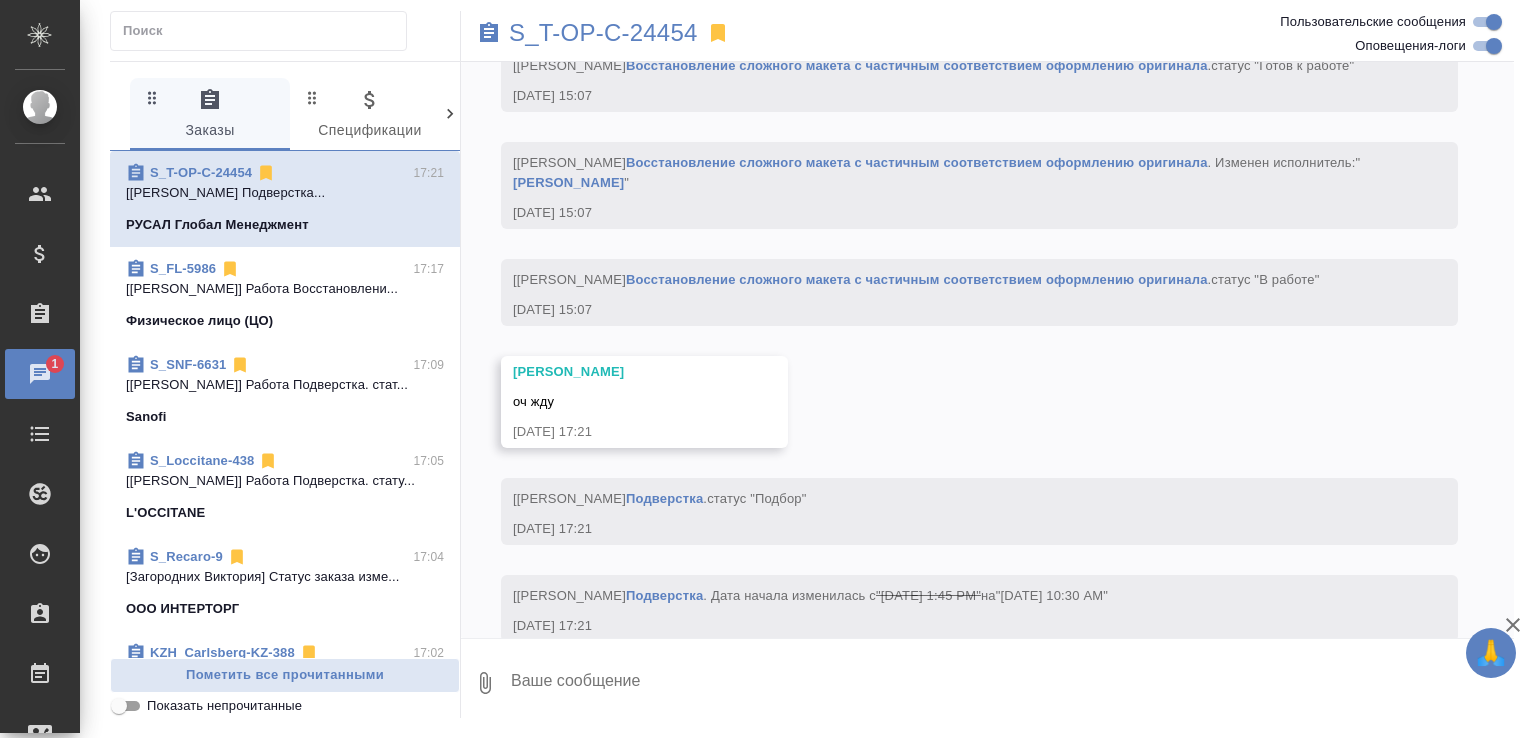 scroll, scrollTop: 4430, scrollLeft: 0, axis: vertical 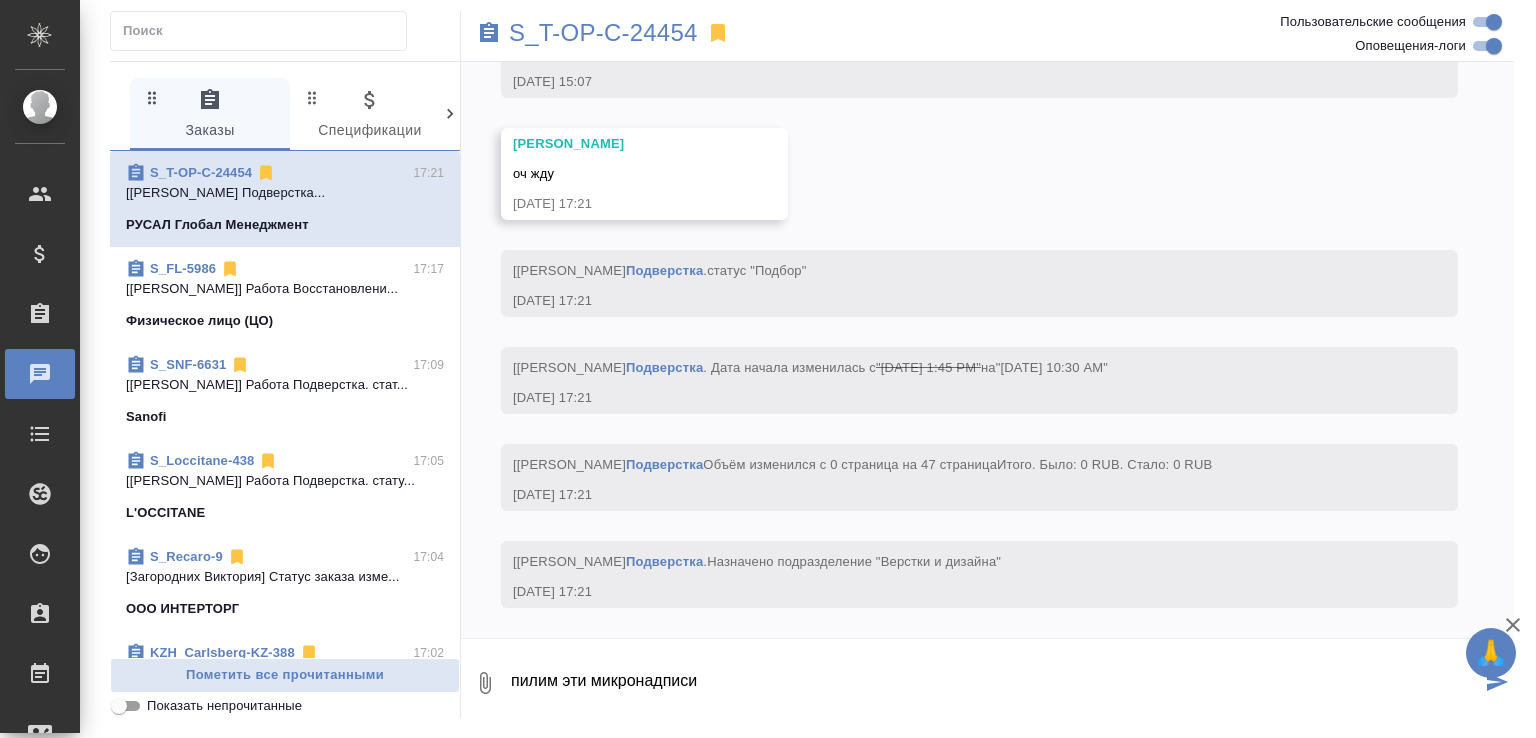type on "пилим эти микронадписи" 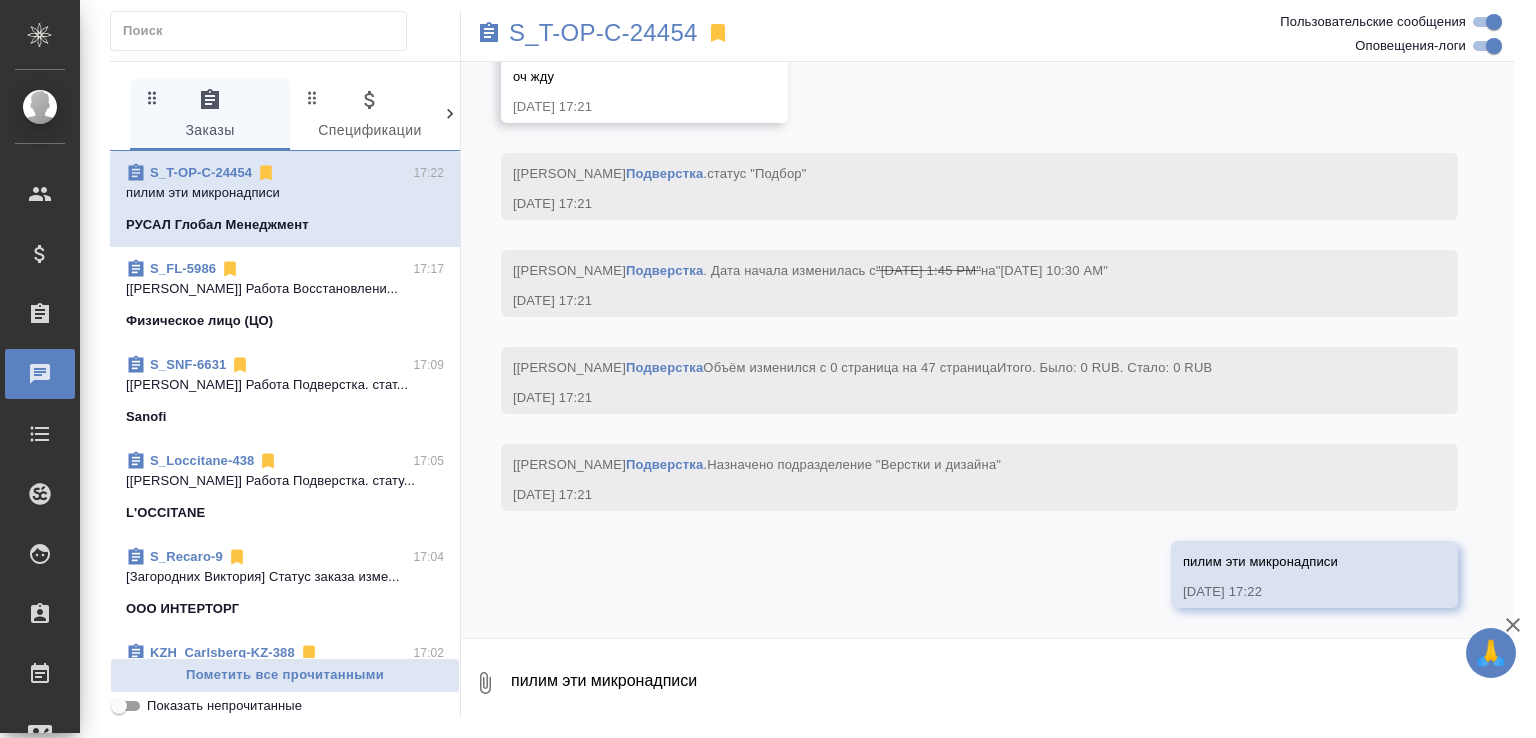 scroll, scrollTop: 4527, scrollLeft: 0, axis: vertical 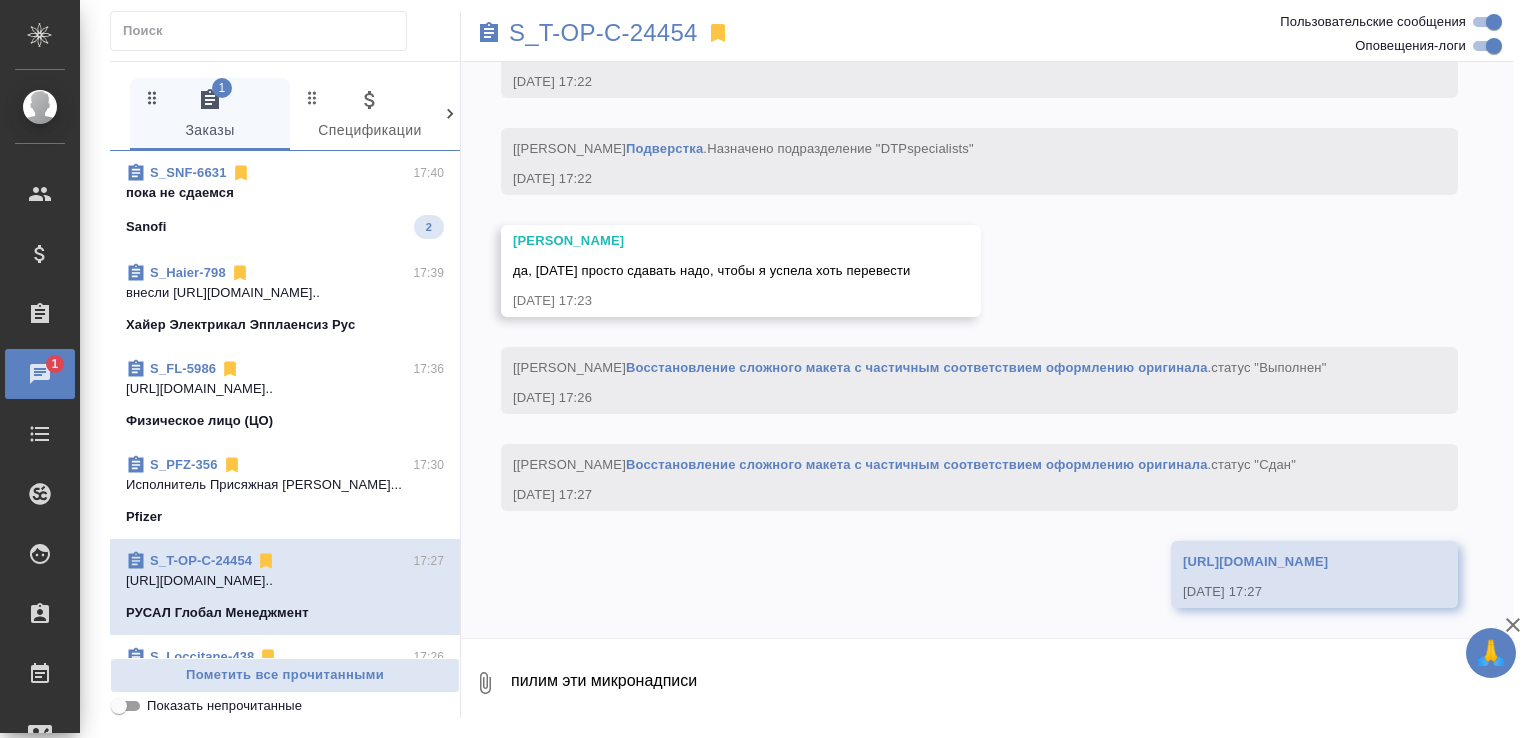 click on "пока не сдаемся" at bounding box center [285, 193] 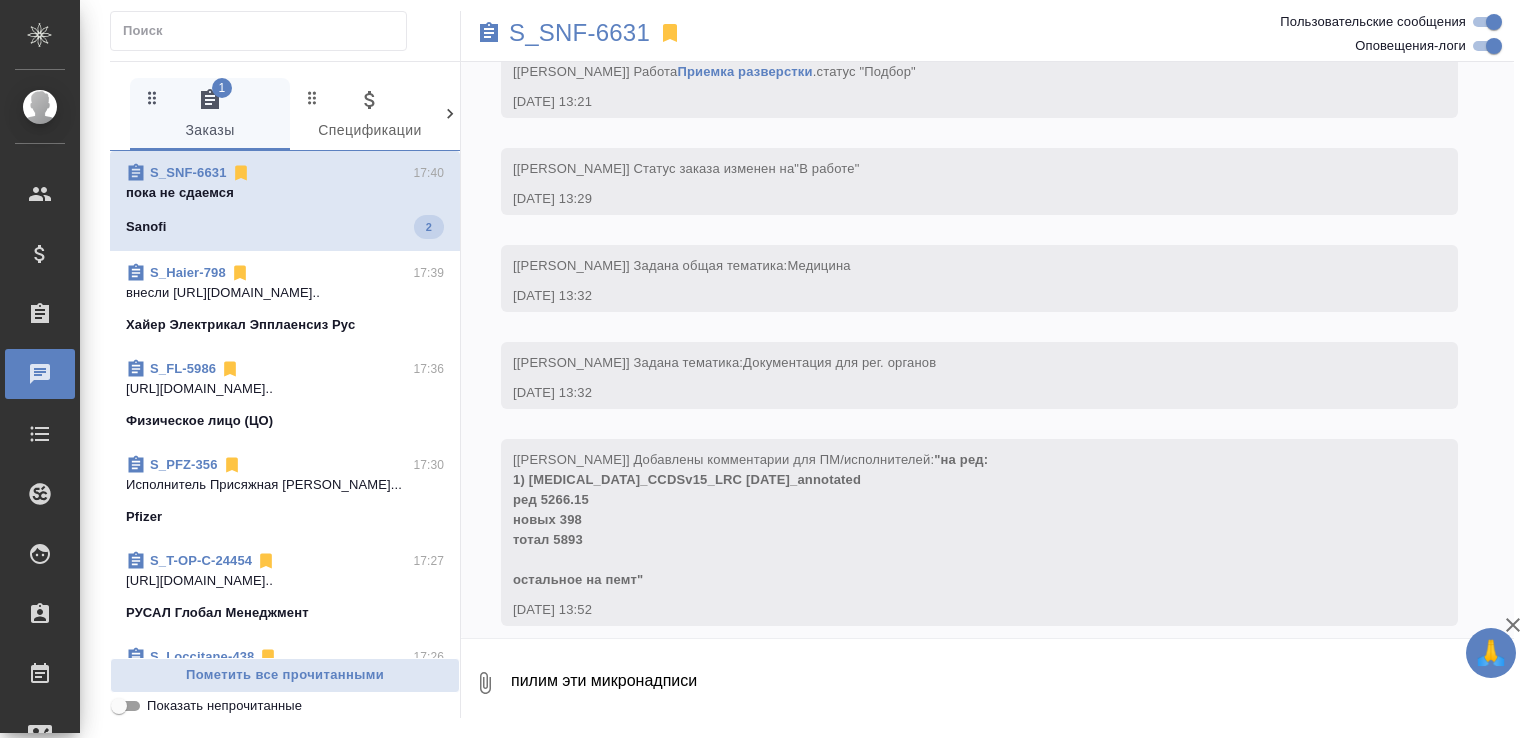 scroll, scrollTop: 38203, scrollLeft: 0, axis: vertical 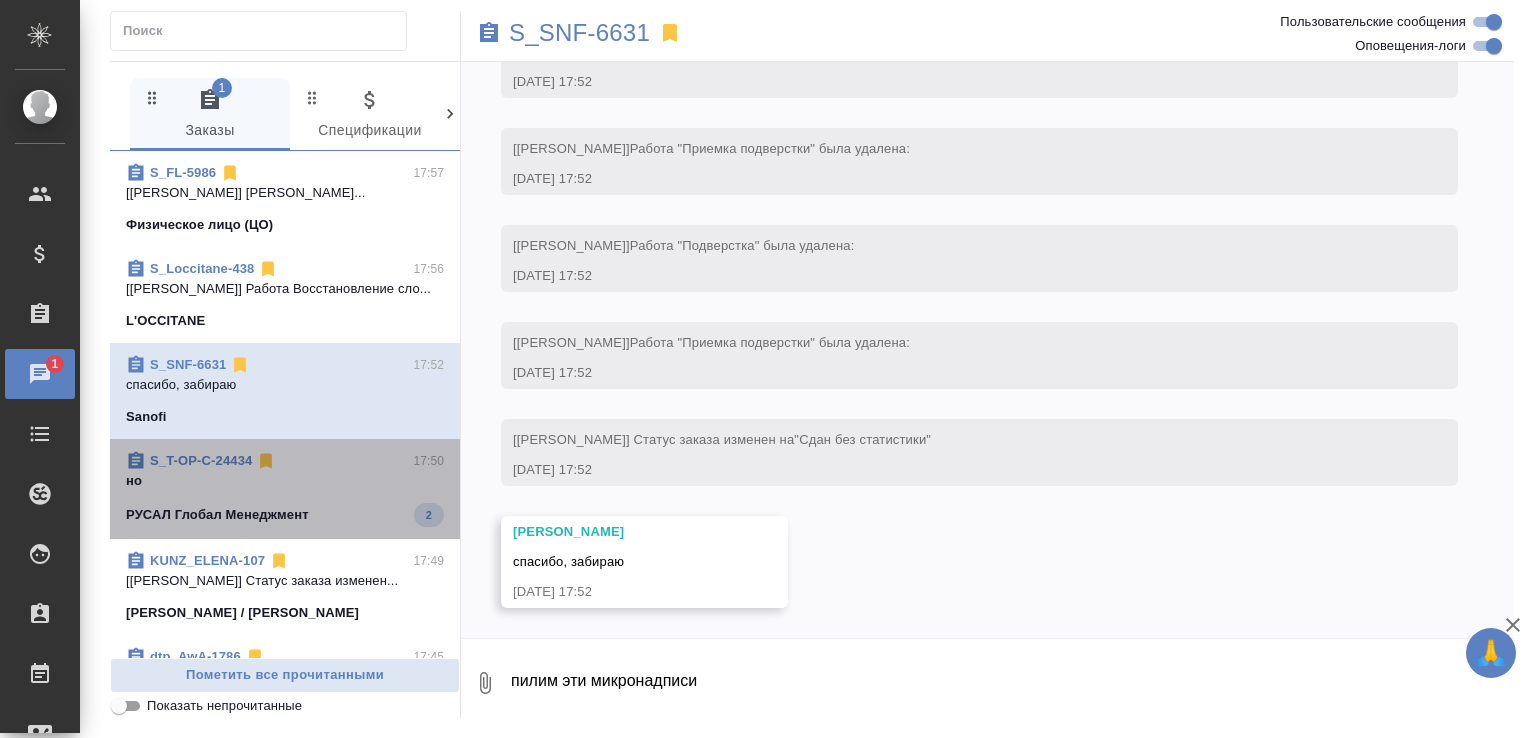 click on "S_T-OP-C-24434 17:50 но РУСАЛ Глобал Менеджмент 2" at bounding box center [285, 489] 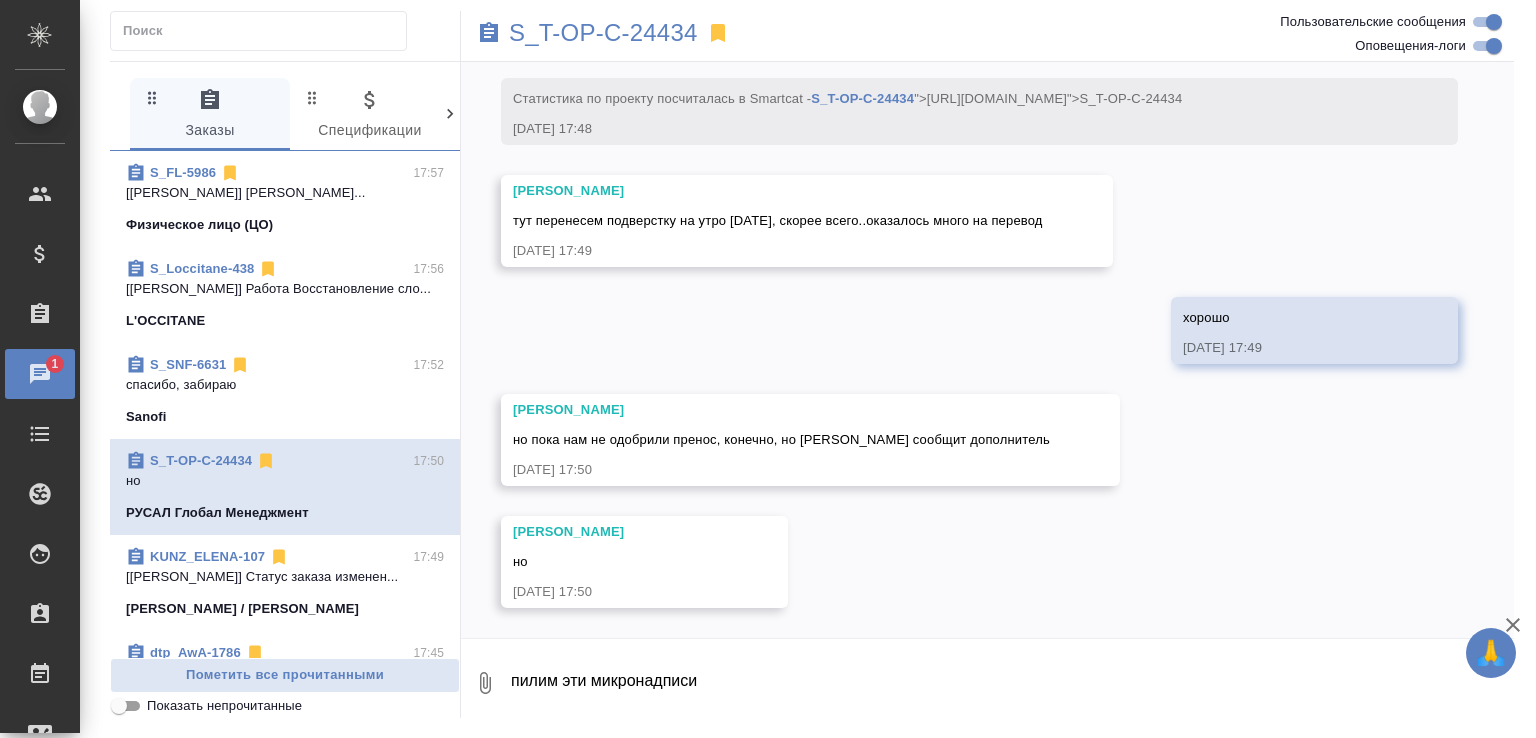 scroll, scrollTop: 6169, scrollLeft: 0, axis: vertical 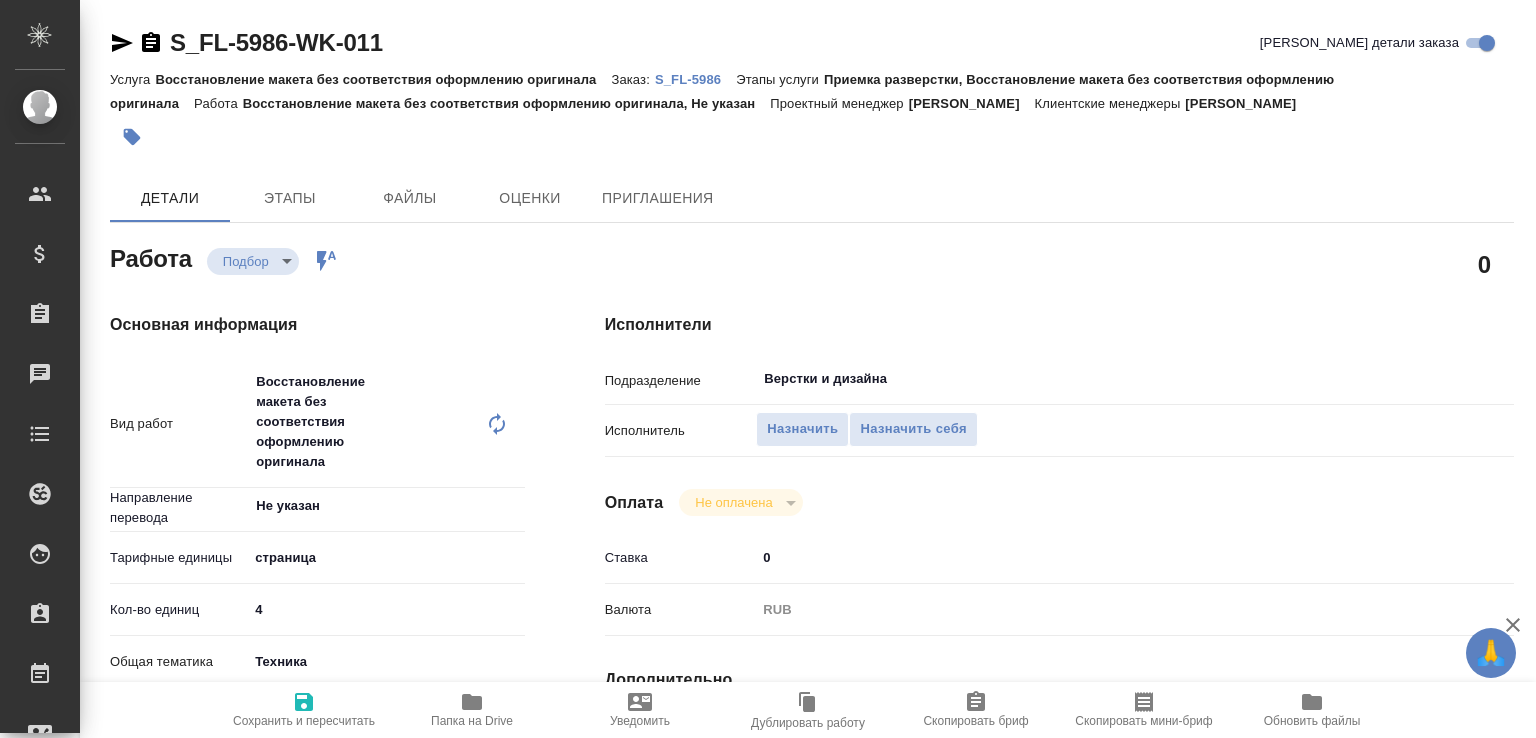 type on "x" 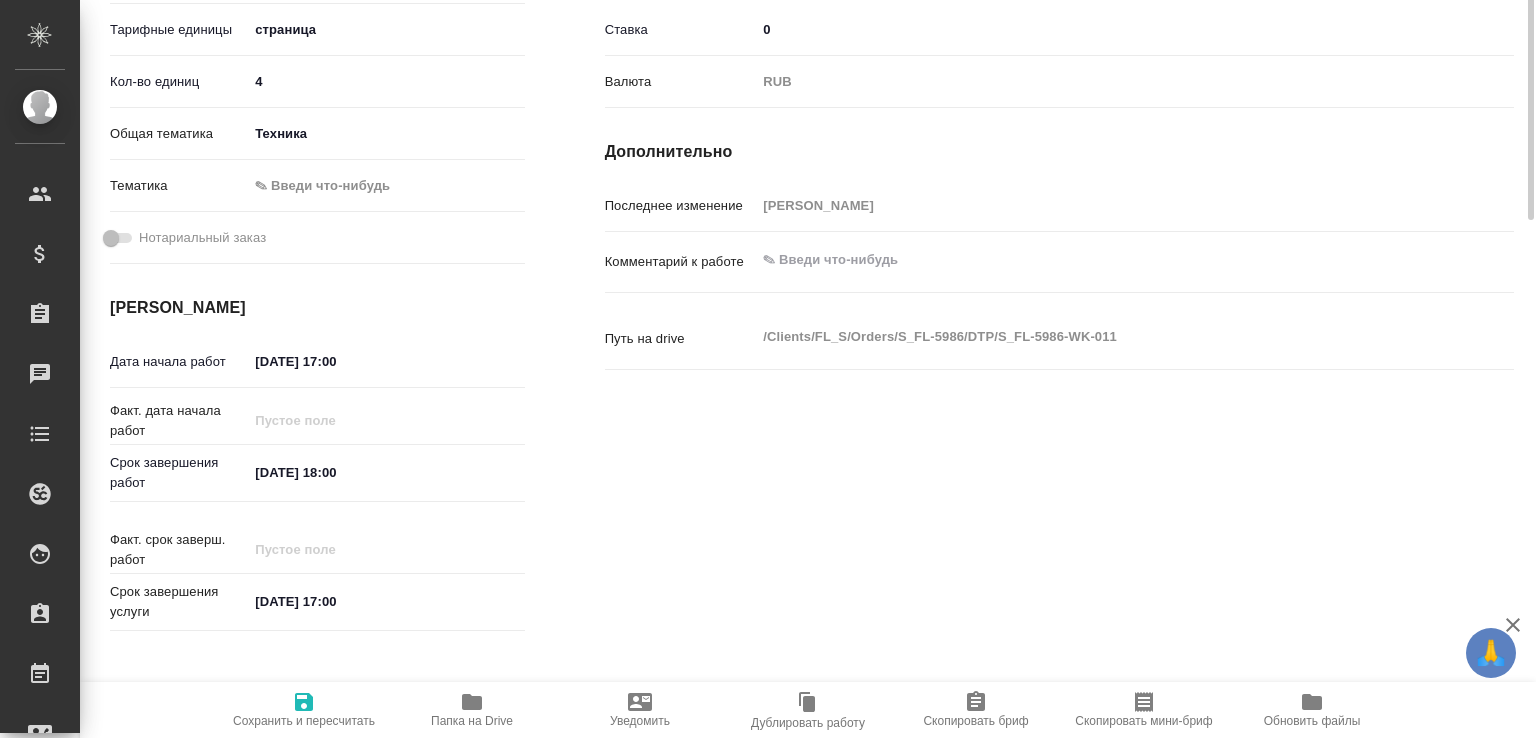 type on "x" 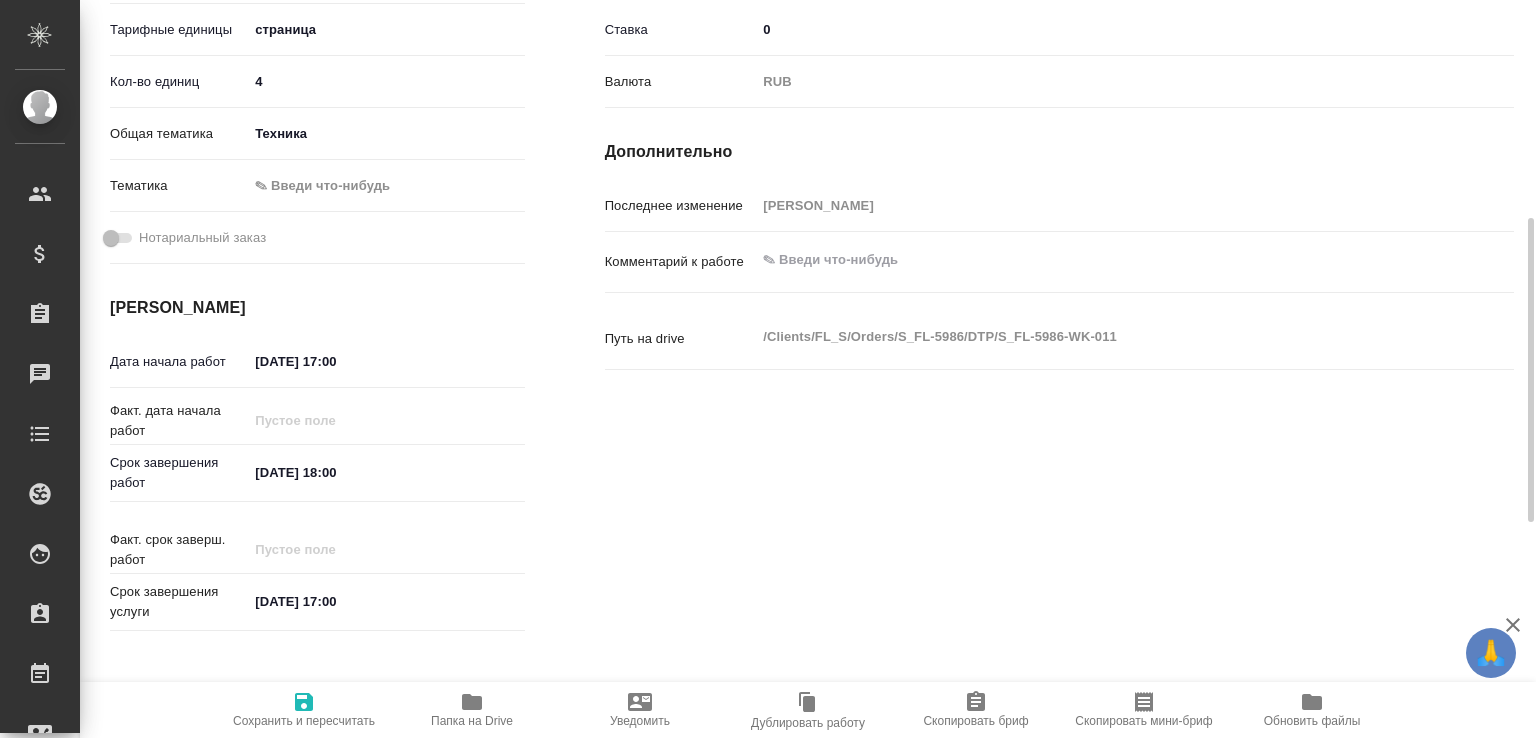 scroll, scrollTop: 954, scrollLeft: 0, axis: vertical 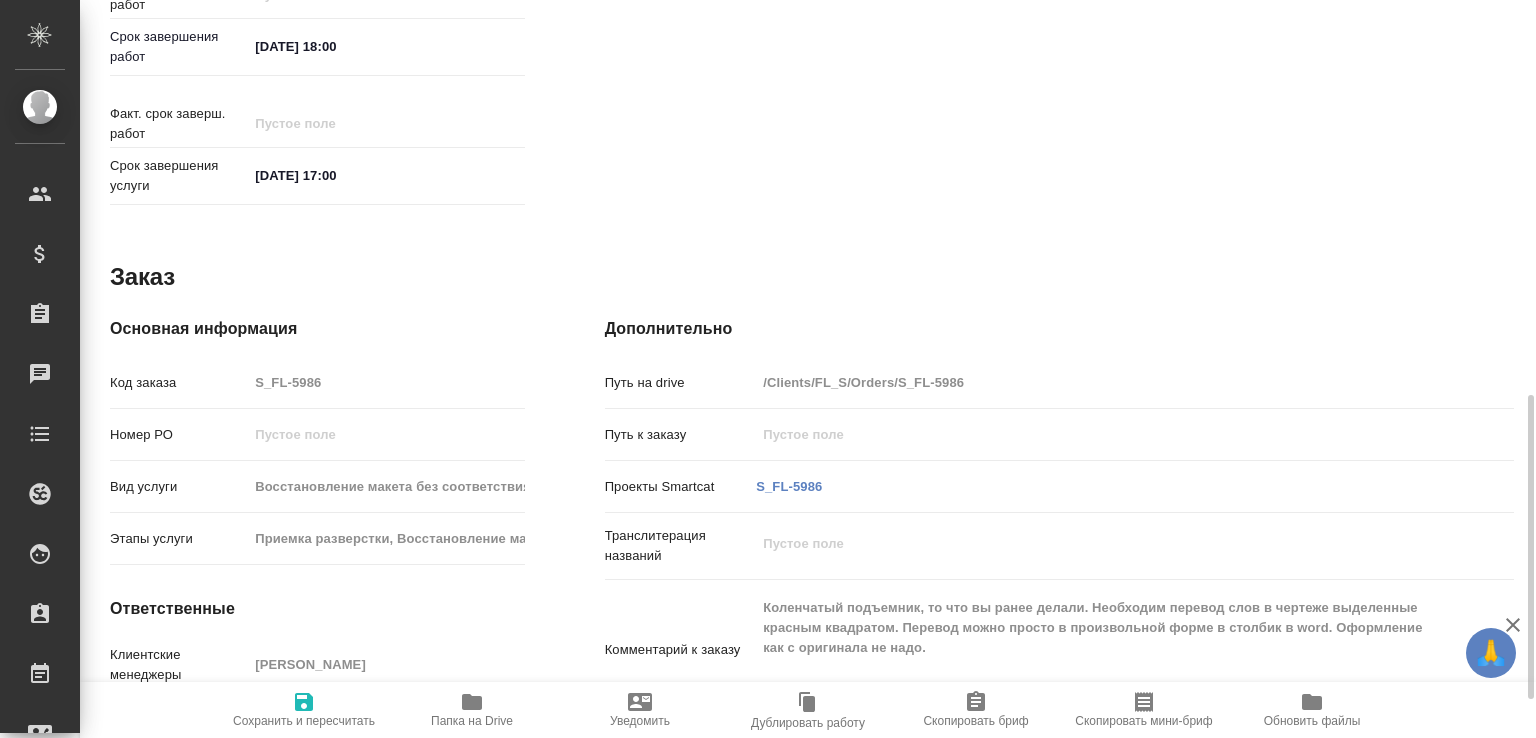type on "x" 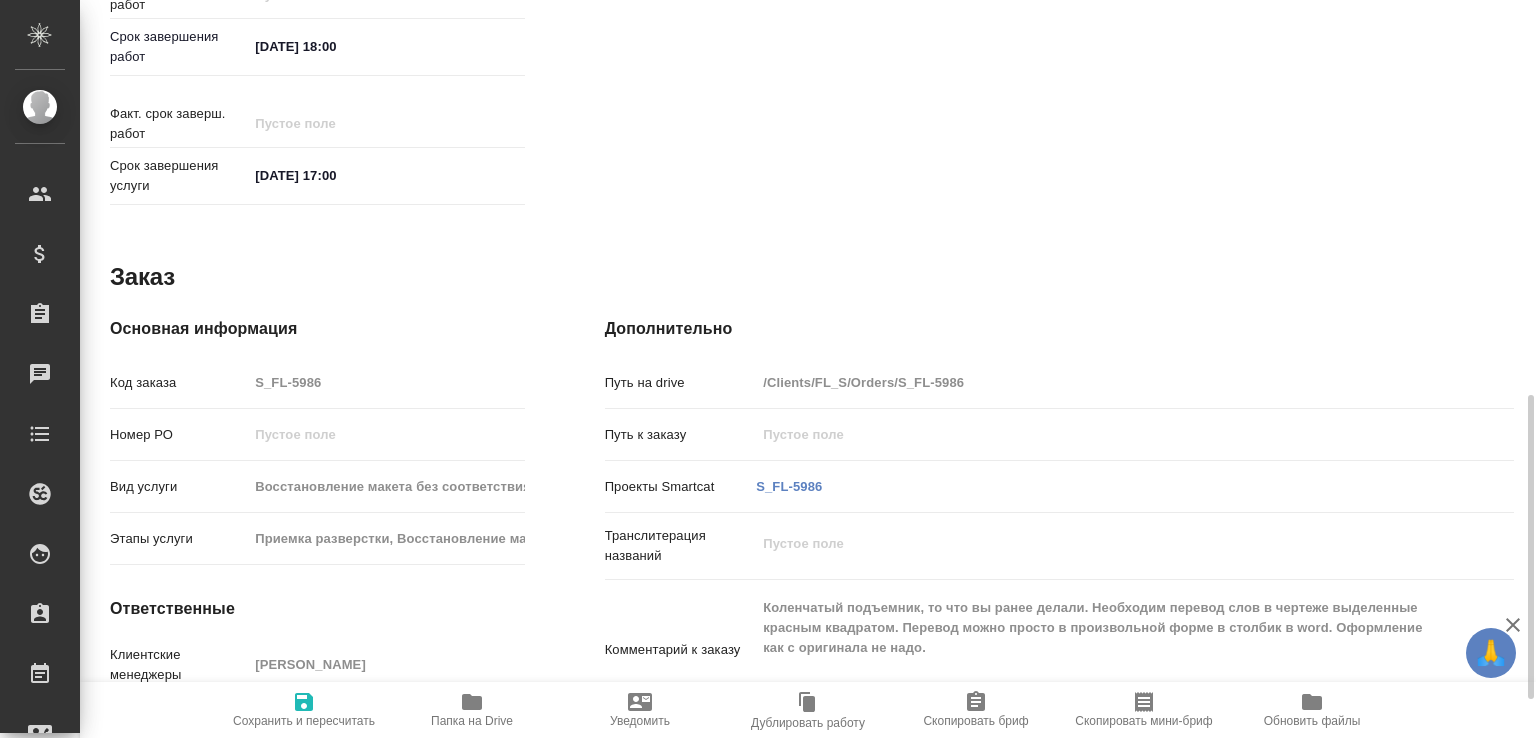 type on "x" 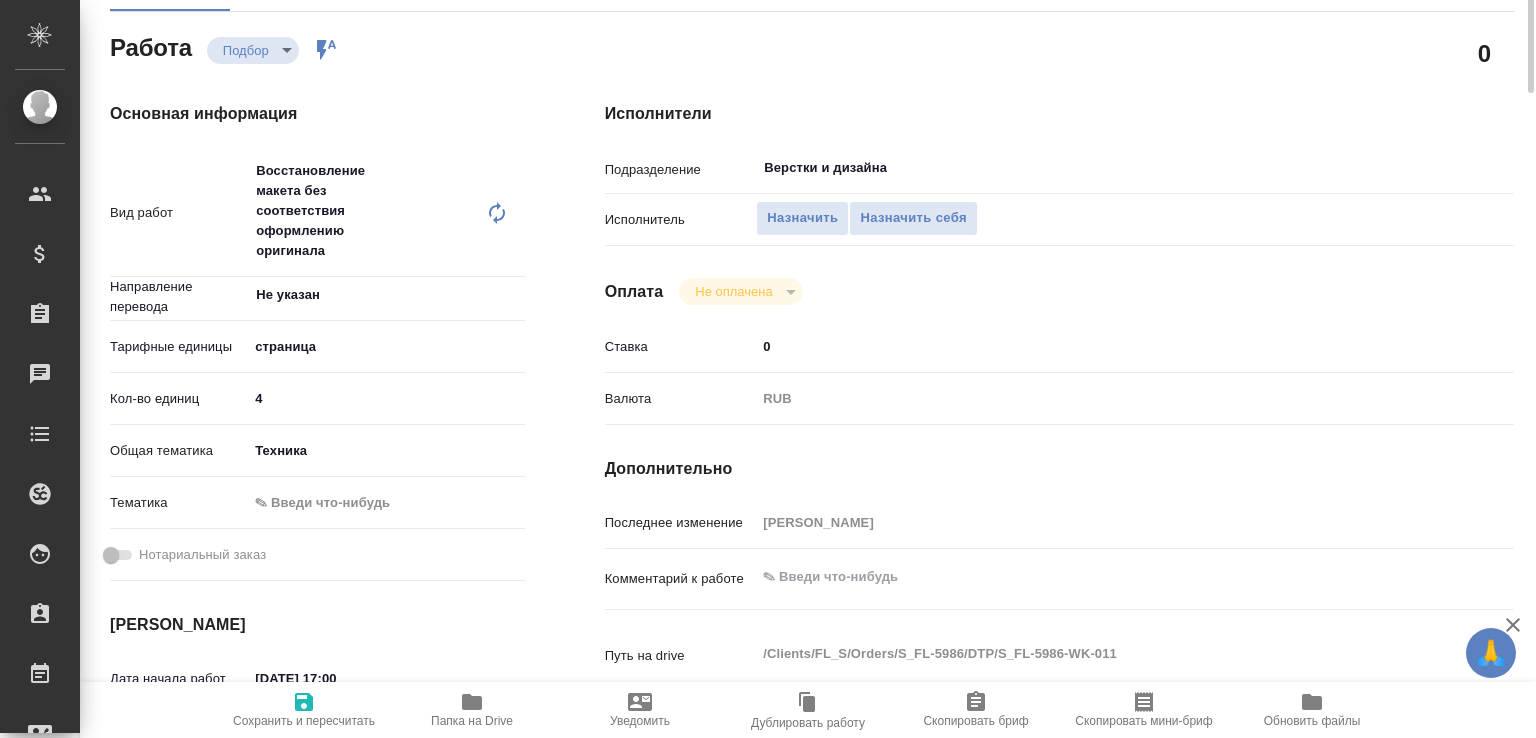 scroll, scrollTop: 0, scrollLeft: 0, axis: both 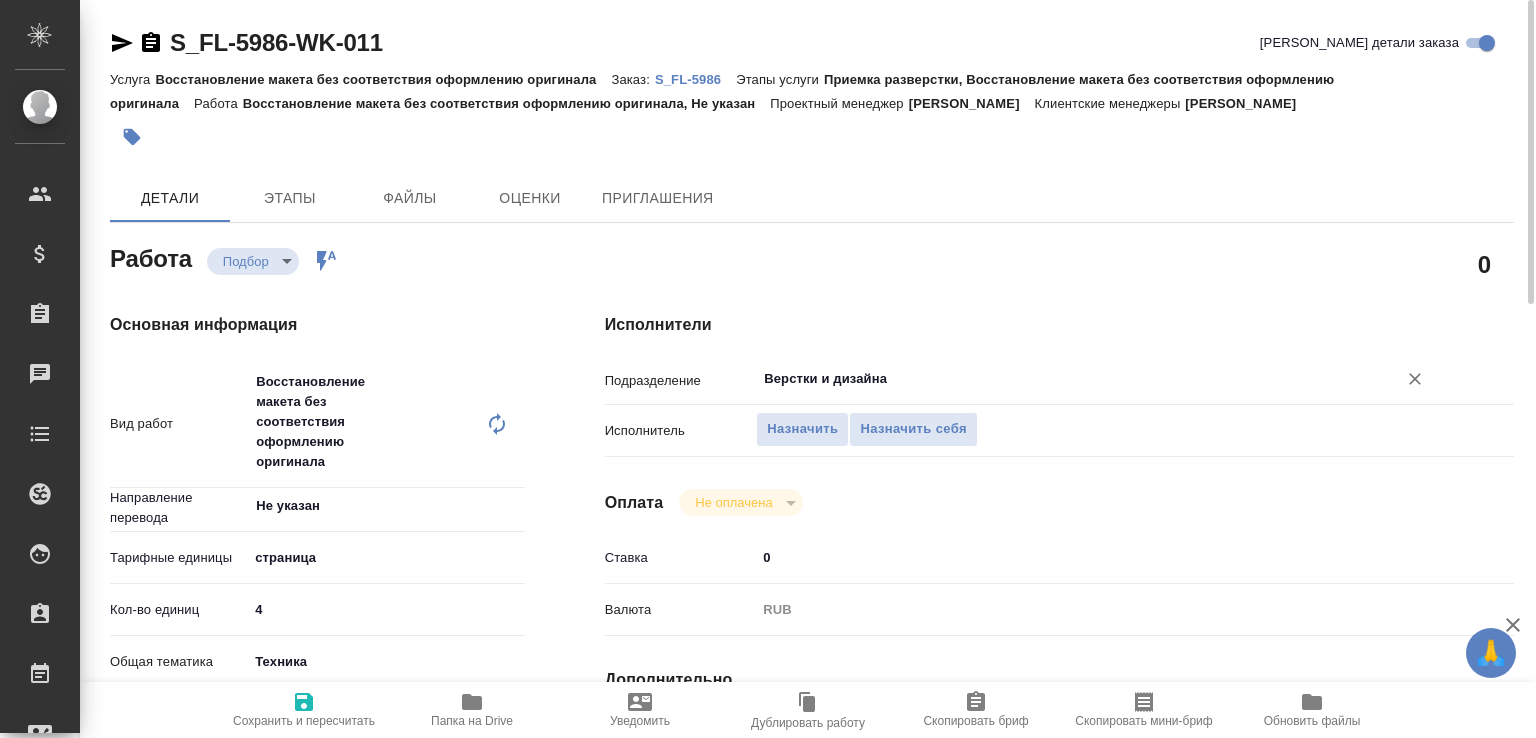 click on "Верстки и дизайна" at bounding box center (1063, 379) 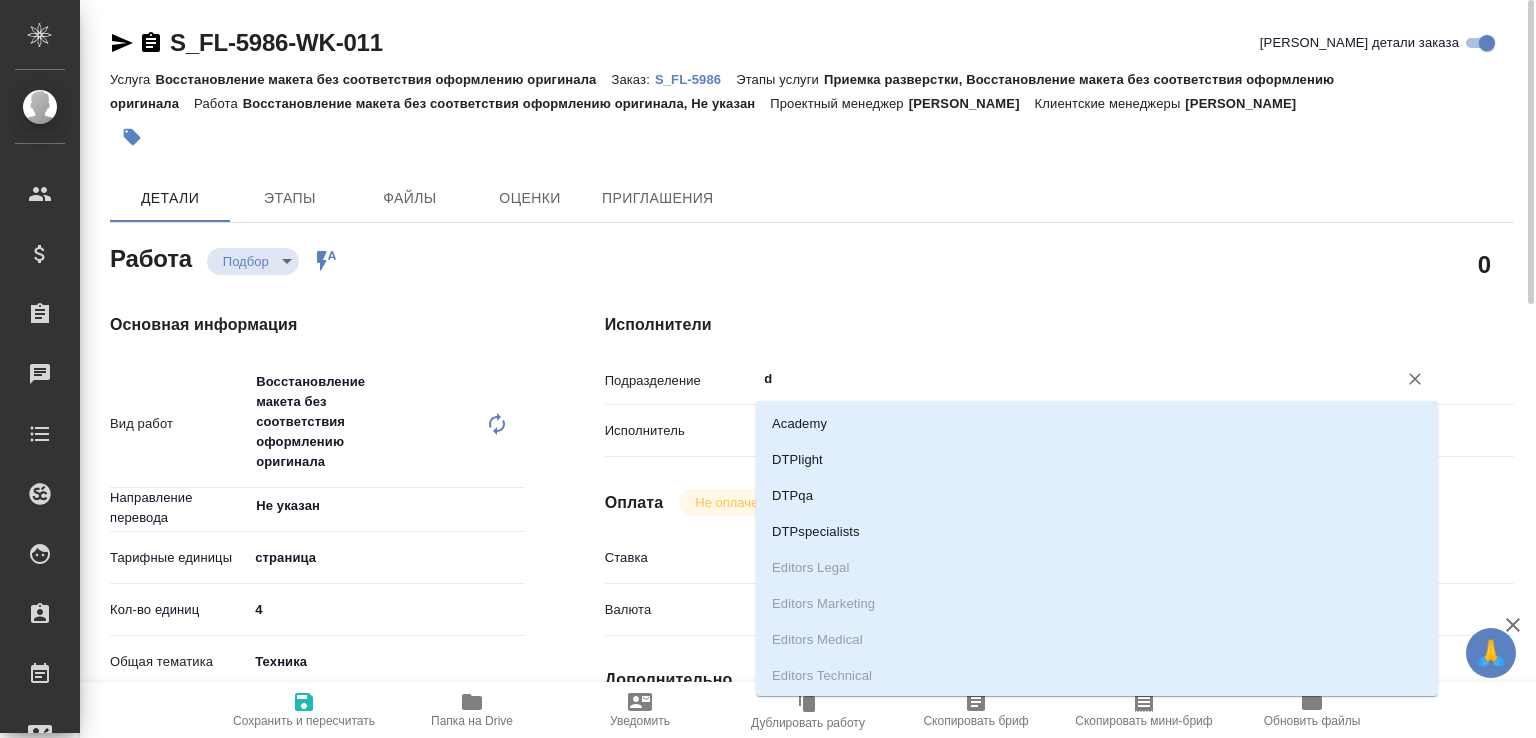 type on "dt" 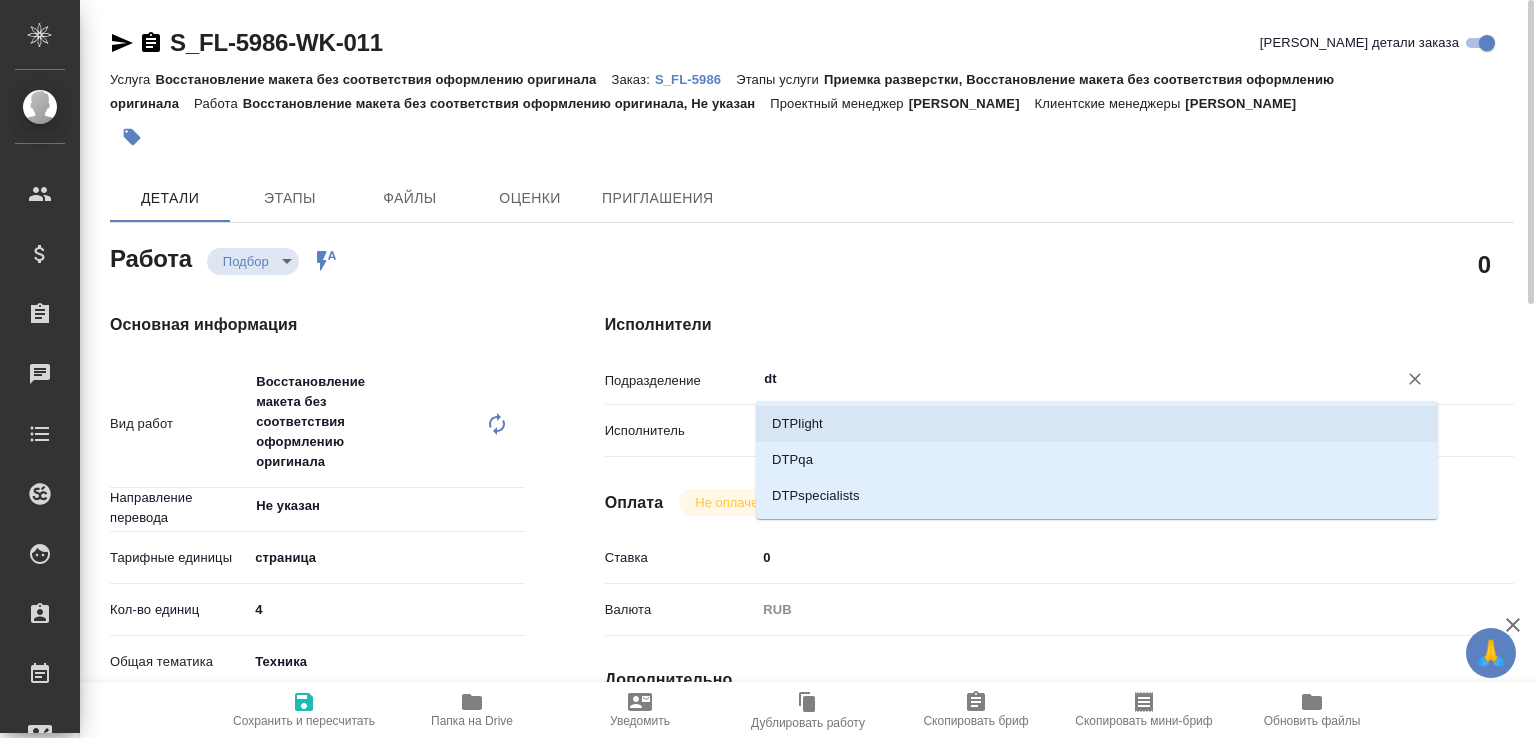click on "DTPlight" at bounding box center [1097, 424] 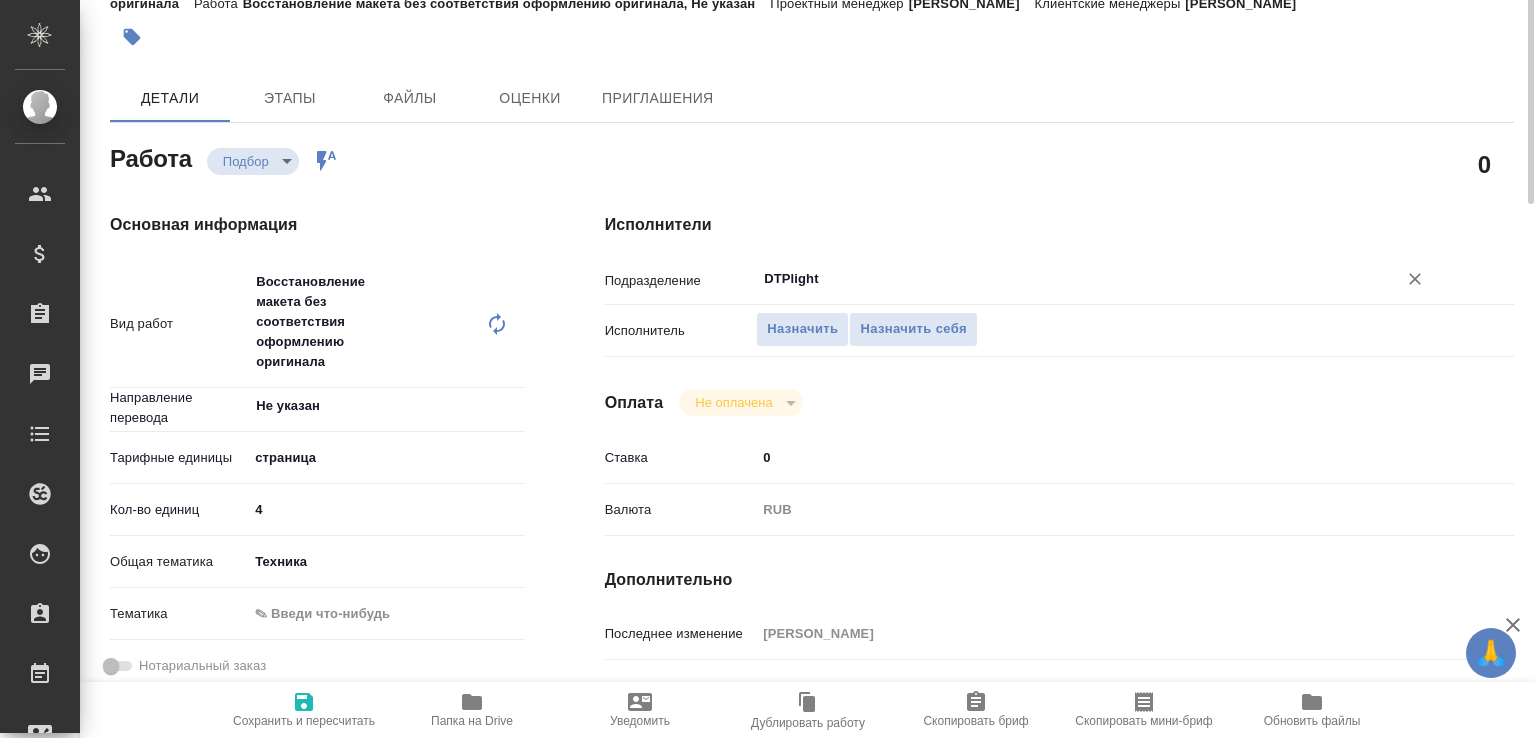 scroll, scrollTop: 200, scrollLeft: 0, axis: vertical 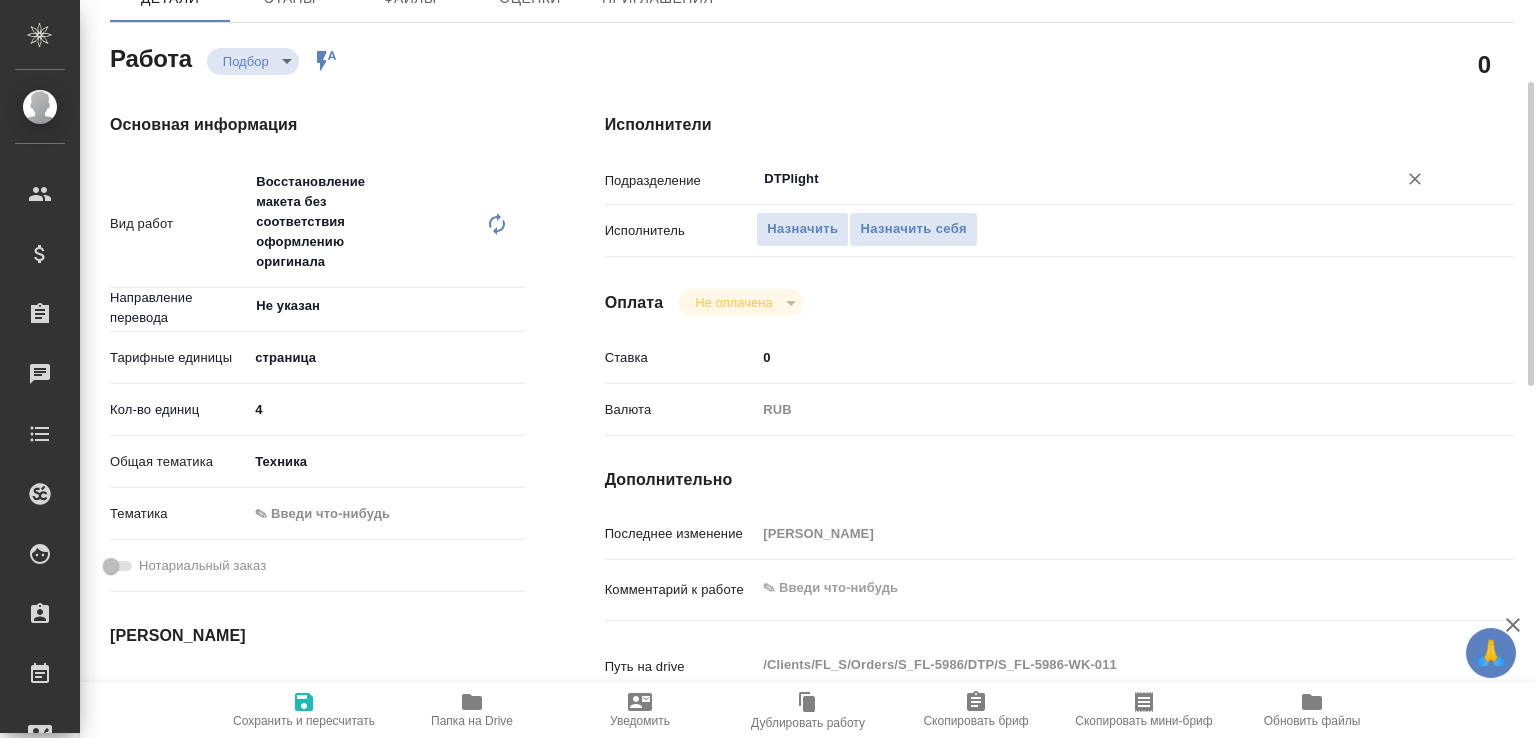 type on "DTPlight" 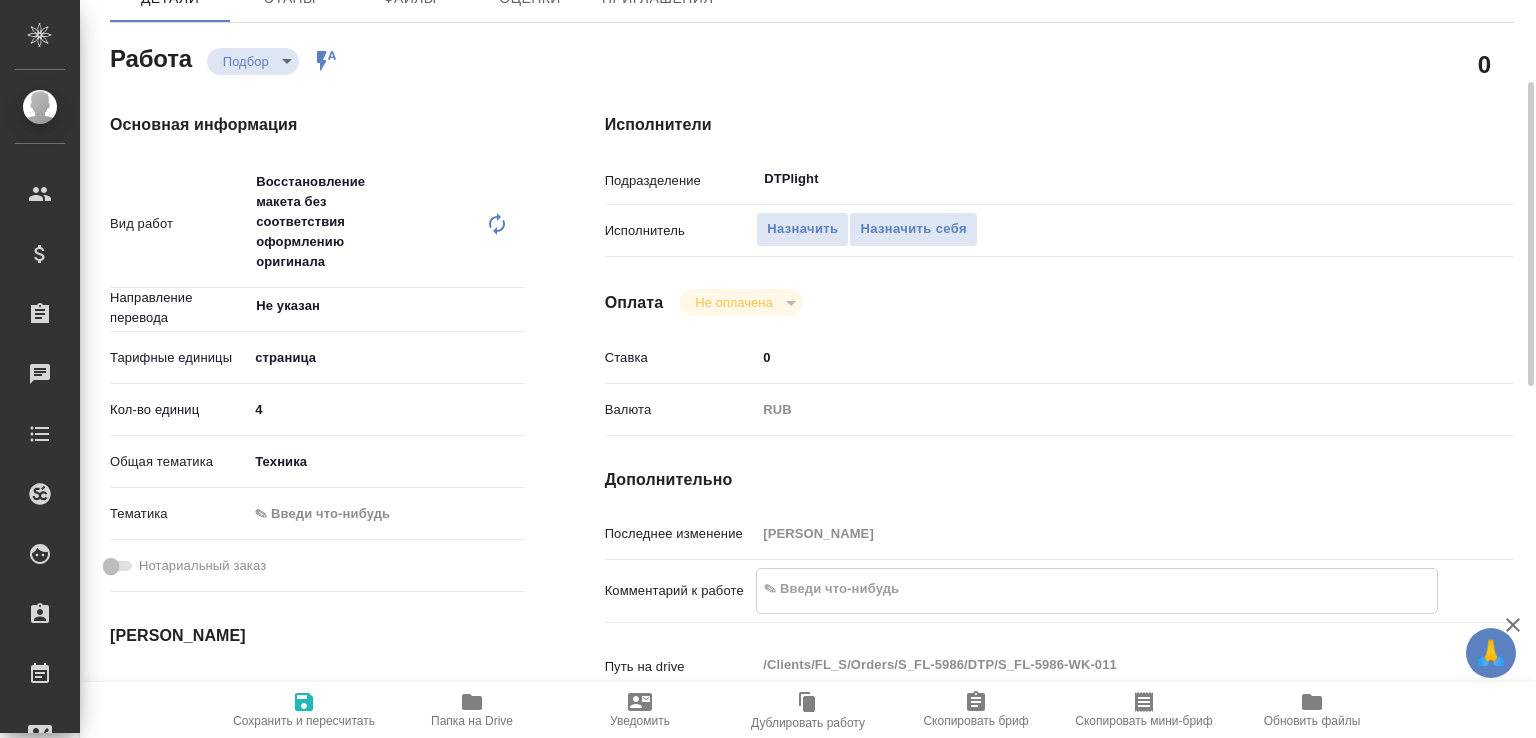 type on "x" 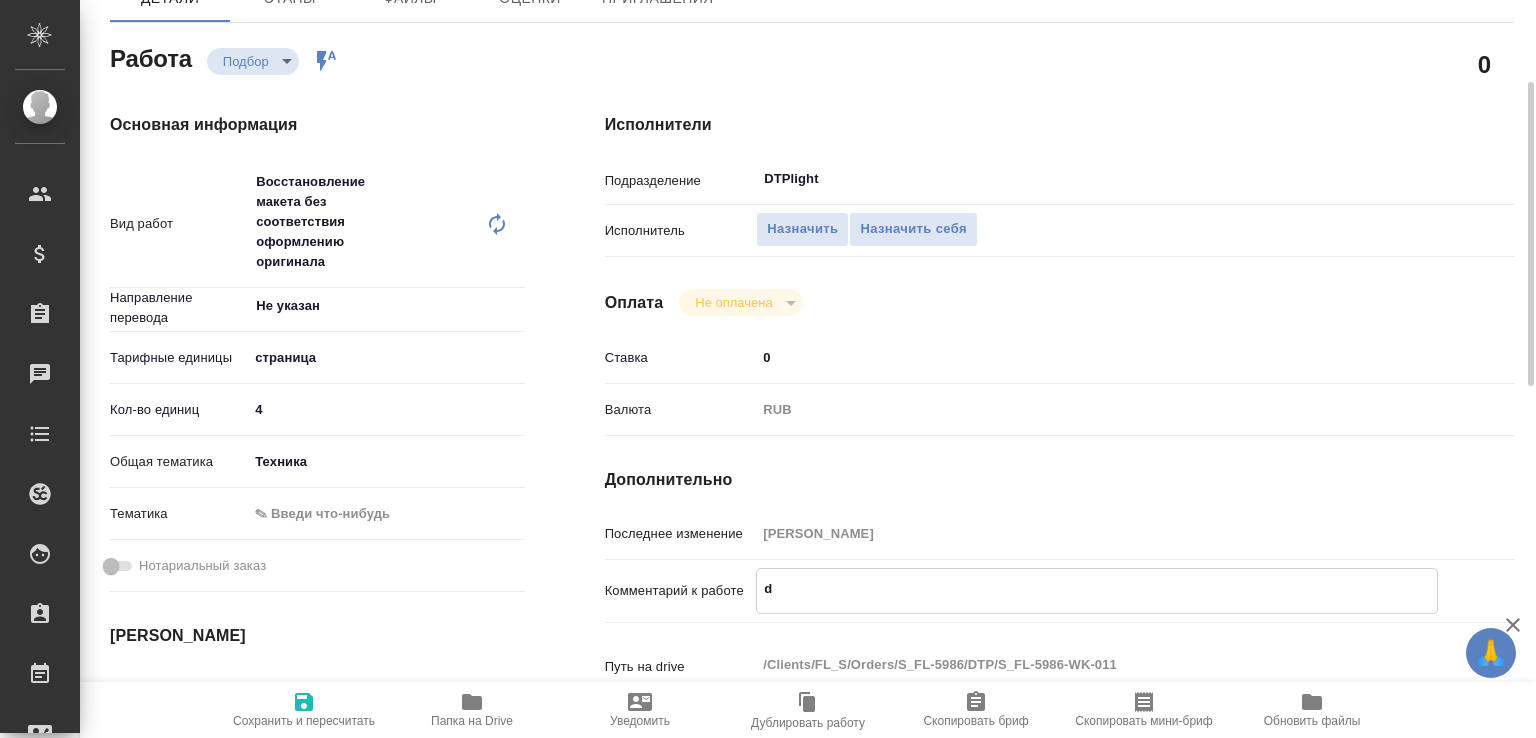 type on "x" 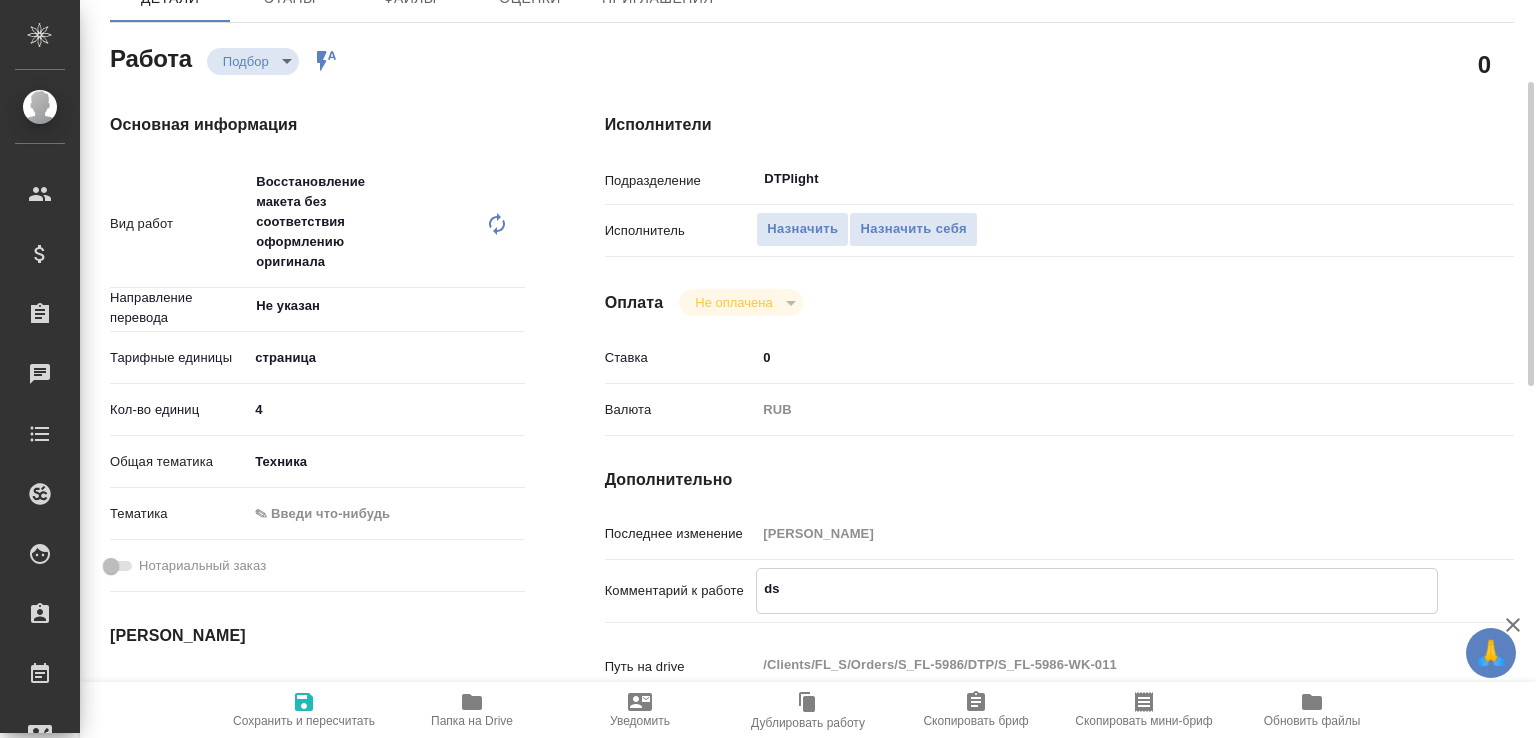 type on "dsn" 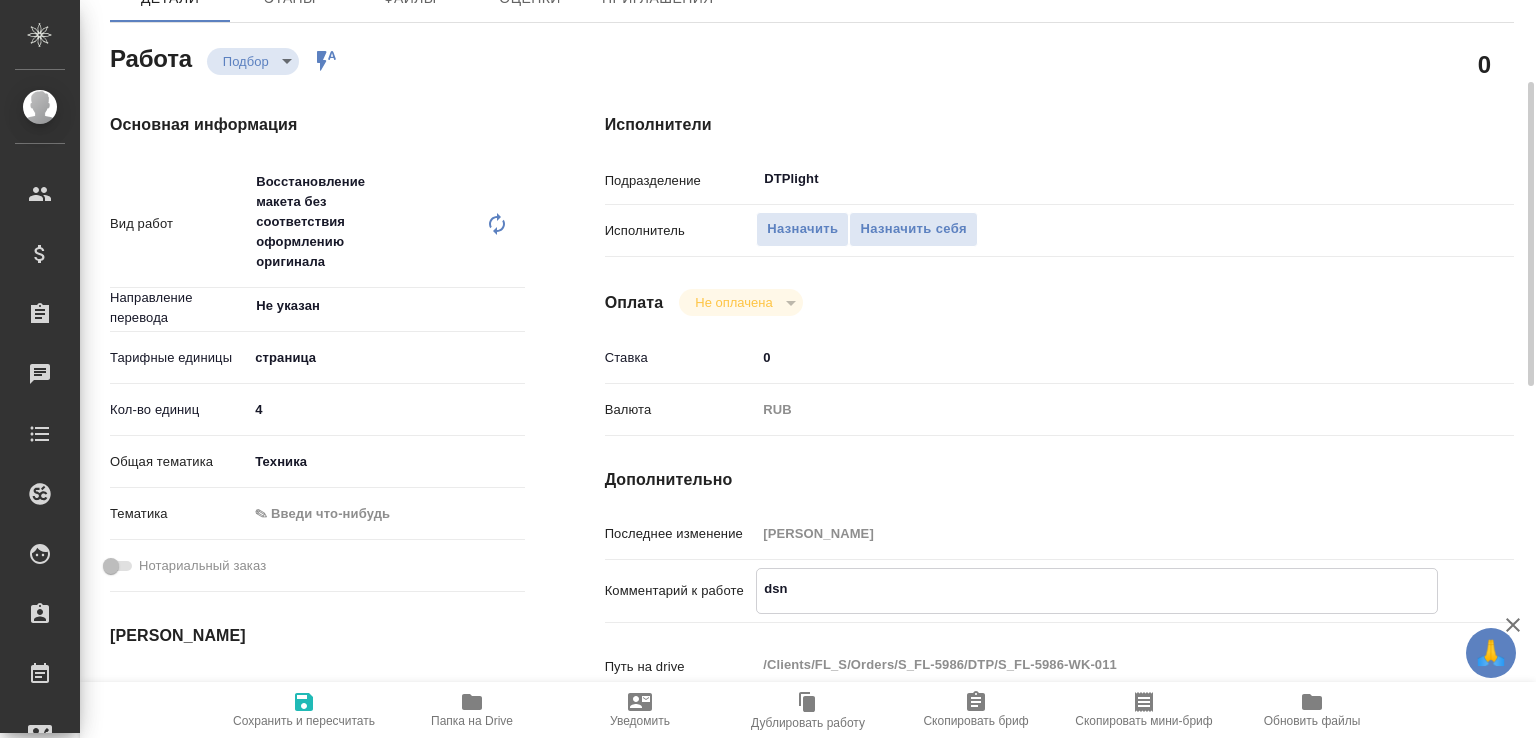 type on "x" 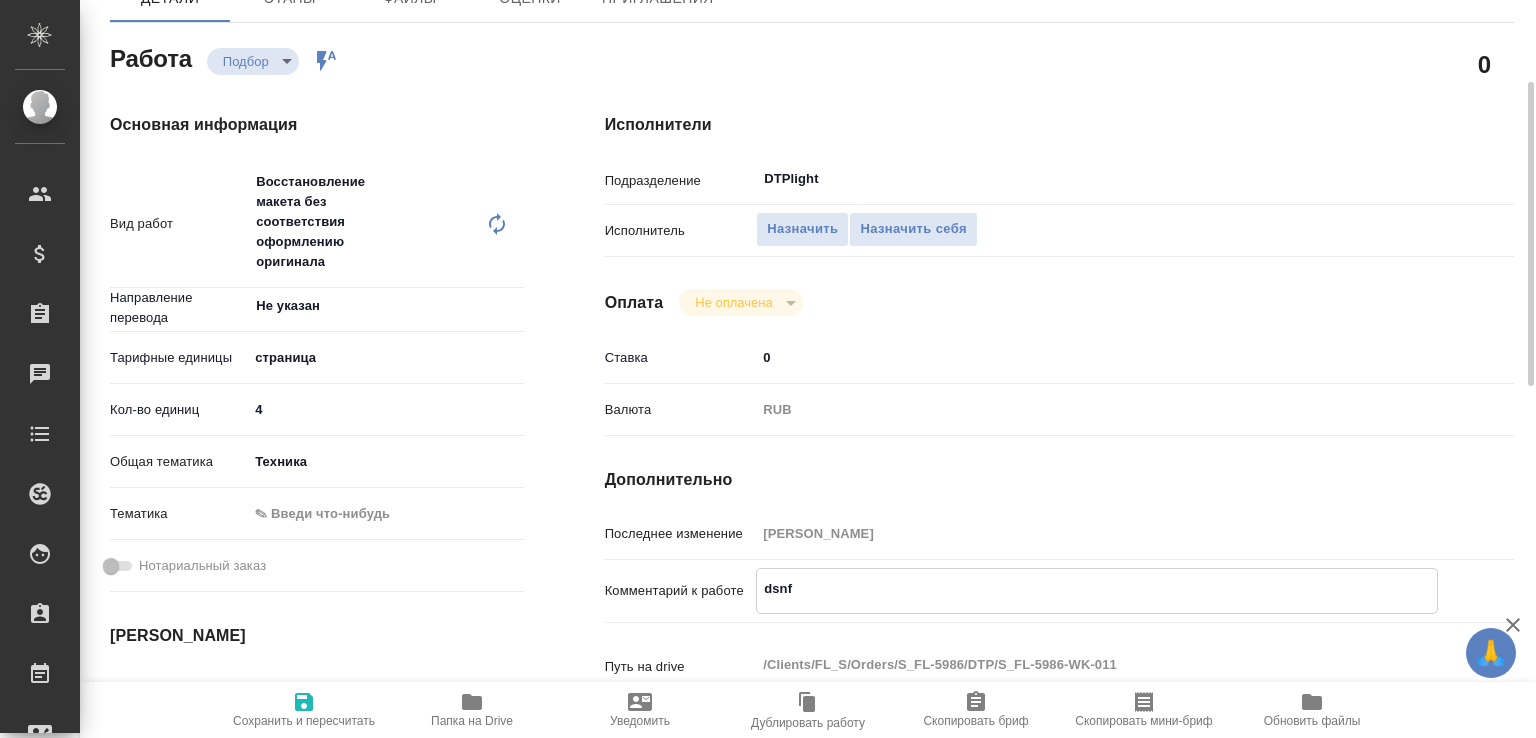 type on "x" 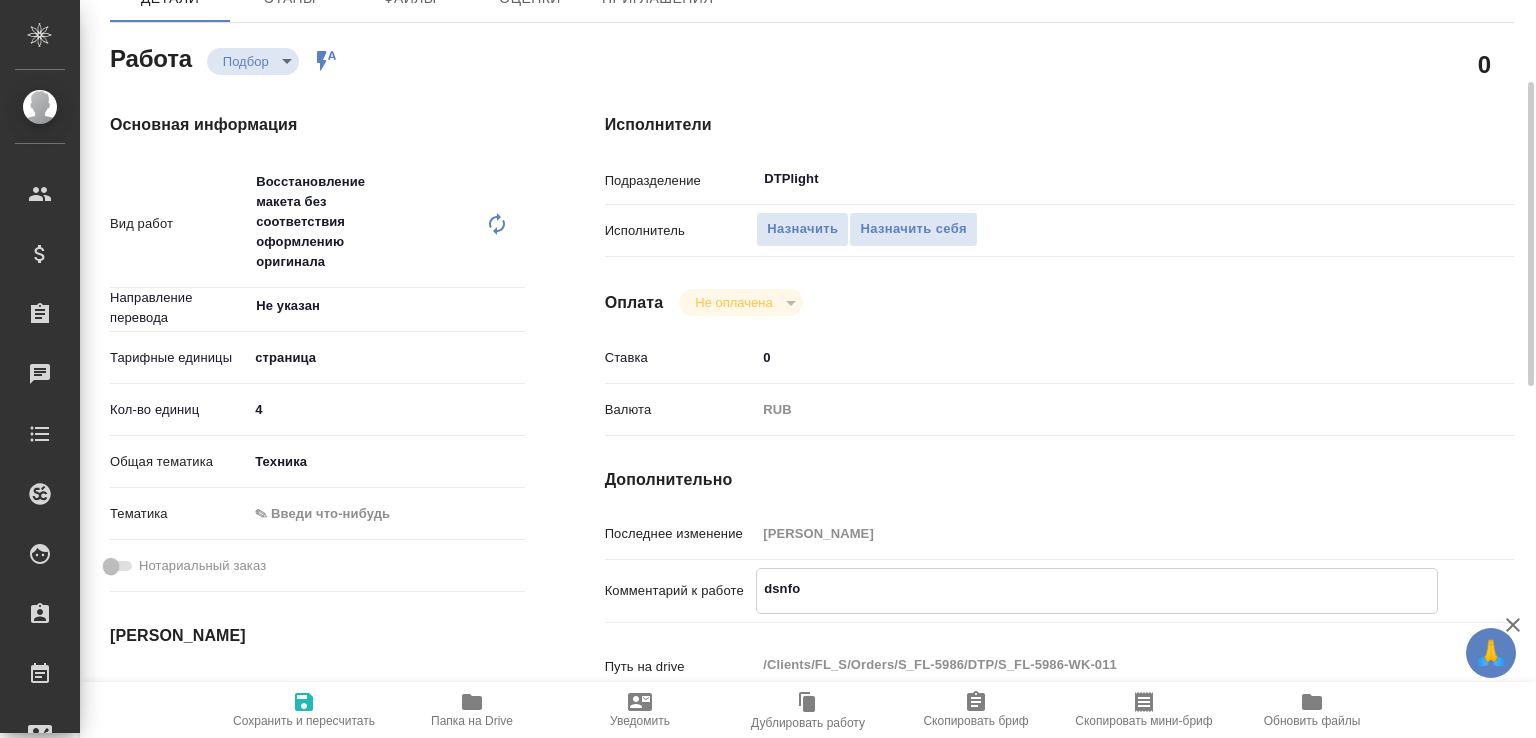 type on "x" 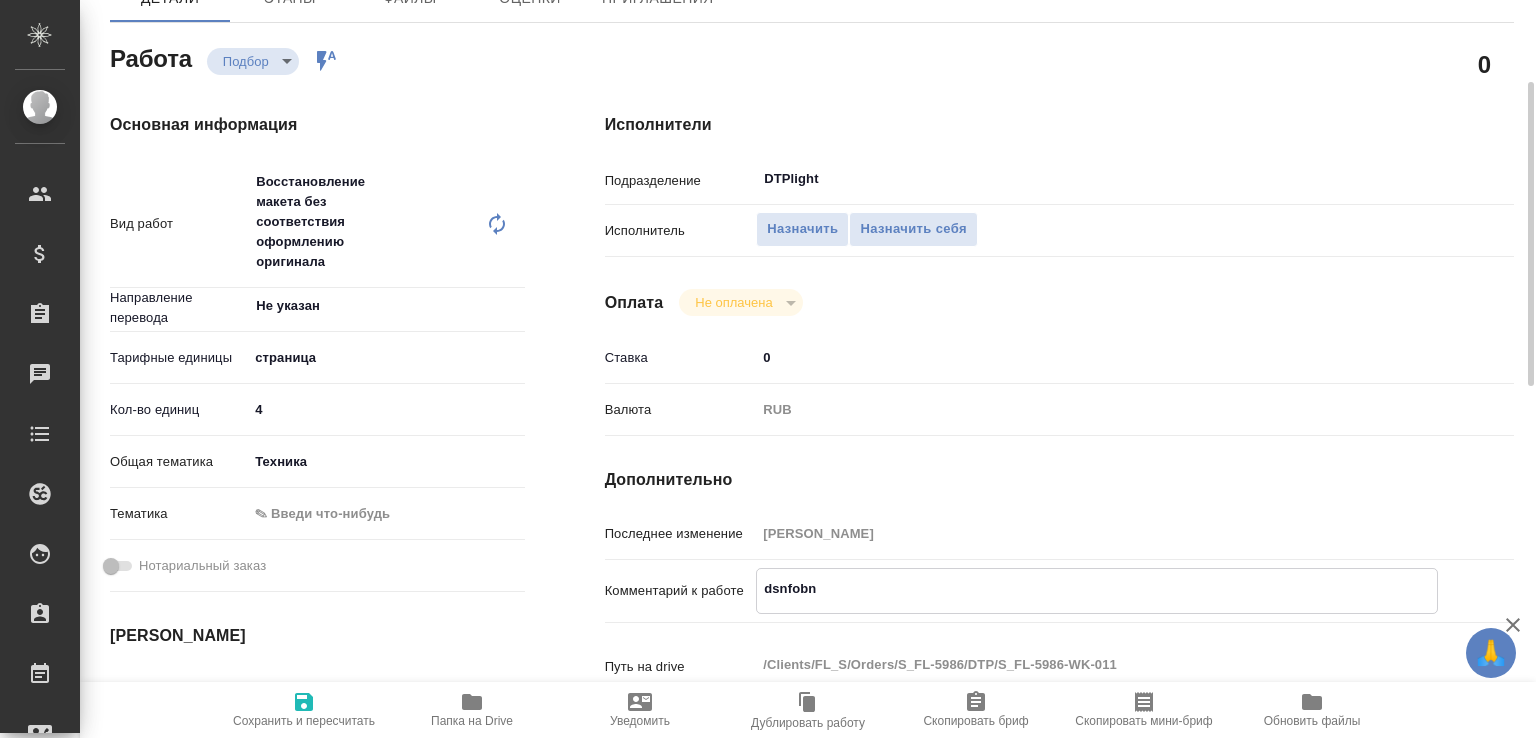 type on "dsnfobnm" 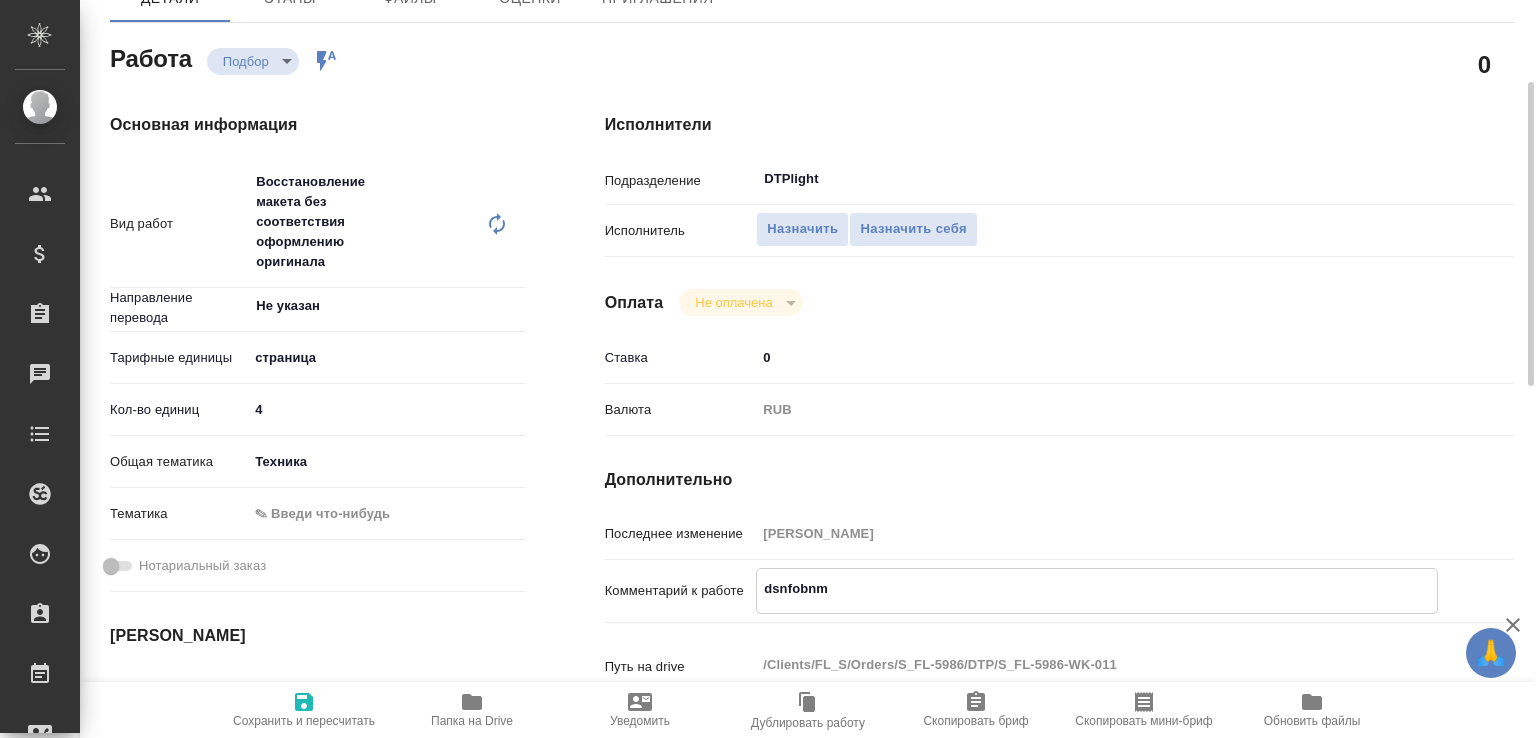 type on "x" 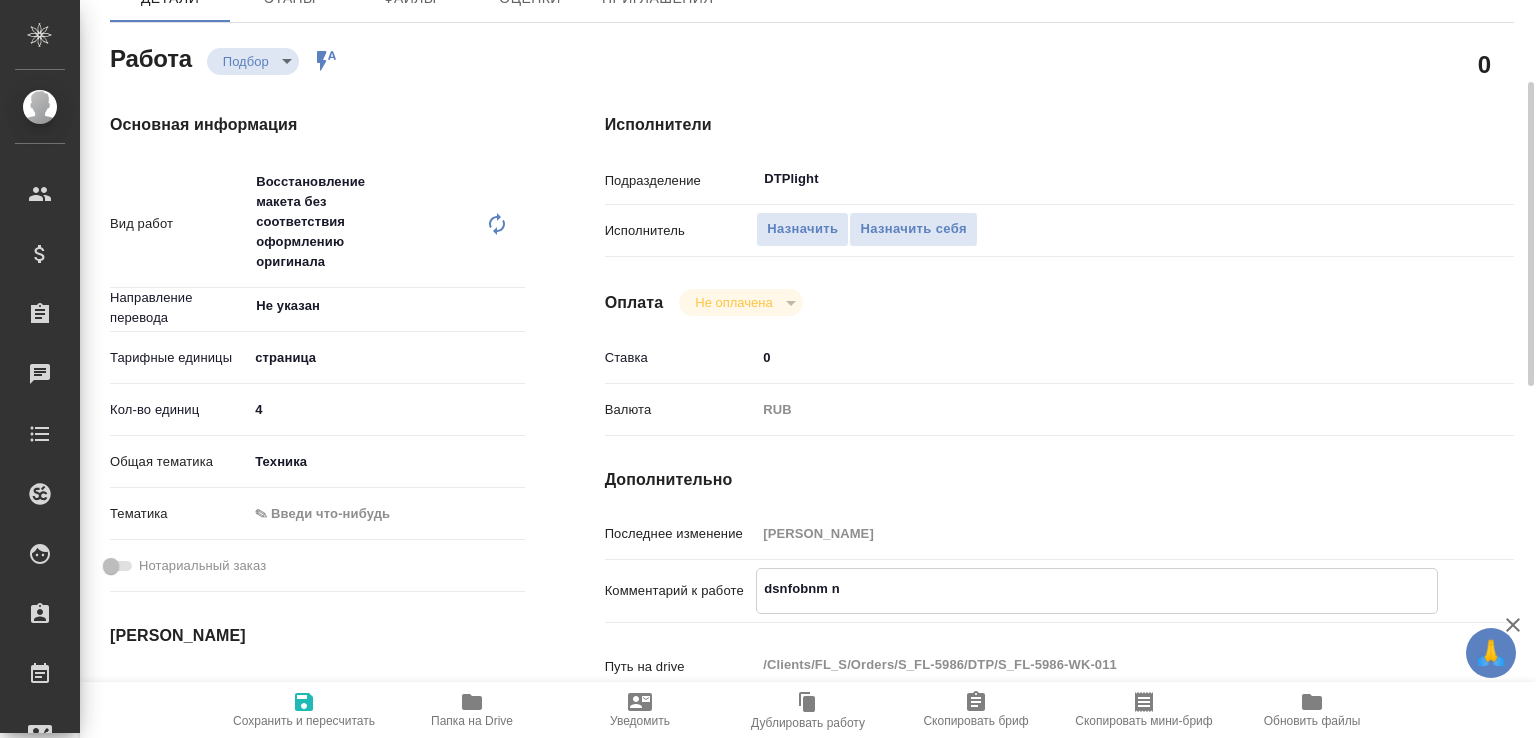 type on "dsnfobnm nj" 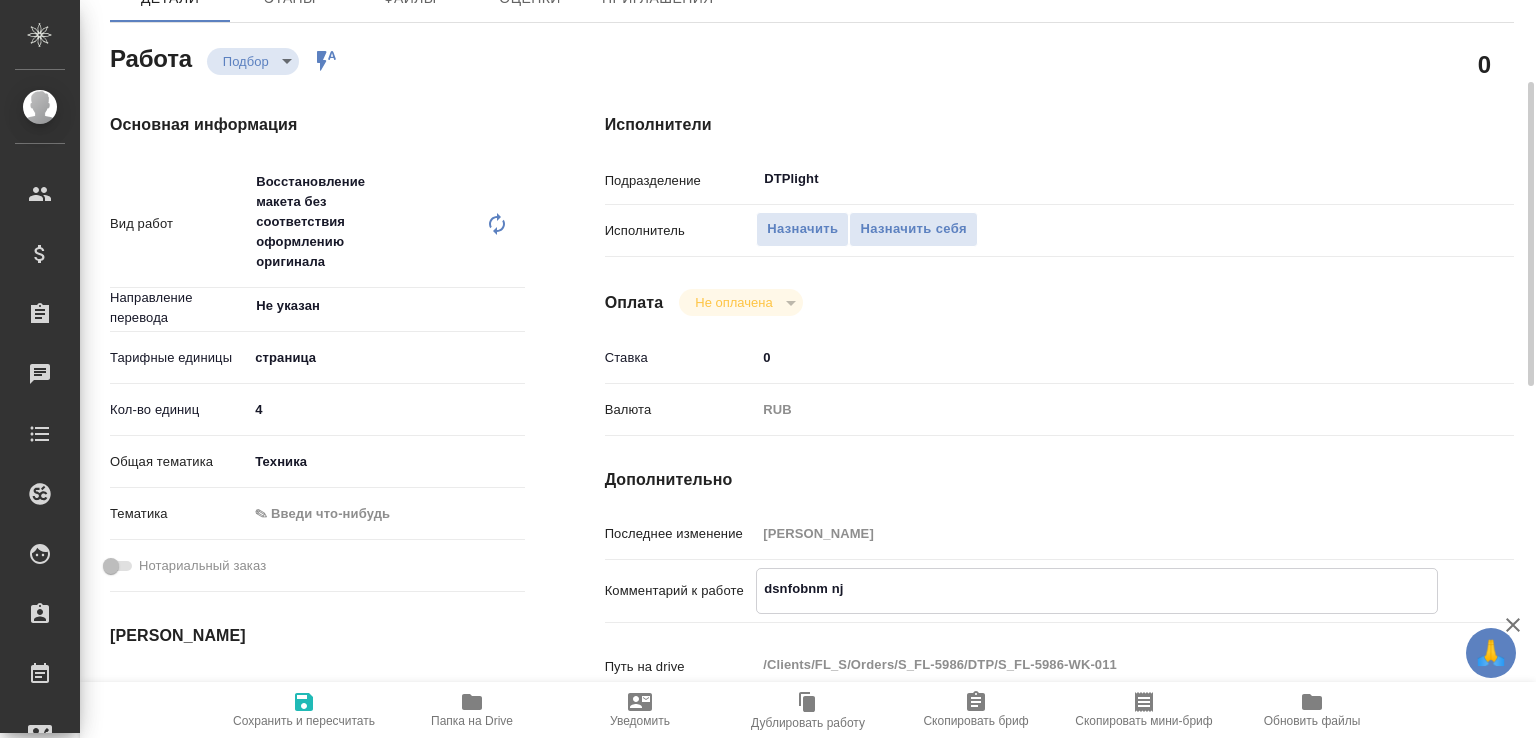 type on "x" 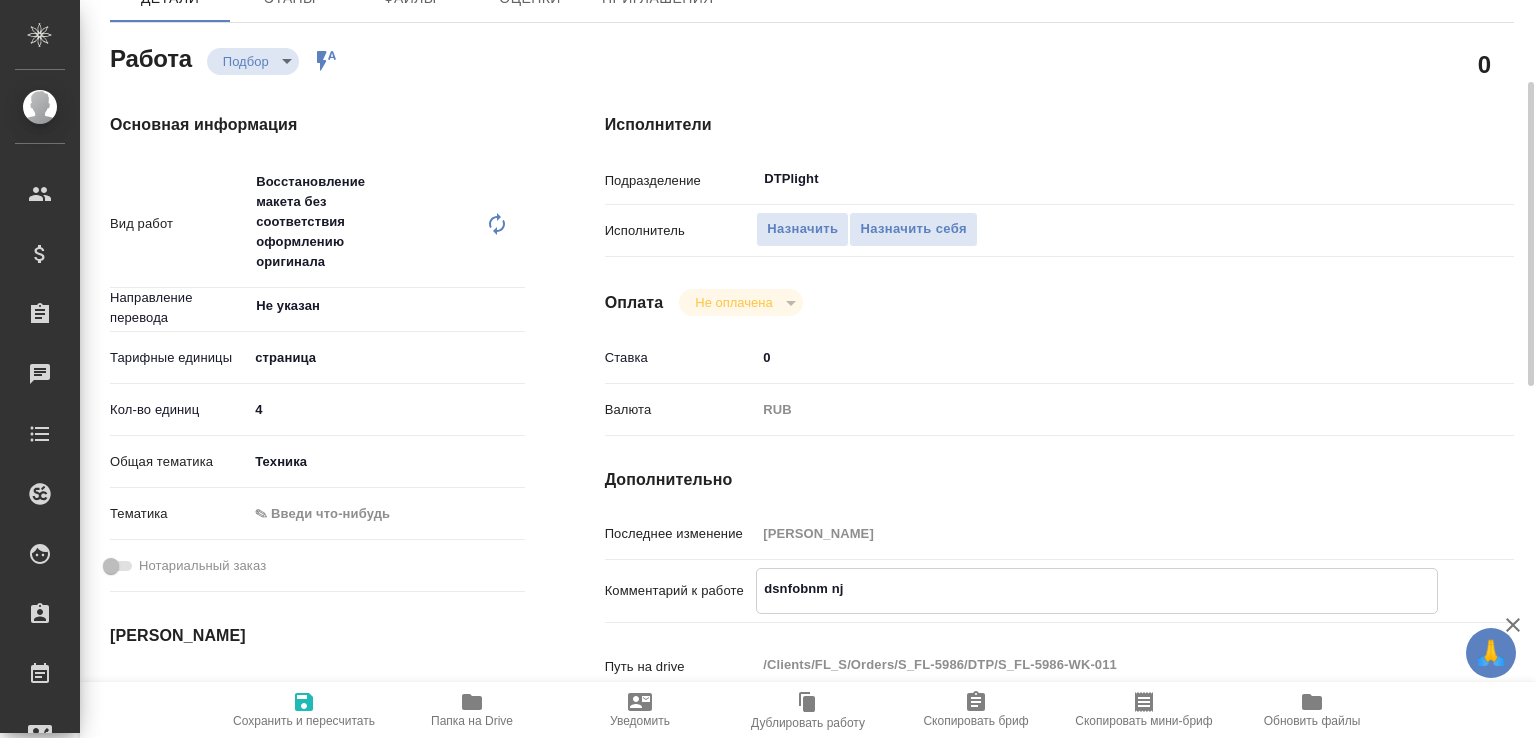 type on "x" 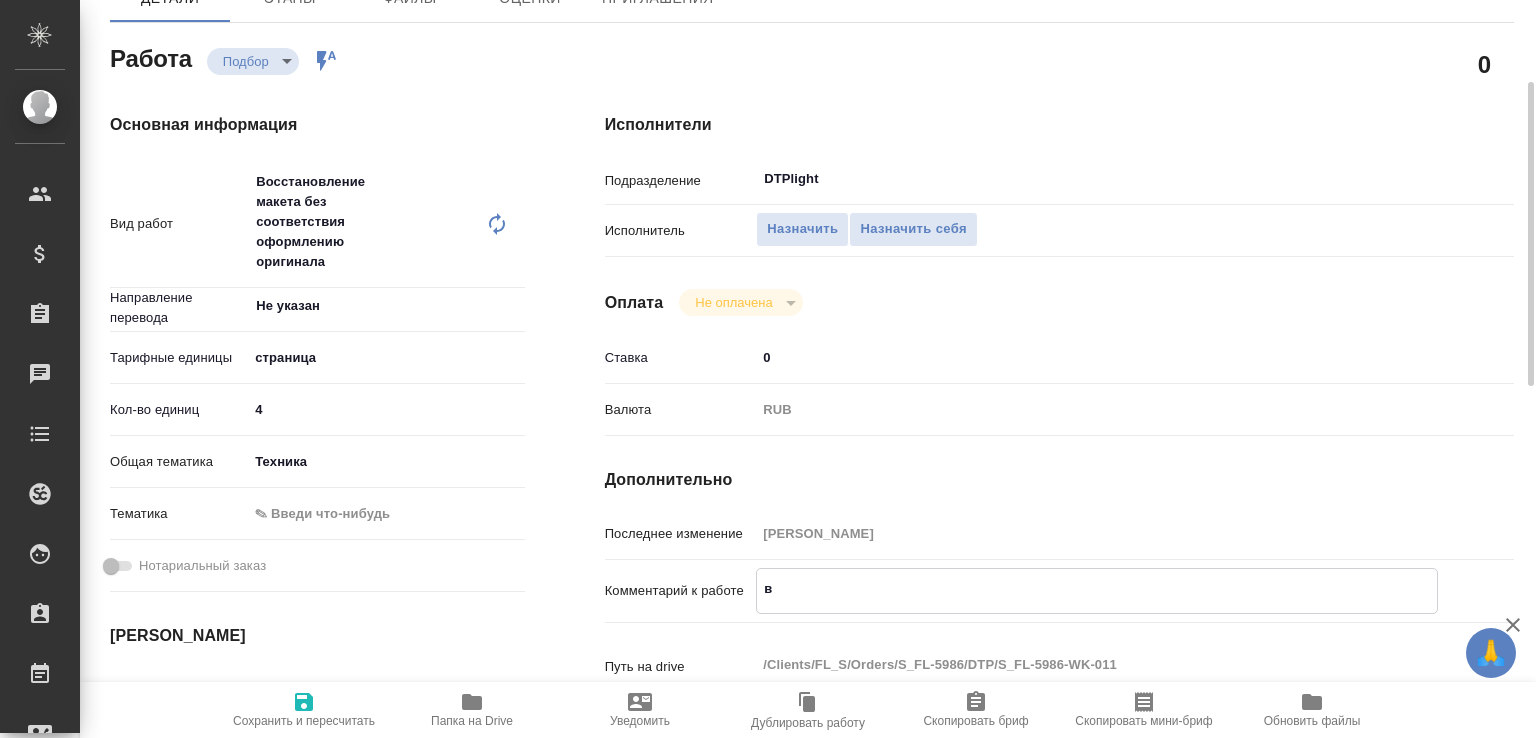 type on "x" 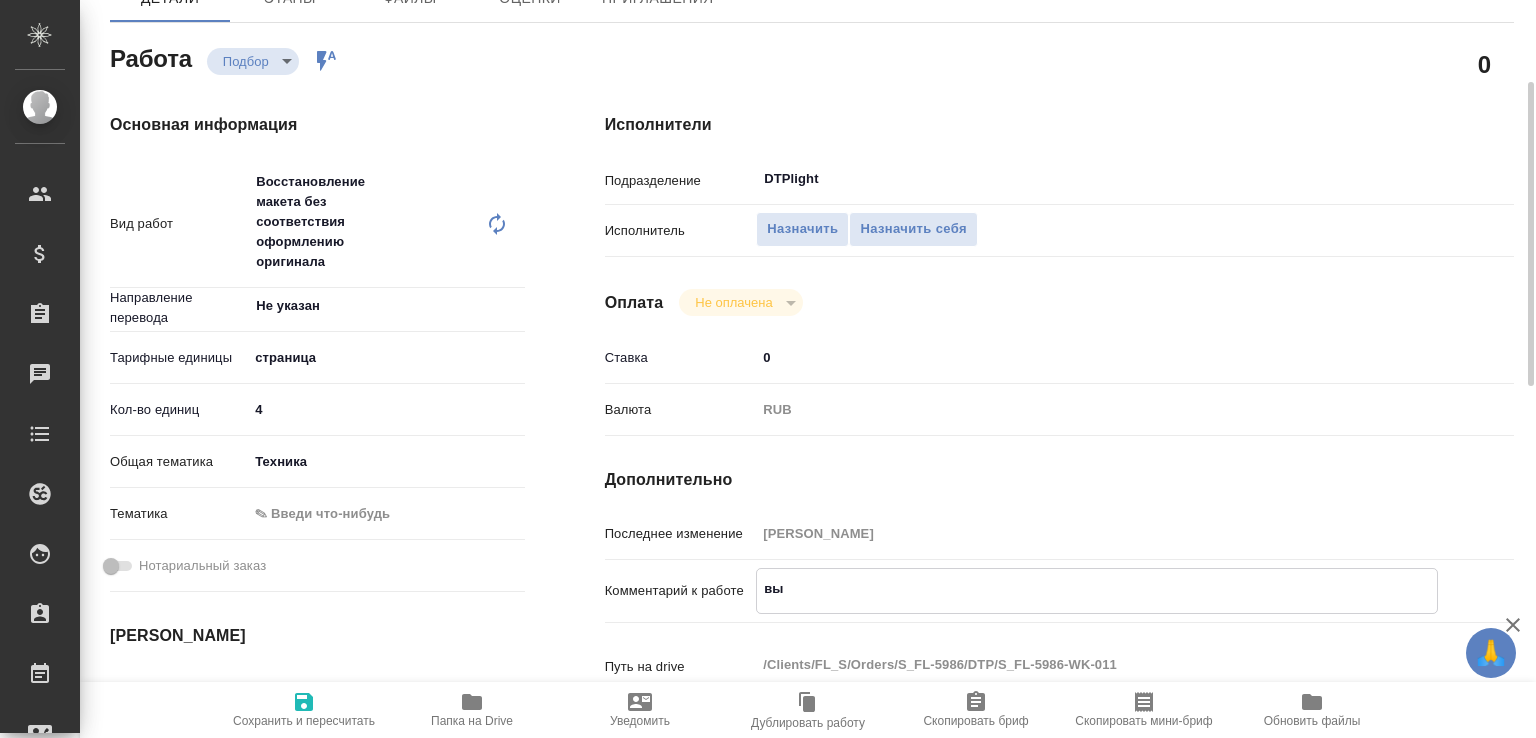 type on "x" 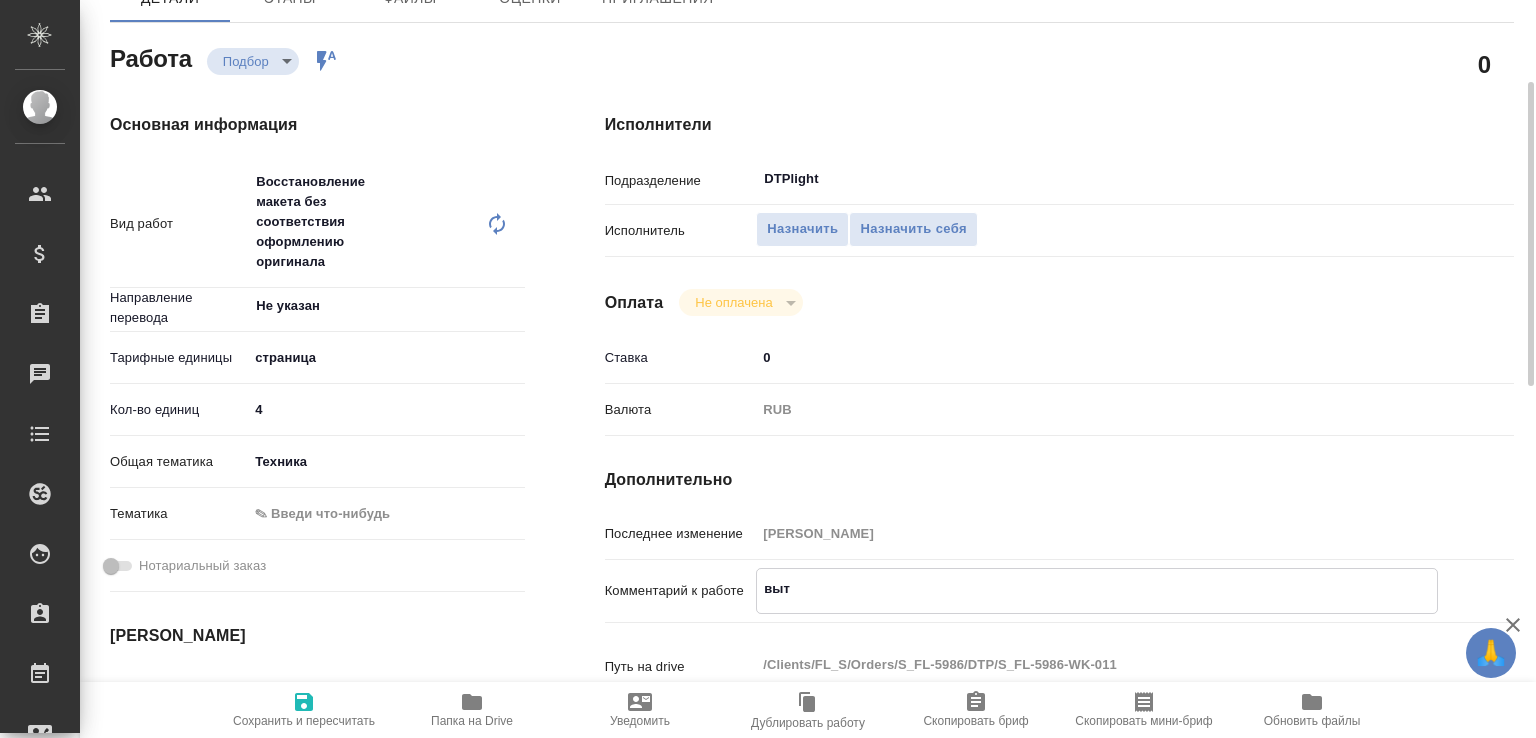 type on "x" 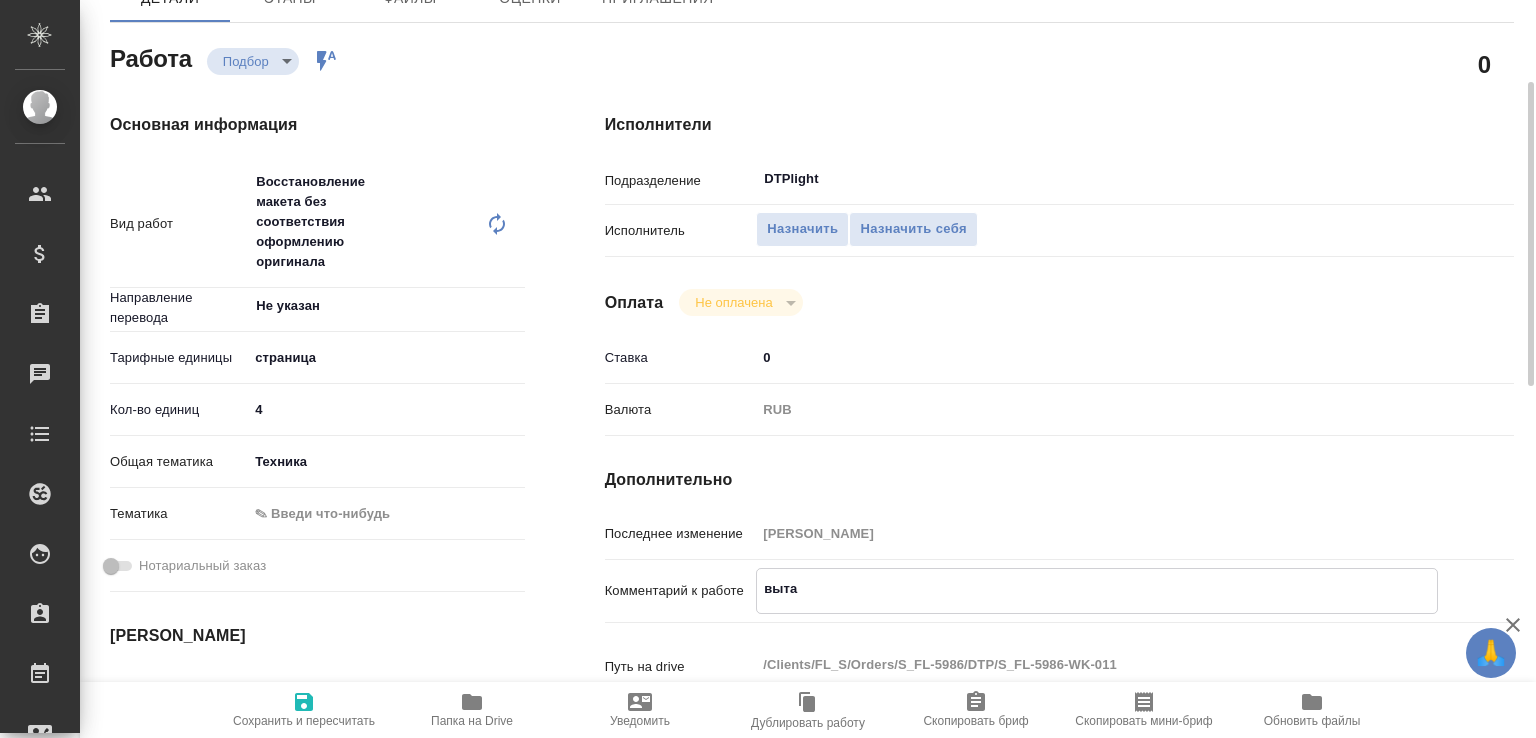 type on "x" 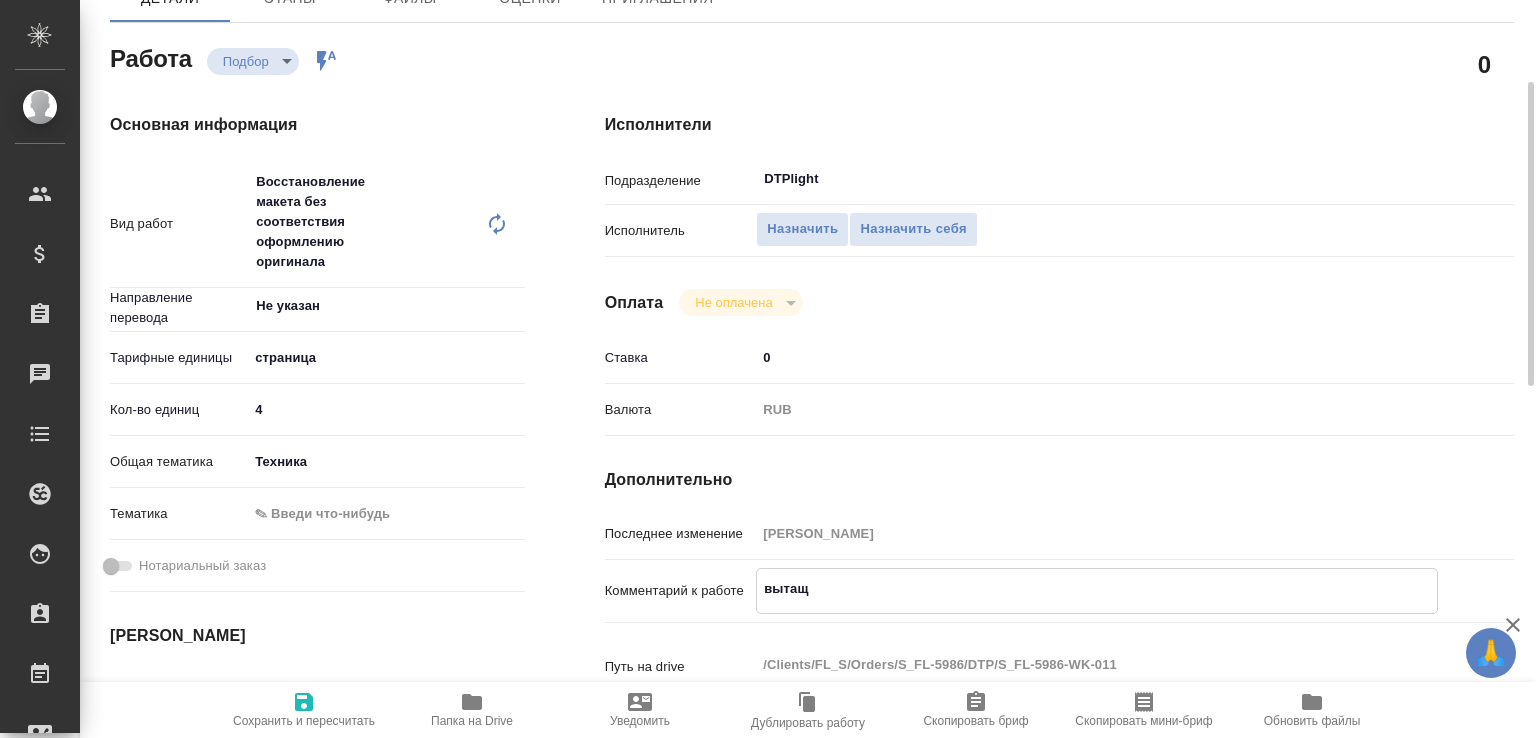 type on "x" 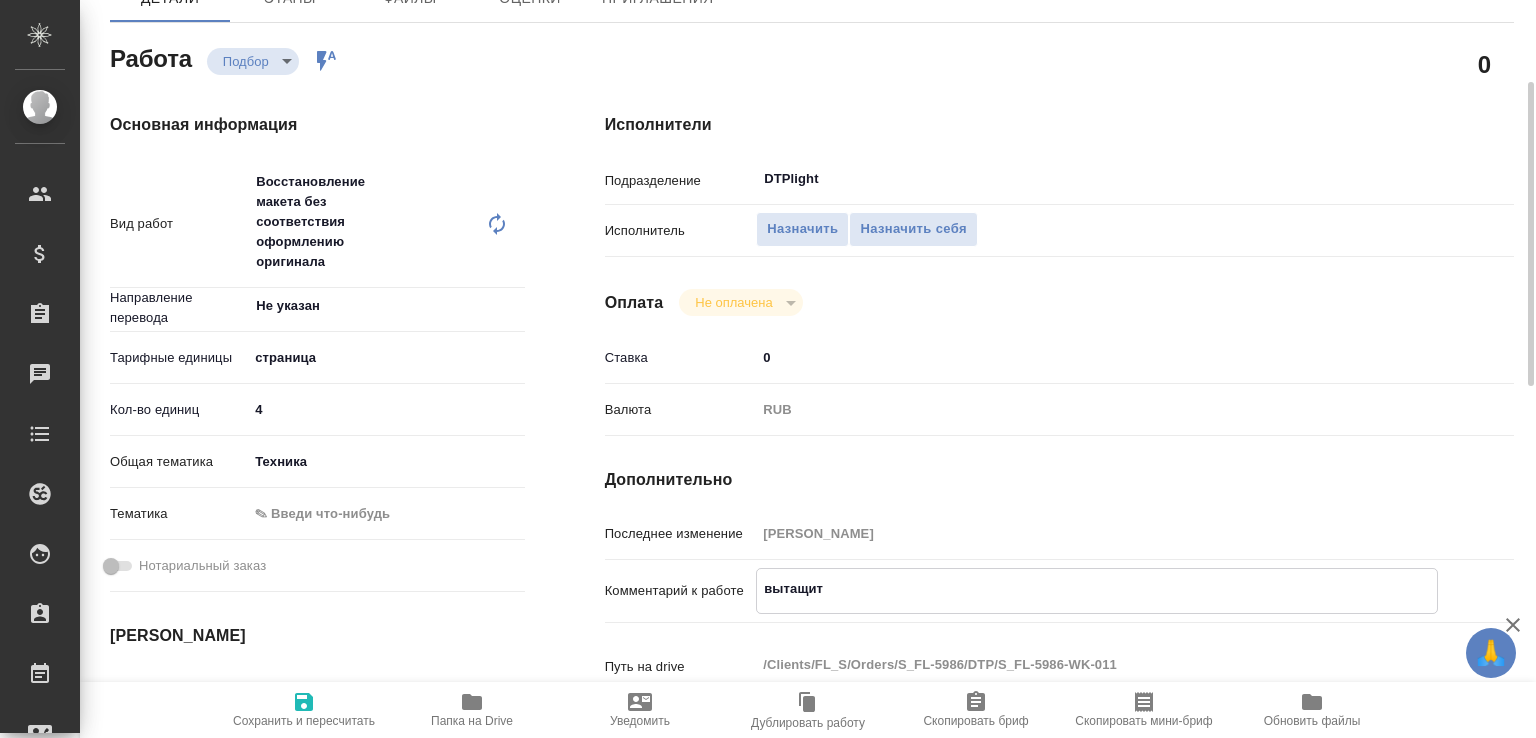 type on "вытащить" 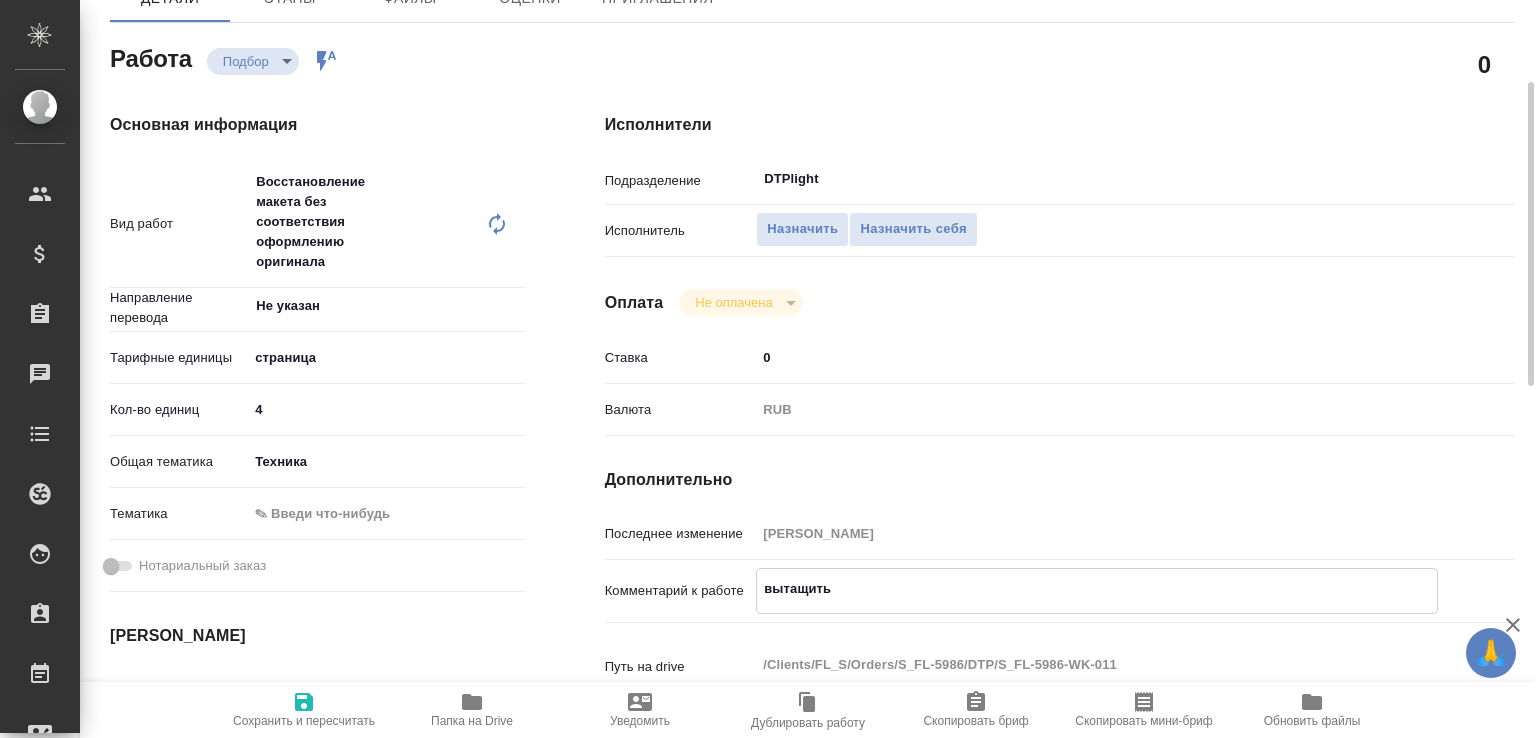 type on "x" 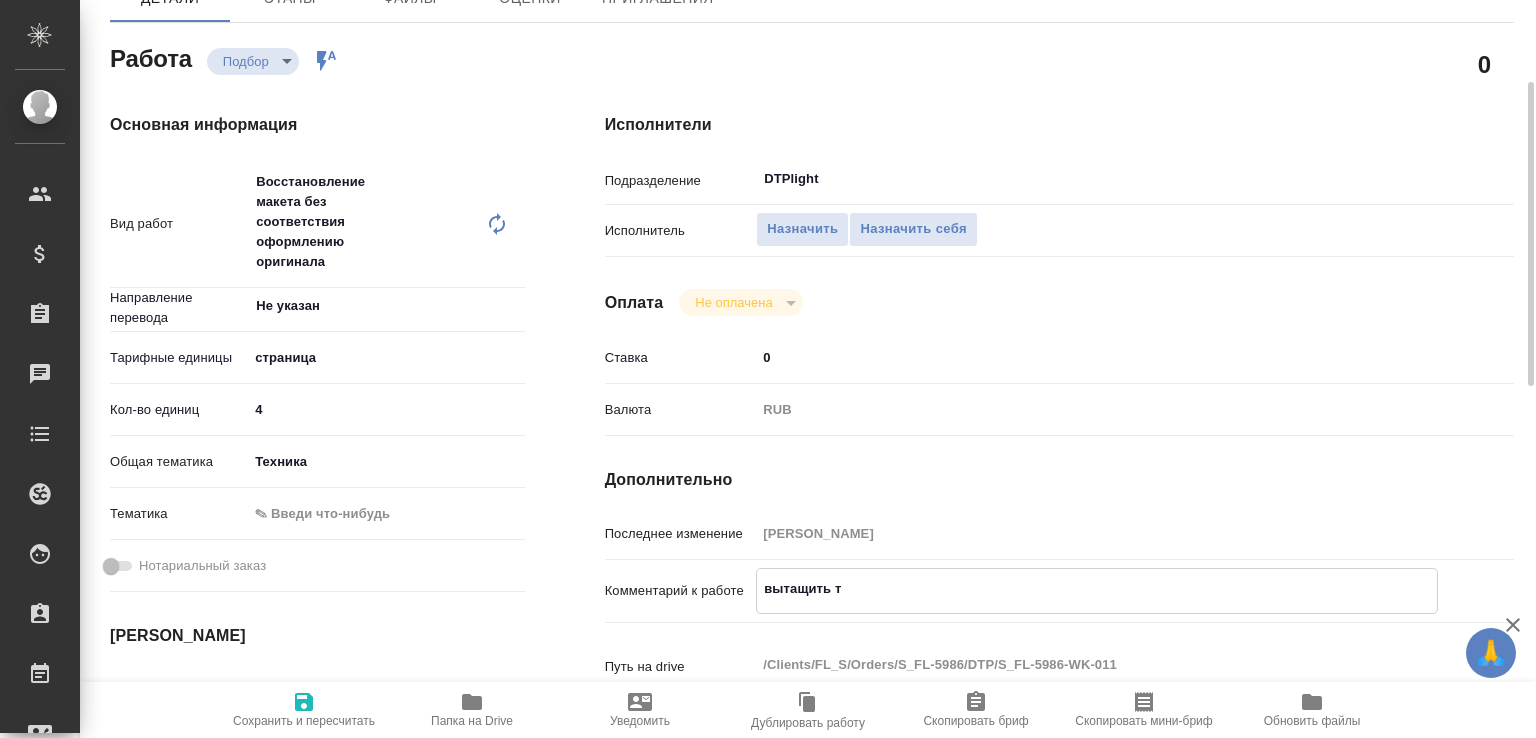 type on "x" 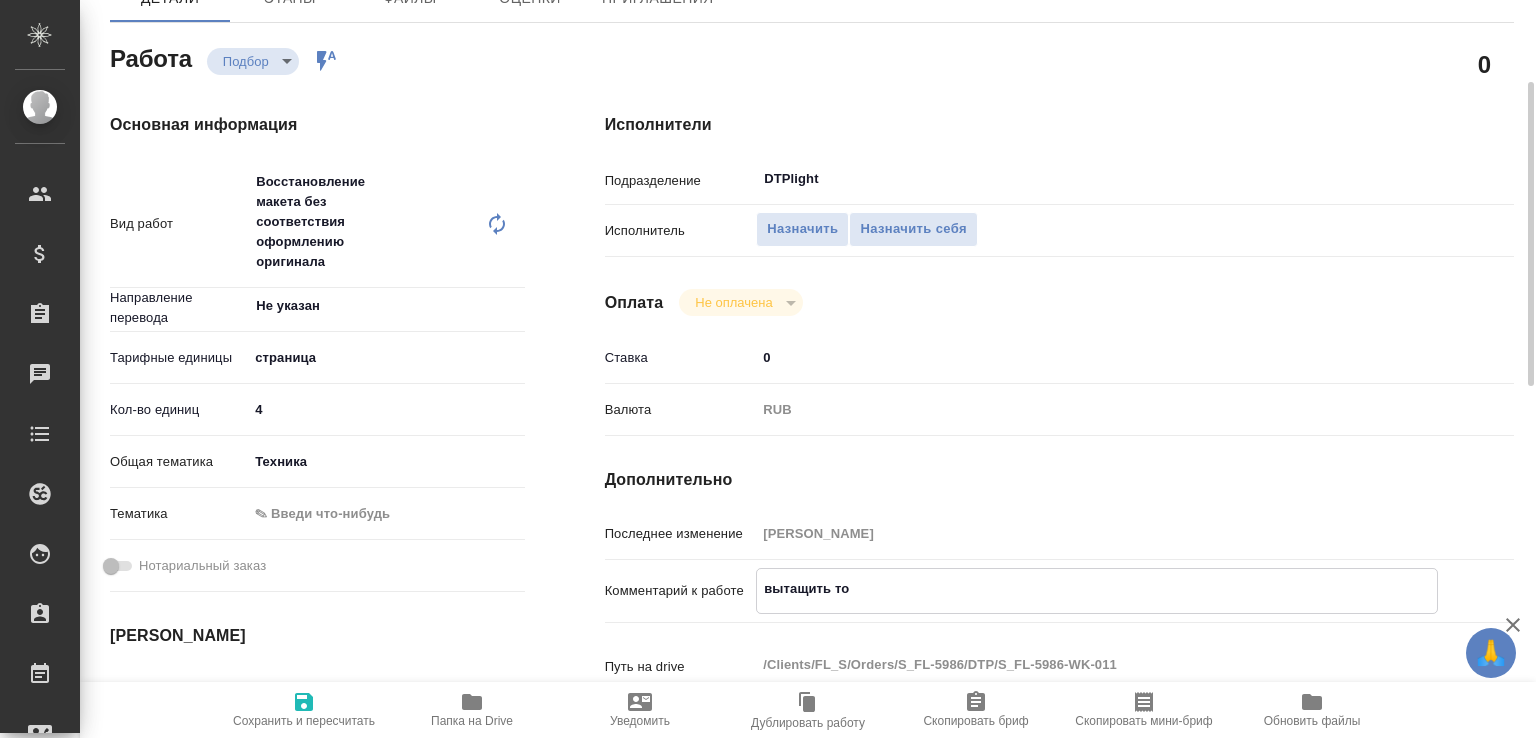 type on "вытащить то," 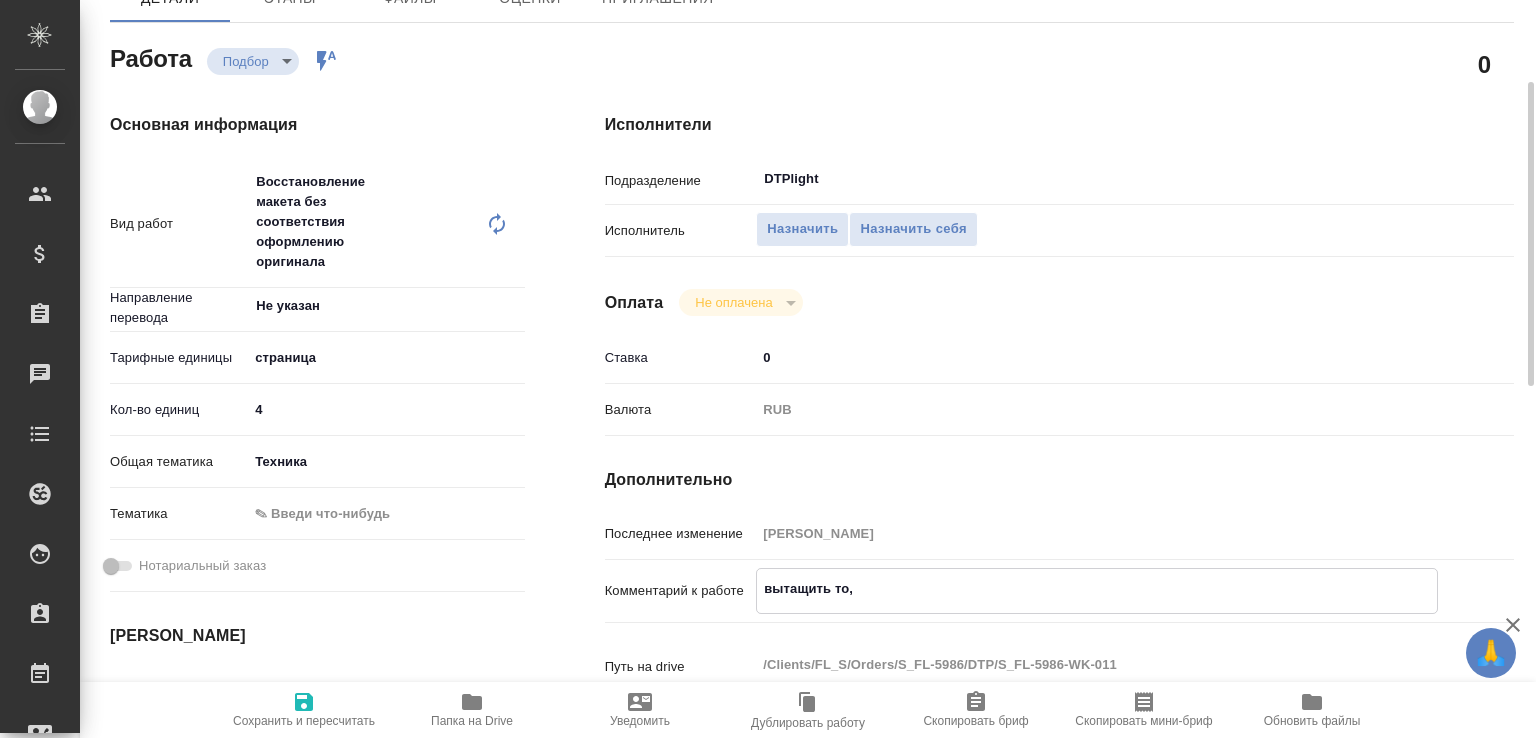 type on "x" 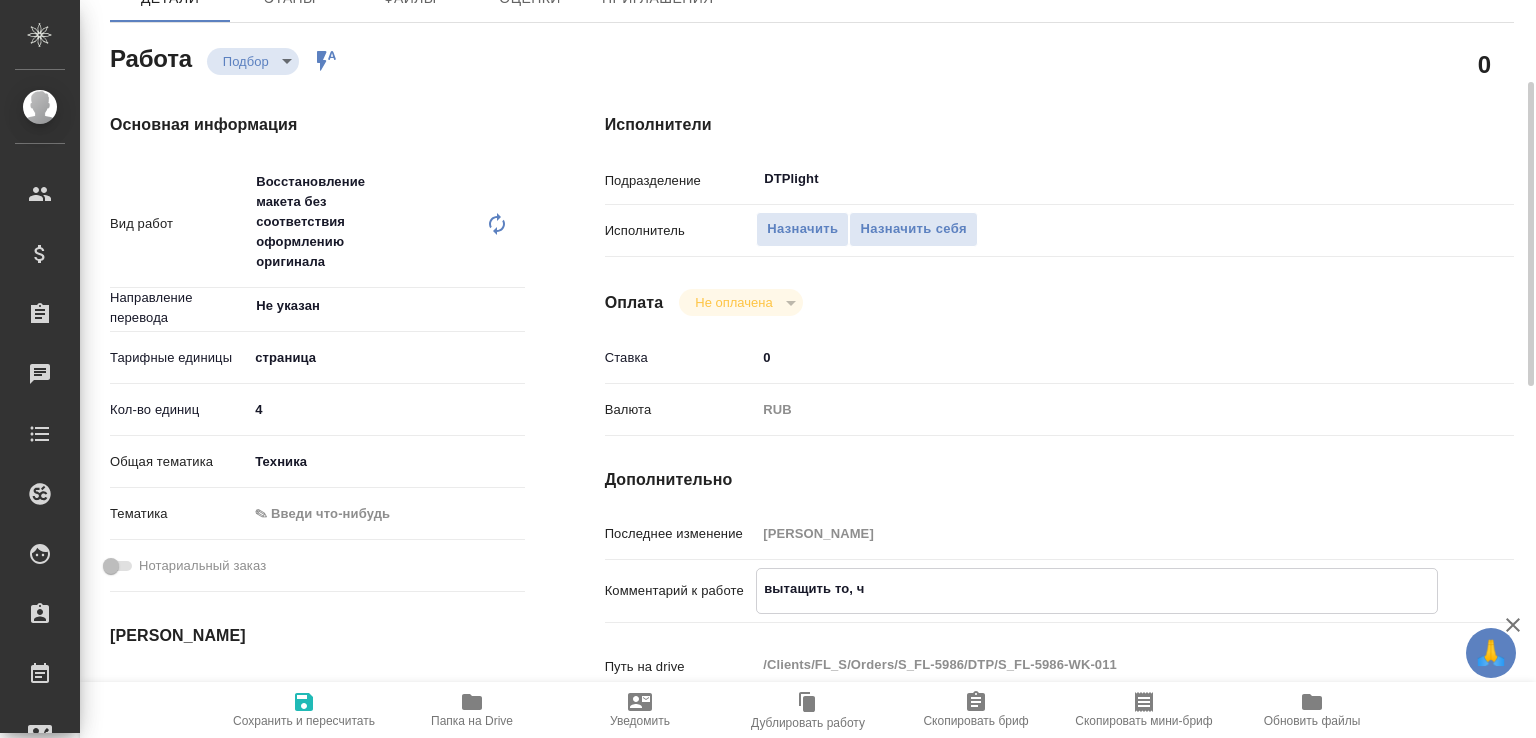 type on "вытащить то, чт" 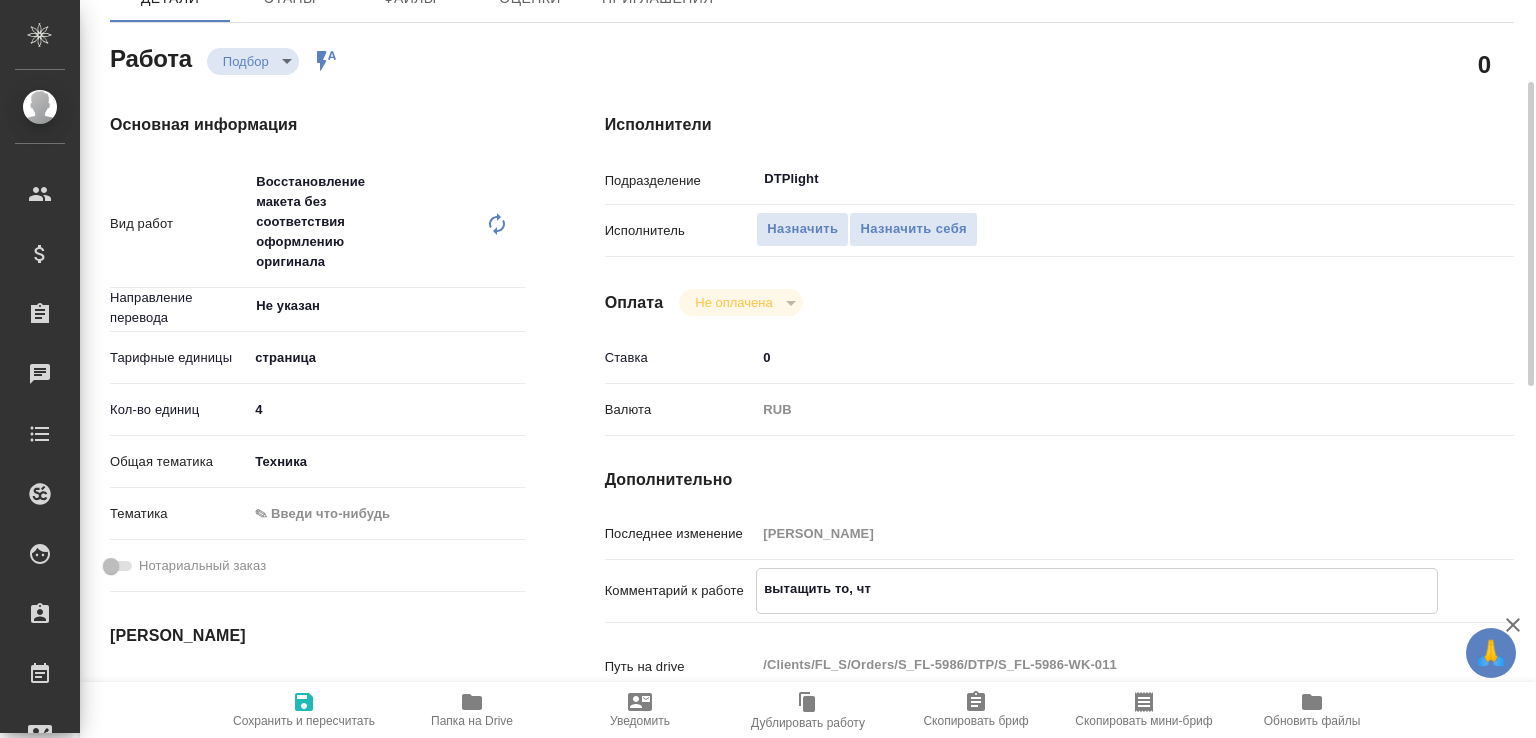 type on "x" 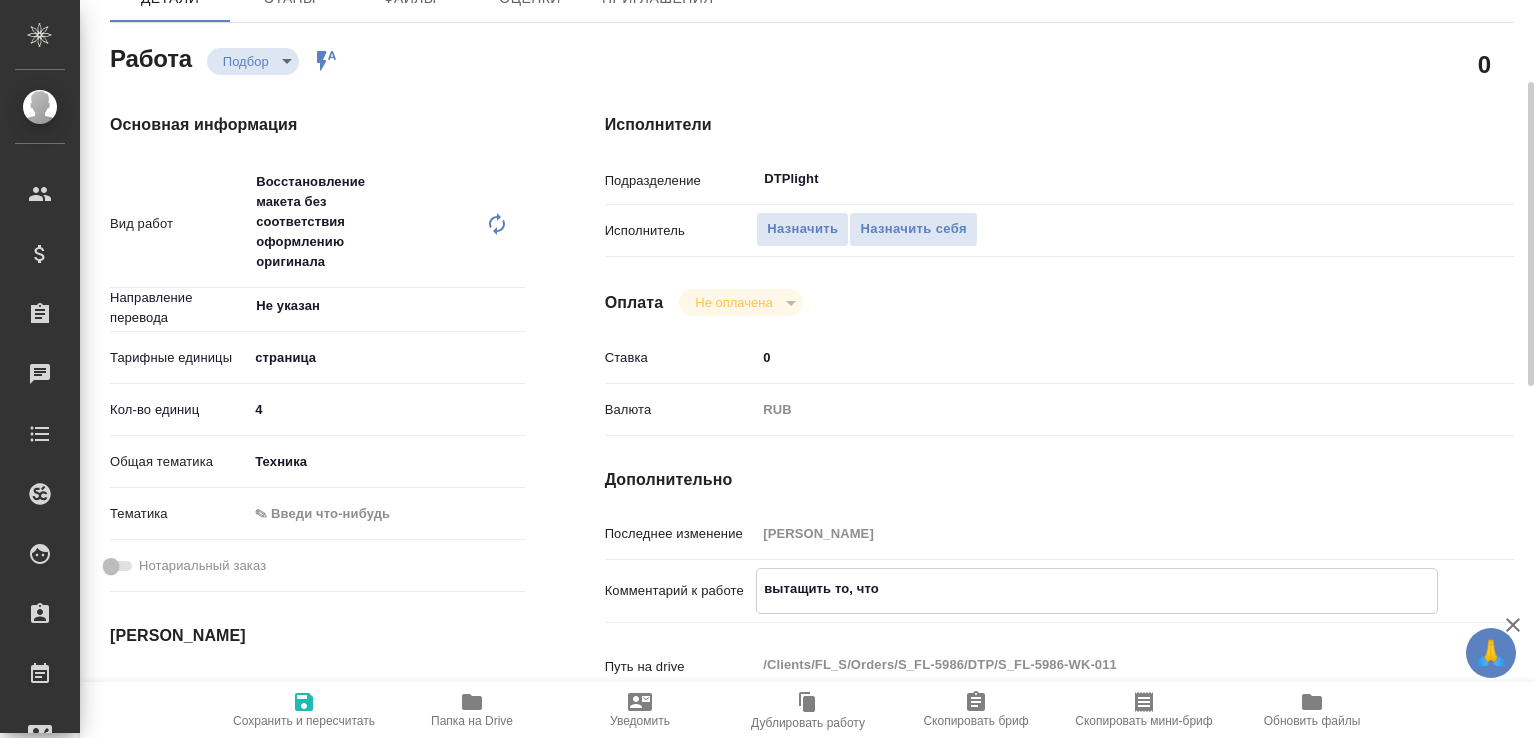 type on "вытащить то, что в" 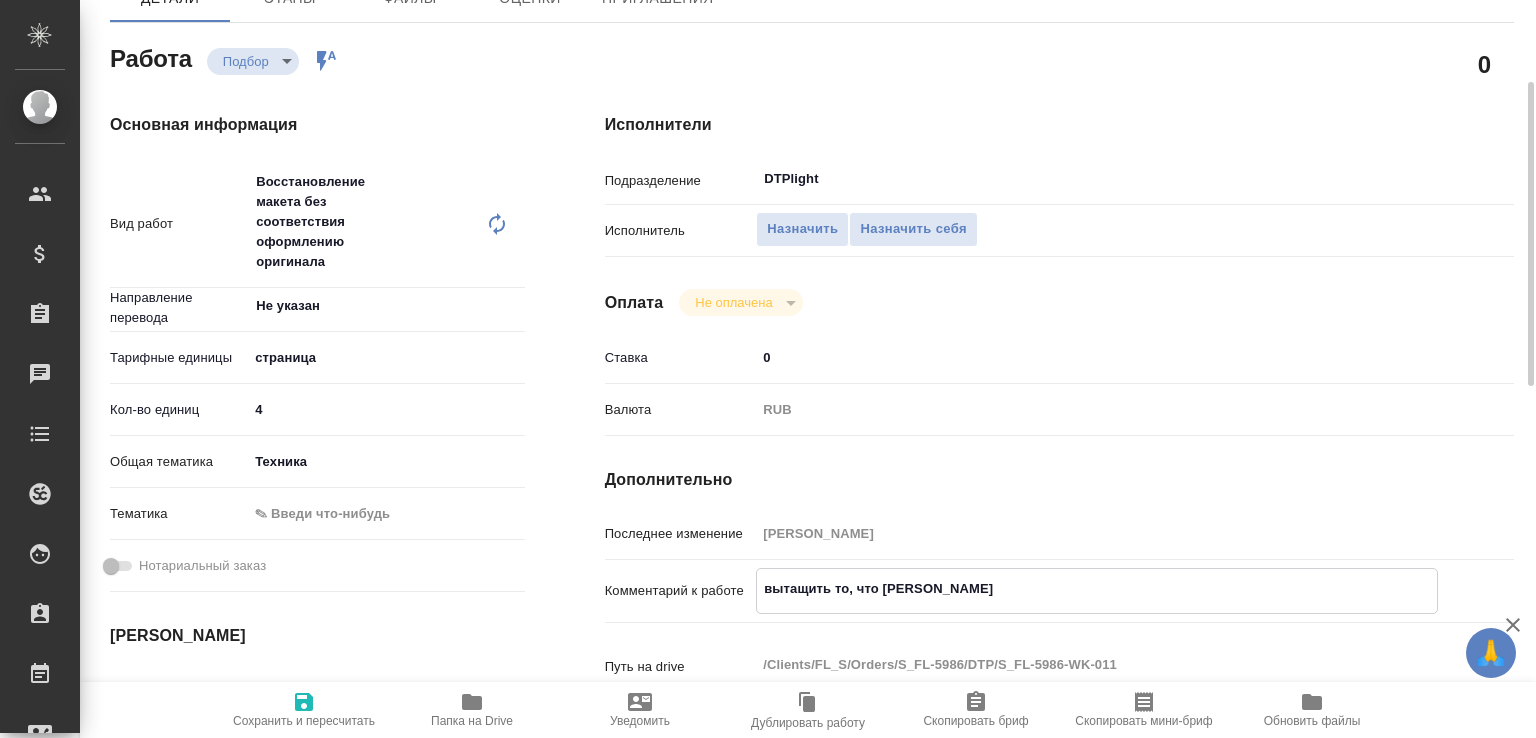 type on "x" 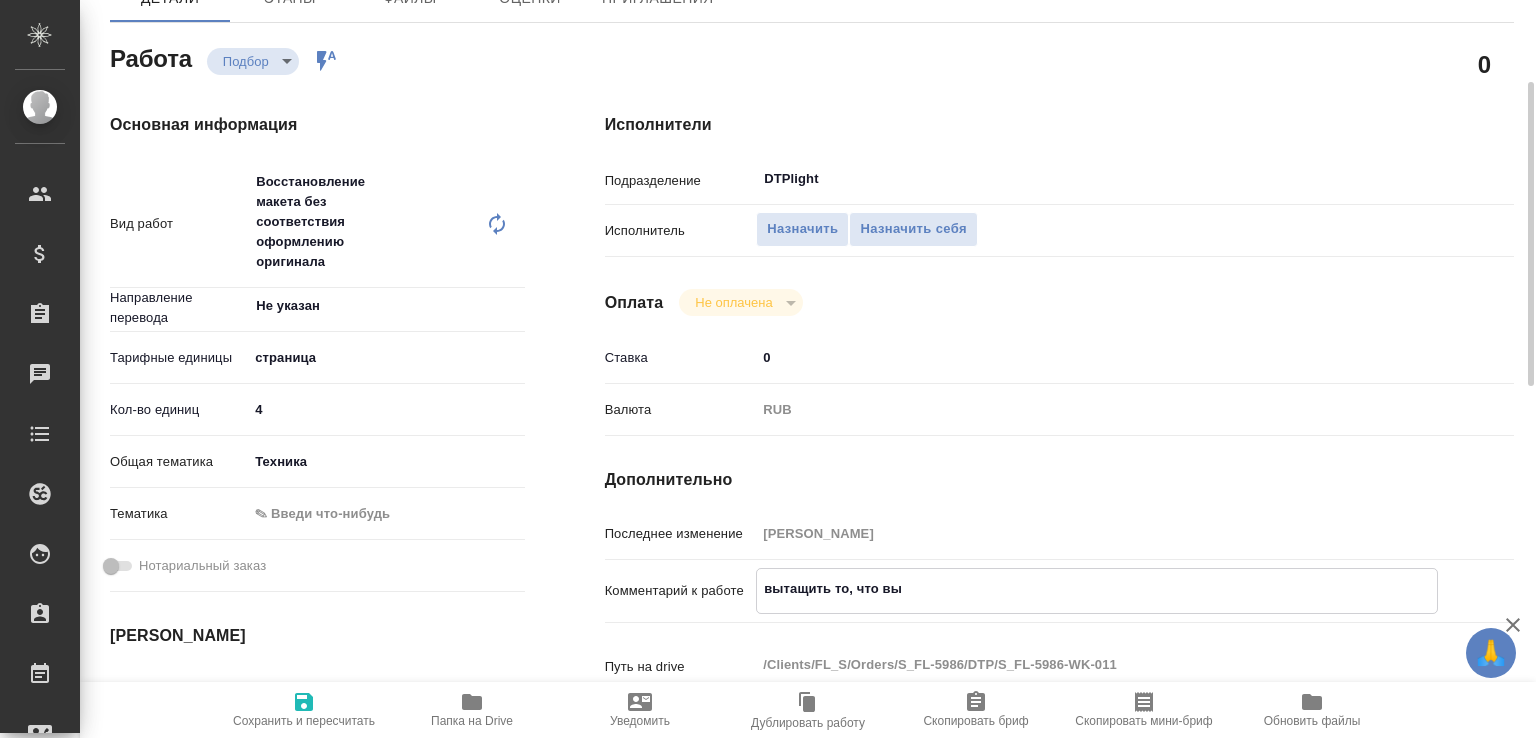 type on "x" 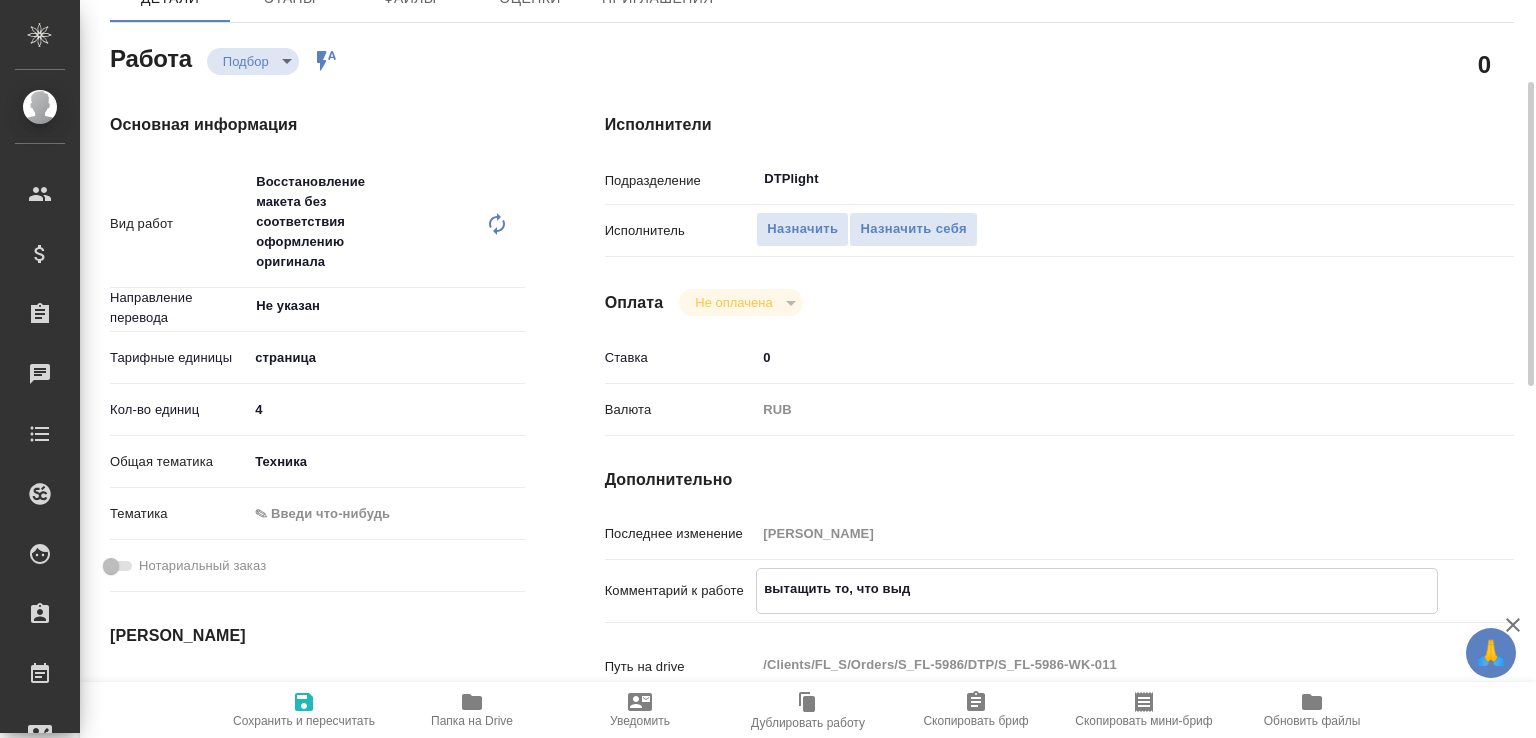type on "x" 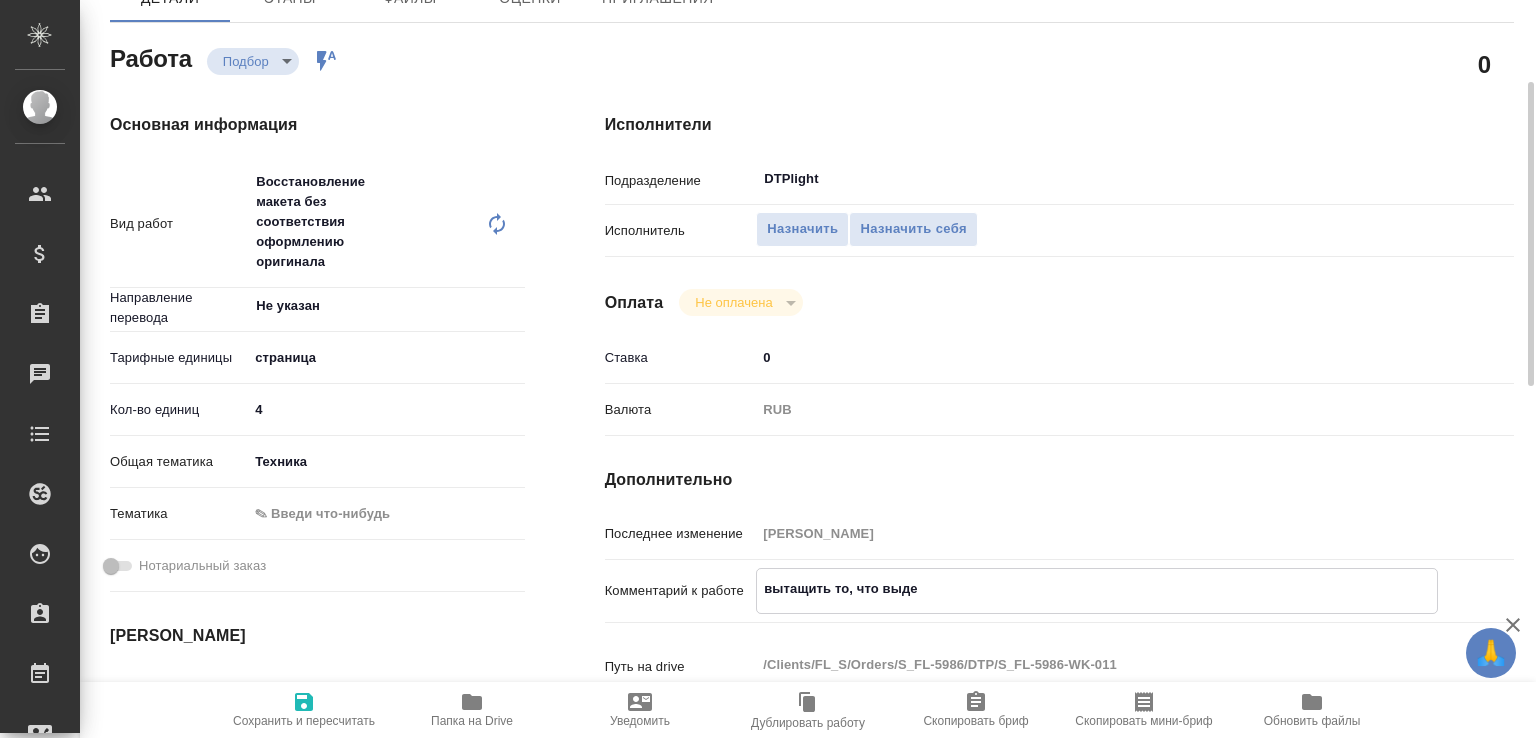 type on "x" 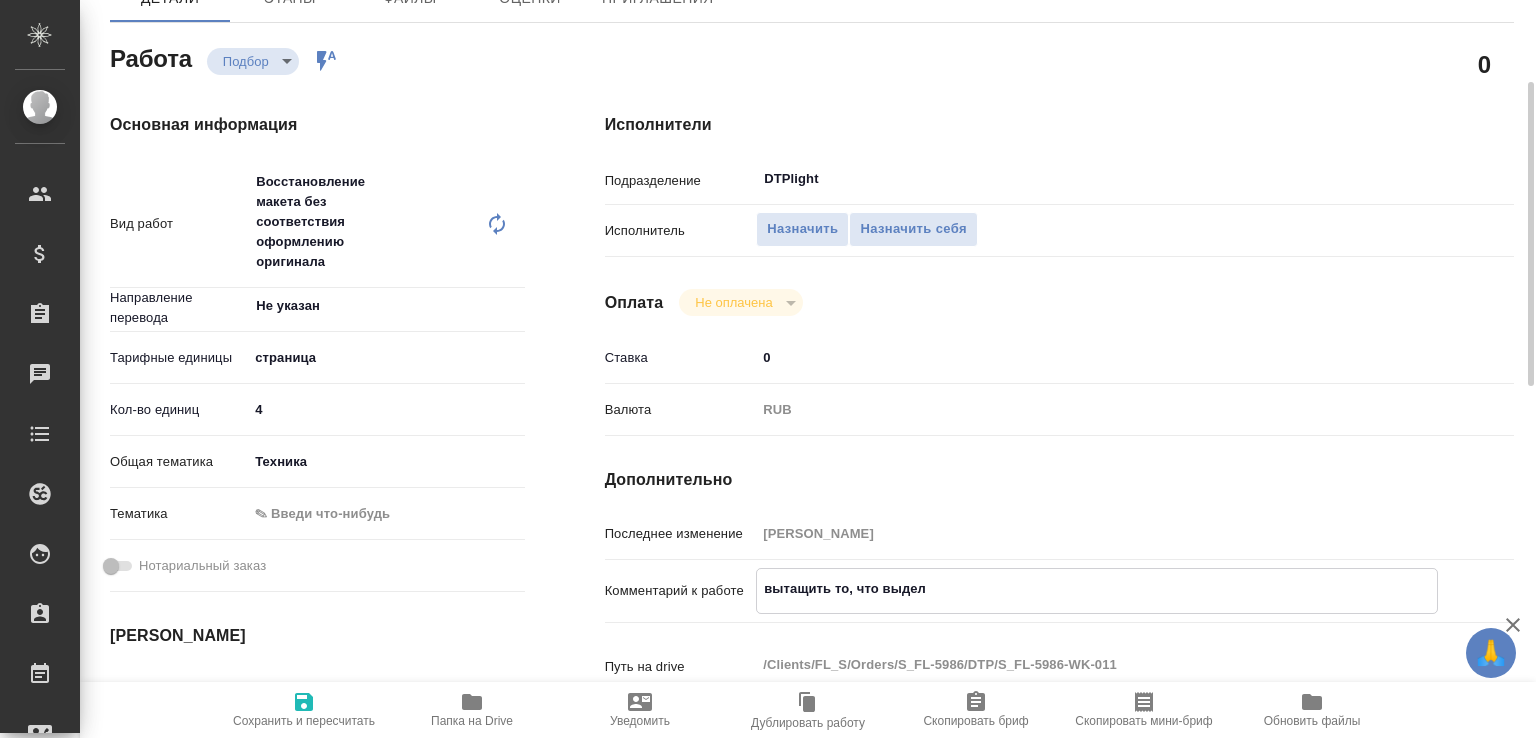 type on "x" 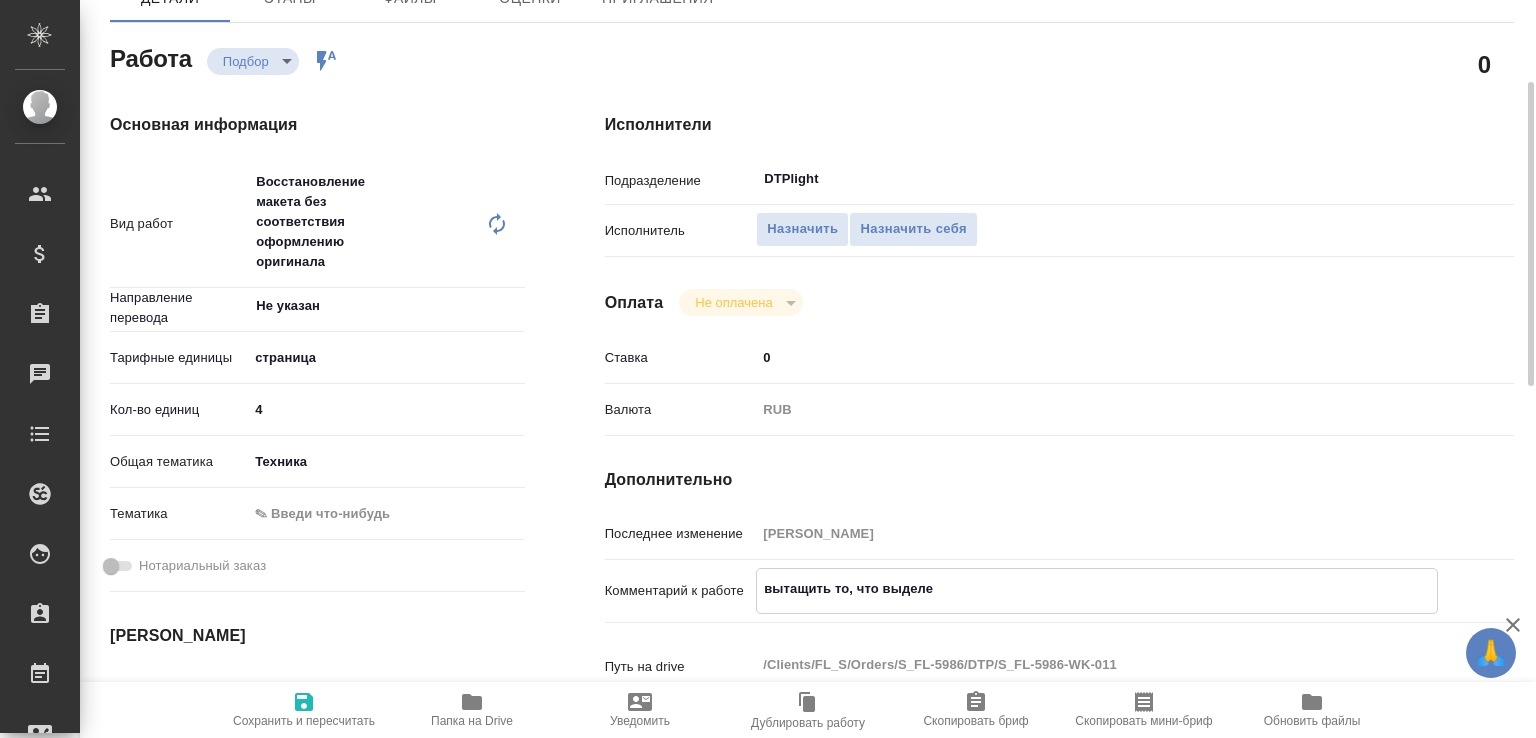 type on "x" 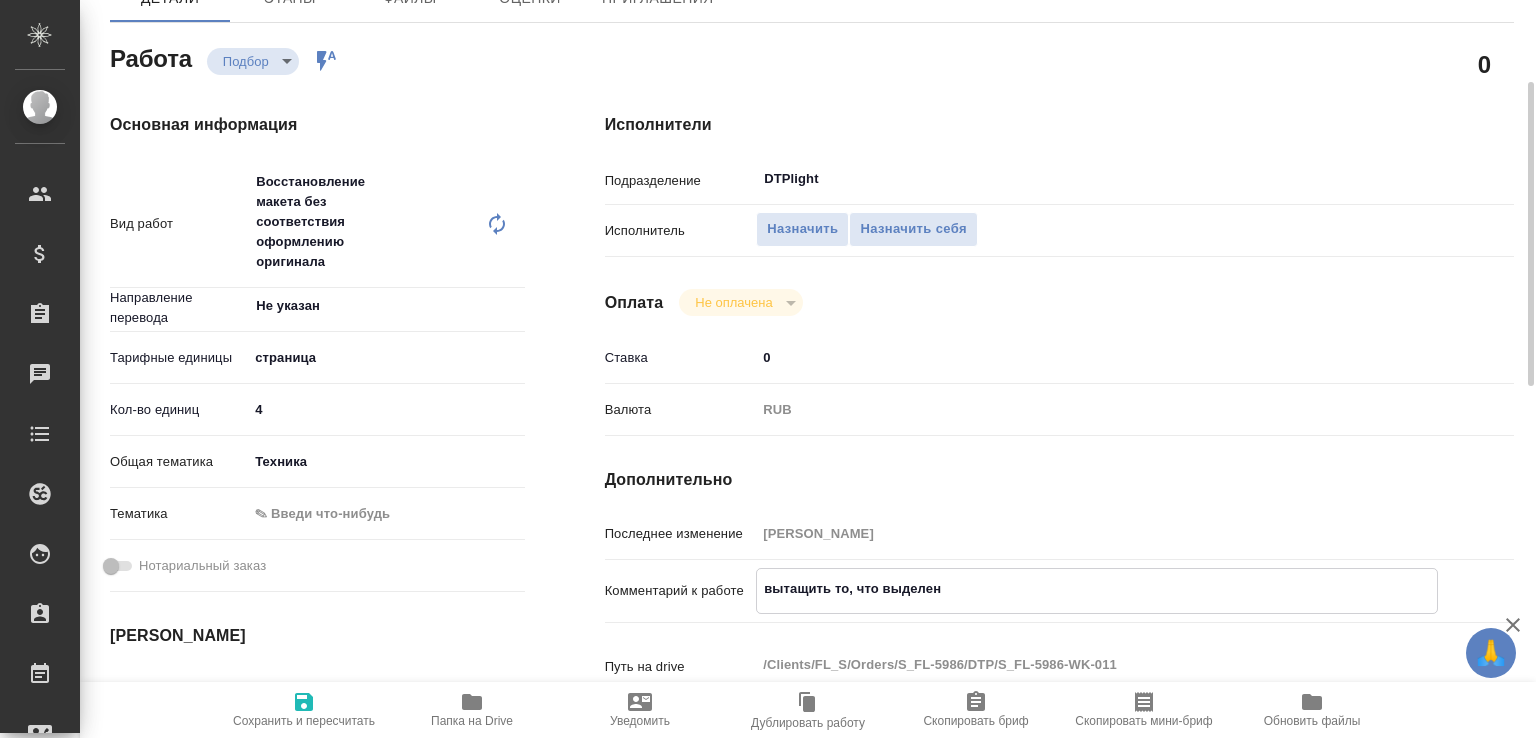 type on "x" 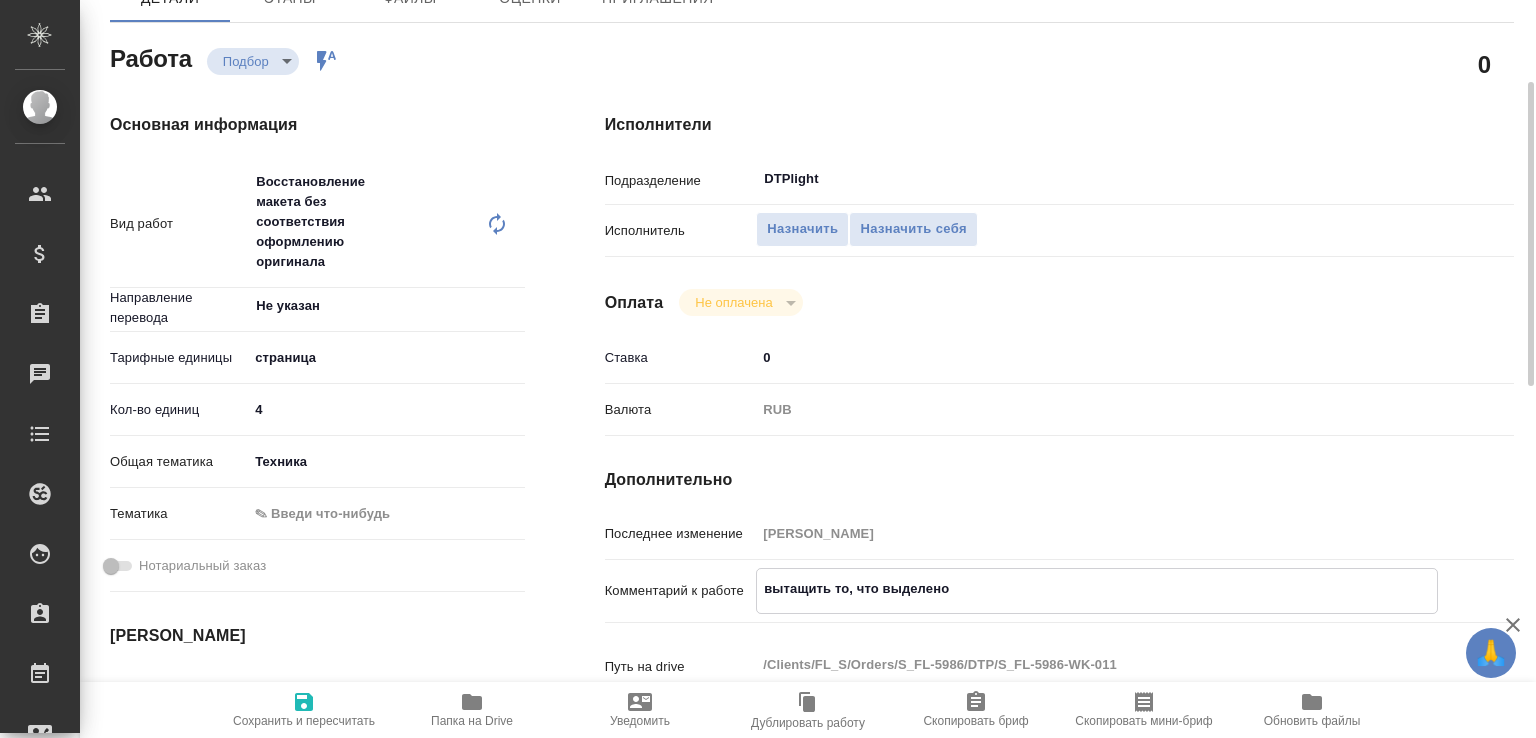 type on "x" 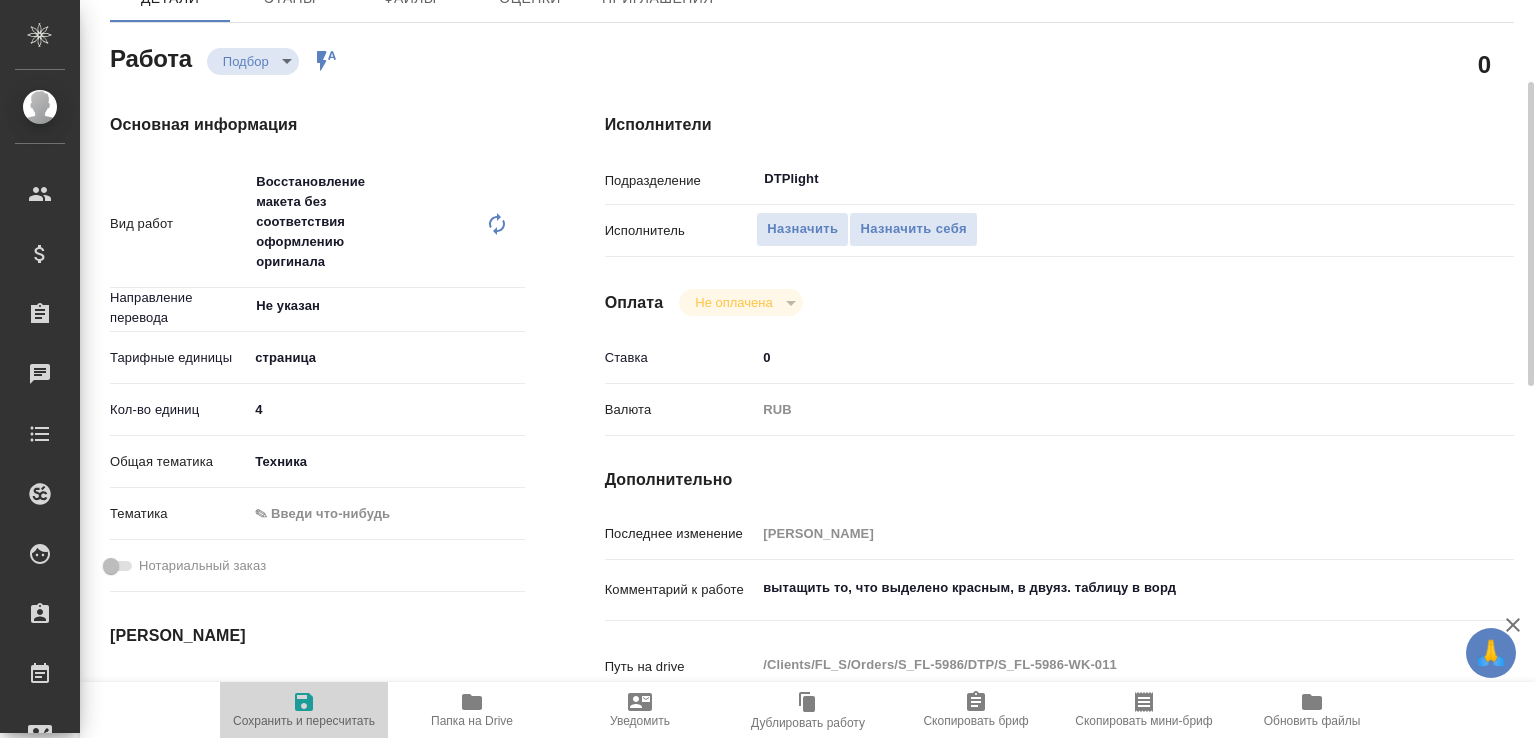 click on "Сохранить и пересчитать" at bounding box center [304, 709] 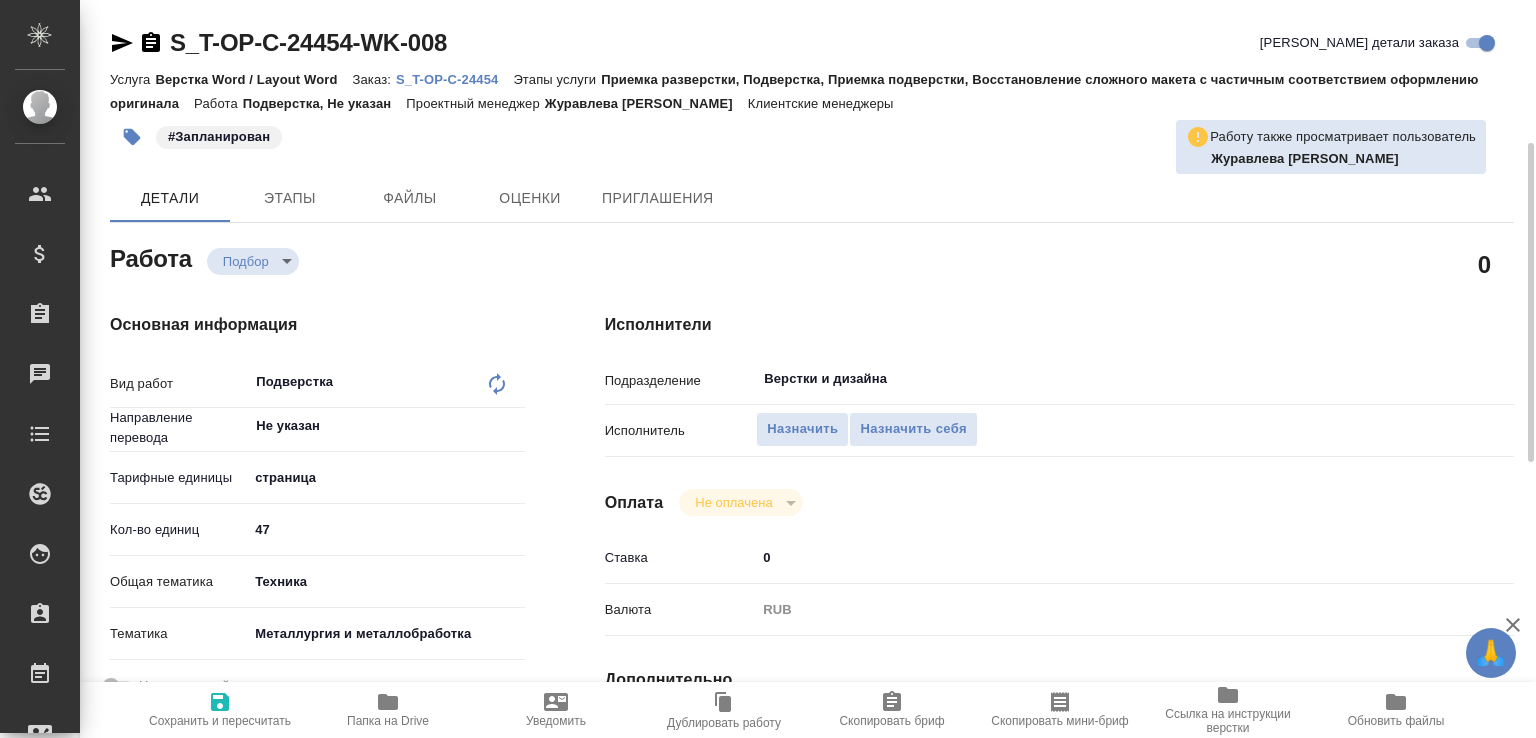 scroll, scrollTop: 0, scrollLeft: 0, axis: both 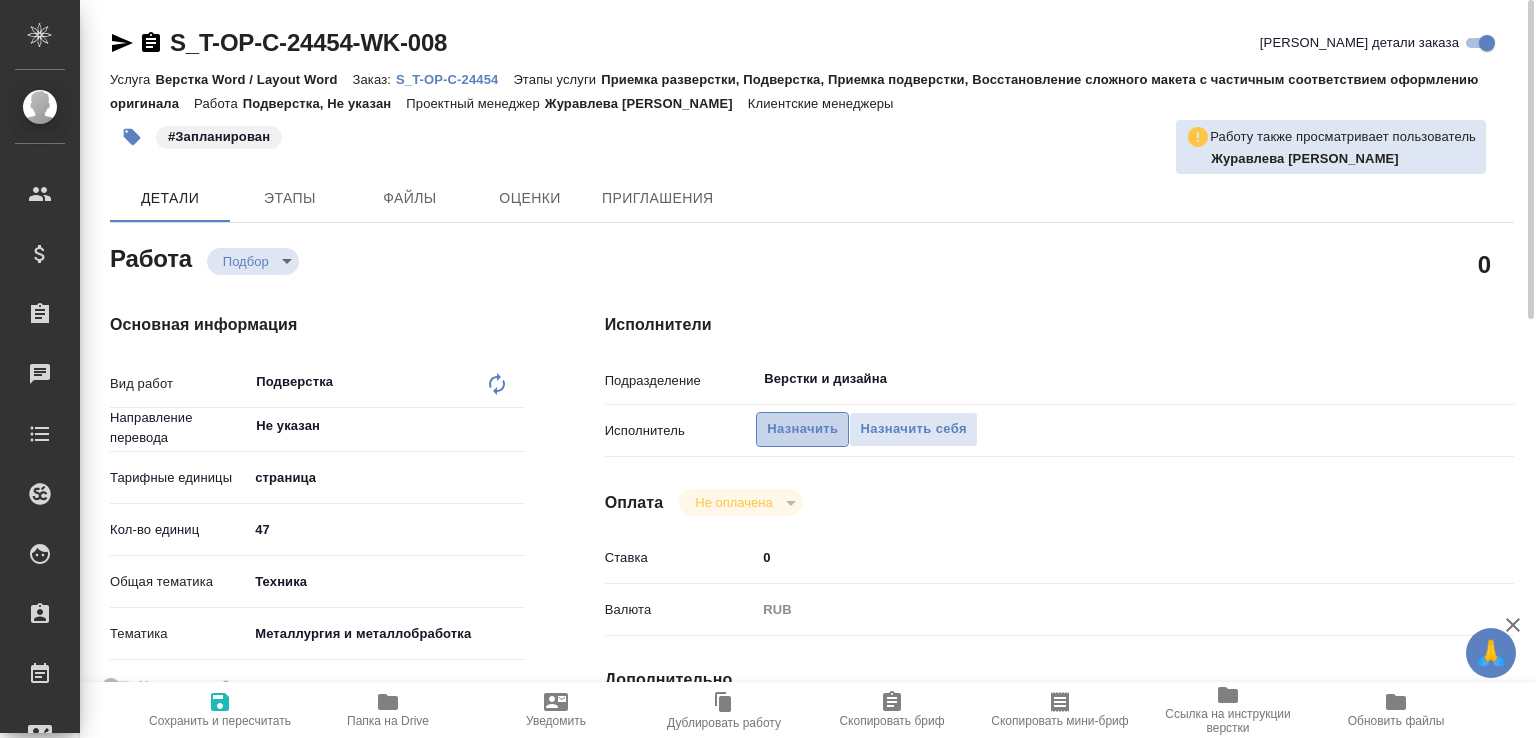 click on "Назначить" at bounding box center (802, 429) 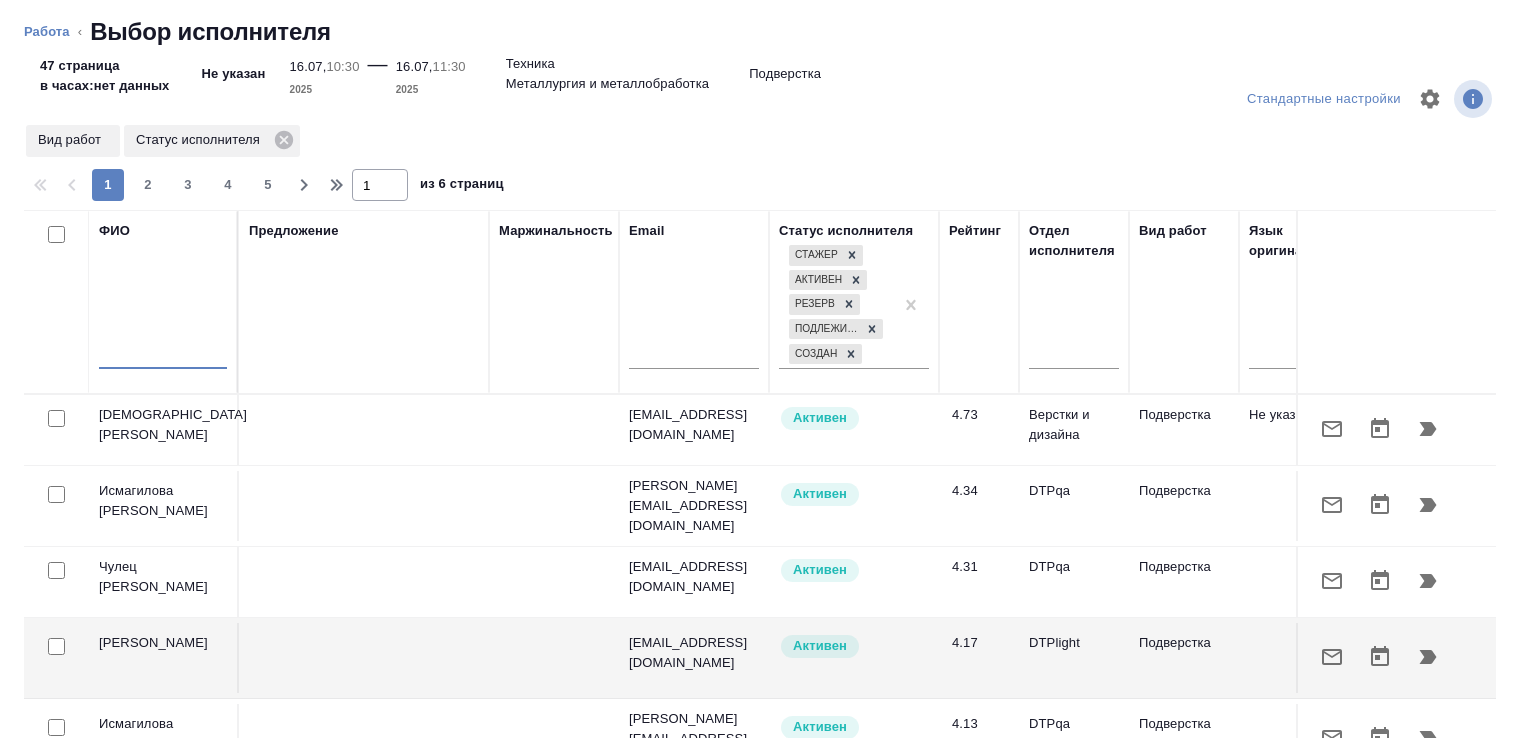 click at bounding box center (163, 356) 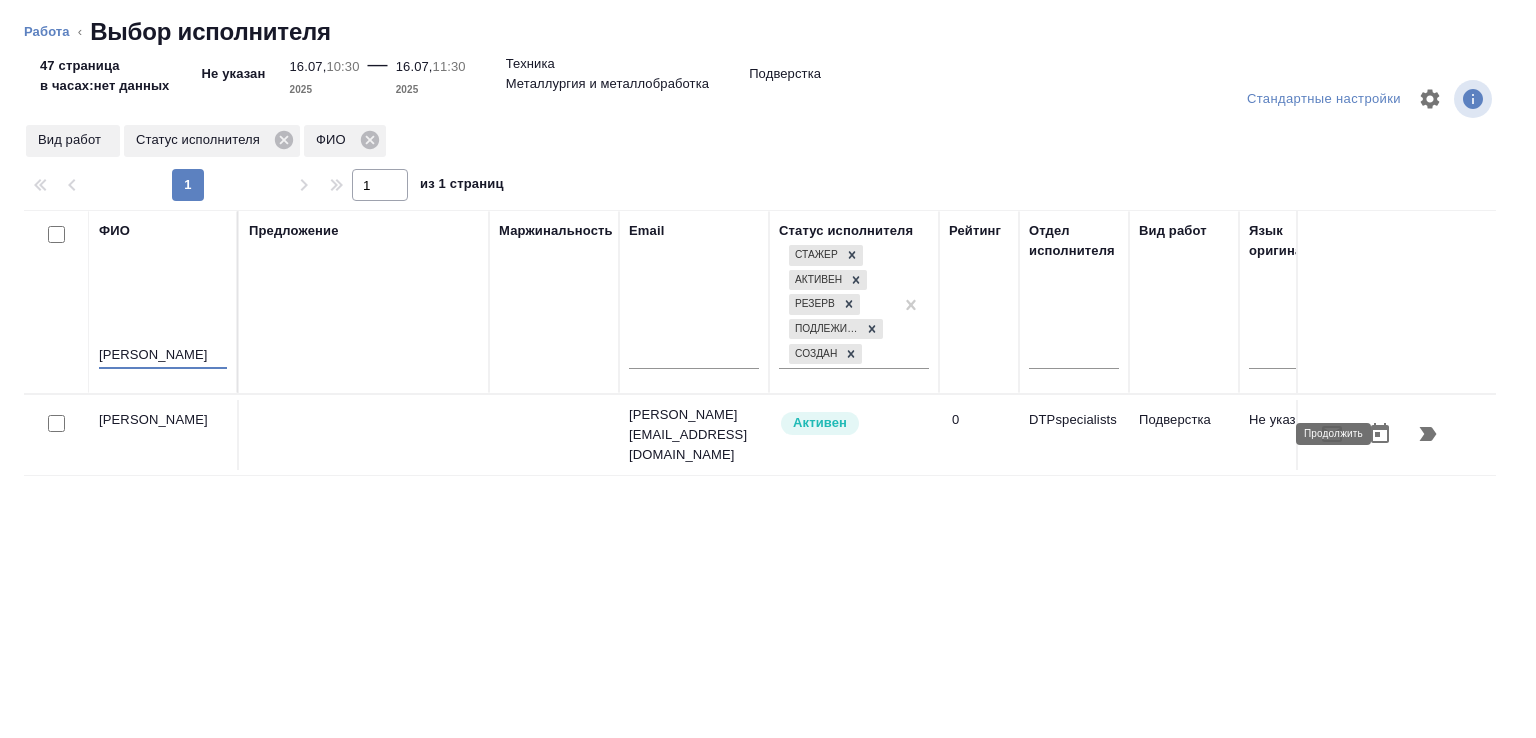 type on "яковлев" 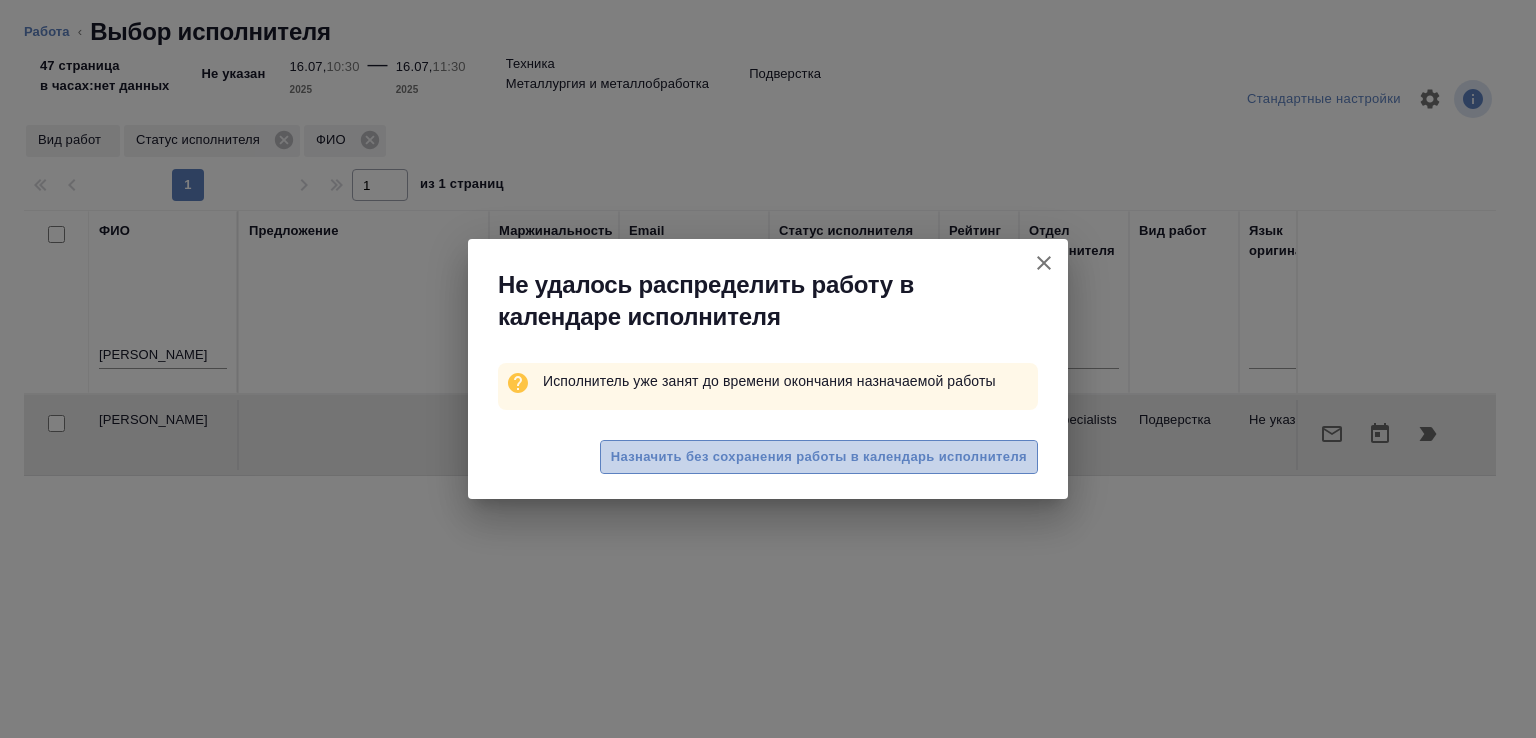 click on "Назначить без сохранения работы в календарь исполнителя" at bounding box center (819, 457) 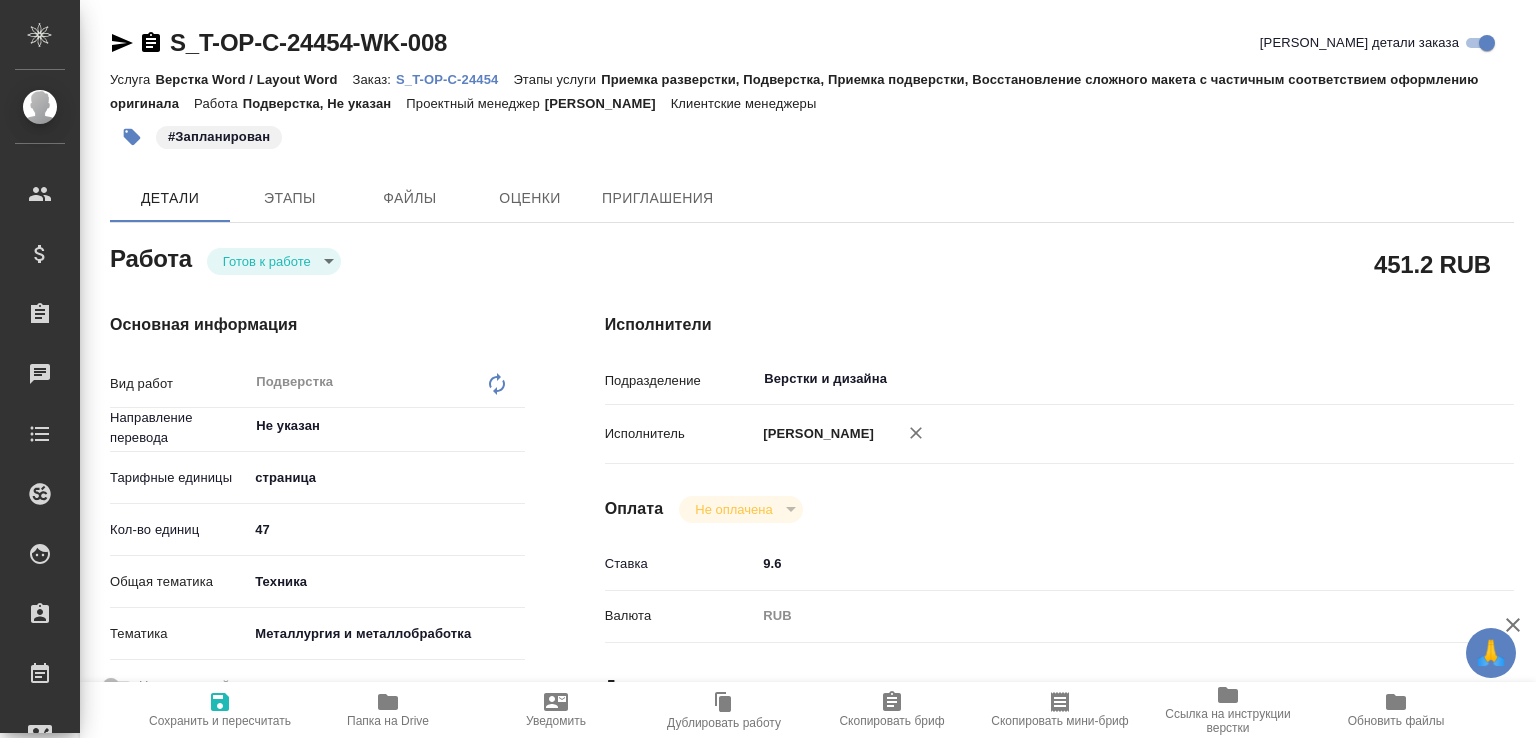 scroll, scrollTop: 0, scrollLeft: 0, axis: both 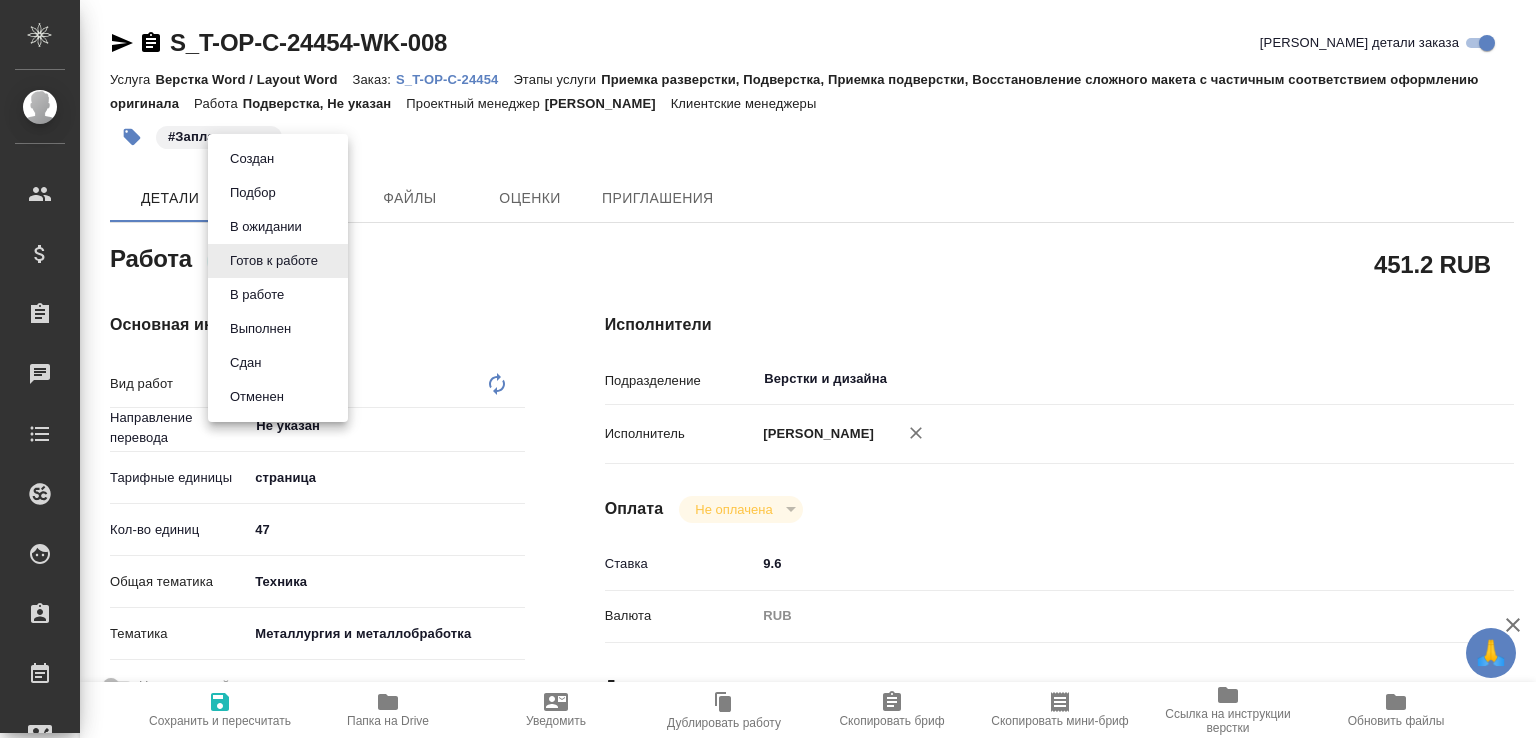 click on "🙏 .cls-1
fill:#fff;
AWATERA [PERSON_NAME]malofeeva Клиенты Спецификации Заказы 0 Чаты Todo Проекты SC Исполнители Кандидаты Работы Входящие заявки Заявки на доставку Рекламации Проекты процессинга Конференции Выйти S_T-OP-C-24454-WK-008 Кратко детали заказа Услуга Верстка Word / Layout Word Заказ: S_T-OP-C-24454 Этапы услуги Приемка разверстки, Подверстка, Приемка подверстки, Восстановление сложного макета с частичным соответствием оформлению оригинала Работа Подверстка, Не указан Проектный менеджер [PERSON_NAME] менеджеры #Запланирован Детали x x" at bounding box center (768, 369) 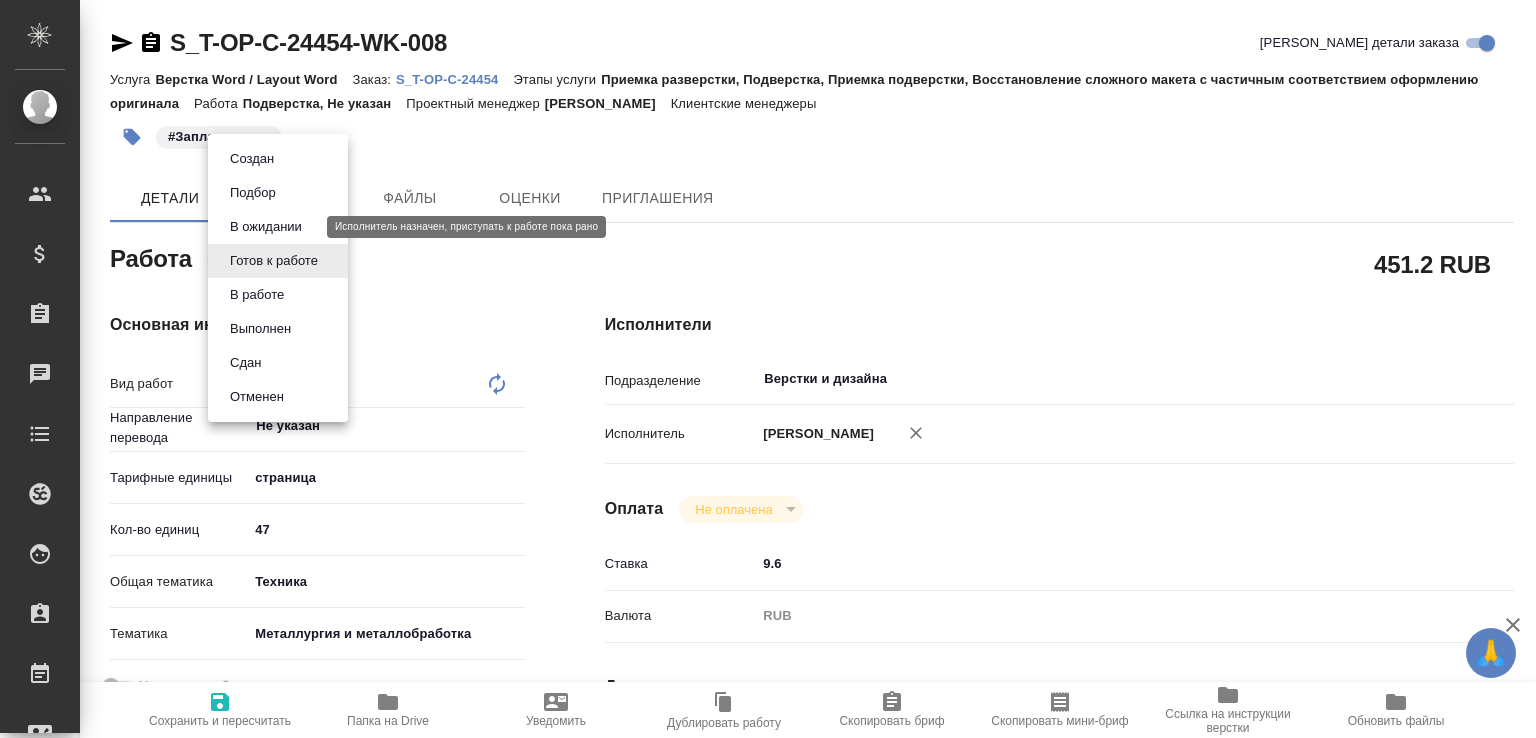 click on "В ожидании" at bounding box center (266, 227) 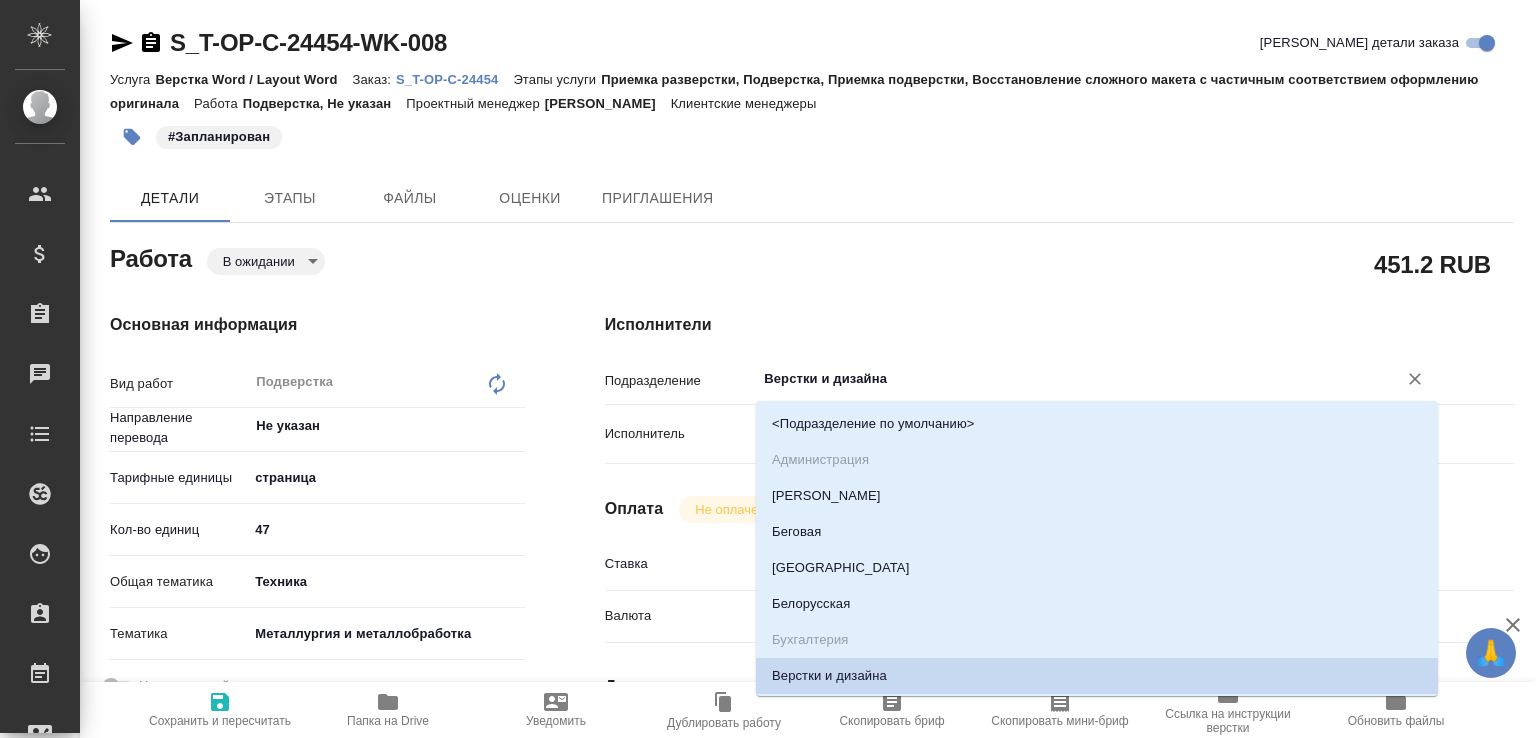 click on "Верстки и дизайна" at bounding box center (1063, 379) 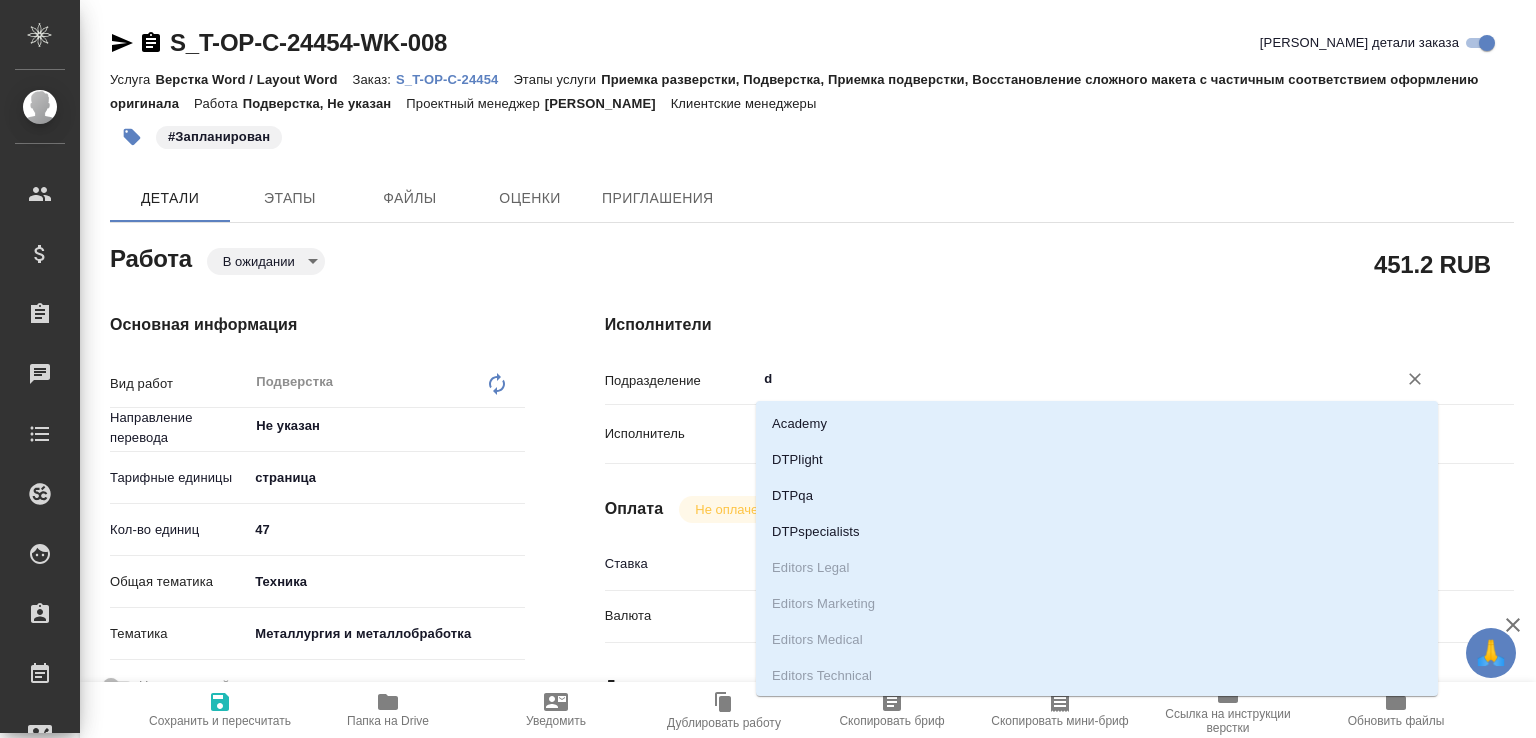 type on "dt" 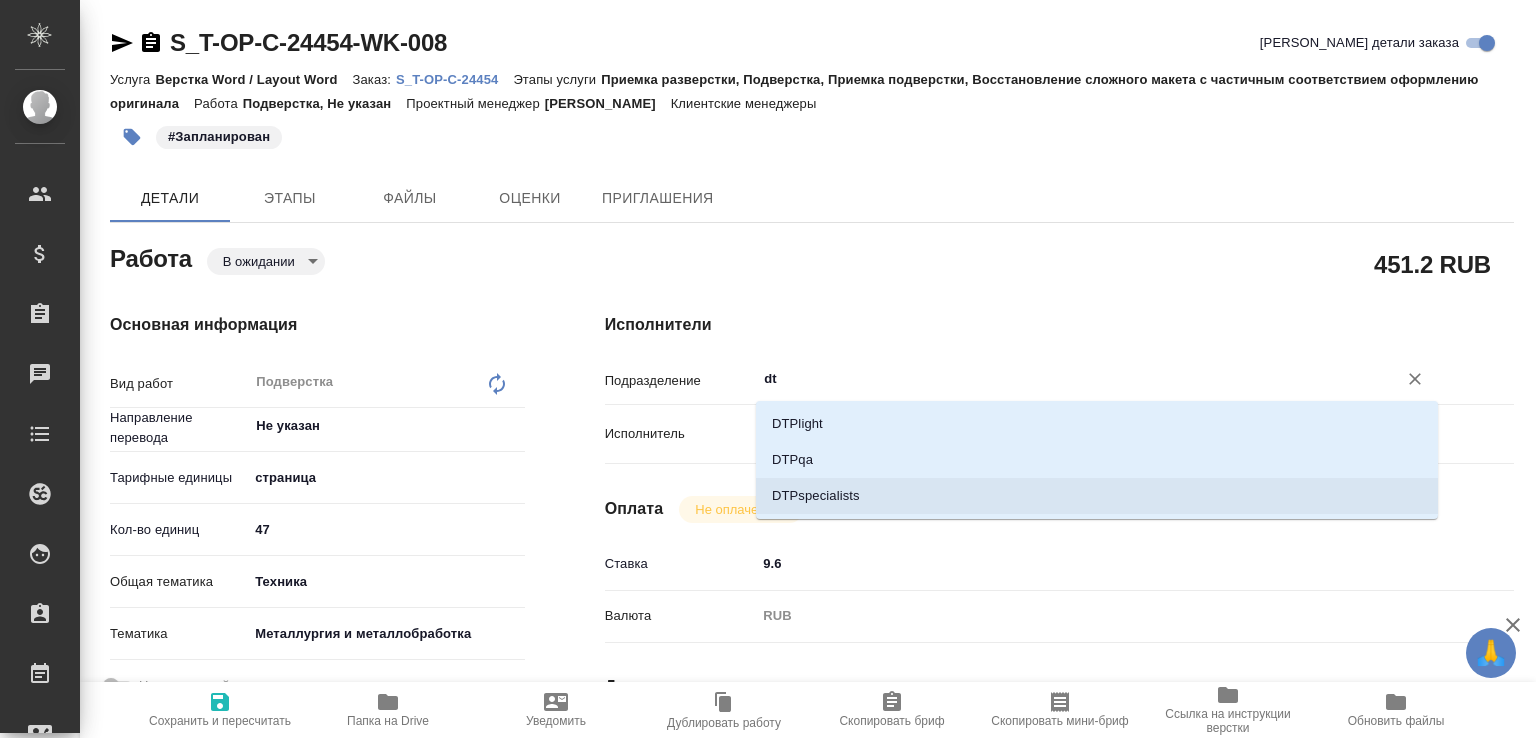 click on "DTPspecialists" at bounding box center [1097, 496] 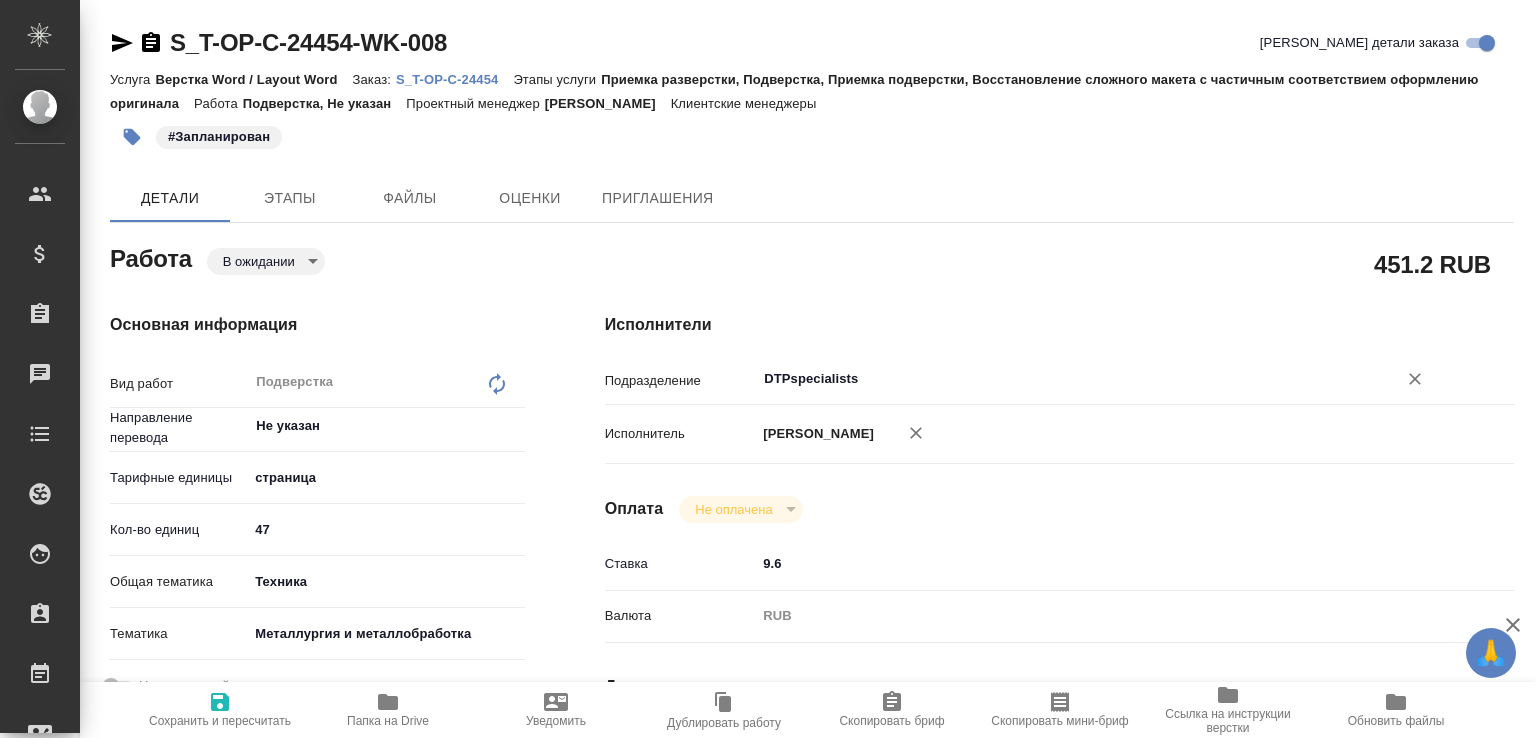type on "DTPspecialists" 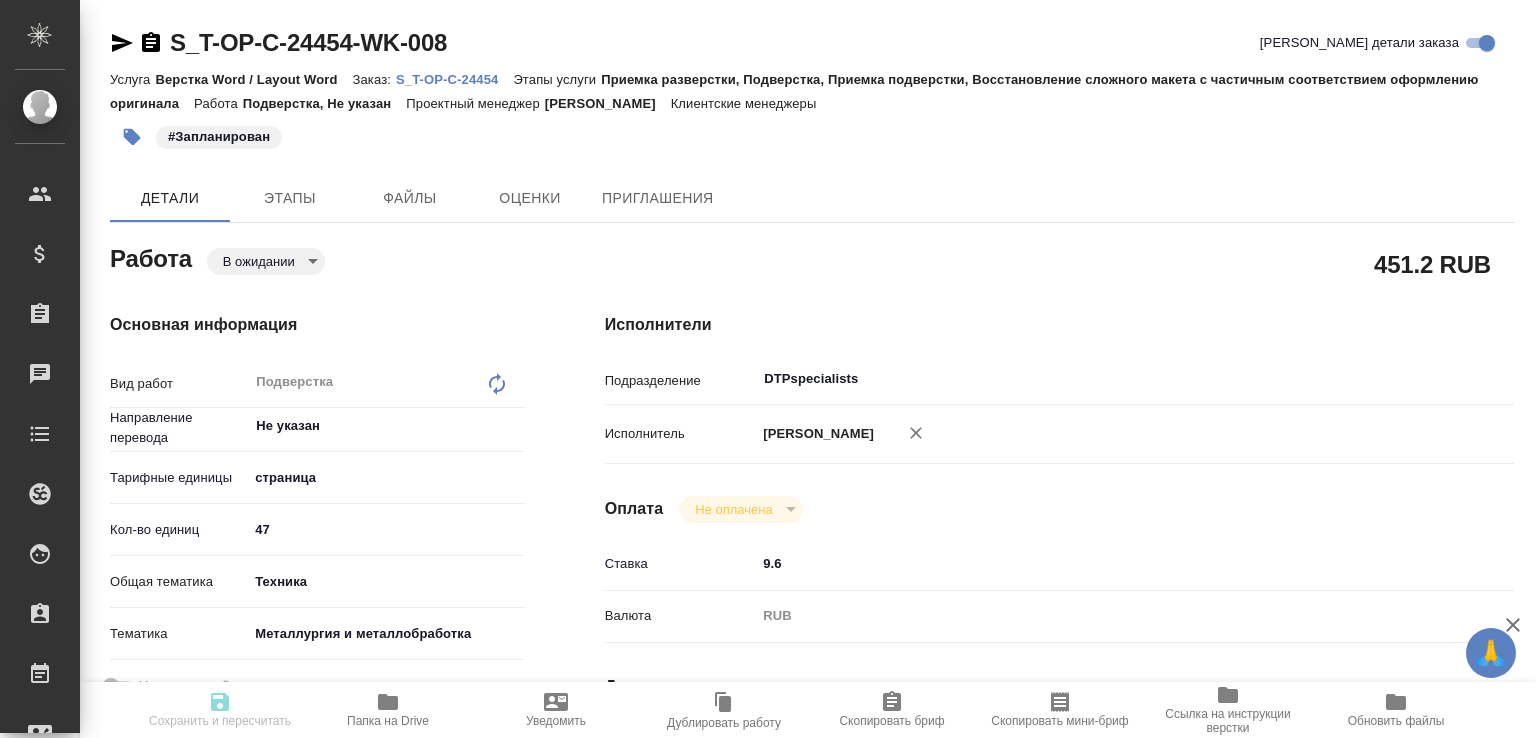 type on "x" 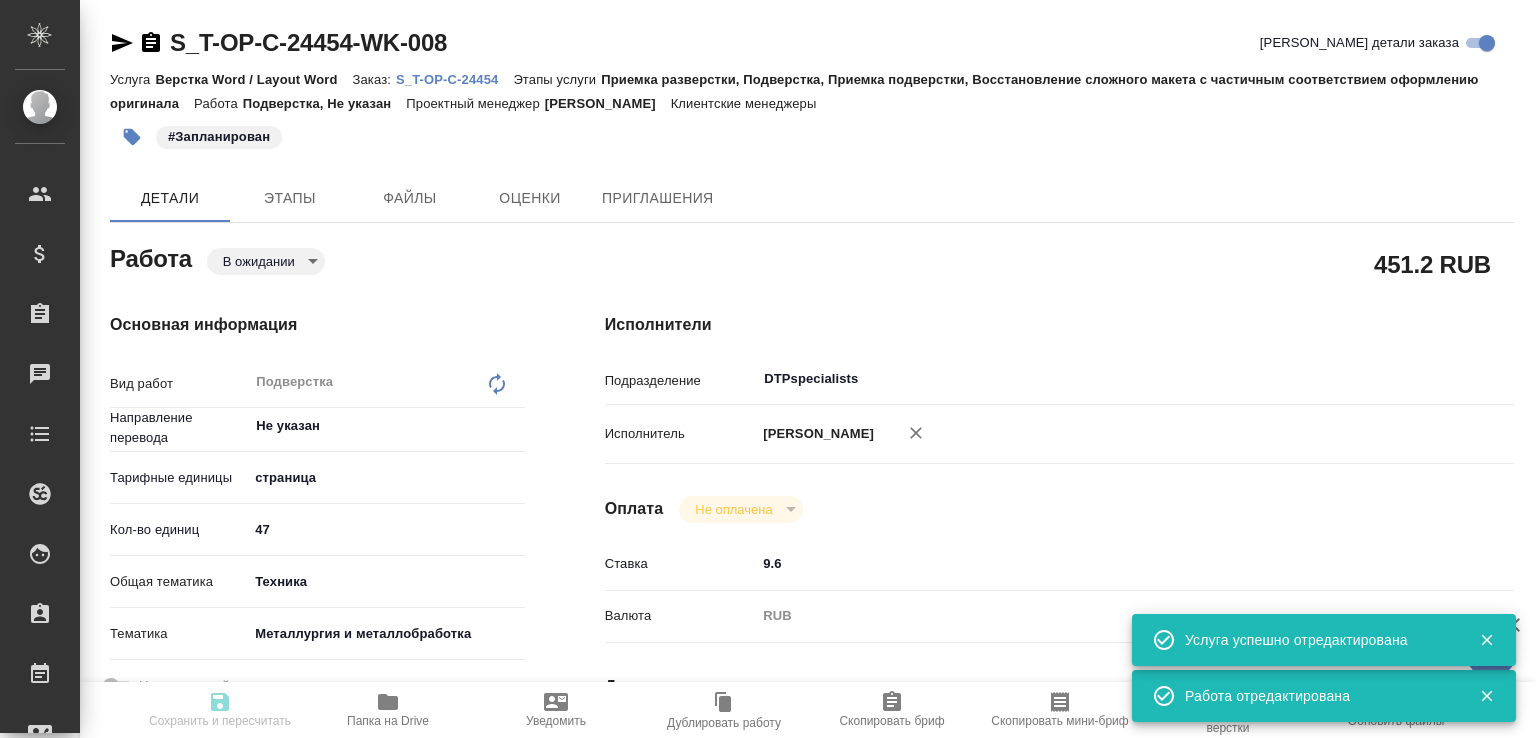 type on "x" 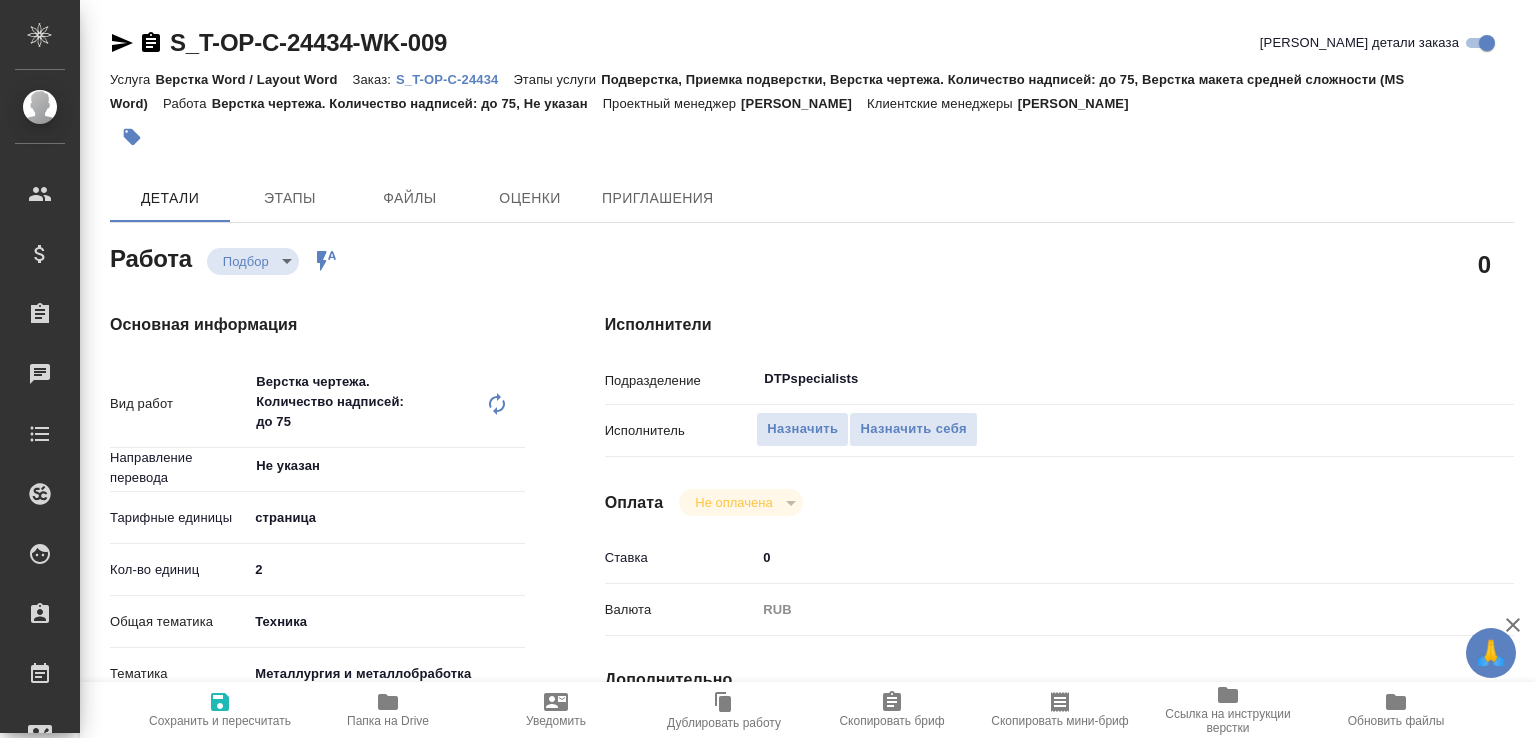 scroll, scrollTop: 0, scrollLeft: 0, axis: both 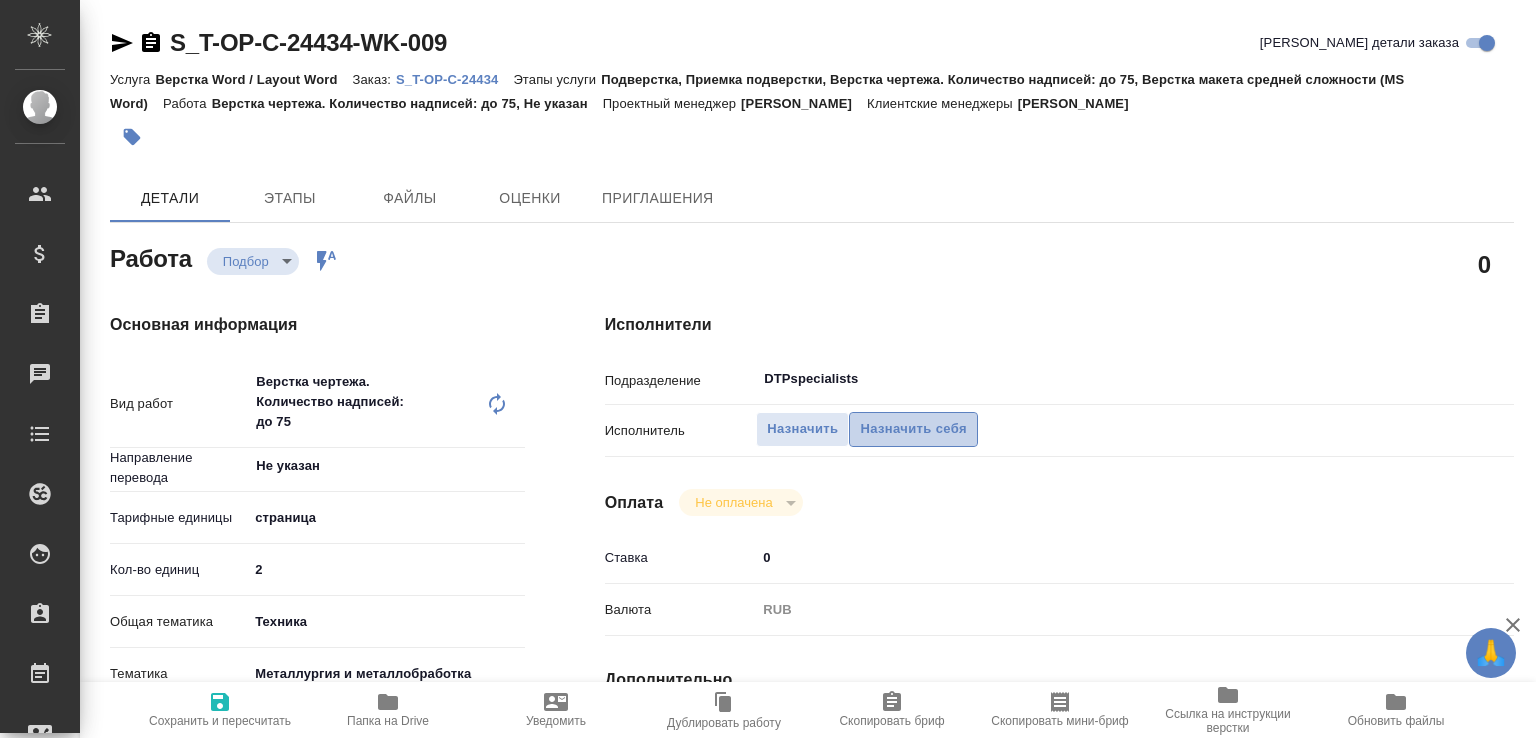 click on "Назначить себя" at bounding box center (913, 429) 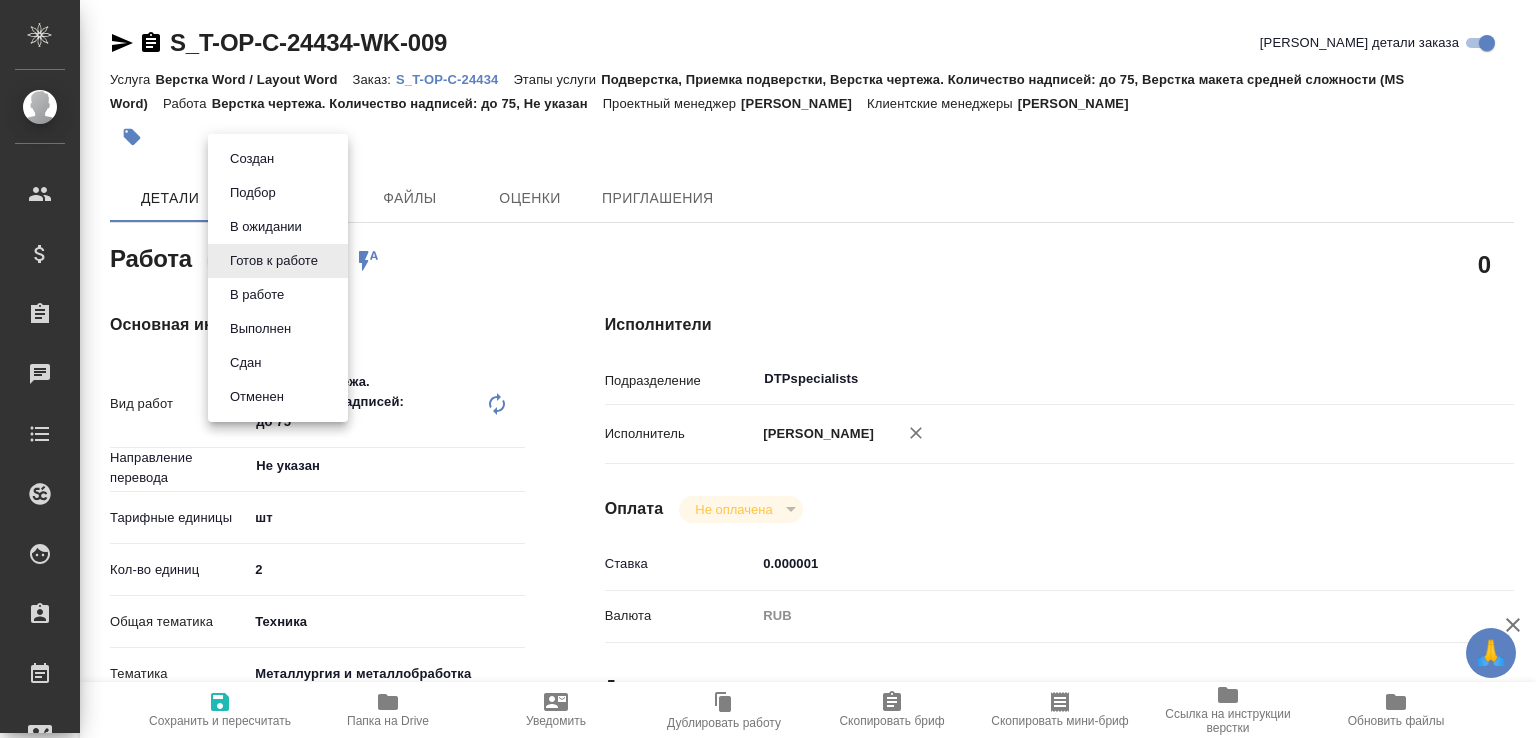 scroll, scrollTop: 0, scrollLeft: 0, axis: both 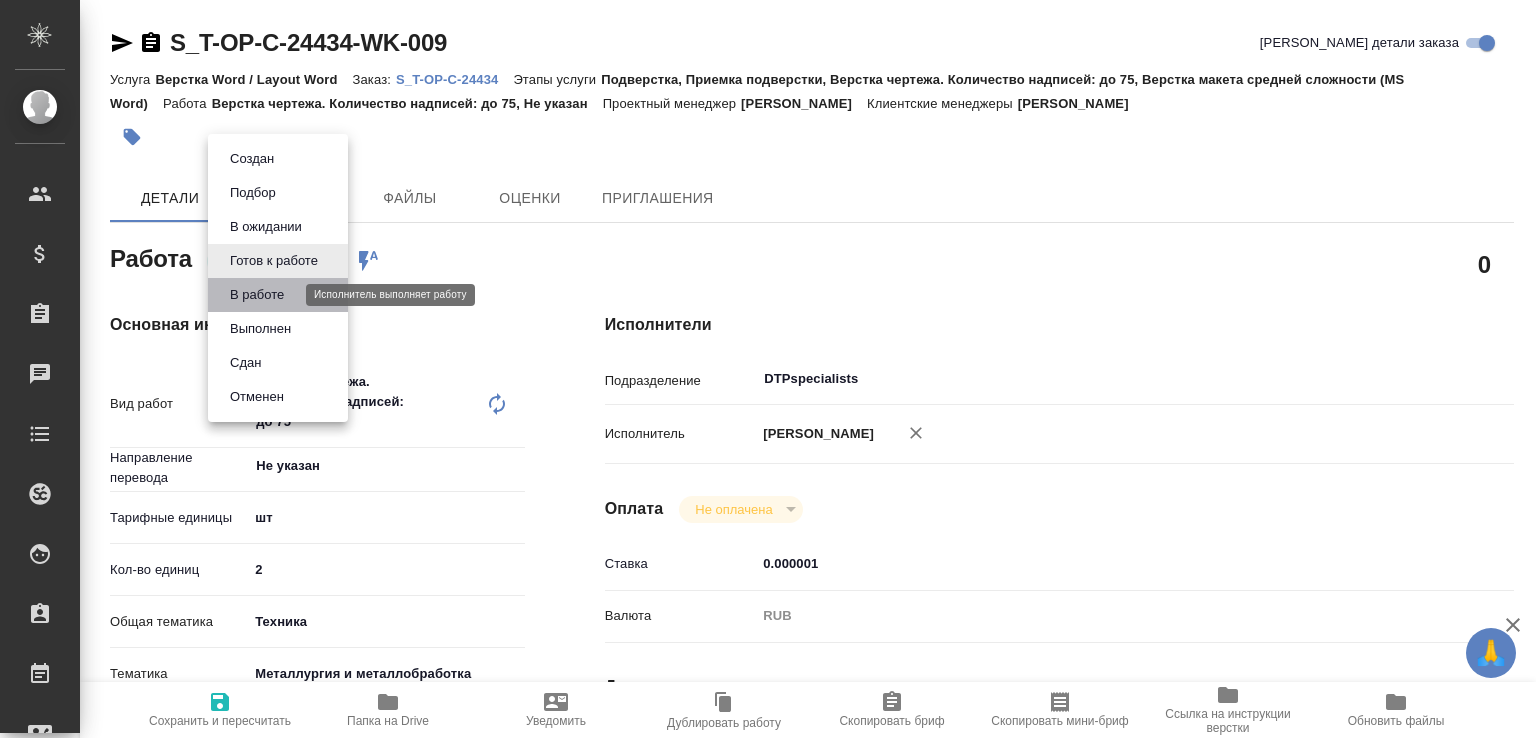 click on "В работе" at bounding box center (257, 295) 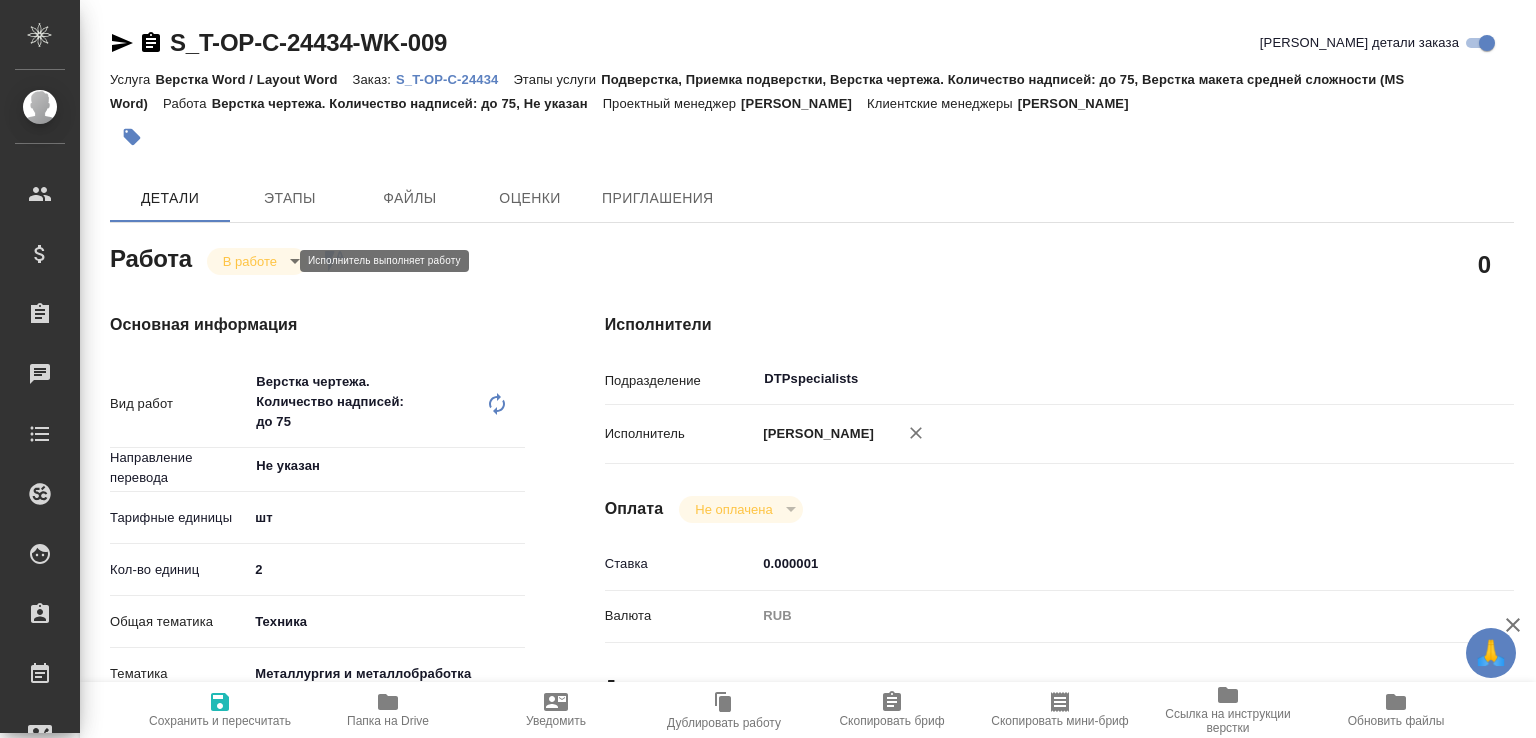 click on "🙏 .cls-1
fill:#fff;
AWATERA [PERSON_NAME]malofeeva Клиенты Спецификации Заказы Чаты Todo Проекты SC Исполнители Кандидаты Работы Входящие заявки Заявки на доставку Рекламации Проекты процессинга Конференции Выйти S_T-OP-C-24434-WK-009 Кратко детали заказа Услуга Верстка Word / Layout Word Заказ: S_T-OP-C-24434 Этапы услуги Подверстка, Приемка подверстки, Верстка чертежа. Количество надписей: до 75, Верстка макета средней сложности (MS Word) Работа Верстка чертежа. Количество надписей: до 75, Не указан Проектный менеджер [PERSON_NAME] менеджеры Детали 0 x ​" at bounding box center [768, 369] 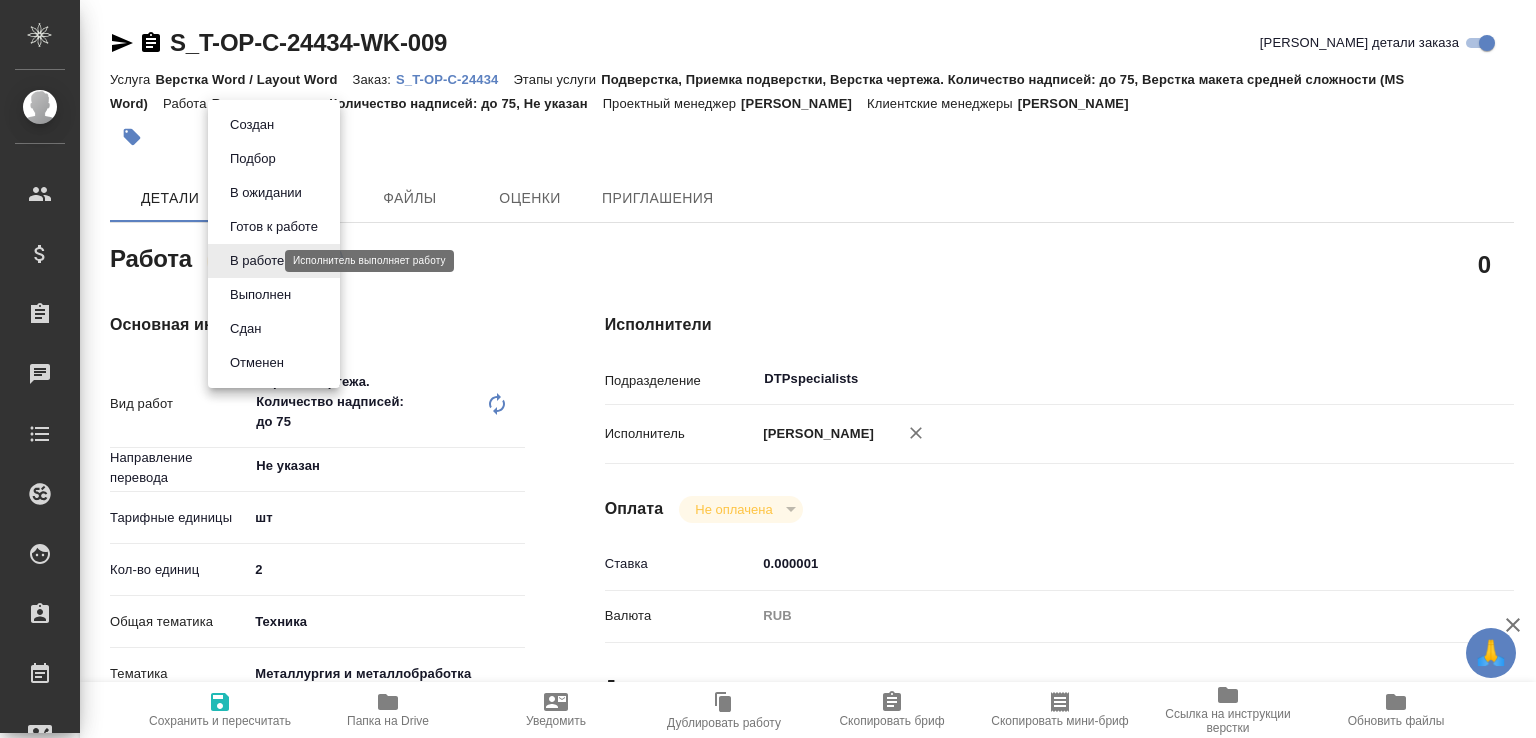 type on "x" 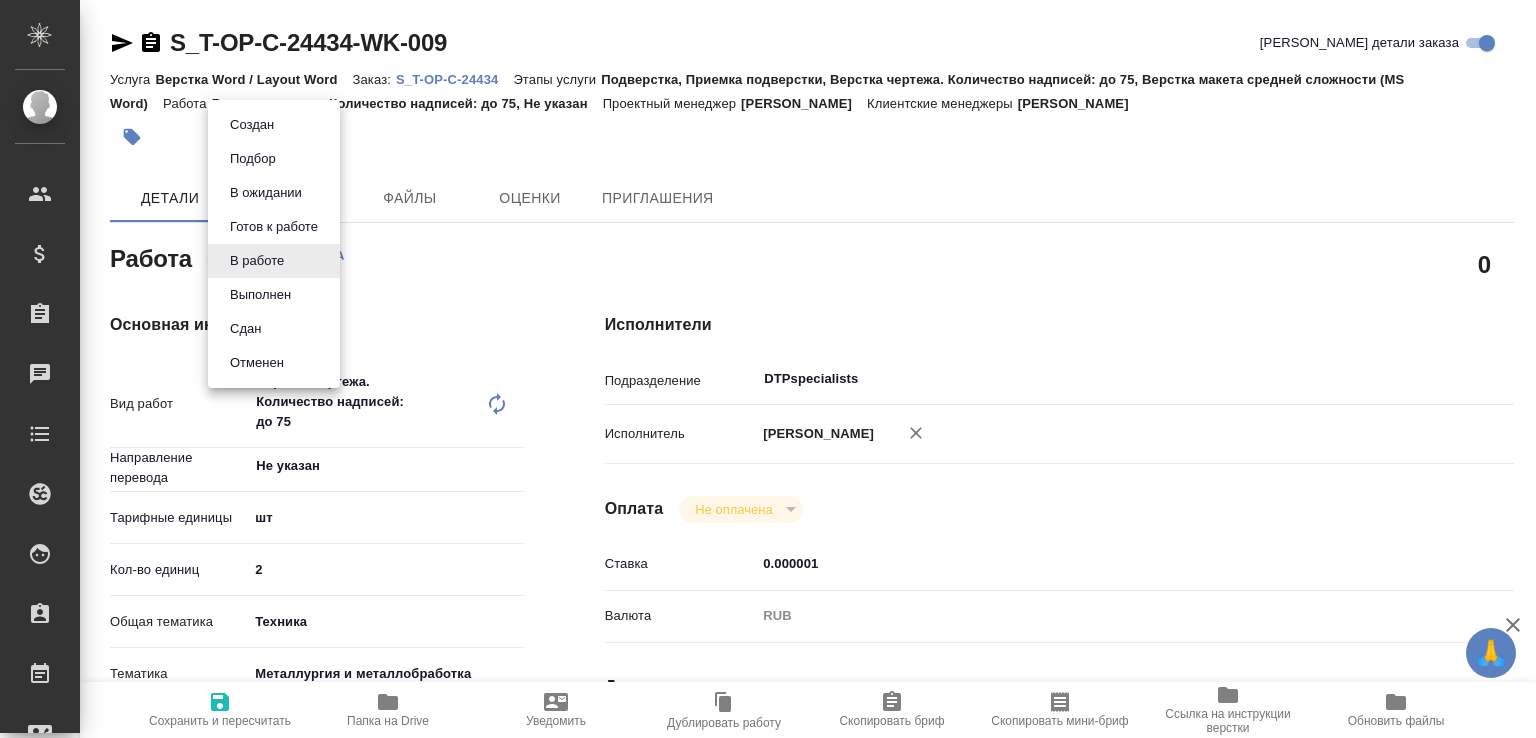 click on "Сдан" at bounding box center [252, 125] 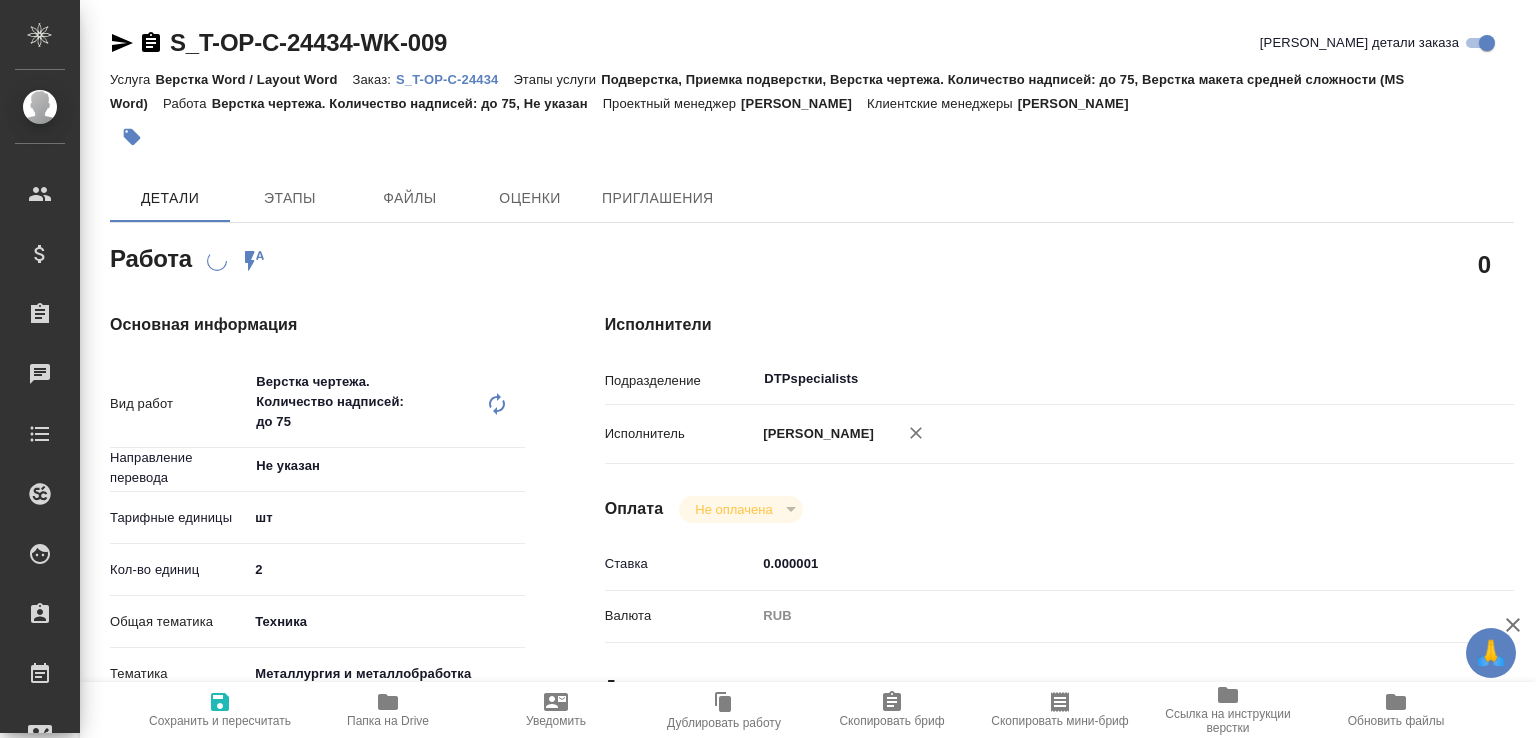 type on "x" 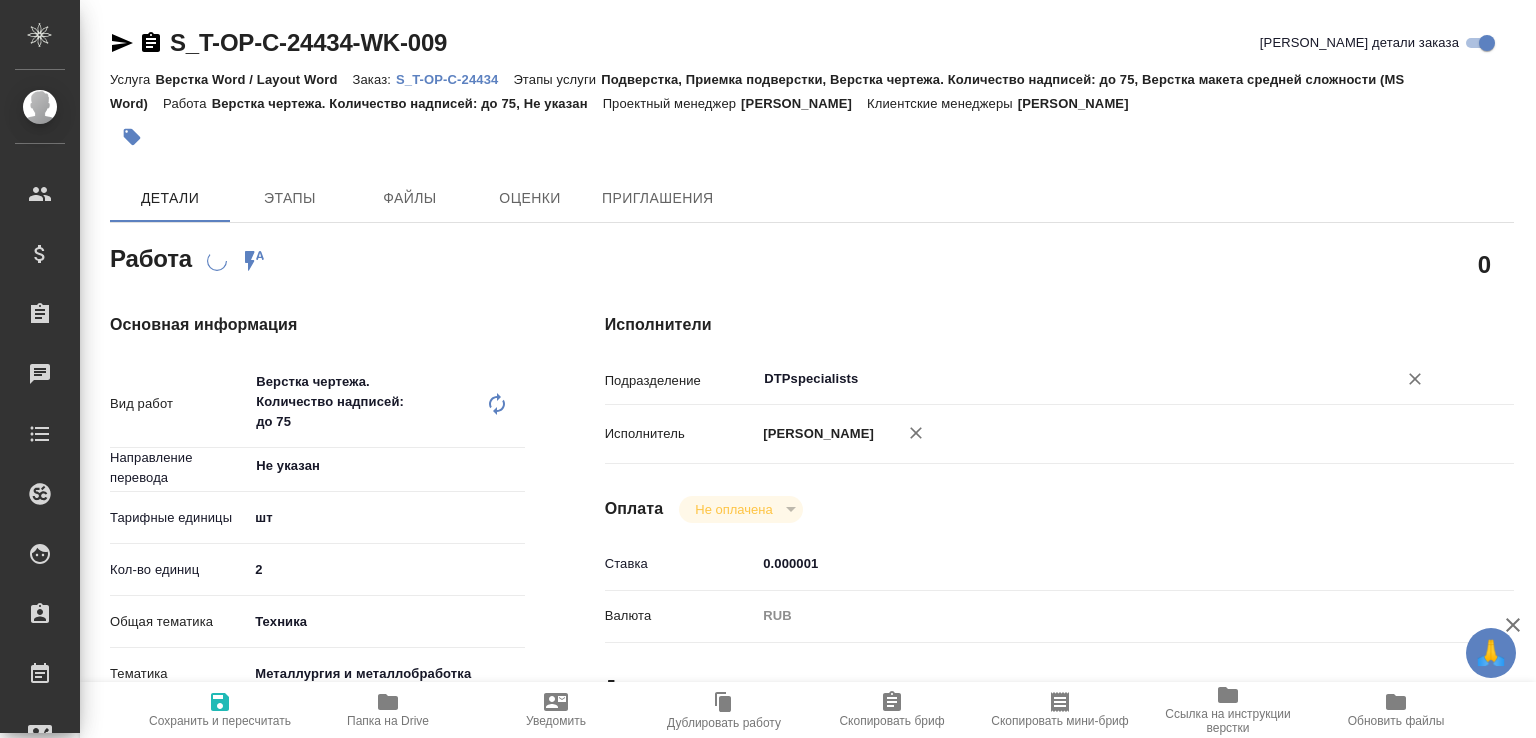click on "DTPspecialists" at bounding box center (1063, 379) 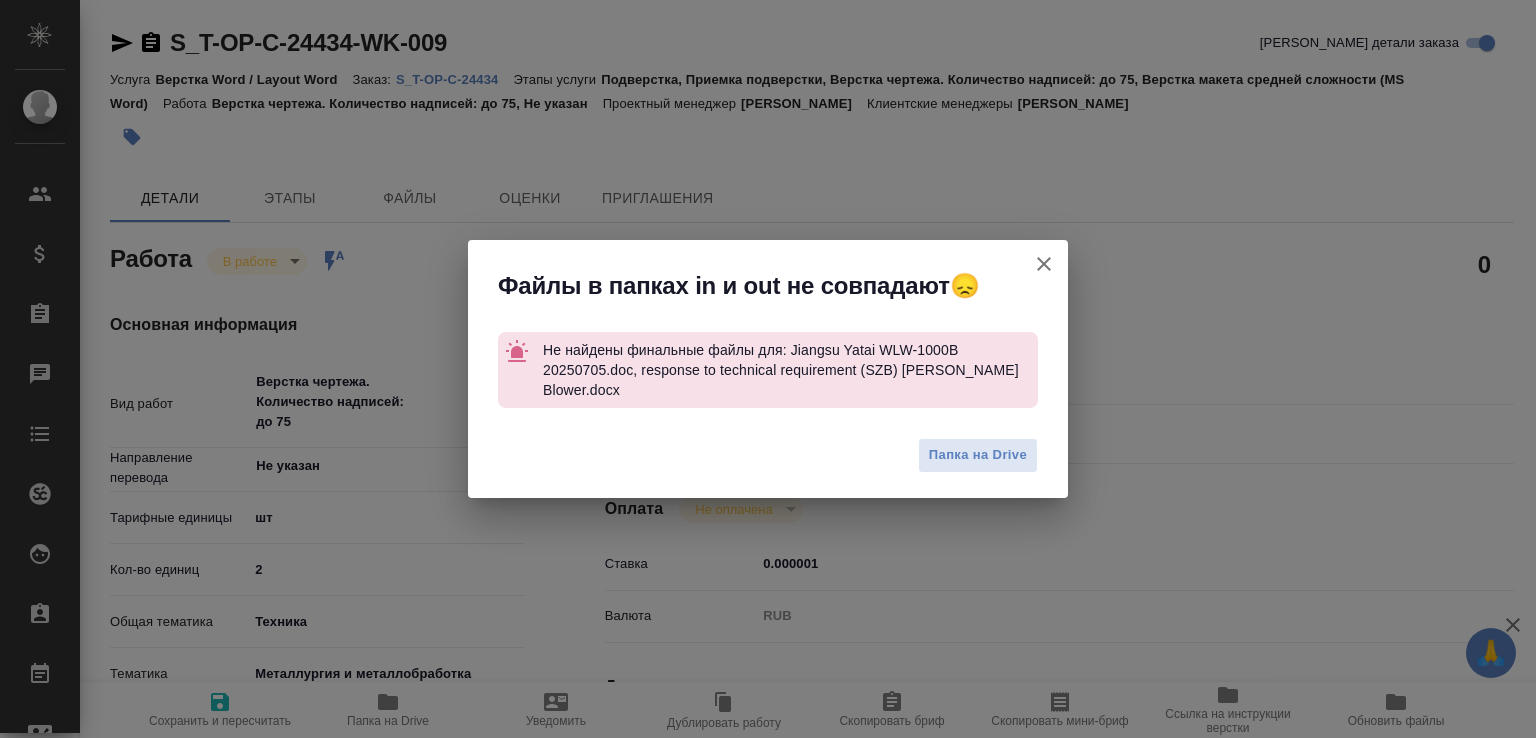type on "x" 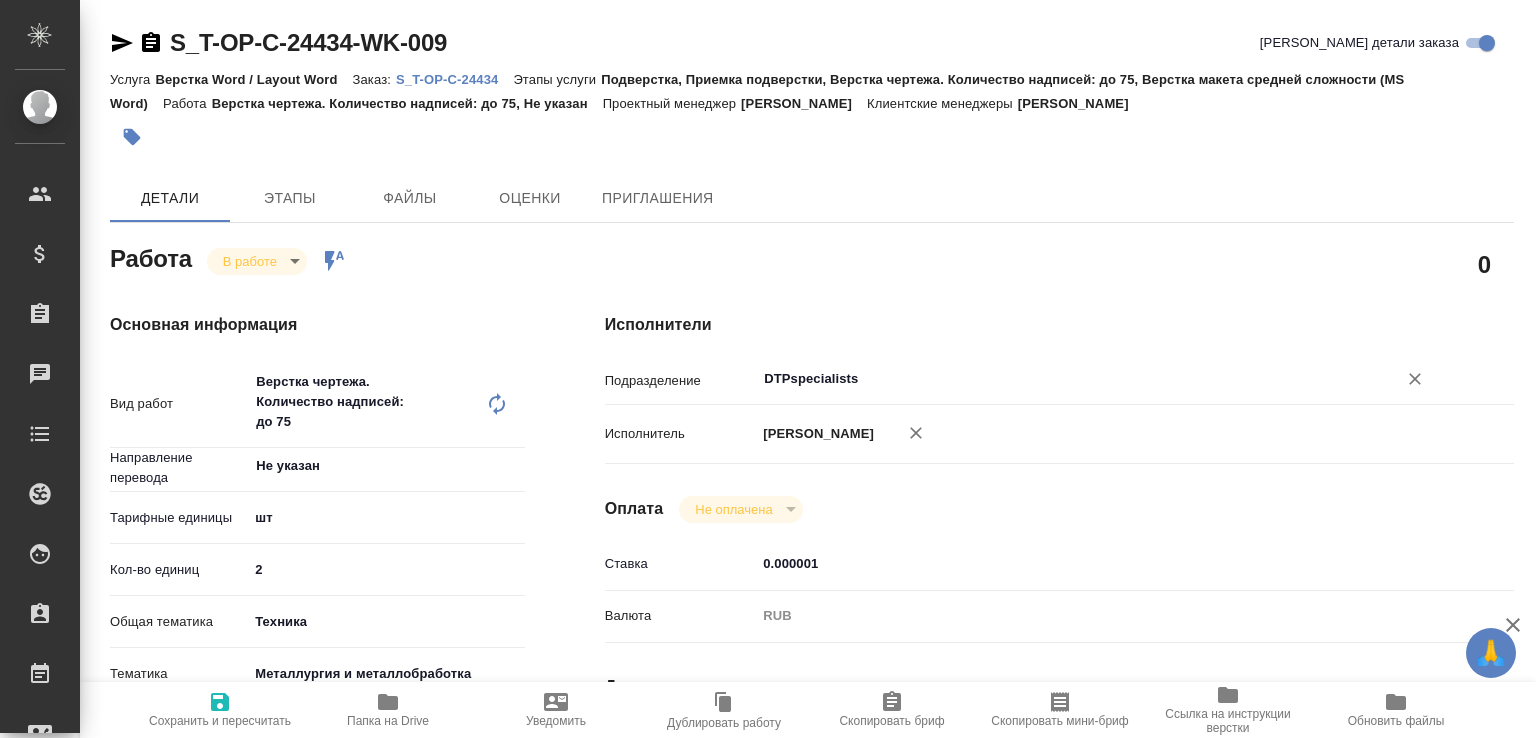 click on "DTPspecialists" at bounding box center (1063, 379) 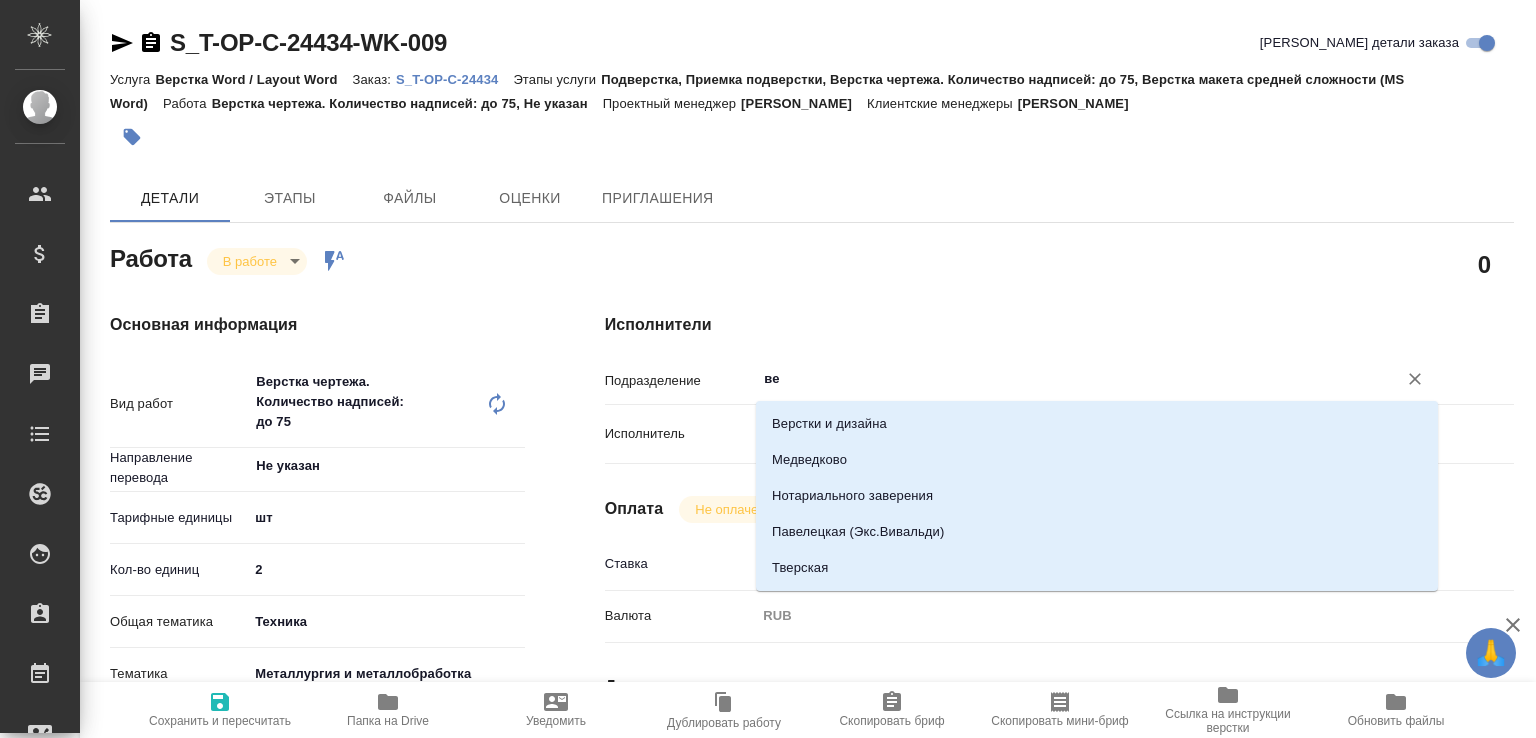 type on "вер" 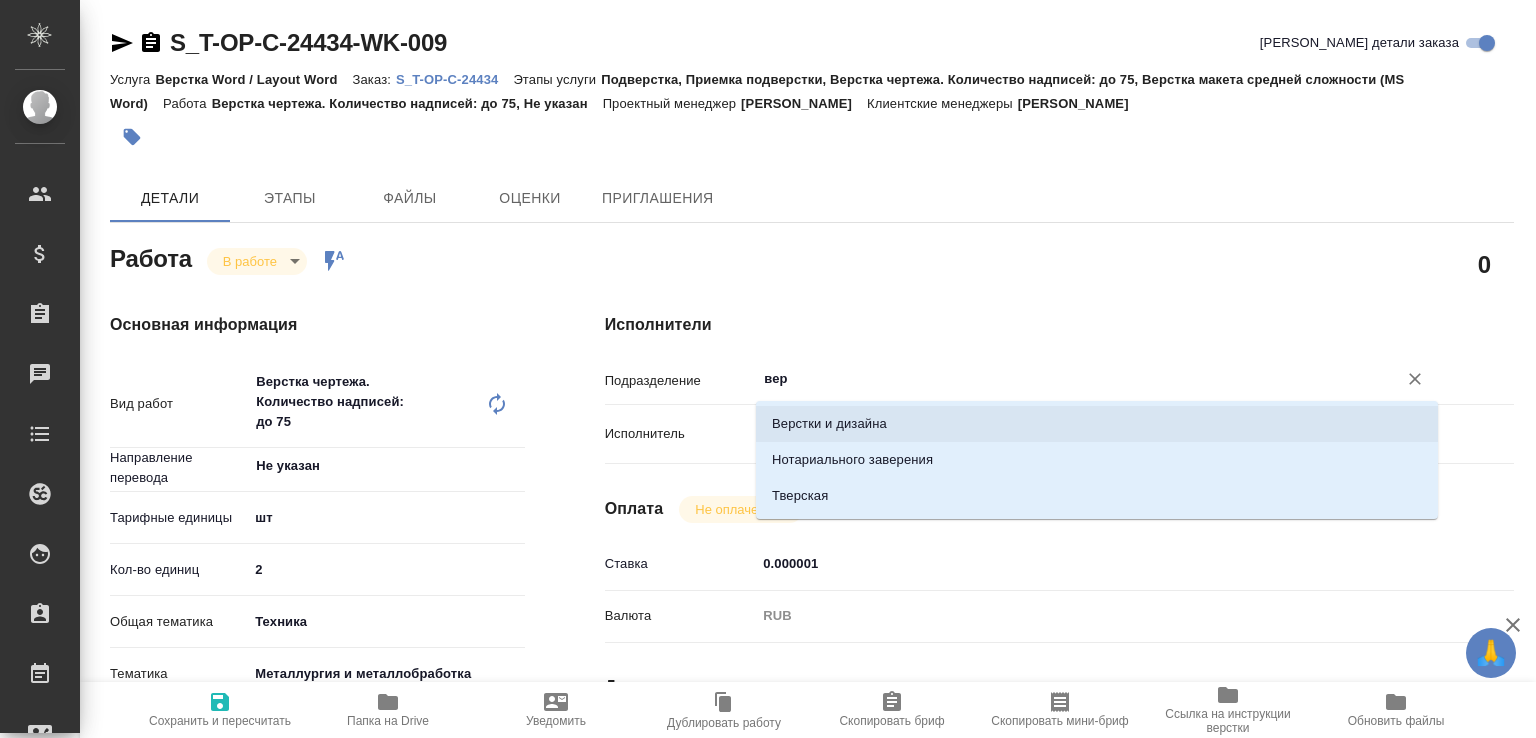 click on "Верстки и дизайна" at bounding box center [1097, 424] 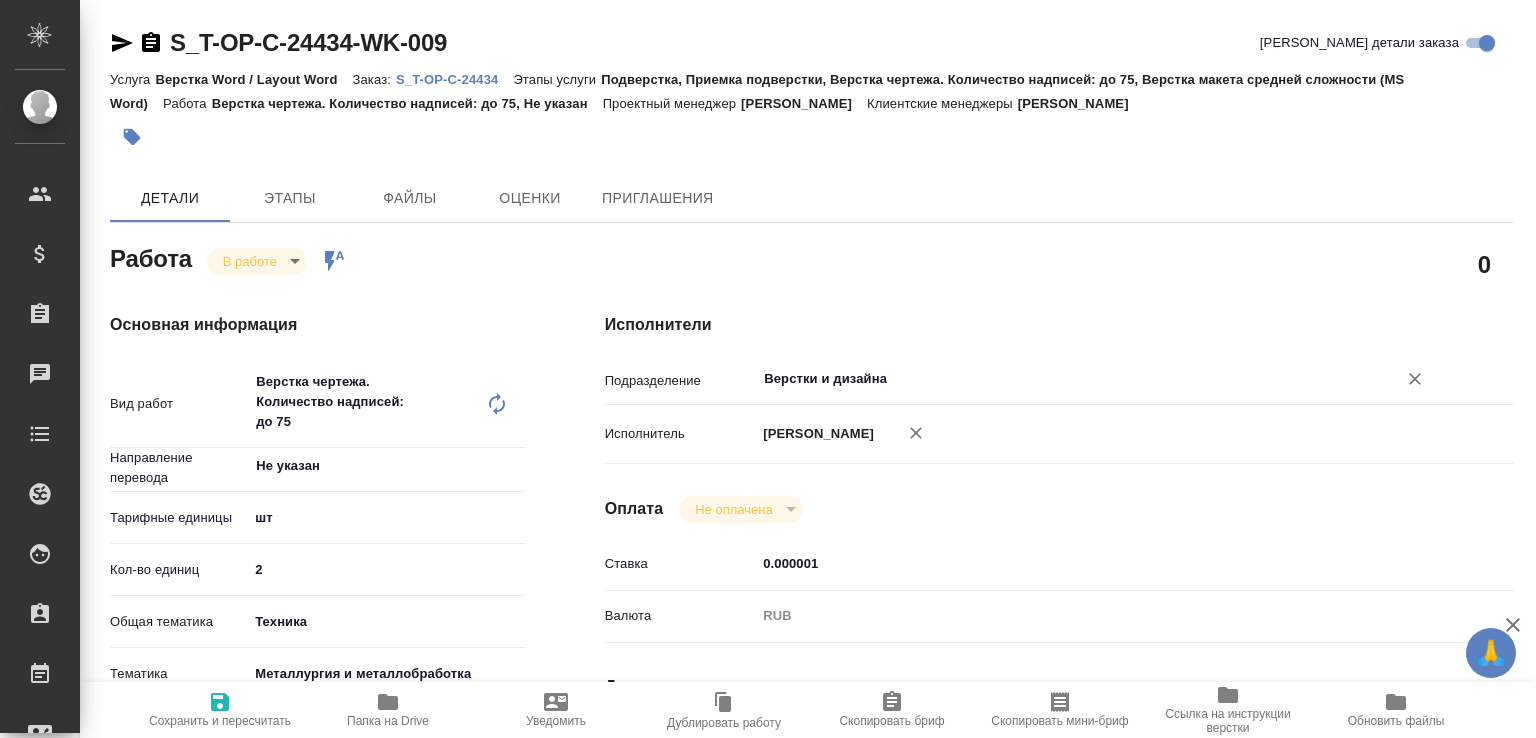 type on "Верстки и дизайна" 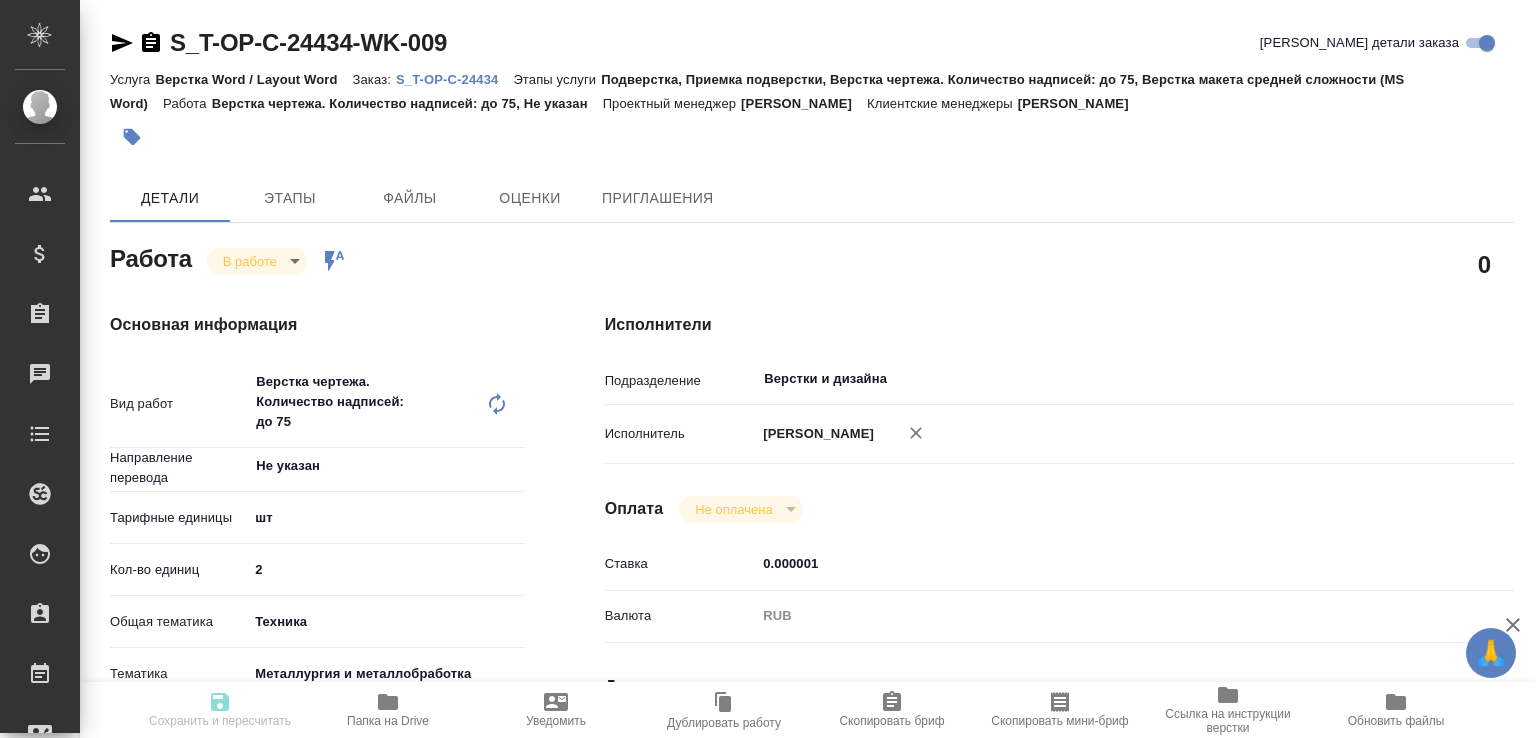type on "x" 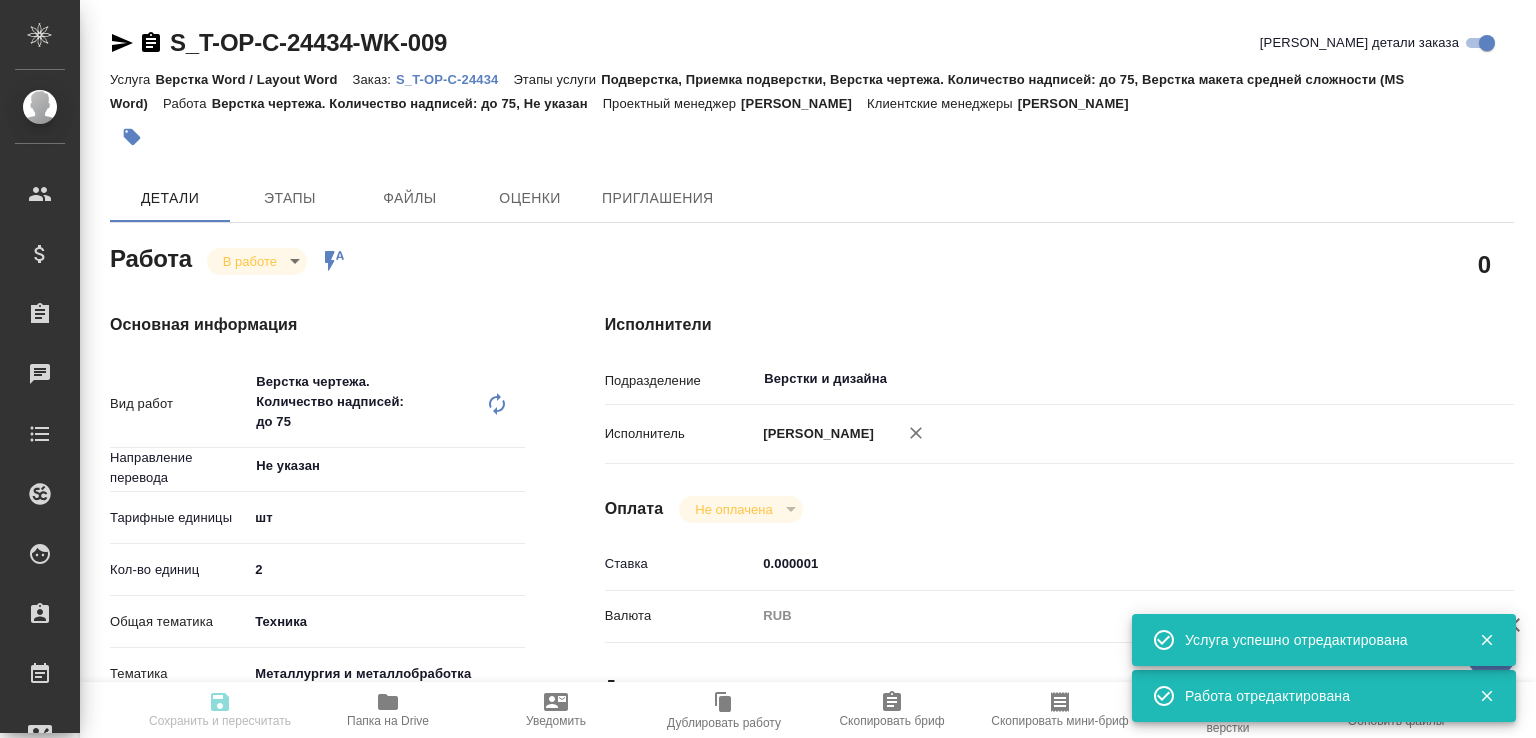 type on "x" 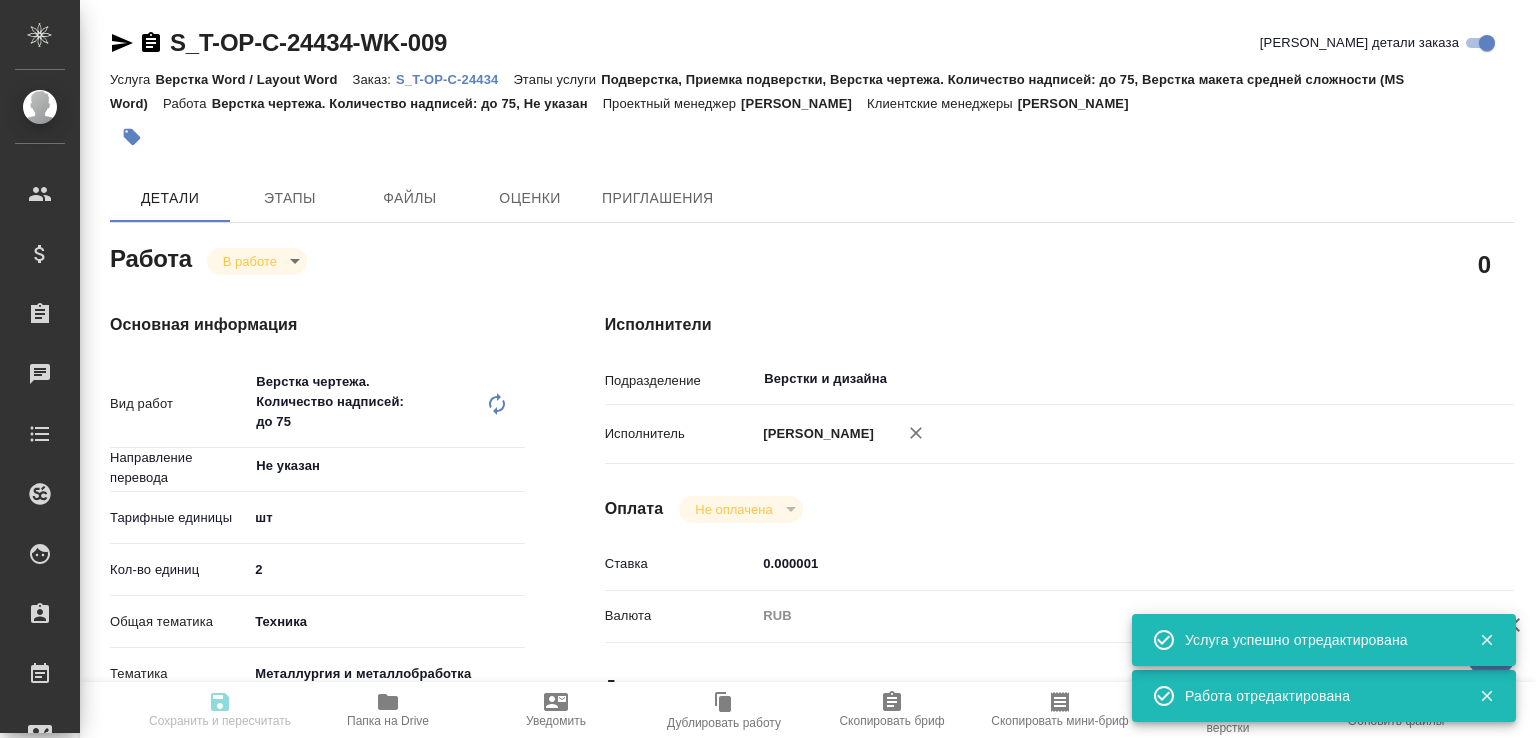 type on "x" 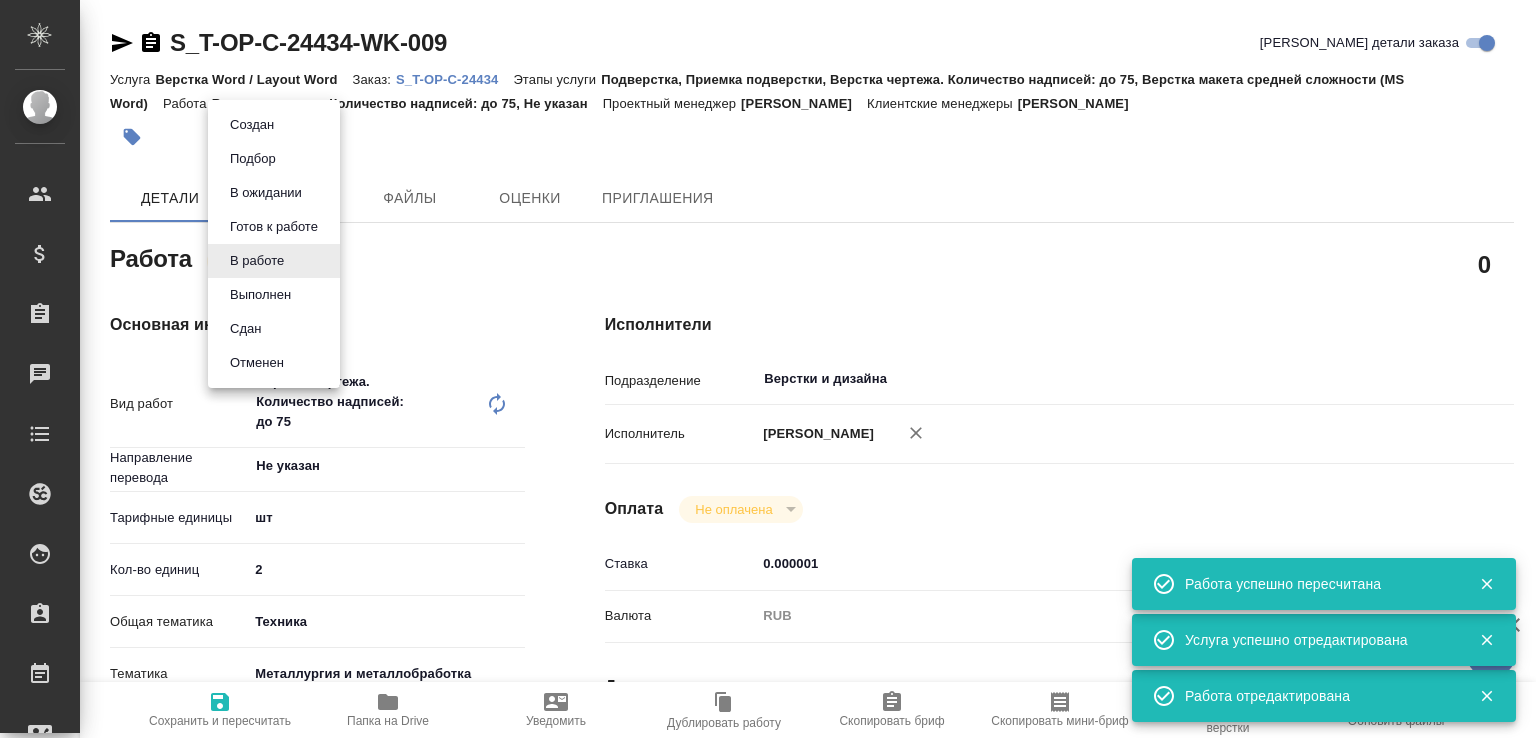 type on "x" 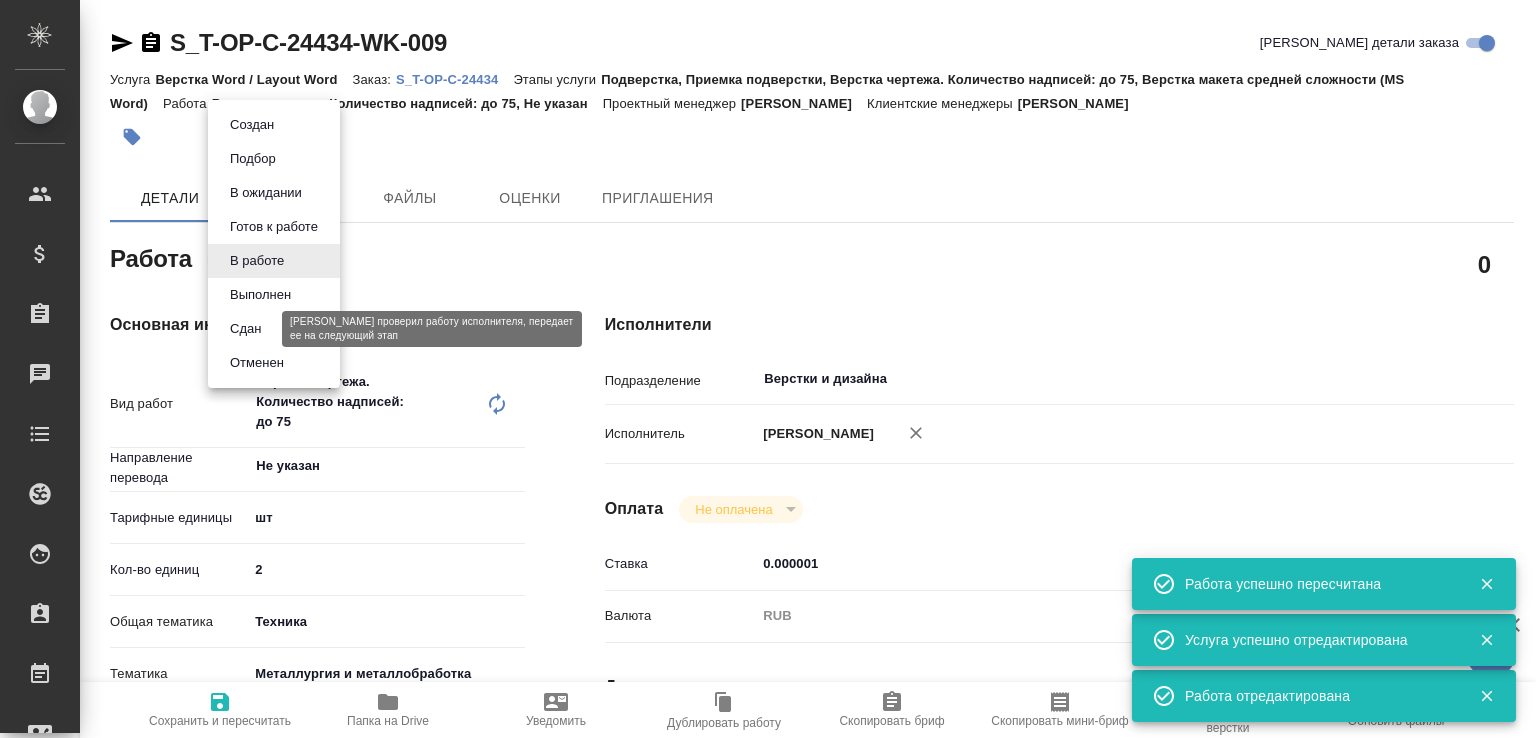 type on "x" 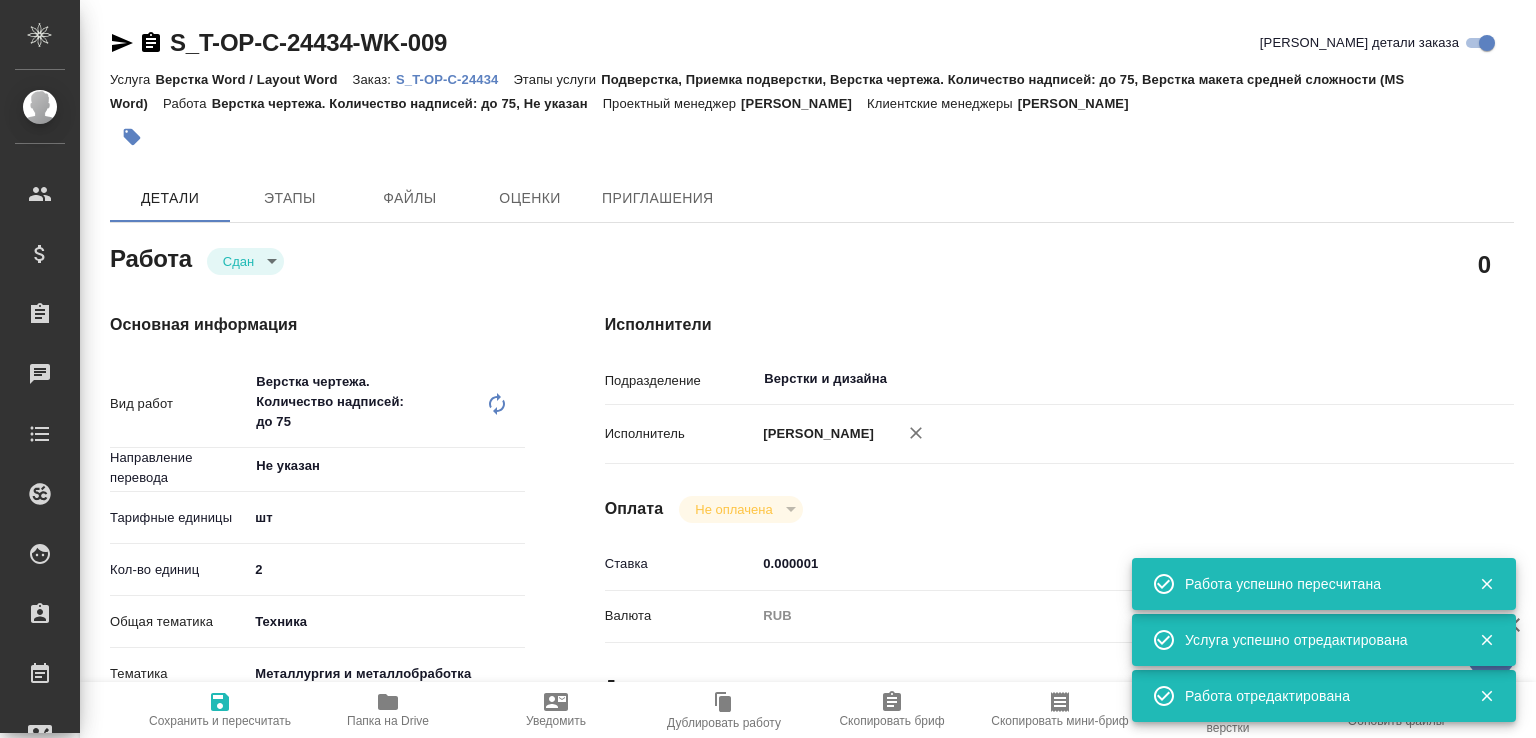 type on "x" 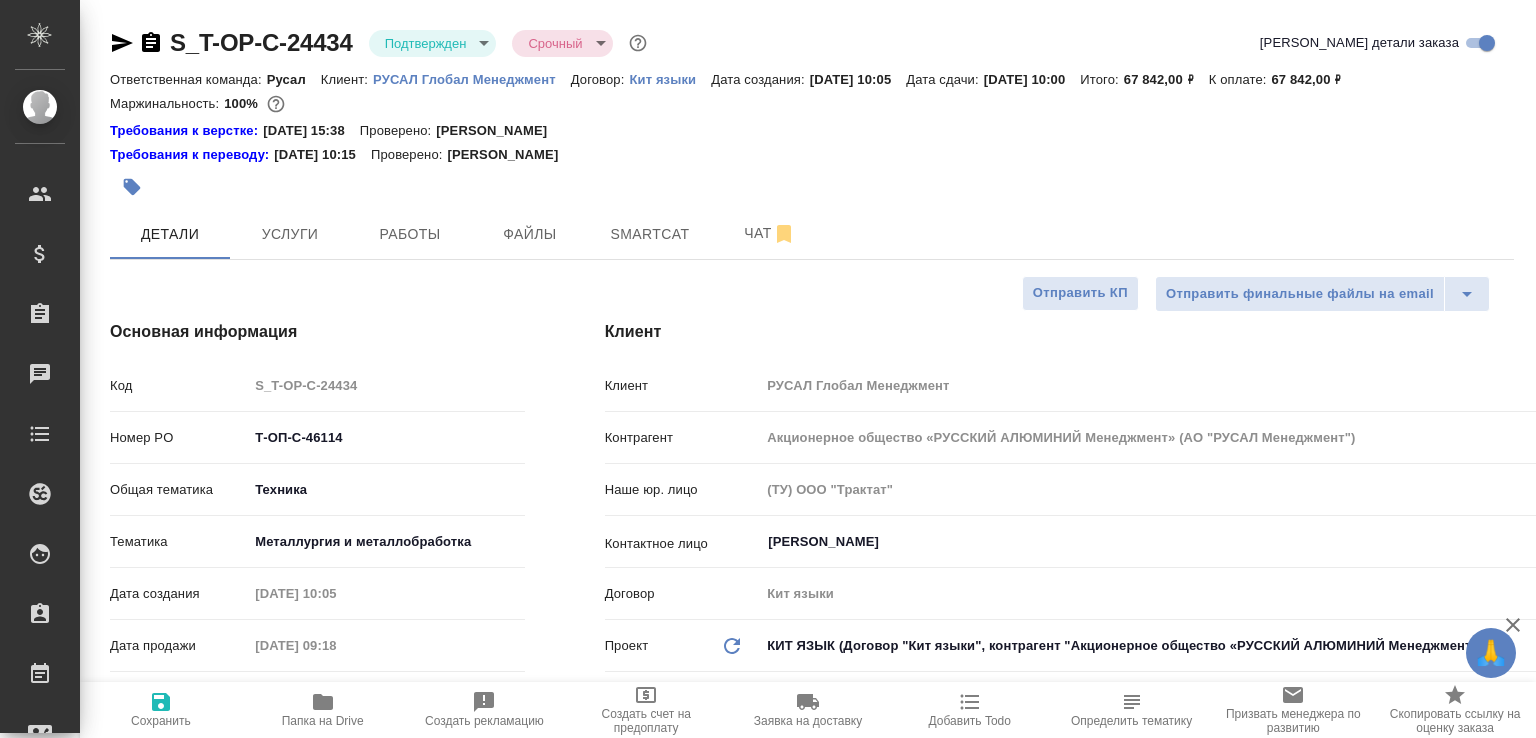 select on "RU" 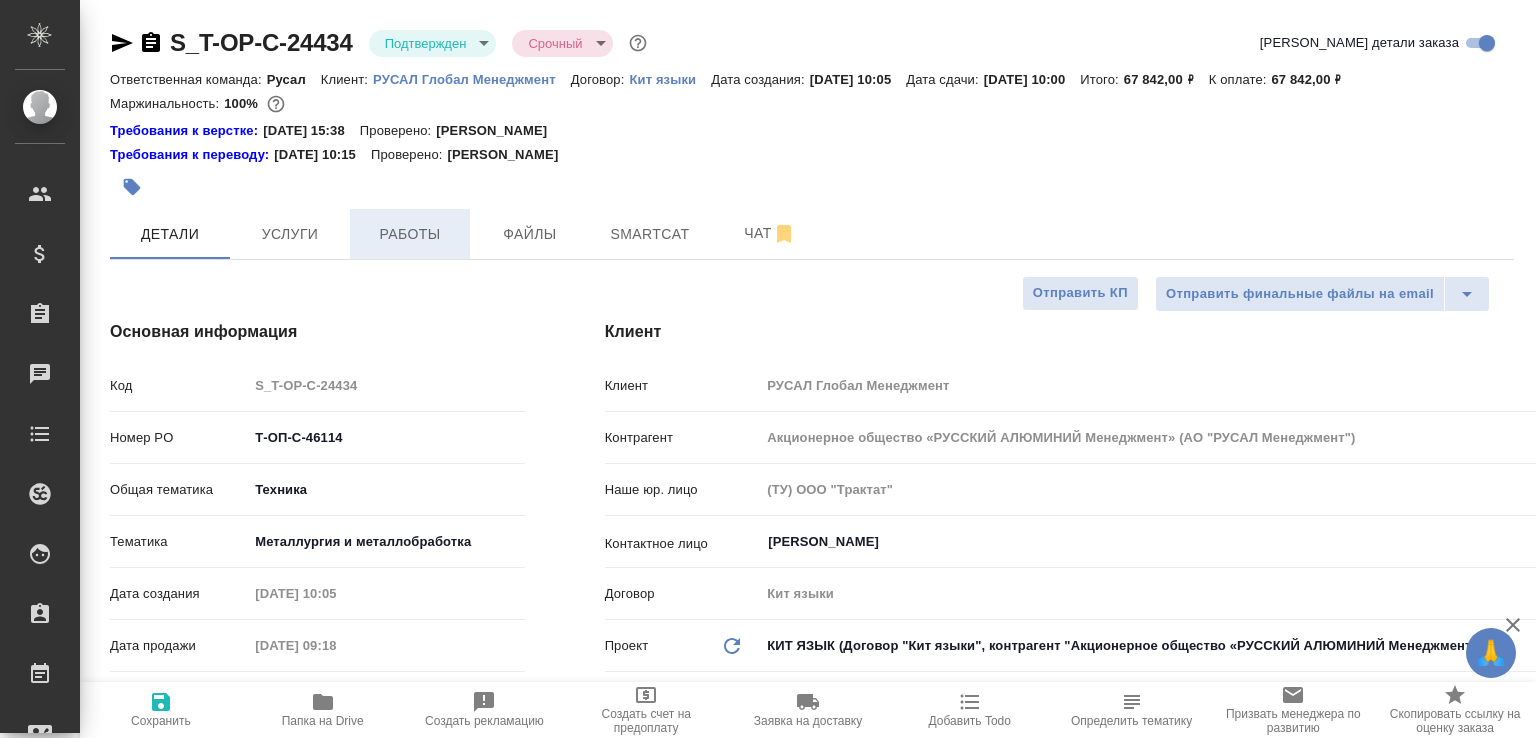 click on "Работы" at bounding box center [410, 234] 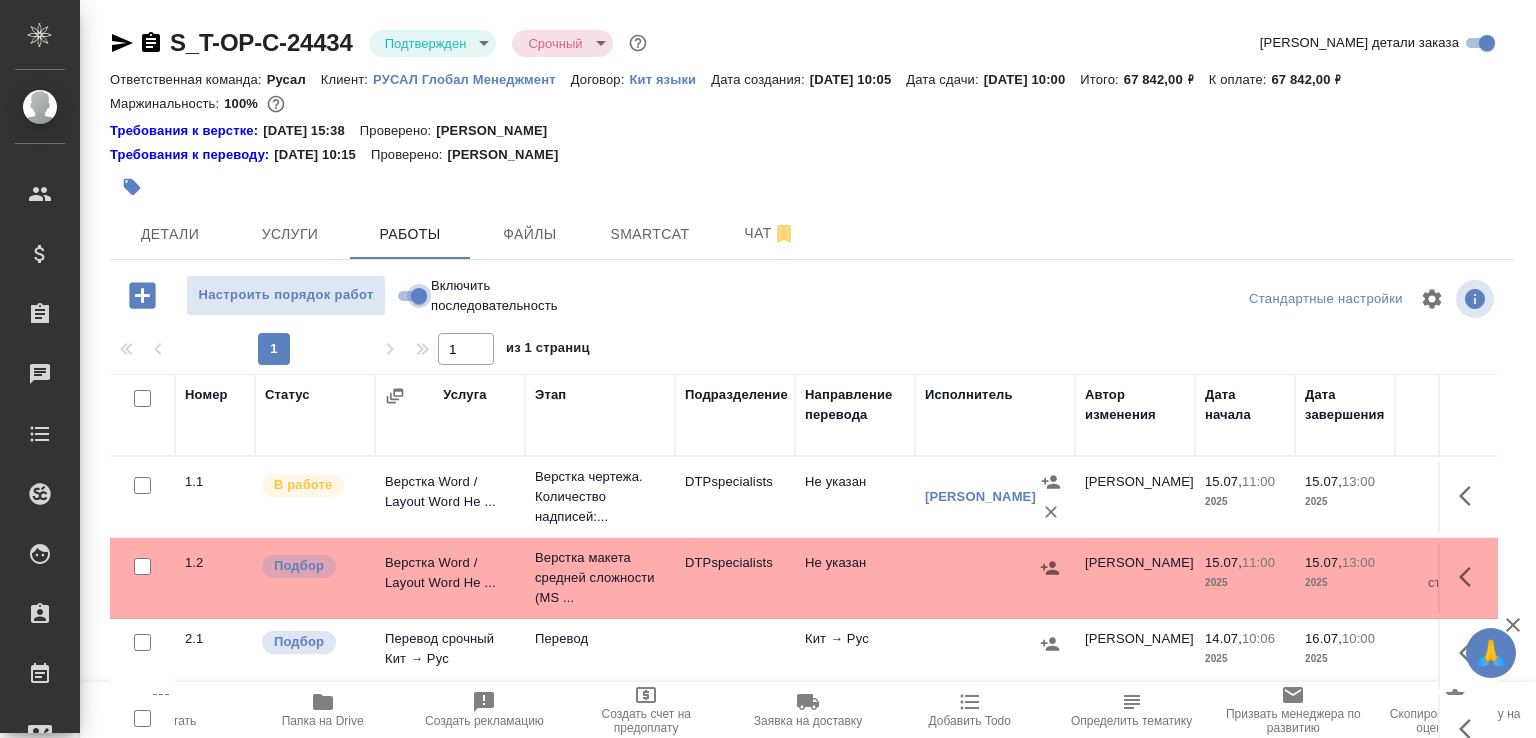 click on "Включить последовательность" at bounding box center [419, 296] 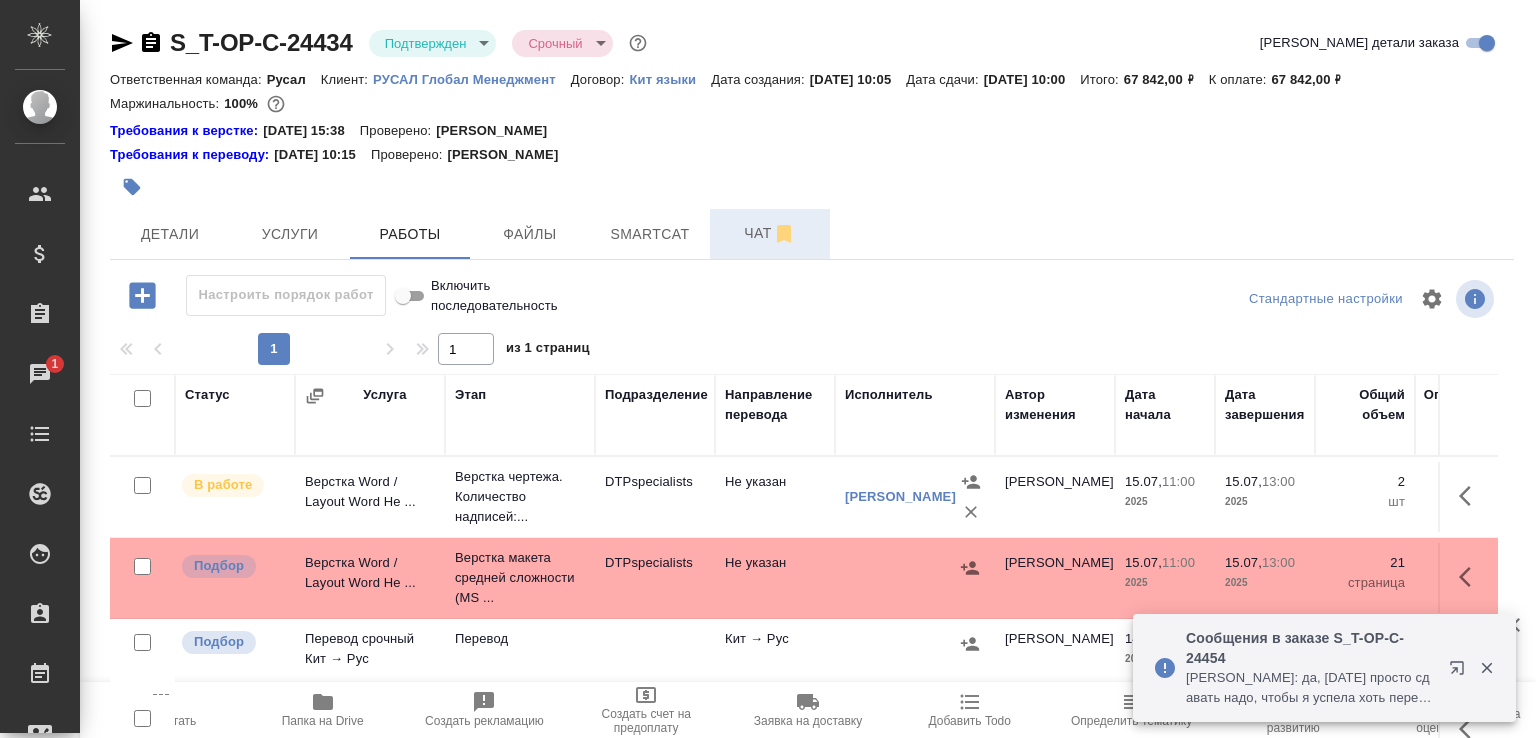 click on "Чат" at bounding box center [770, 233] 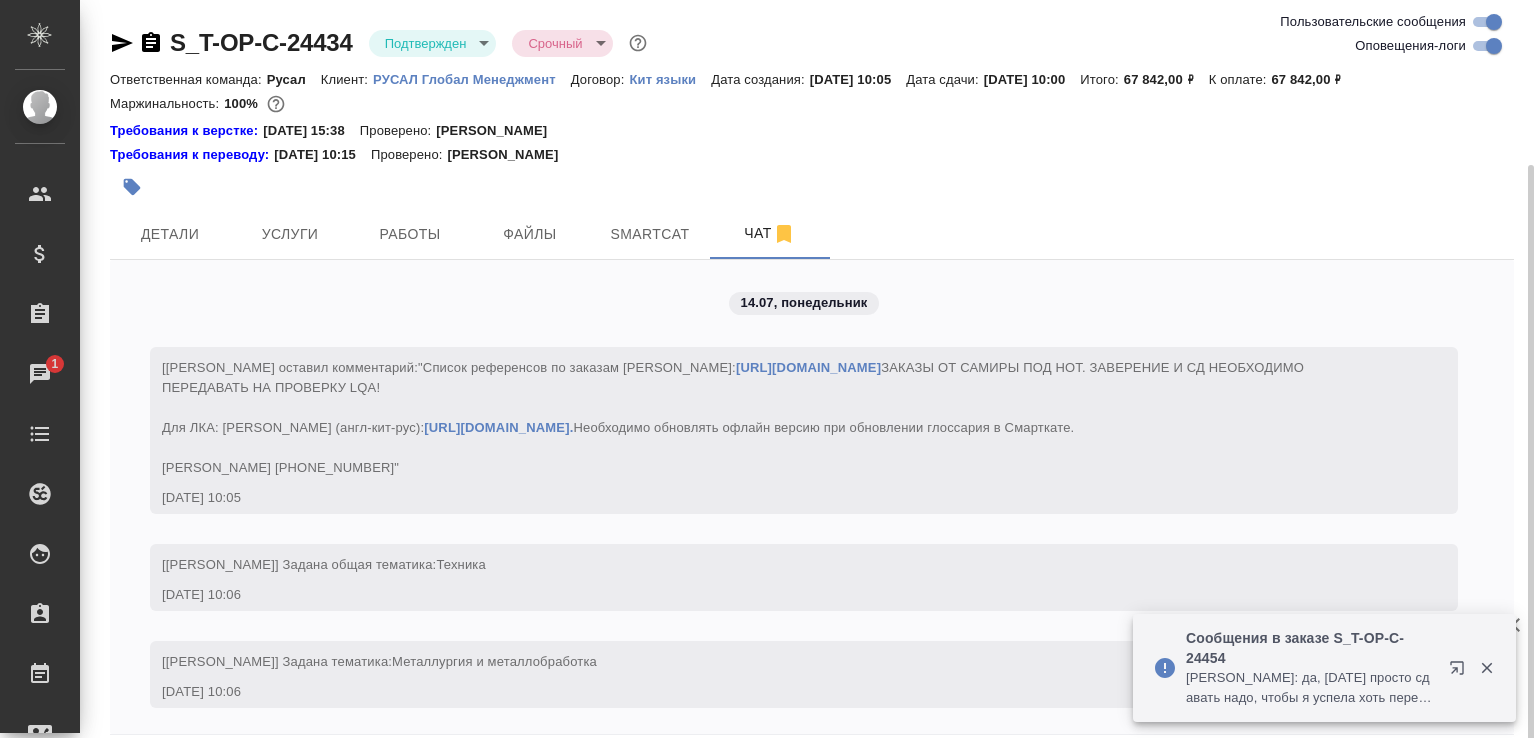 scroll, scrollTop: 87, scrollLeft: 0, axis: vertical 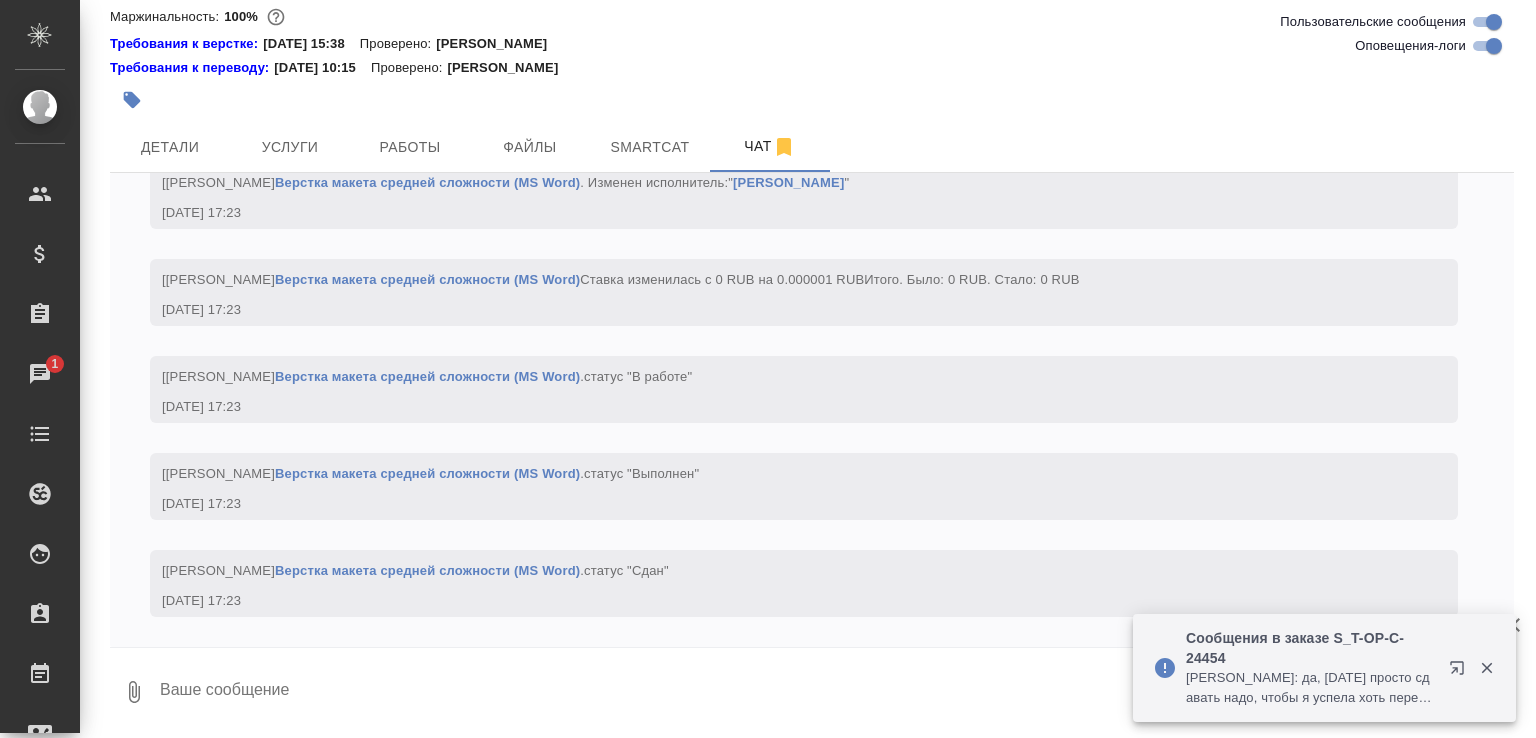 click on "Журавлева Александра: да, завтра просто сдавать надо, чтобы я успела хоть перевести" at bounding box center (1311, 688) 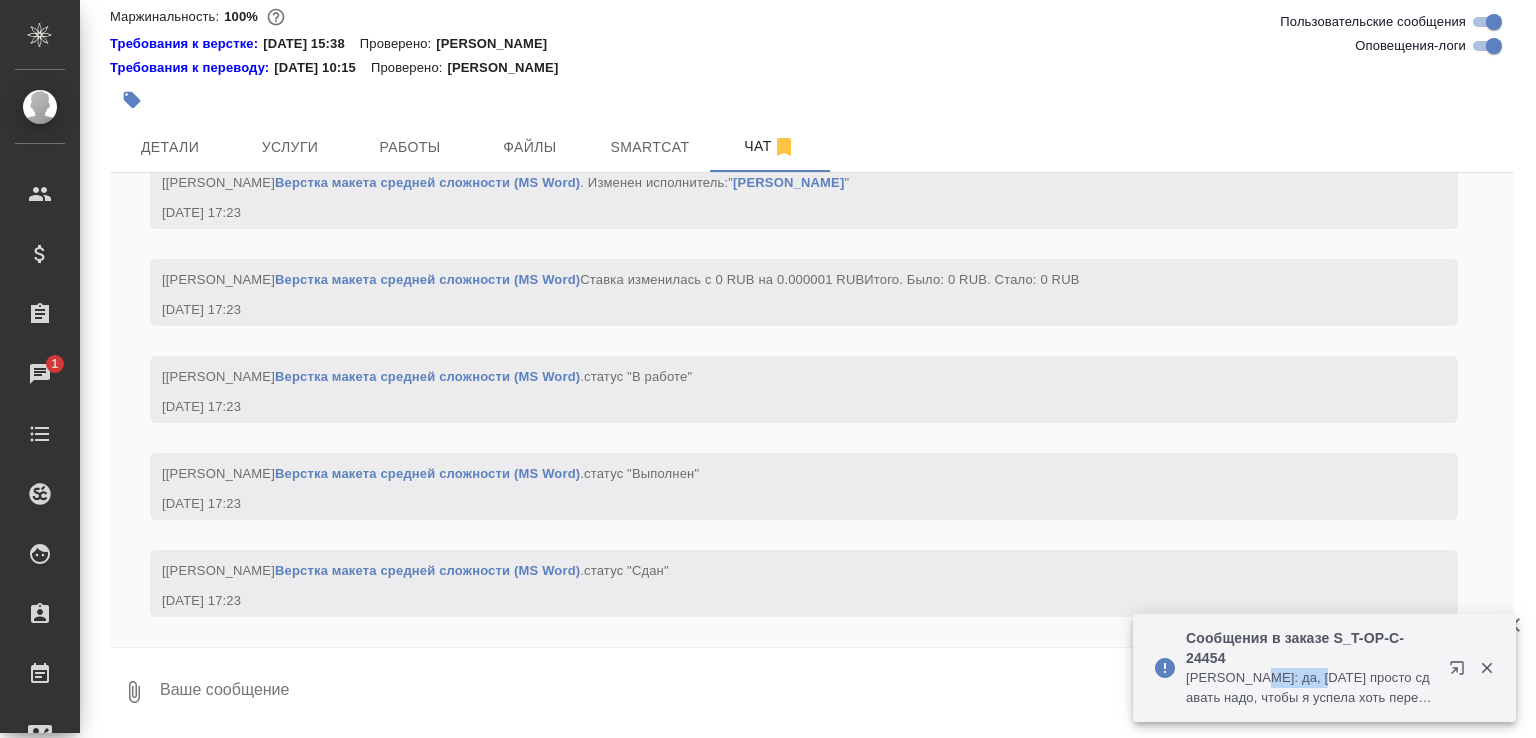 click on "Журавлева Александра: да, завтра просто сдавать надо, чтобы я успела хоть перевести" at bounding box center (1311, 688) 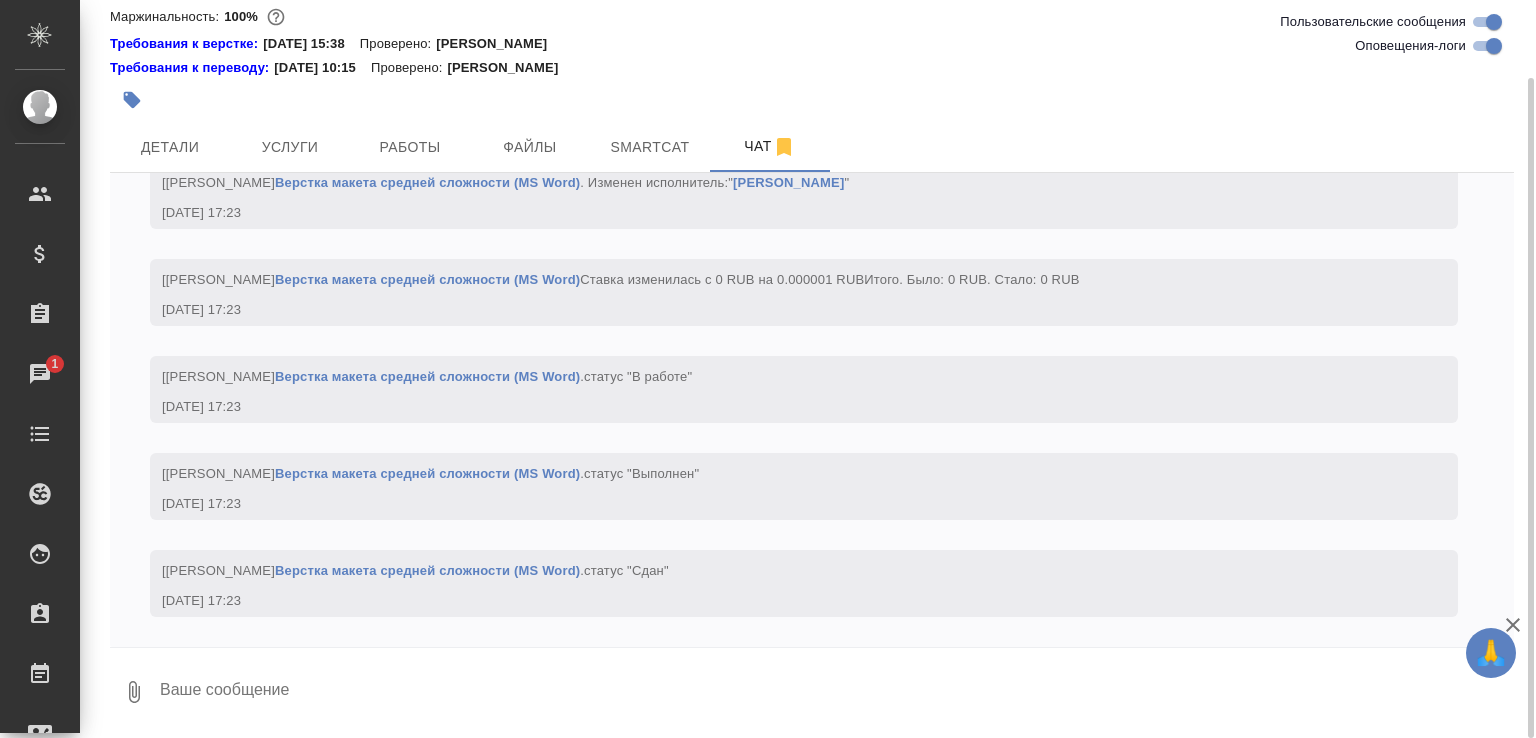 scroll, scrollTop: 4373, scrollLeft: 0, axis: vertical 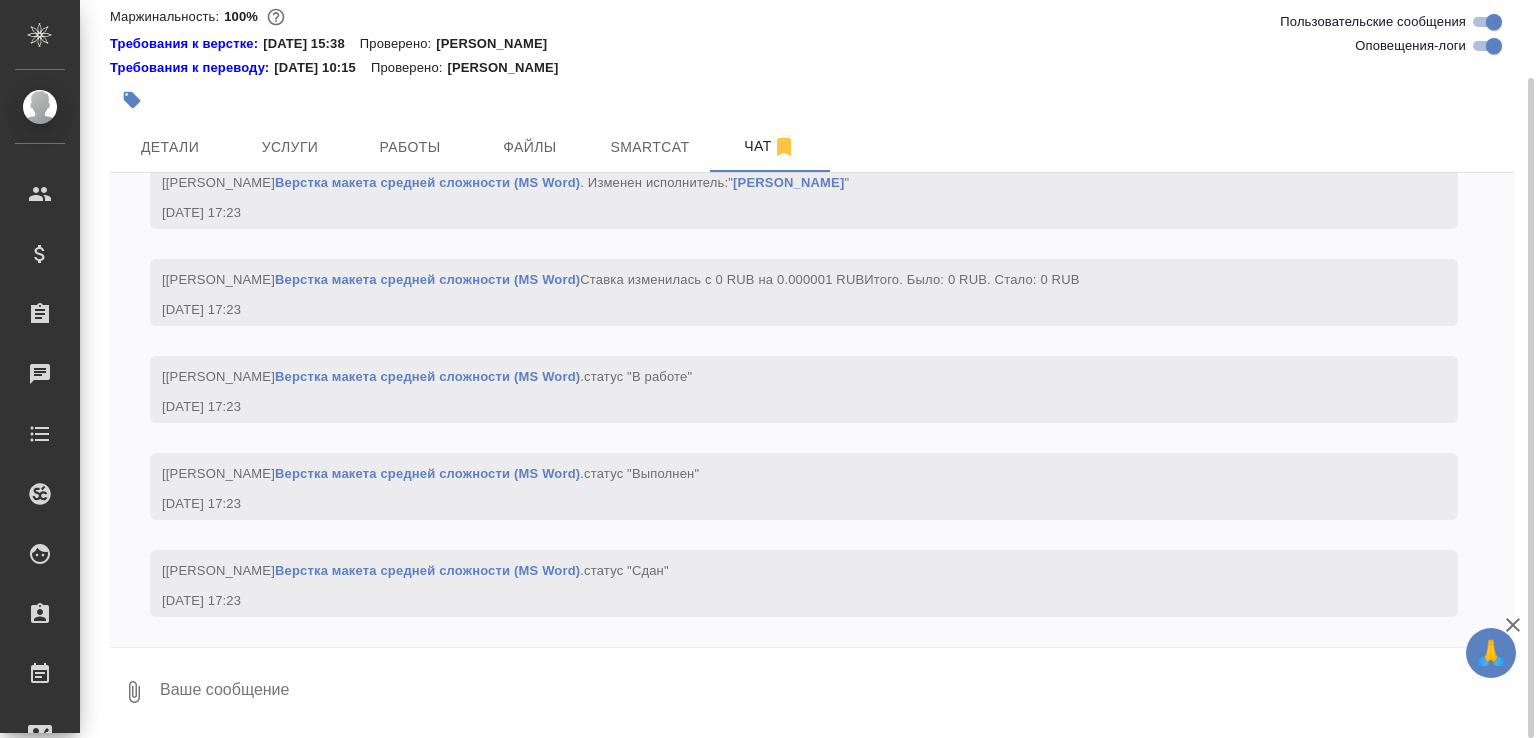 click at bounding box center [836, 692] 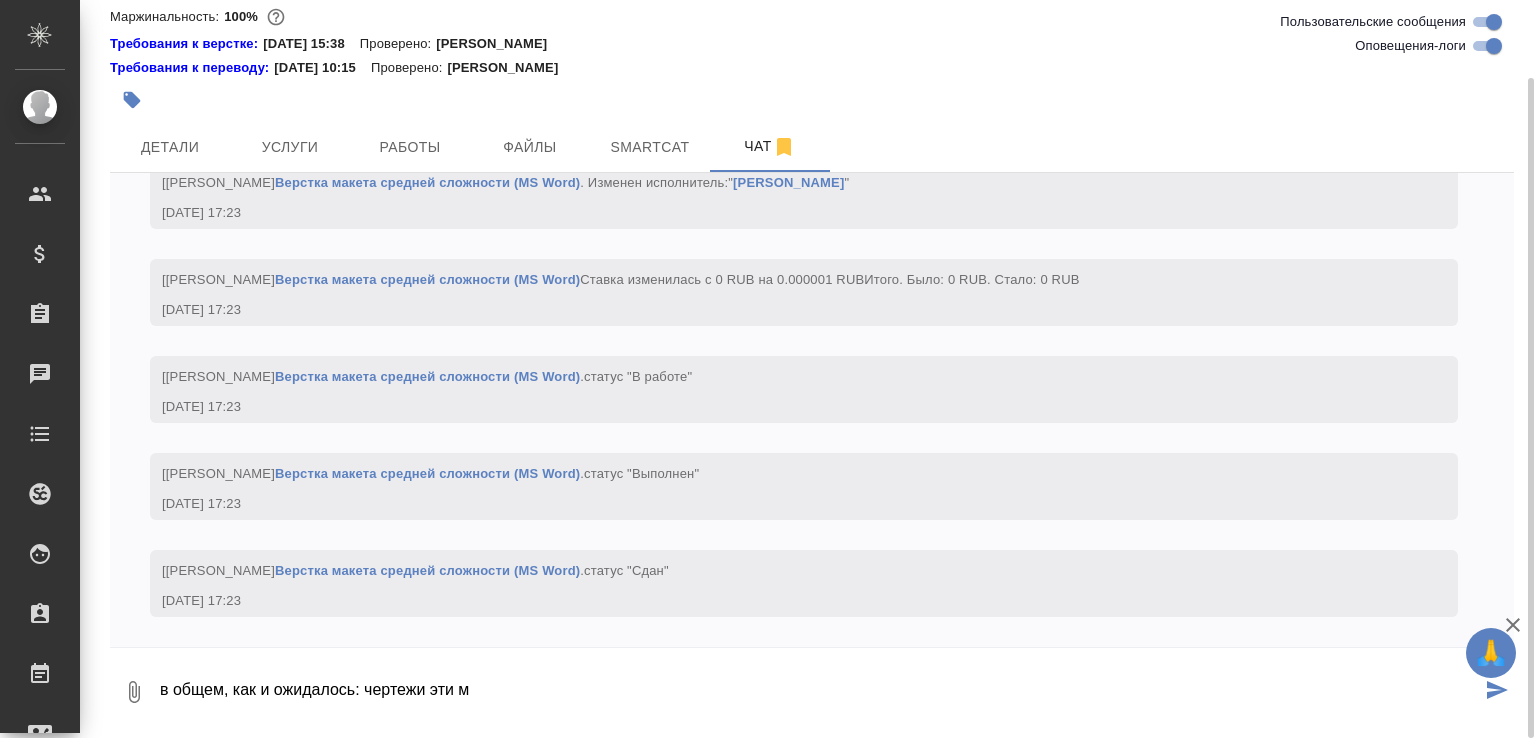 scroll, scrollTop: 4496, scrollLeft: 0, axis: vertical 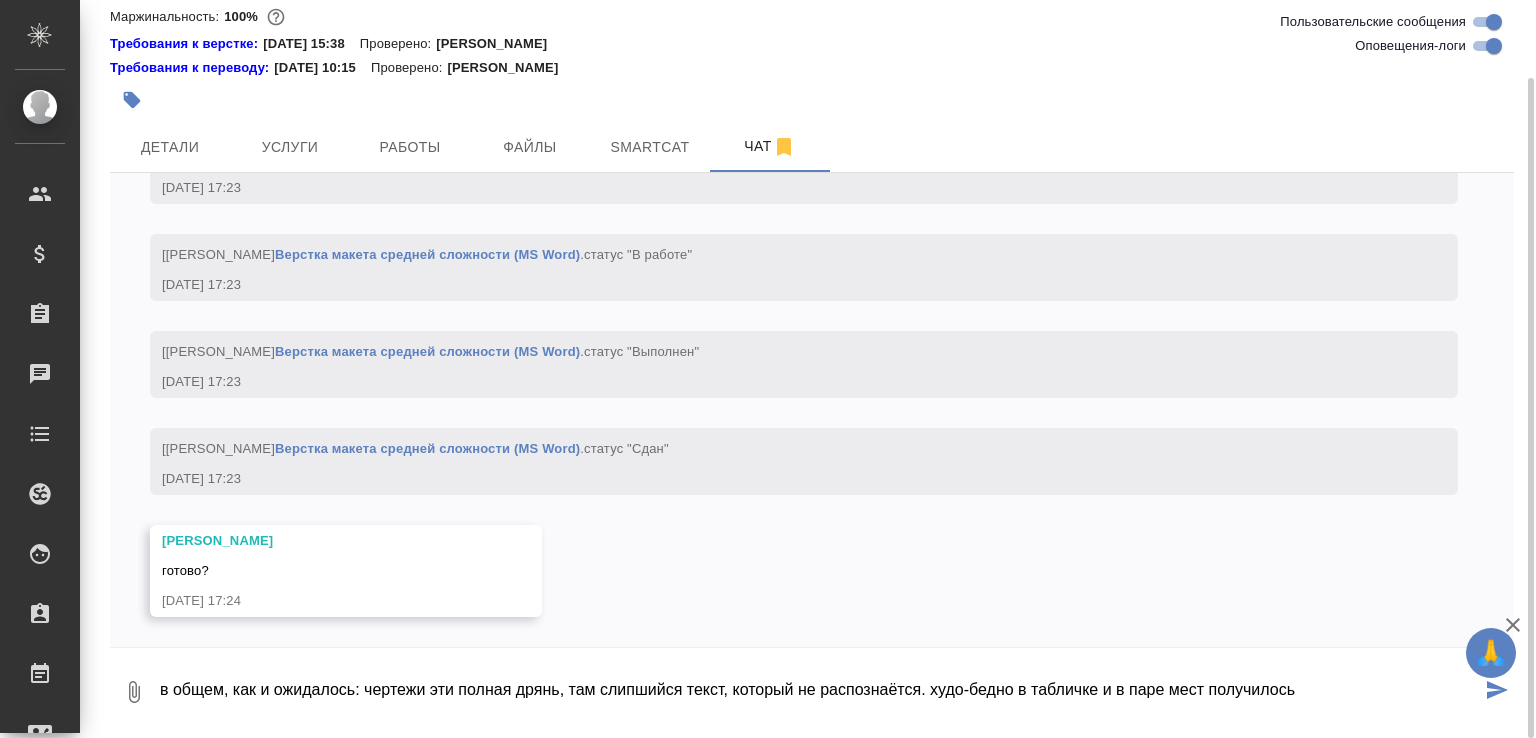 paste on "https://drive.awatera.com/apps/files/files/9829173?dir=/Shares/%D0%A2-%D0%9E%D0%9F-%D0%A1_%D0%A0%D1%83%D1%81%D0%B0%D0%BB%20%D0%93%D0%BB%D0%BE%D0%B1%D0%B0%D0%BB%20%D0%9C%D0%B5%D0%BD%D0%B5%D0%B4%D0%B6%D0%BC%D0%B5%D0%BD%D1%82/Orders/S_T-OP-C-24434/ForTranslation" 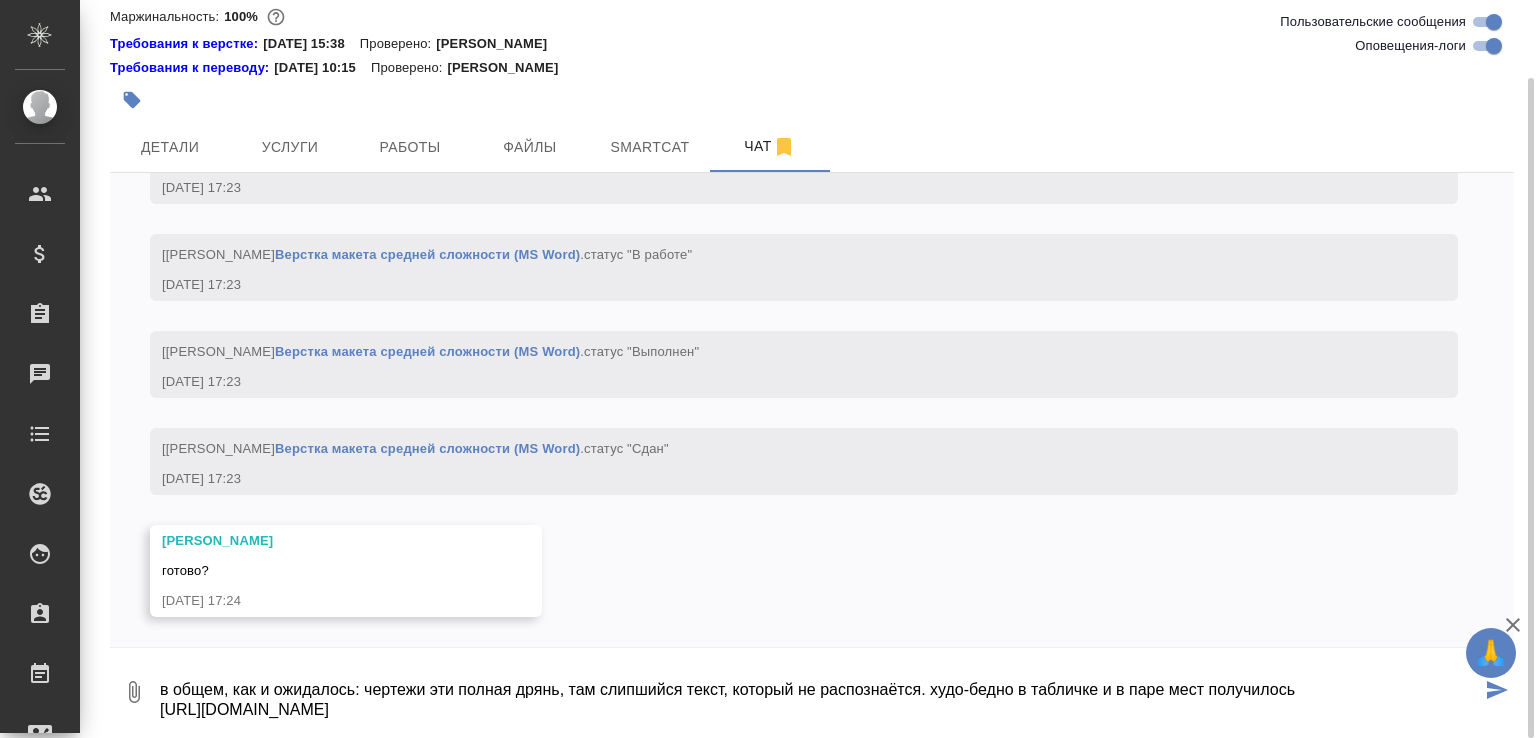 scroll, scrollTop: 33, scrollLeft: 0, axis: vertical 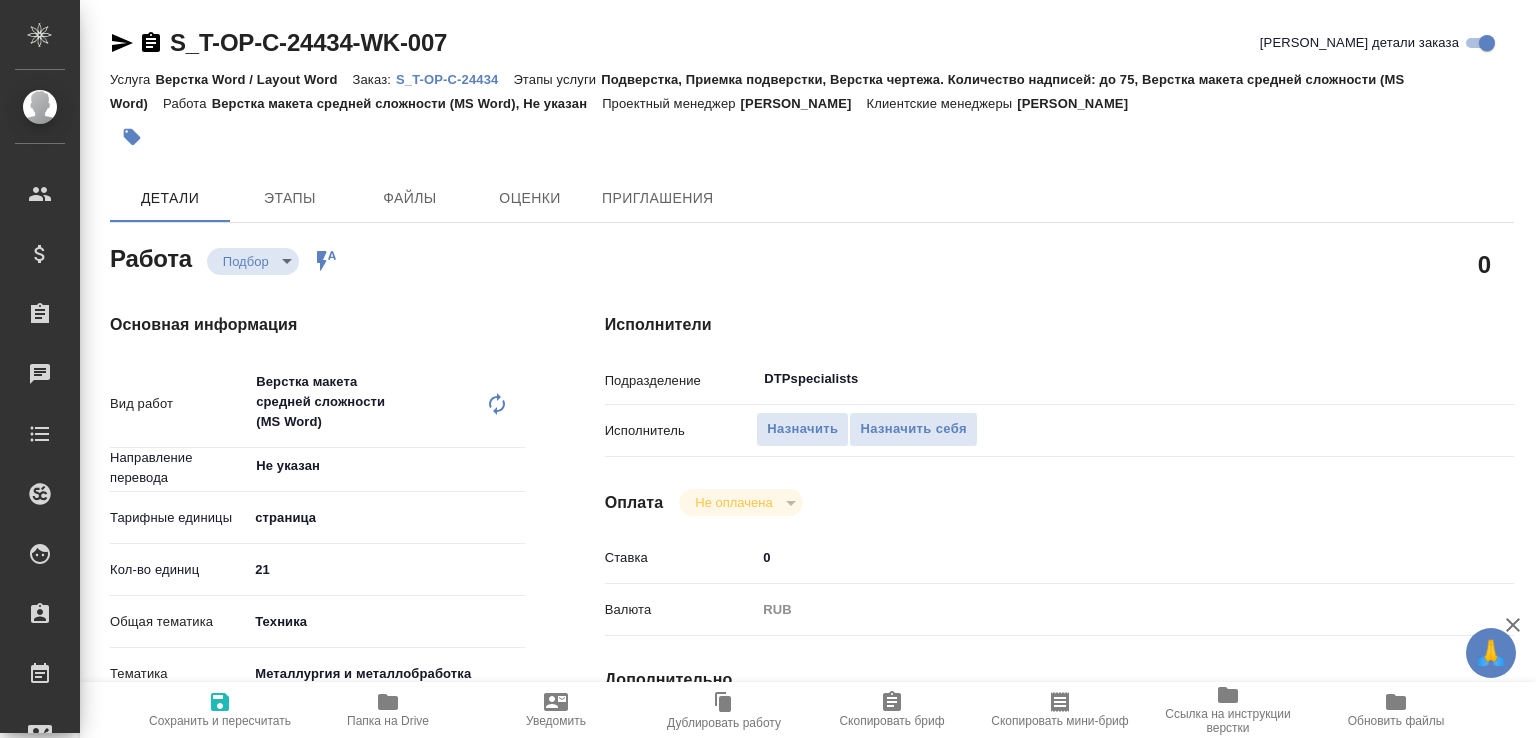 click on "Назначить себя" at bounding box center [913, 429] 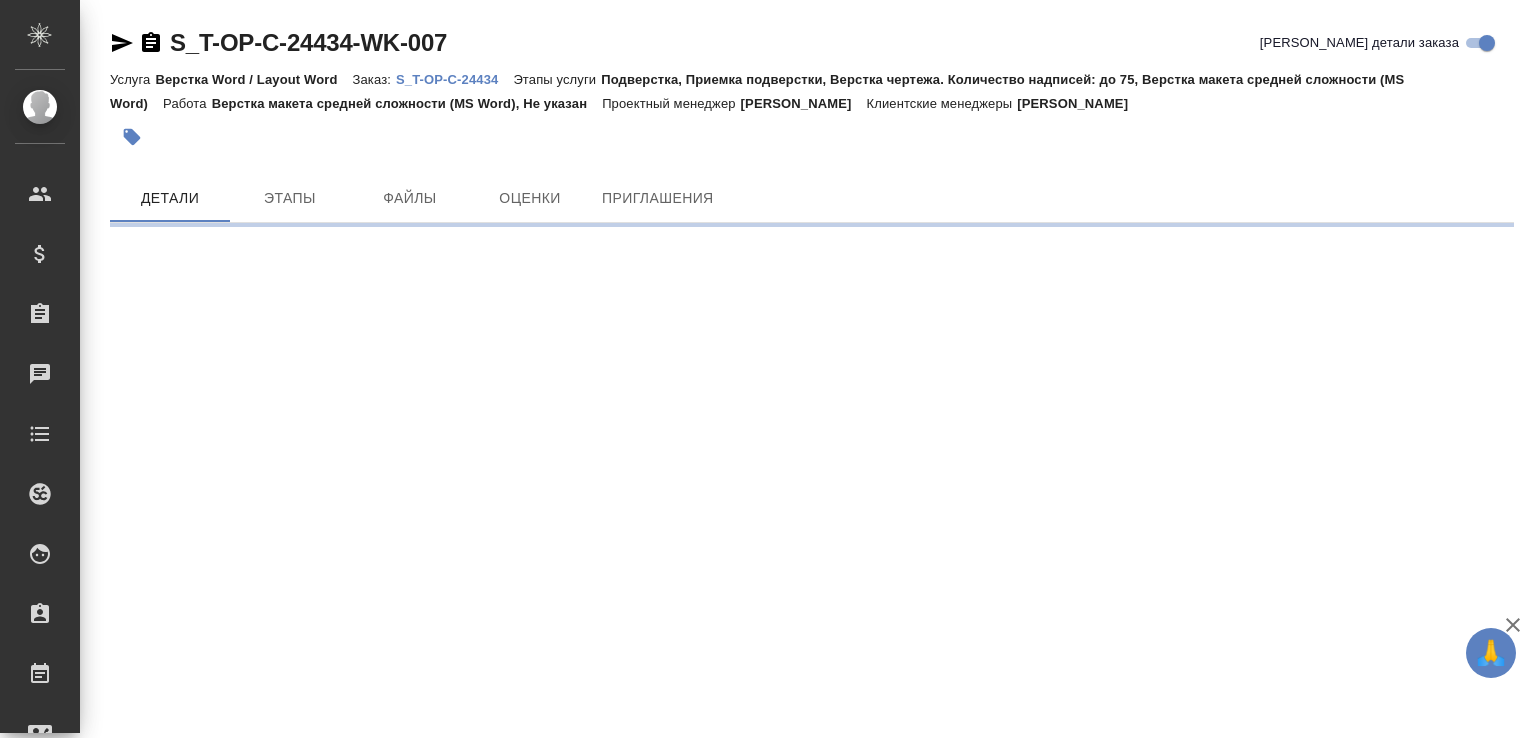 scroll, scrollTop: 0, scrollLeft: 0, axis: both 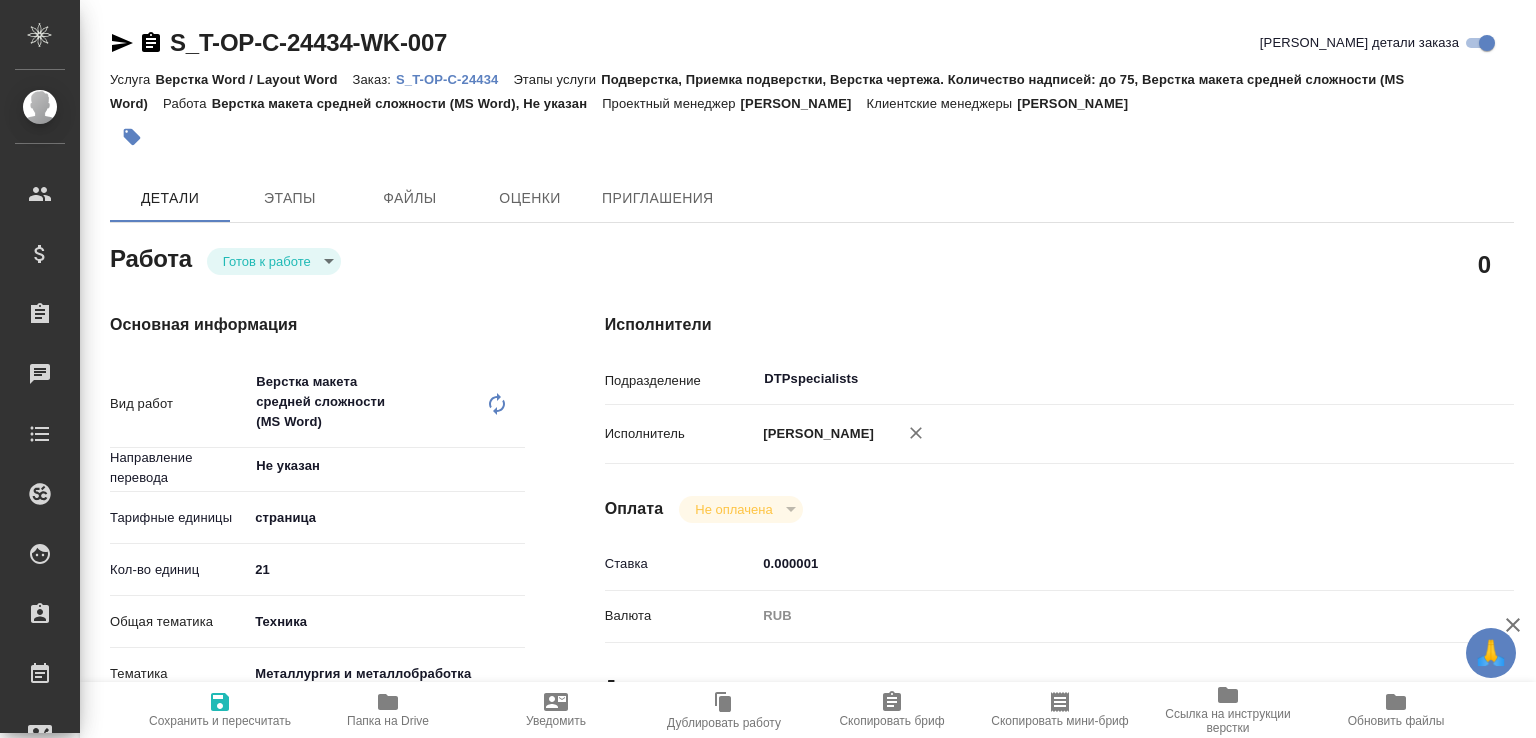 click on "🙏 .cls-1
fill:#fff;
AWATERA [PERSON_NAME]malofeeva Клиенты Спецификации Заказы Чаты Todo Проекты SC Исполнители Кандидаты Работы Входящие заявки Заявки на доставку Рекламации Проекты процессинга Конференции Выйти S_T-OP-C-24434-WK-007 Кратко детали заказа Услуга Верстка Word / Layout Word Заказ: S_T-OP-C-24434 Этапы услуги Подверстка, Приемка подверстки, Верстка чертежа. Количество надписей: до 75, Верстка макета средней сложности (MS Word) Работа Верстка макета средней сложности (MS Word), Не указан Проектный менеджер [PERSON_NAME] менеджеры [PERSON_NAME] 0" at bounding box center (768, 369) 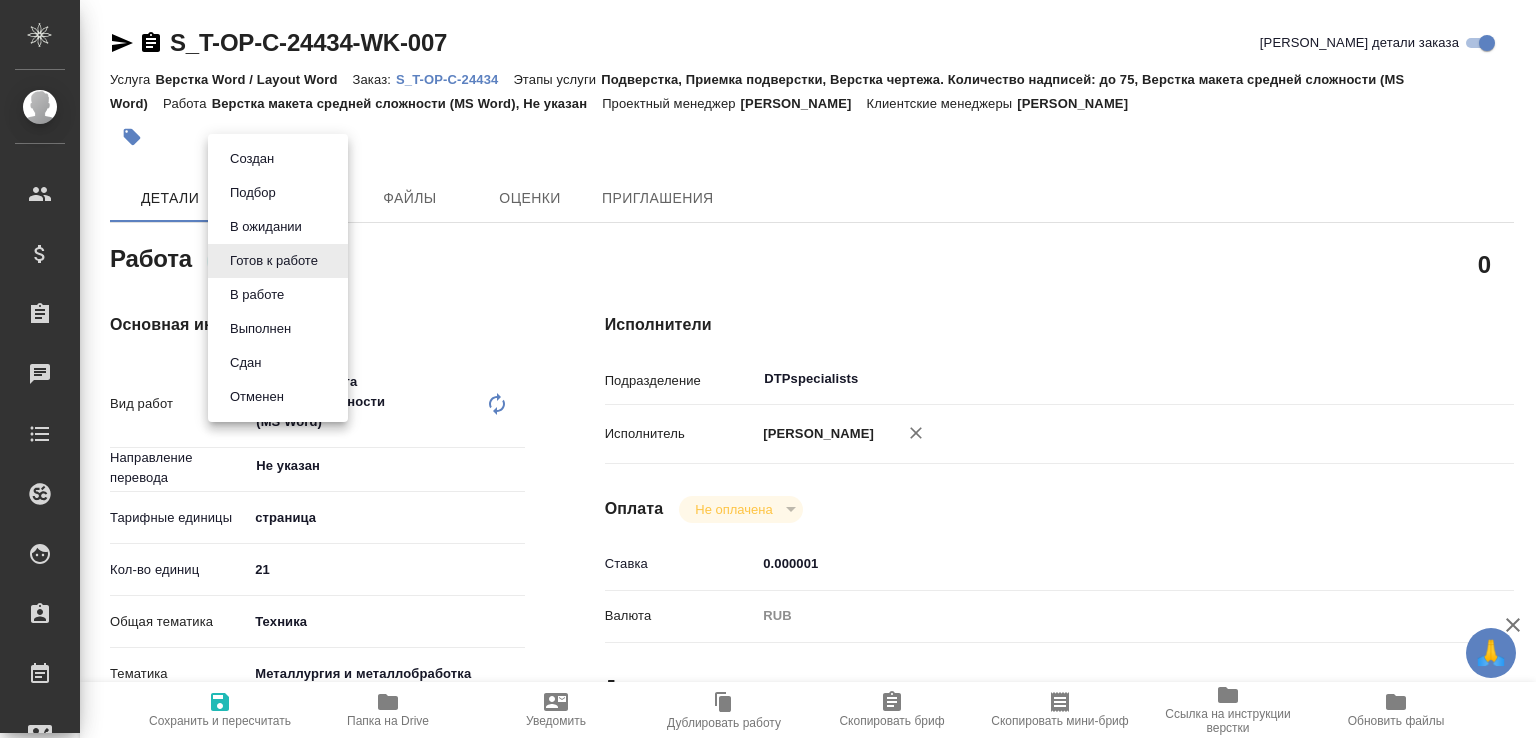 type on "x" 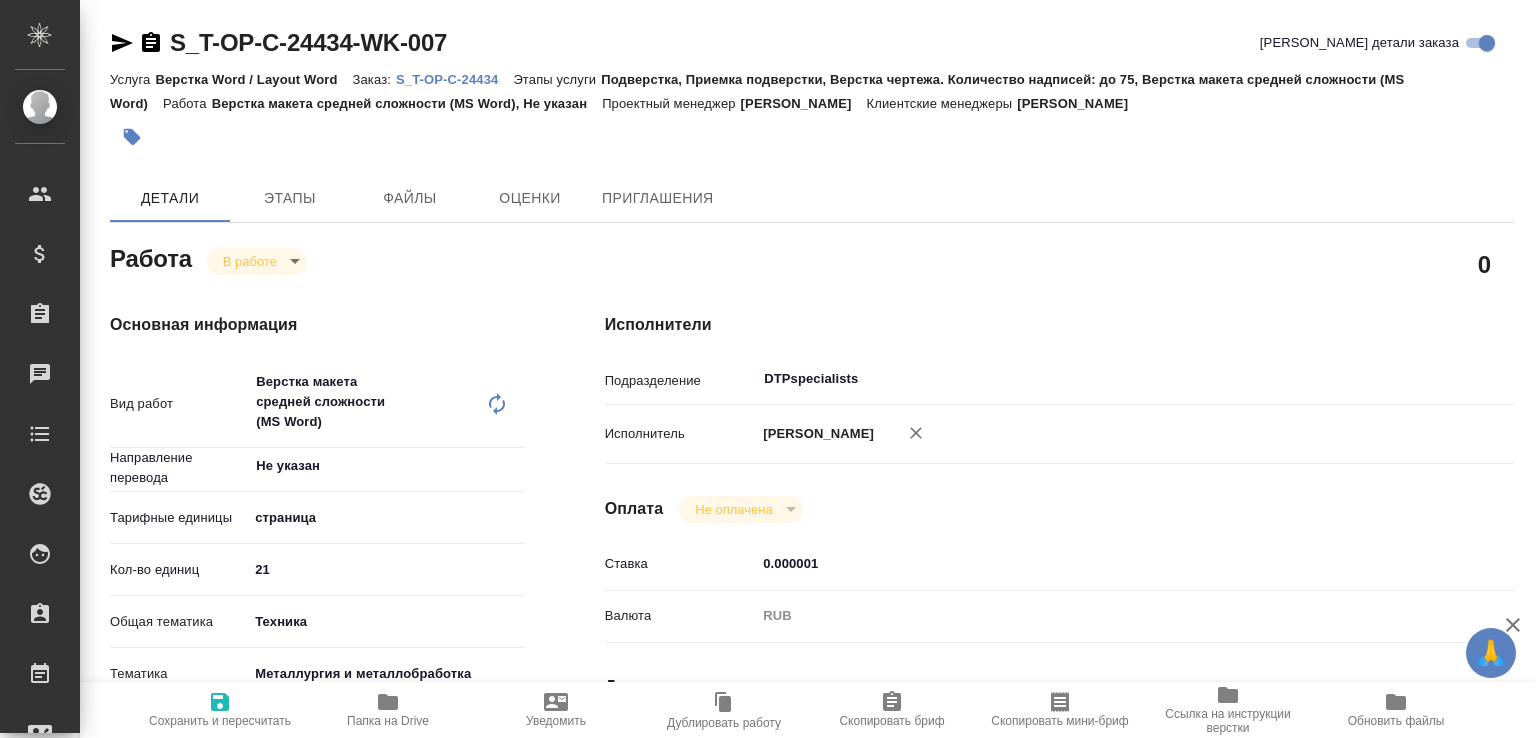 type on "x" 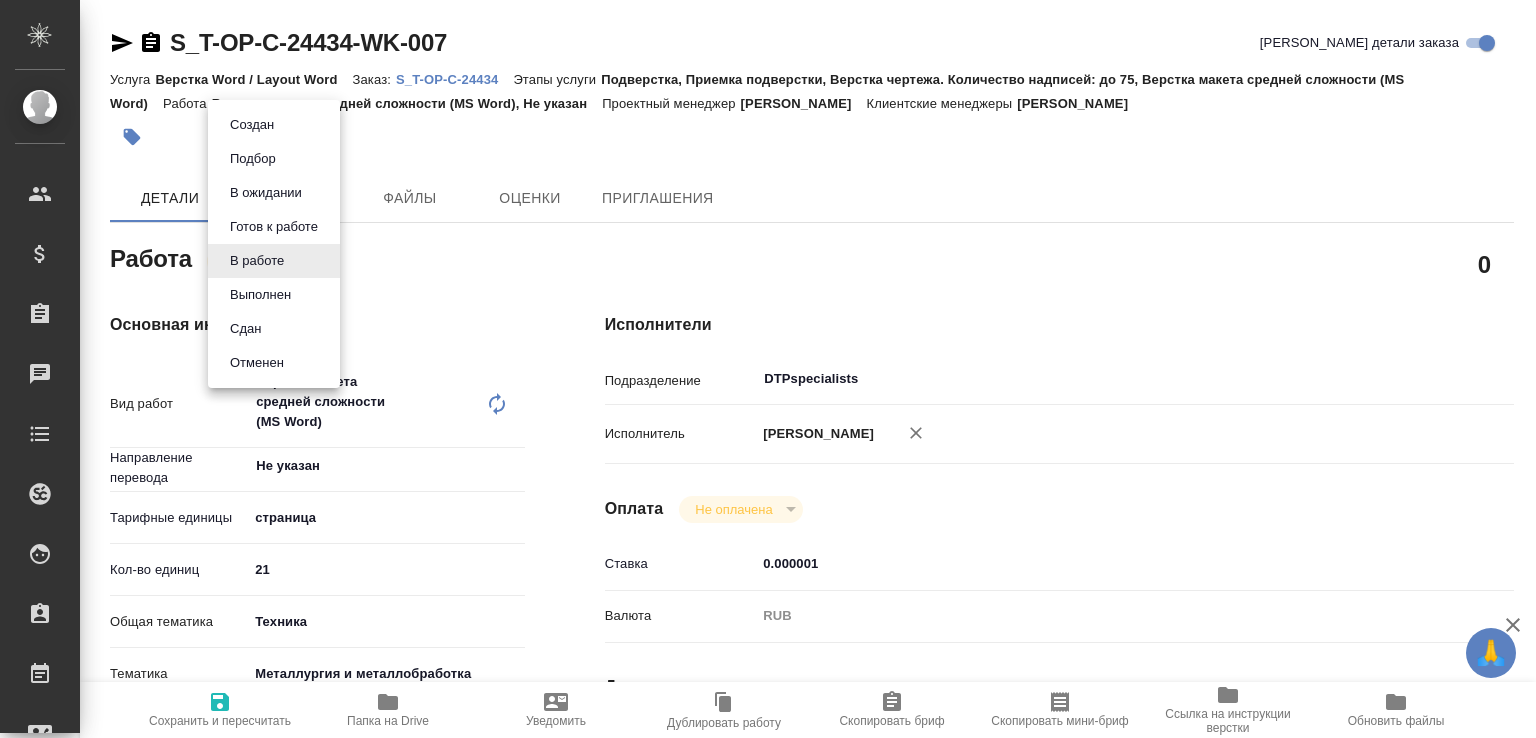 click on "🙏 .cls-1
fill:#fff;
AWATERA Малофеева Екатерина e.malofeeva Клиенты Спецификации Заказы Чаты Todo Проекты SC Исполнители Кандидаты Работы Входящие заявки Заявки на доставку Рекламации Проекты процессинга Конференции Выйти S_T-OP-C-24434-WK-007 Кратко детали заказа Услуга Верстка Word / Layout Word Заказ: S_T-OP-C-24434 Этапы услуги Подверстка, Приемка подверстки, Верстка чертежа. Количество надписей: до 75, Верстка макета средней сложности (MS Word) Работа Верстка макета средней сложности (MS Word), Не указан Проектный менеджер Журавлева Александра Клиентские менеджеры Горленко Юлия 0" at bounding box center [768, 369] 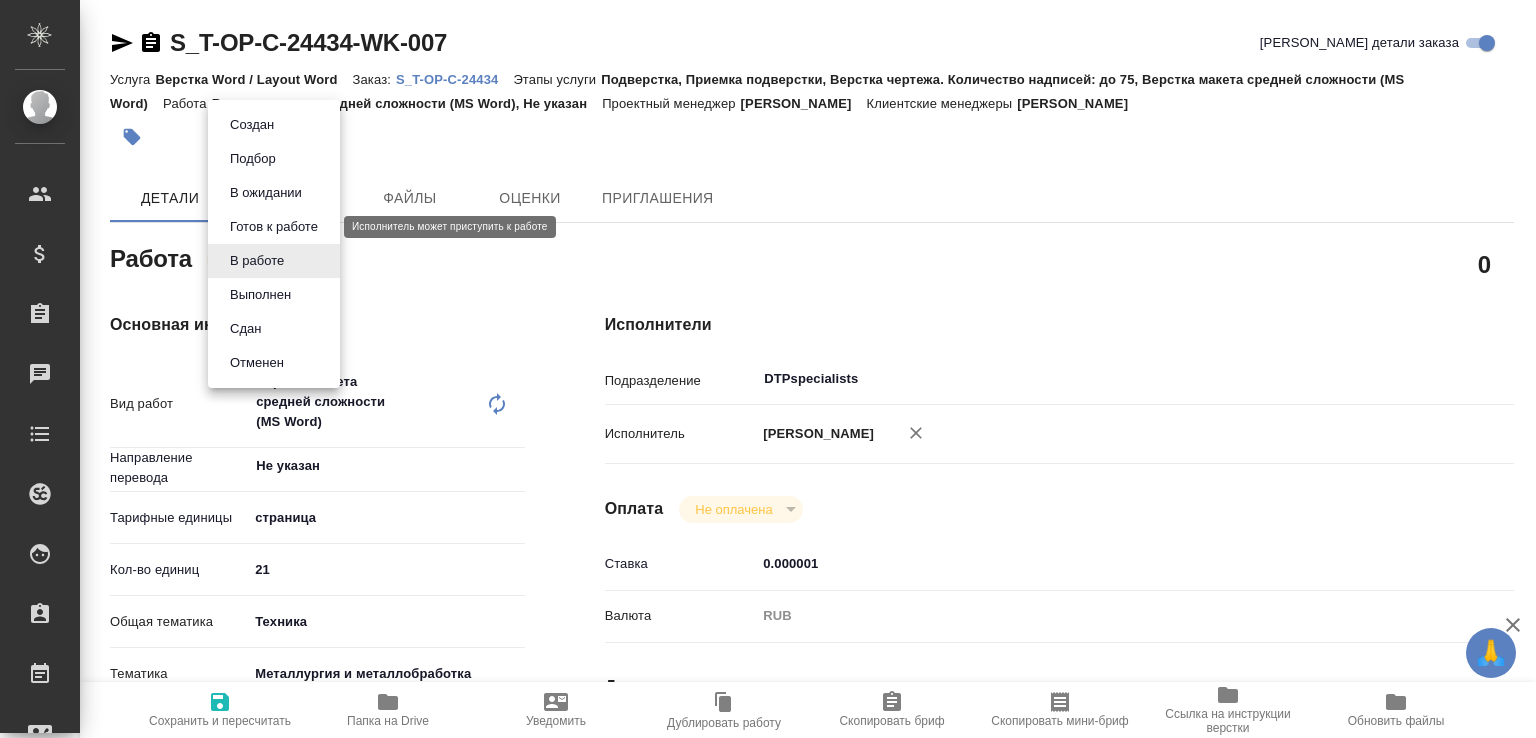 type on "x" 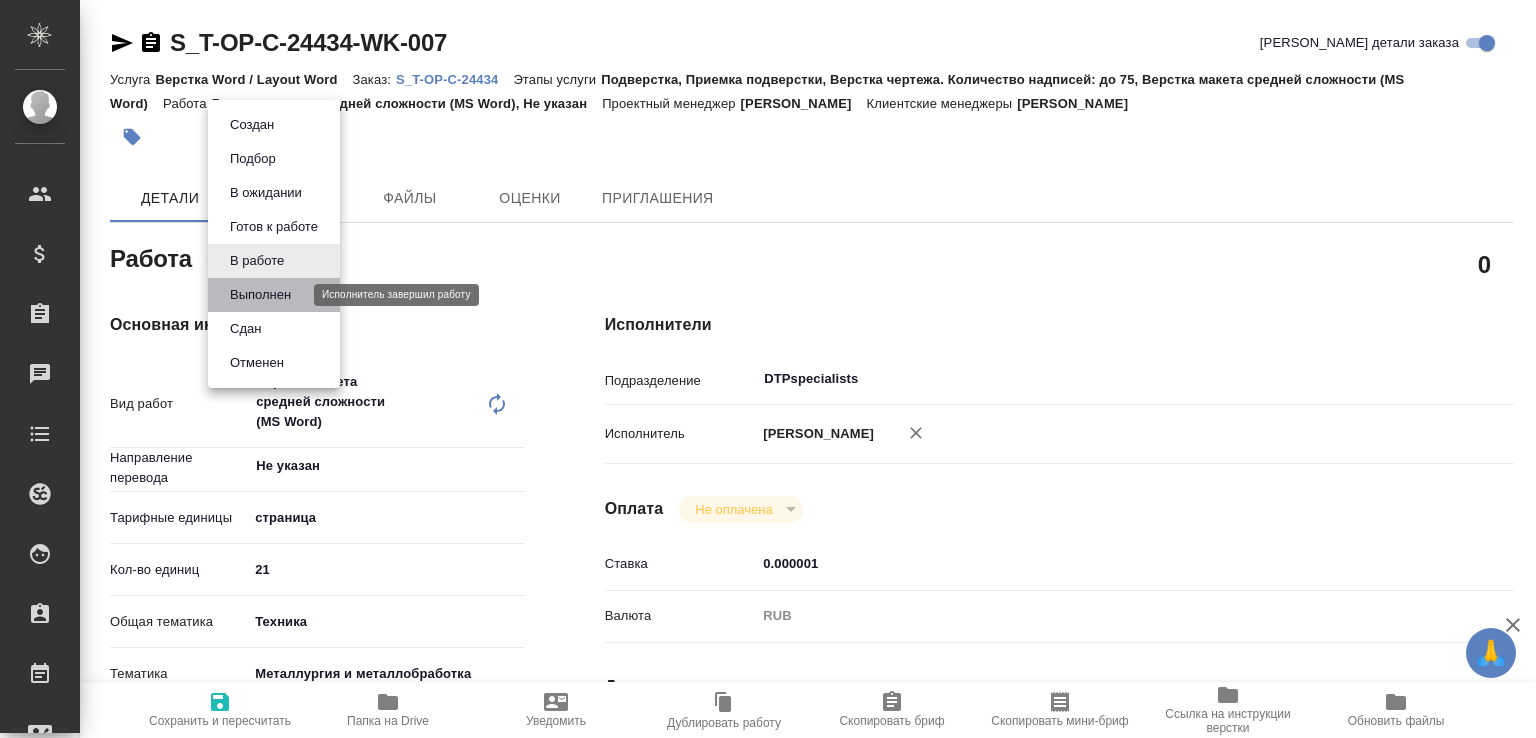 click on "Выполнен" at bounding box center (260, 295) 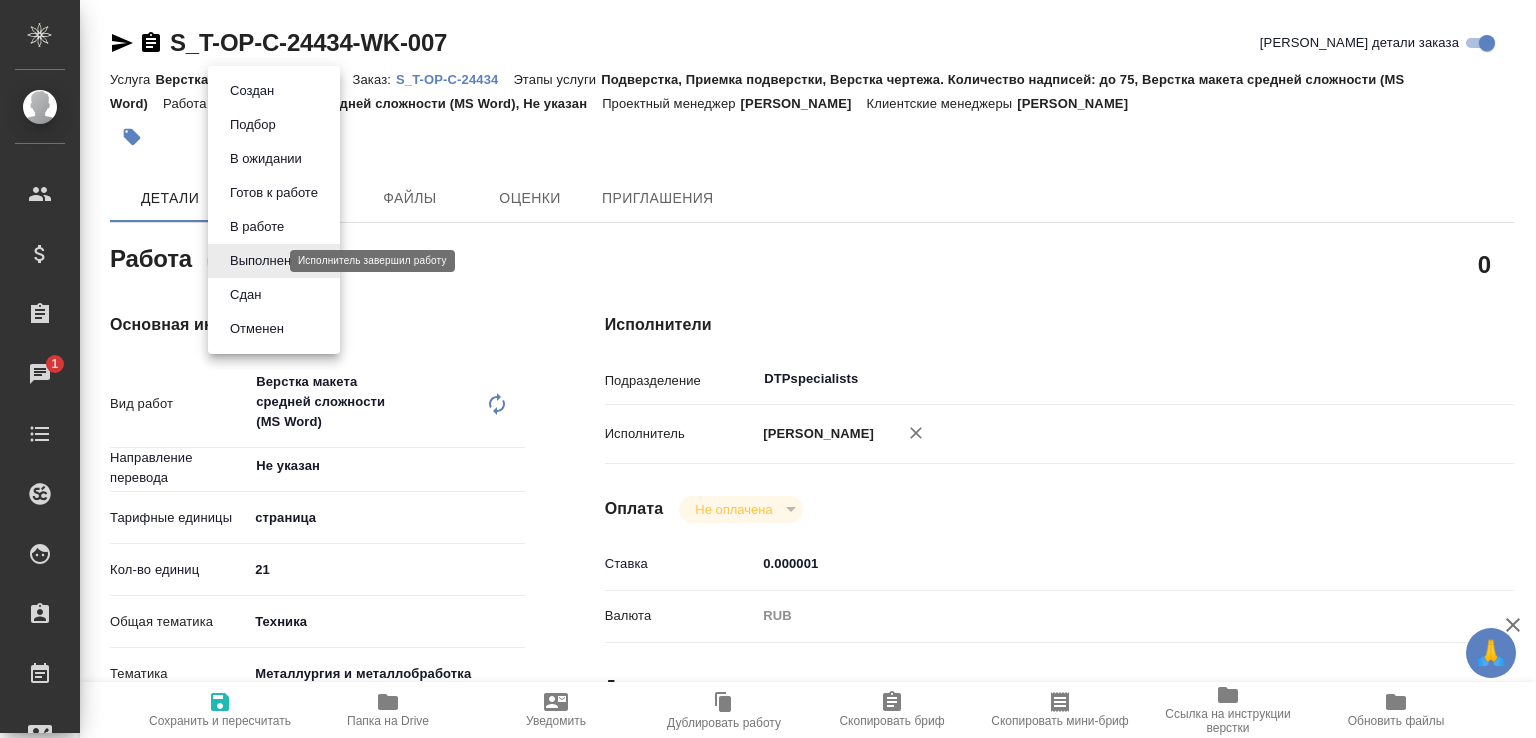 click on "🙏 .cls-1
fill:#fff;
AWATERA Малофеева Екатерина e.malofeeva Клиенты Спецификации Заказы 1 Чаты Todo Проекты SC Исполнители Кандидаты Работы Входящие заявки Заявки на доставку Рекламации Проекты процессинга Конференции Выйти S_T-OP-C-24434-WK-007 Кратко детали заказа Услуга Верстка Word / Layout Word Заказ: S_T-OP-C-24434 Этапы услуги Подверстка, Приемка подверстки, Верстка чертежа. Количество надписей: до 75, Верстка макета средней сложности (MS Word) Работа Верстка макета средней сложности (MS Word), Не указан Проектный менеджер Журавлева Александра Клиентские менеджеры Горленко Юлия" at bounding box center [768, 369] 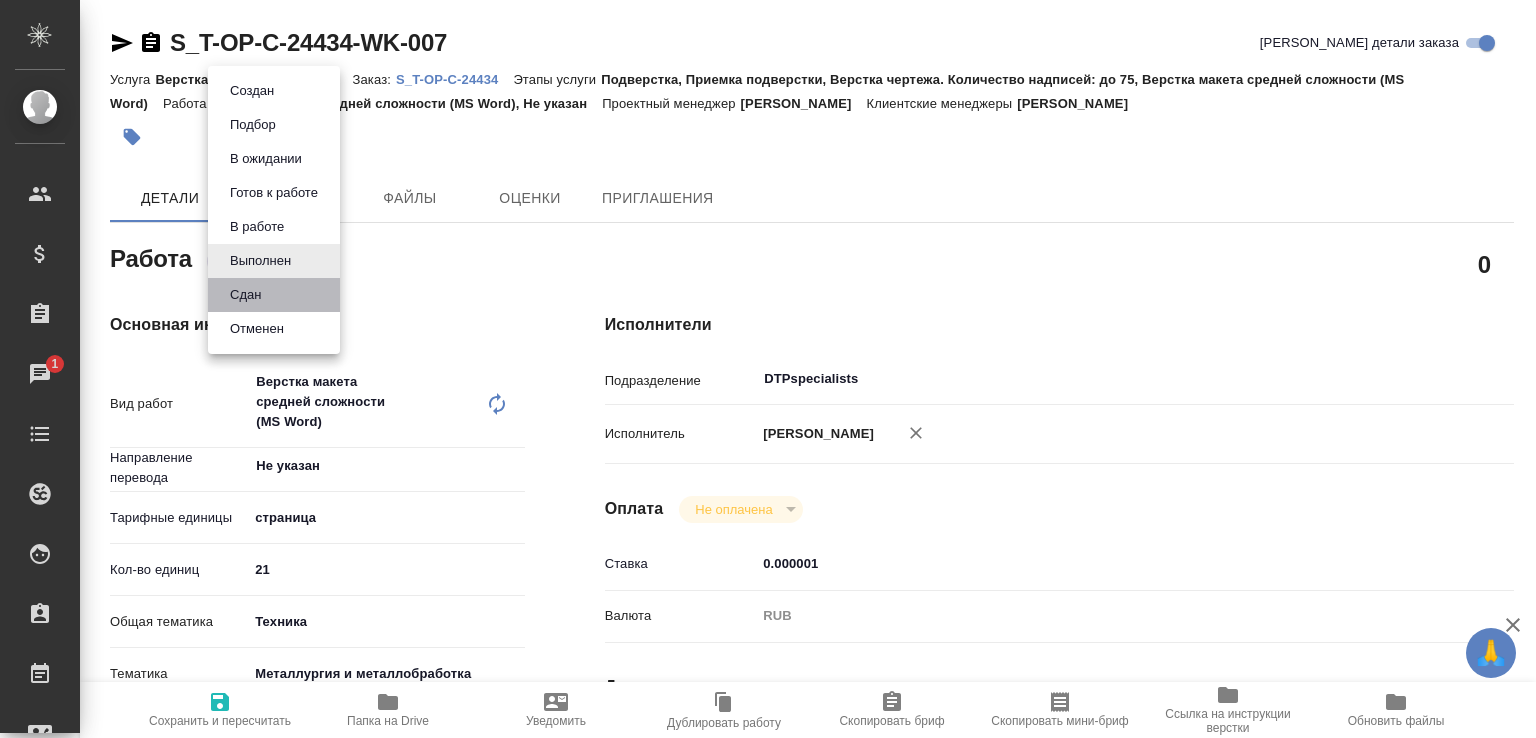click on "Сдан" at bounding box center (274, 295) 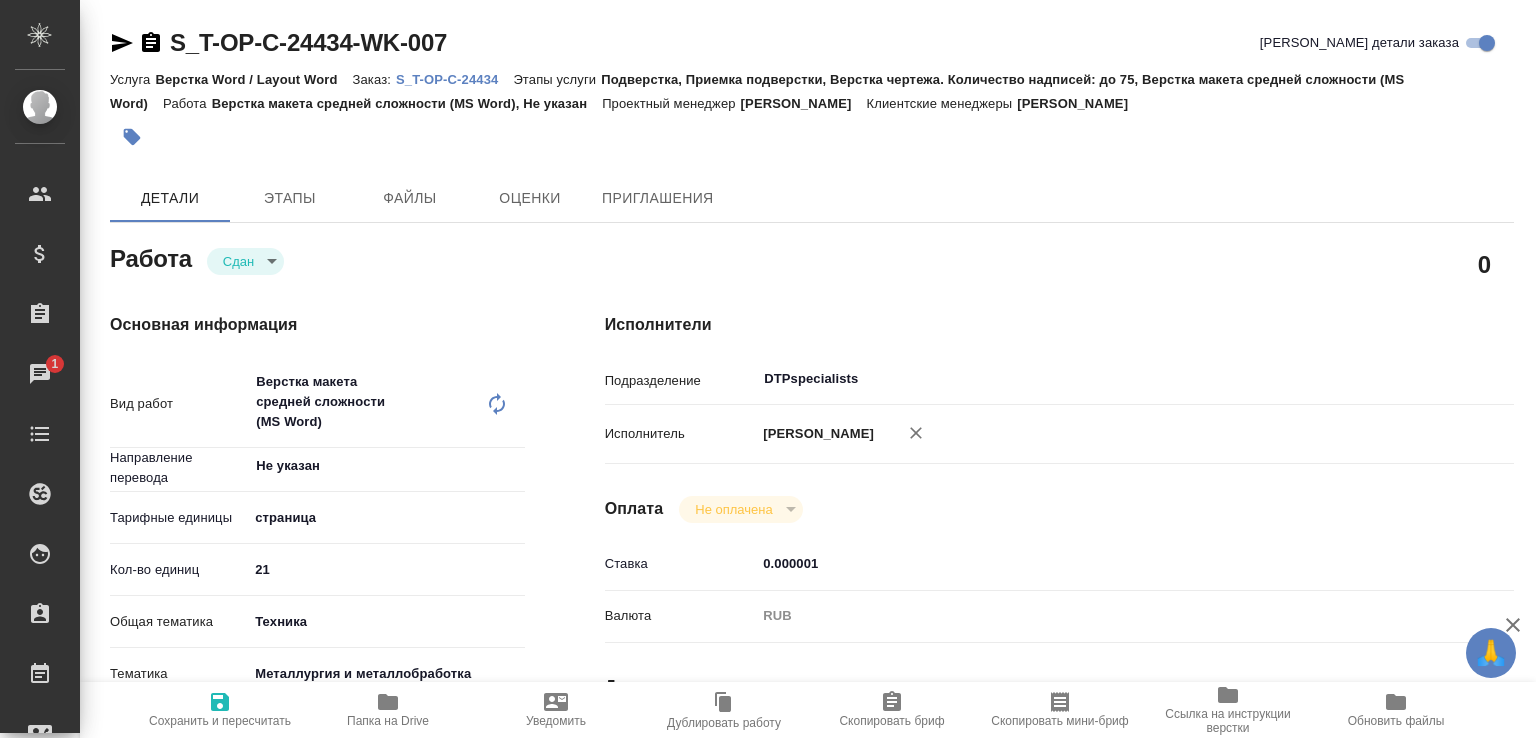 type on "x" 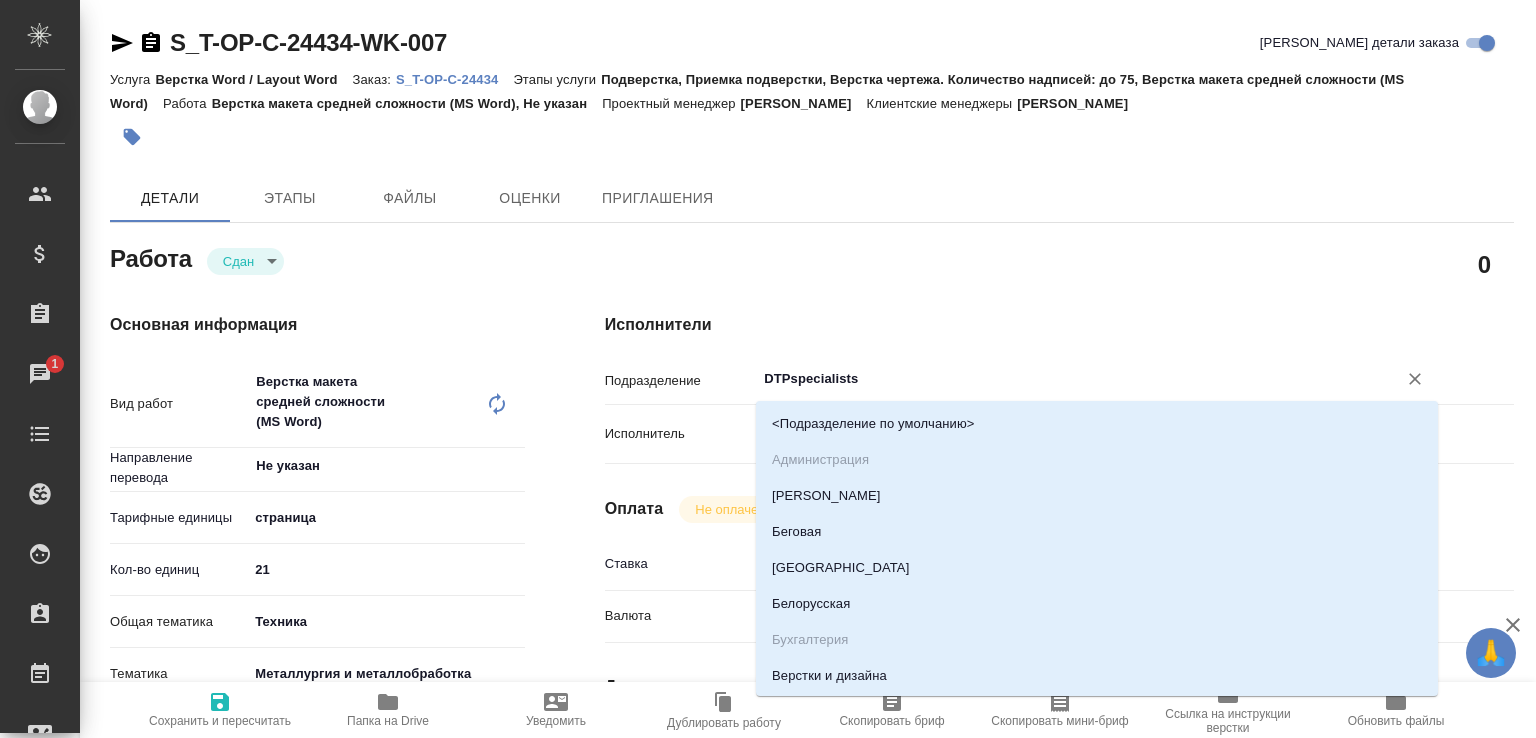 click on "DTPspecialists" at bounding box center [1063, 379] 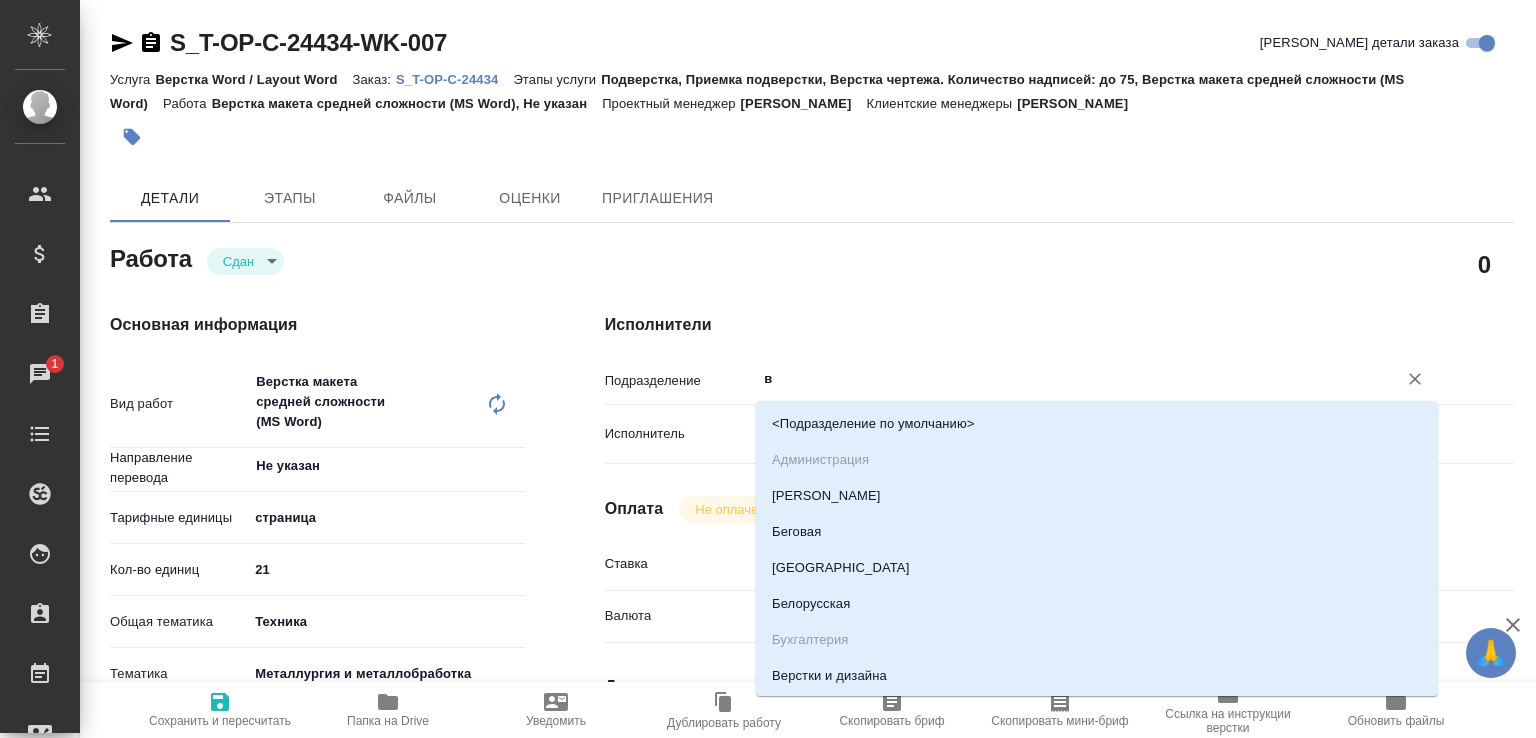 type on "x" 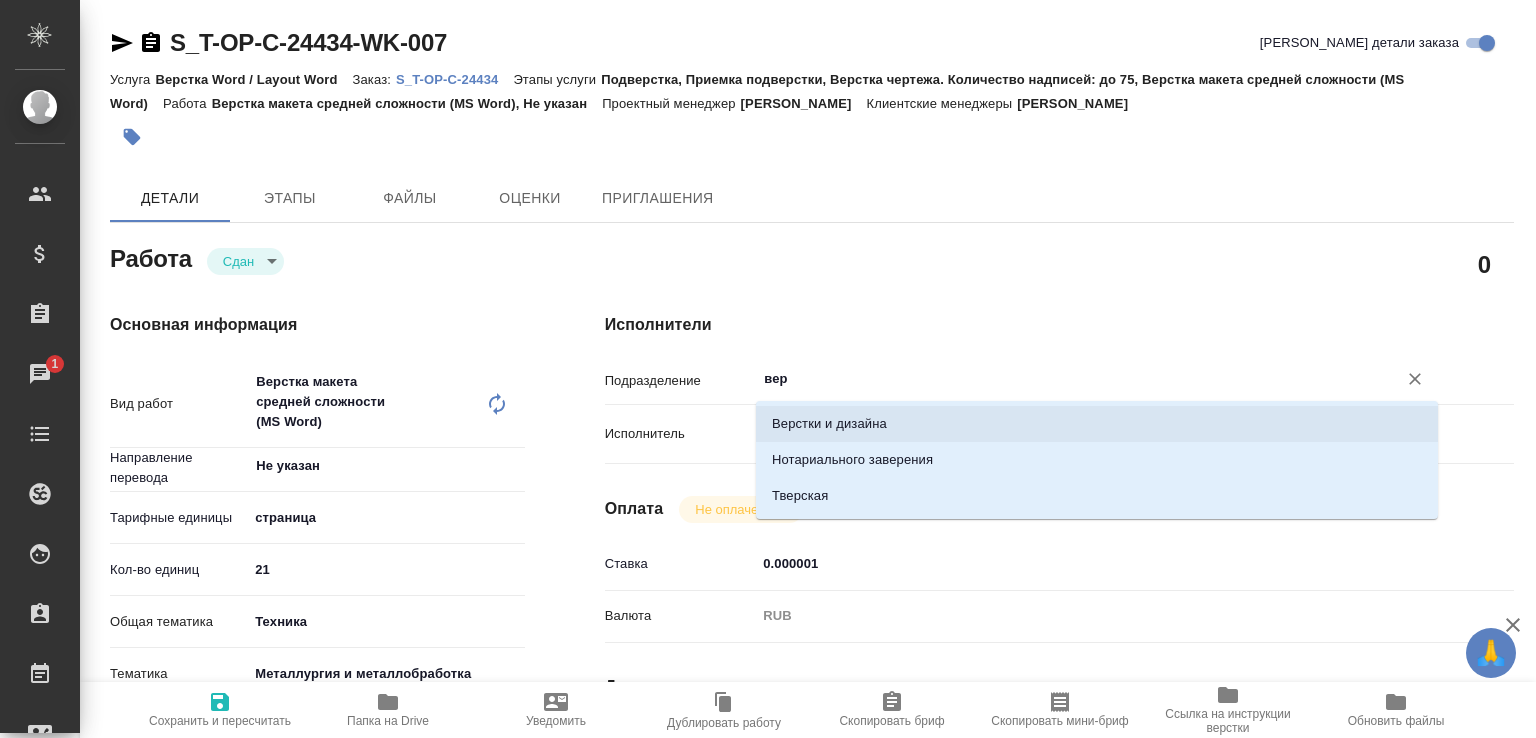type on "вер" 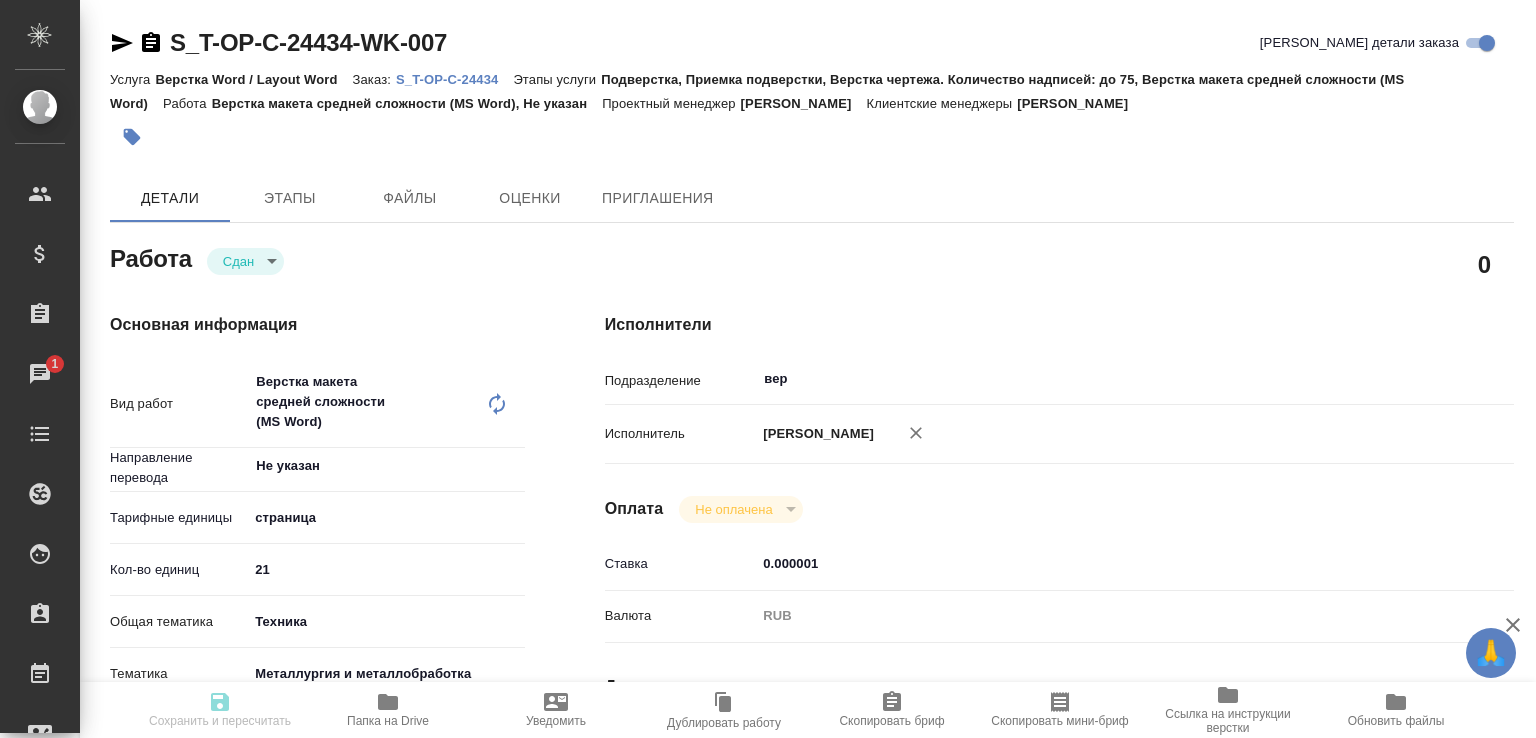 type on "x" 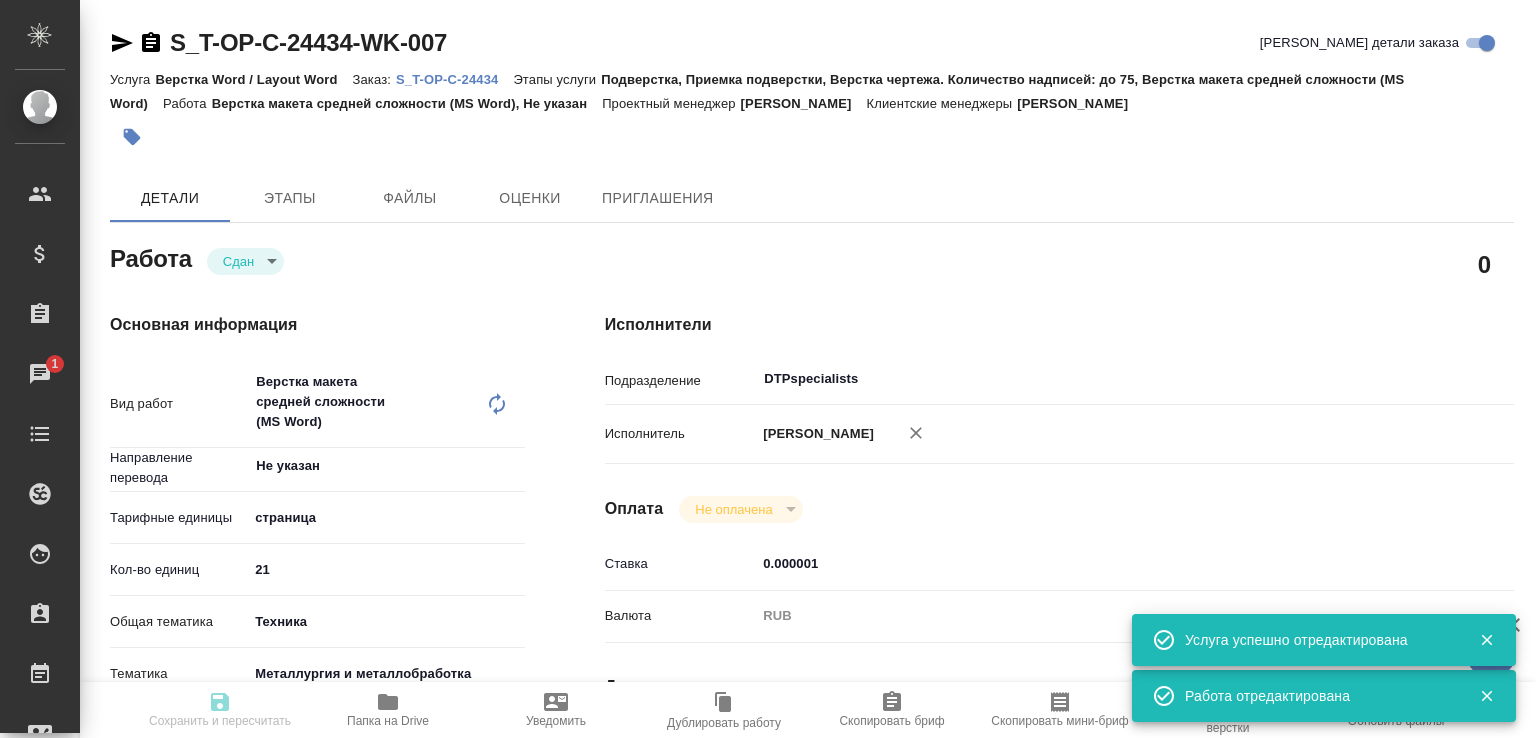 type on "x" 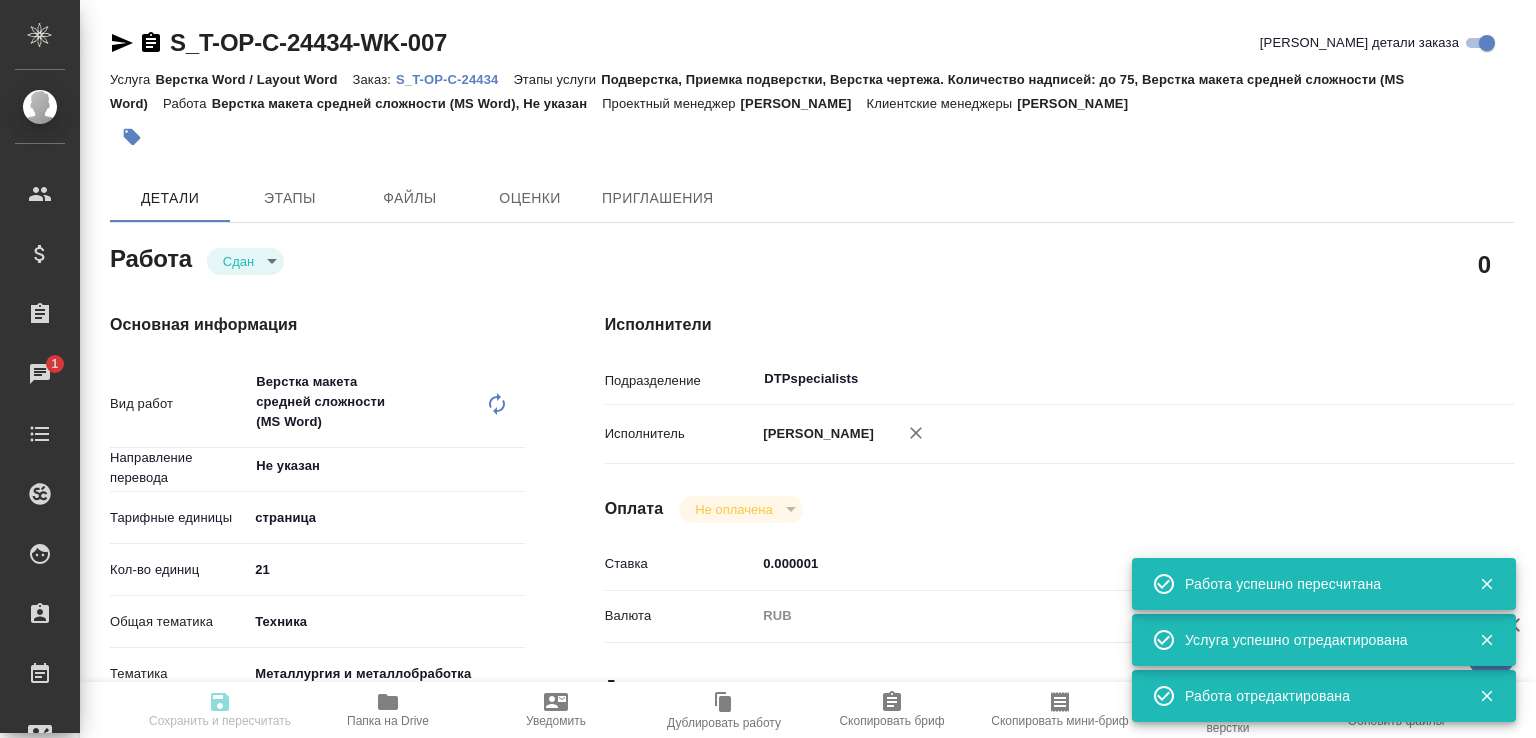 type on "closed" 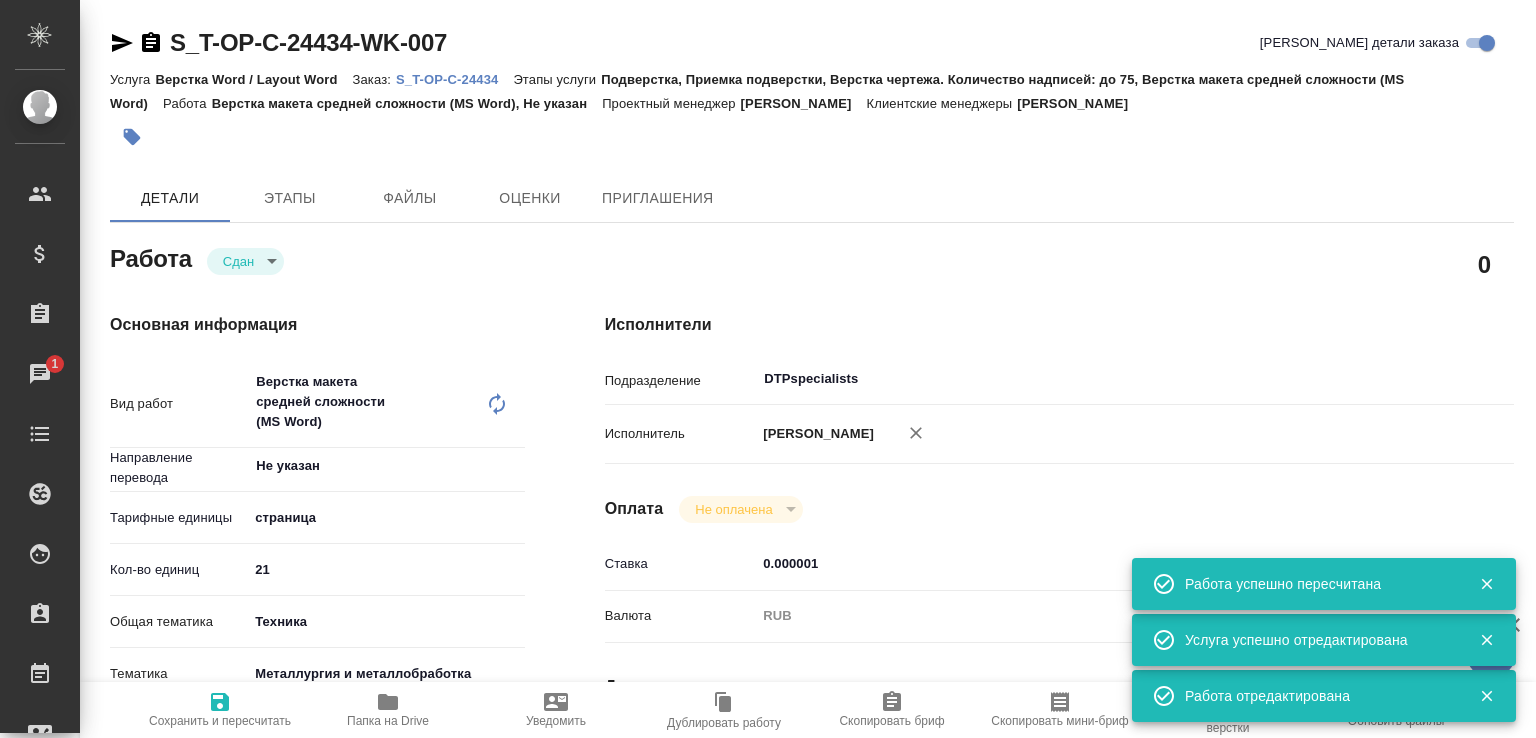 type on "x" 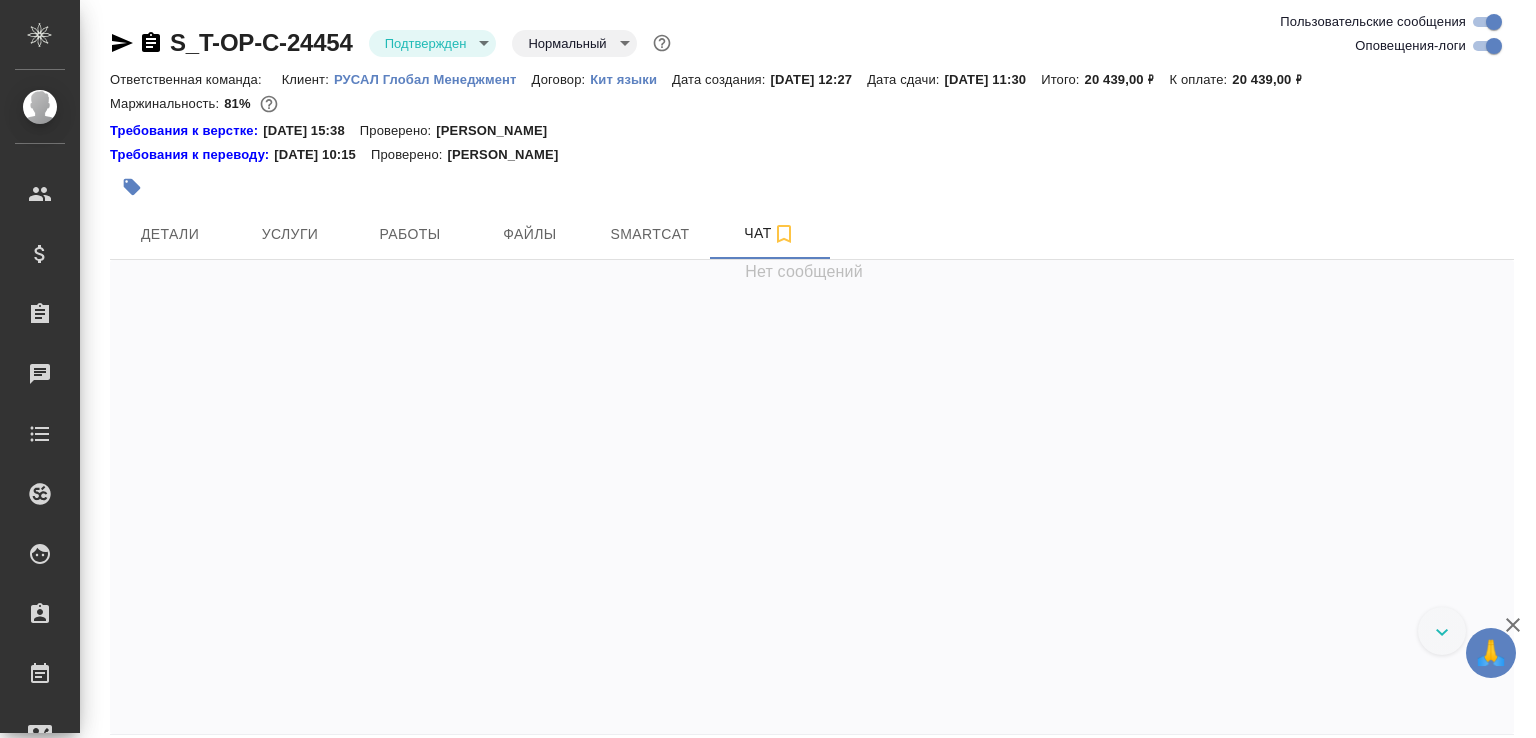scroll, scrollTop: 0, scrollLeft: 0, axis: both 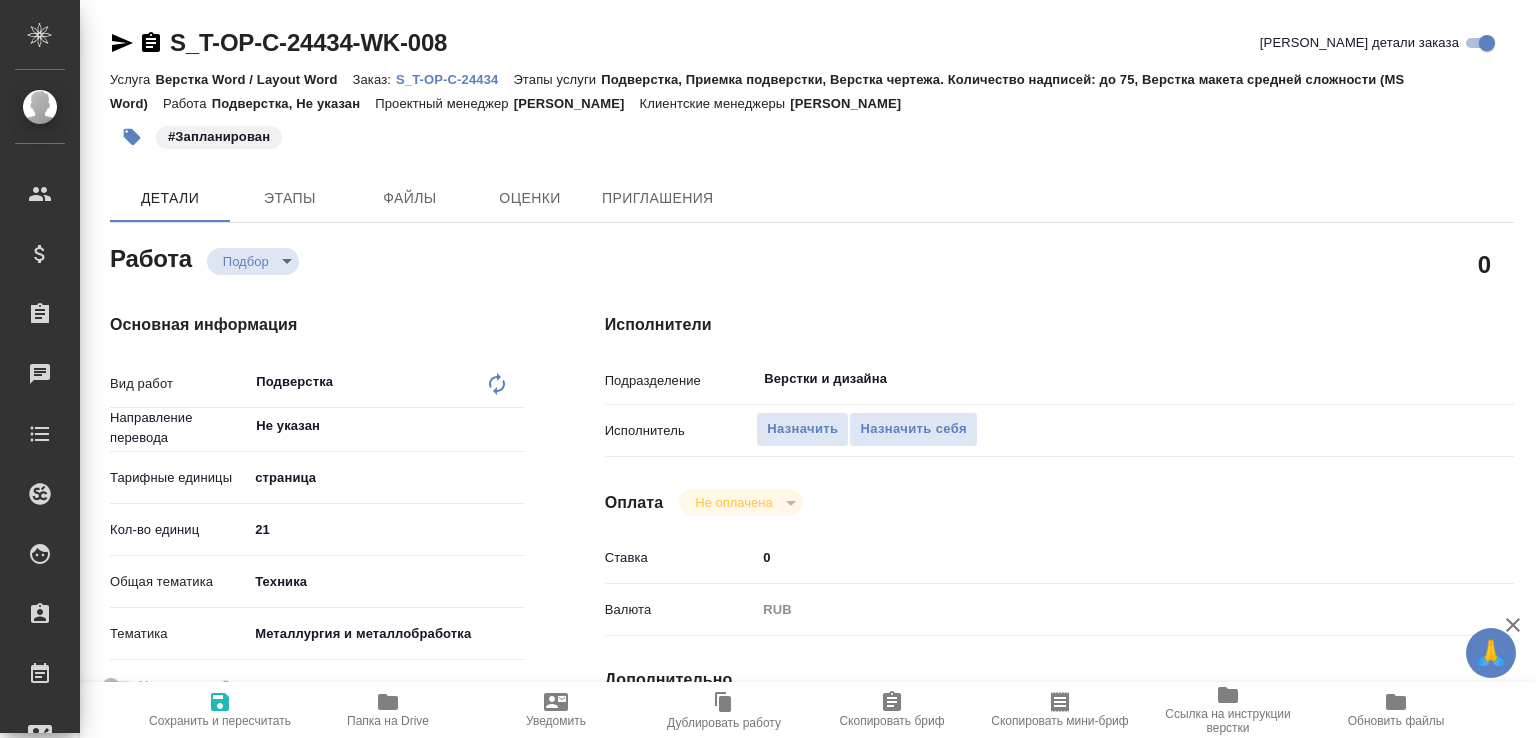 click on "S_T-OP-C-24434" at bounding box center (454, 79) 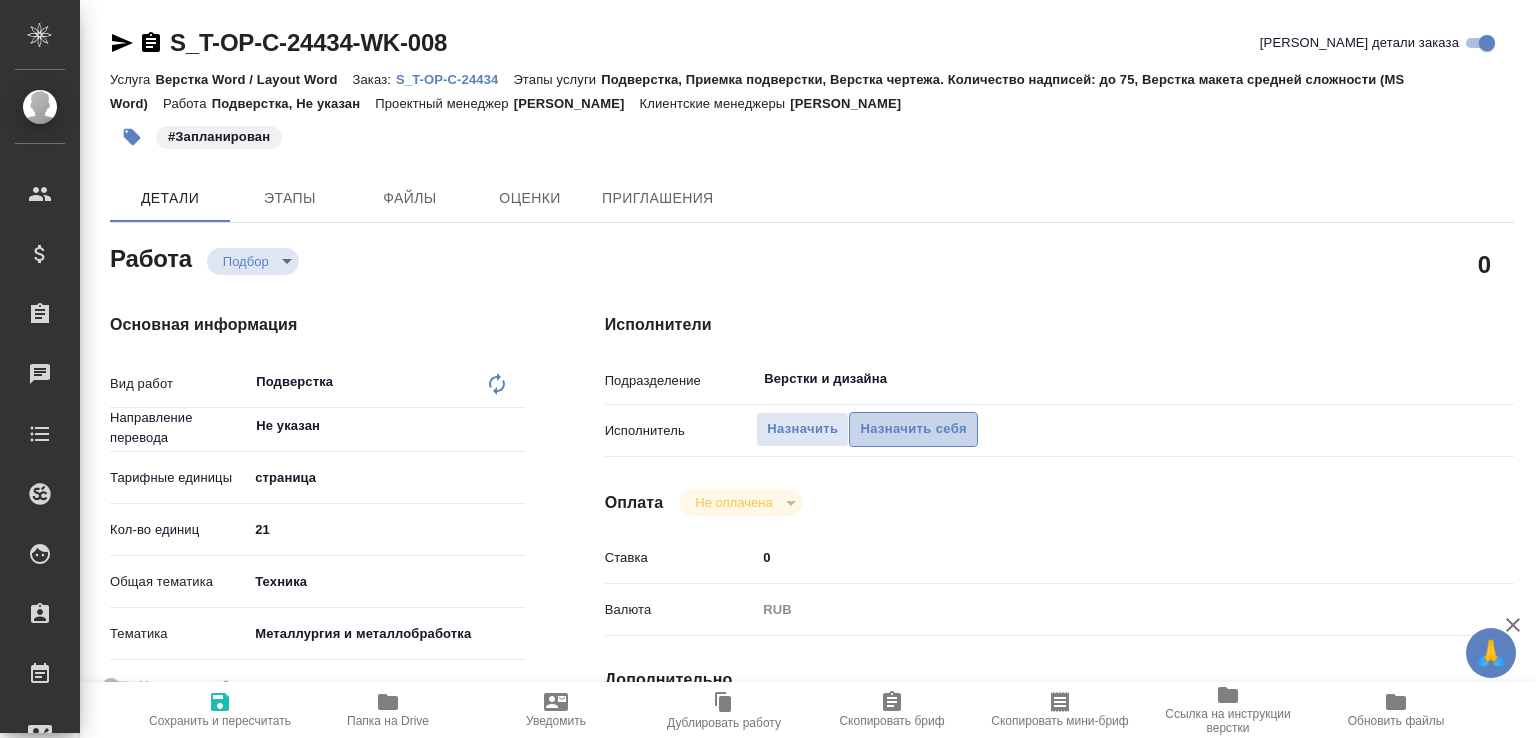 click on "Назначить себя" at bounding box center (913, 429) 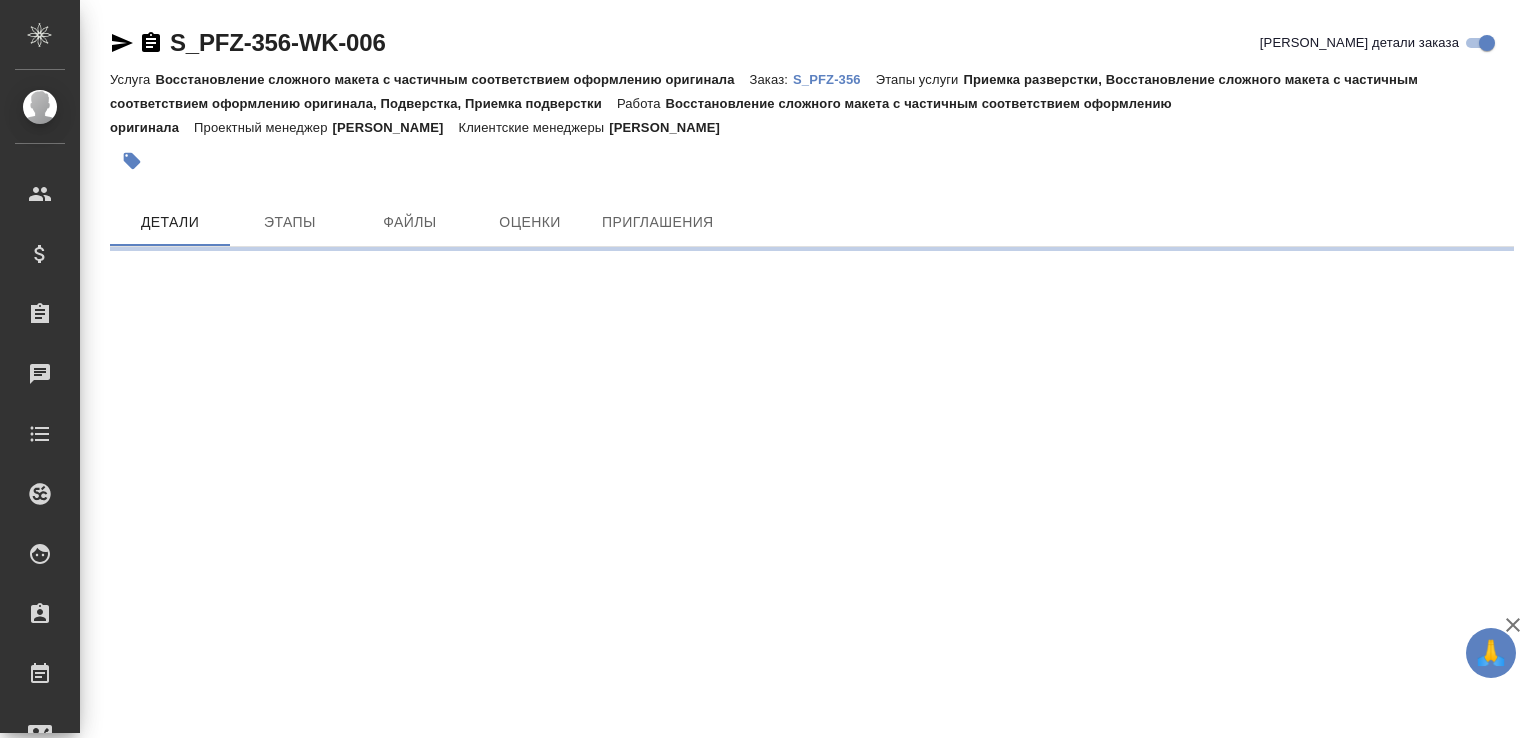 scroll, scrollTop: 0, scrollLeft: 0, axis: both 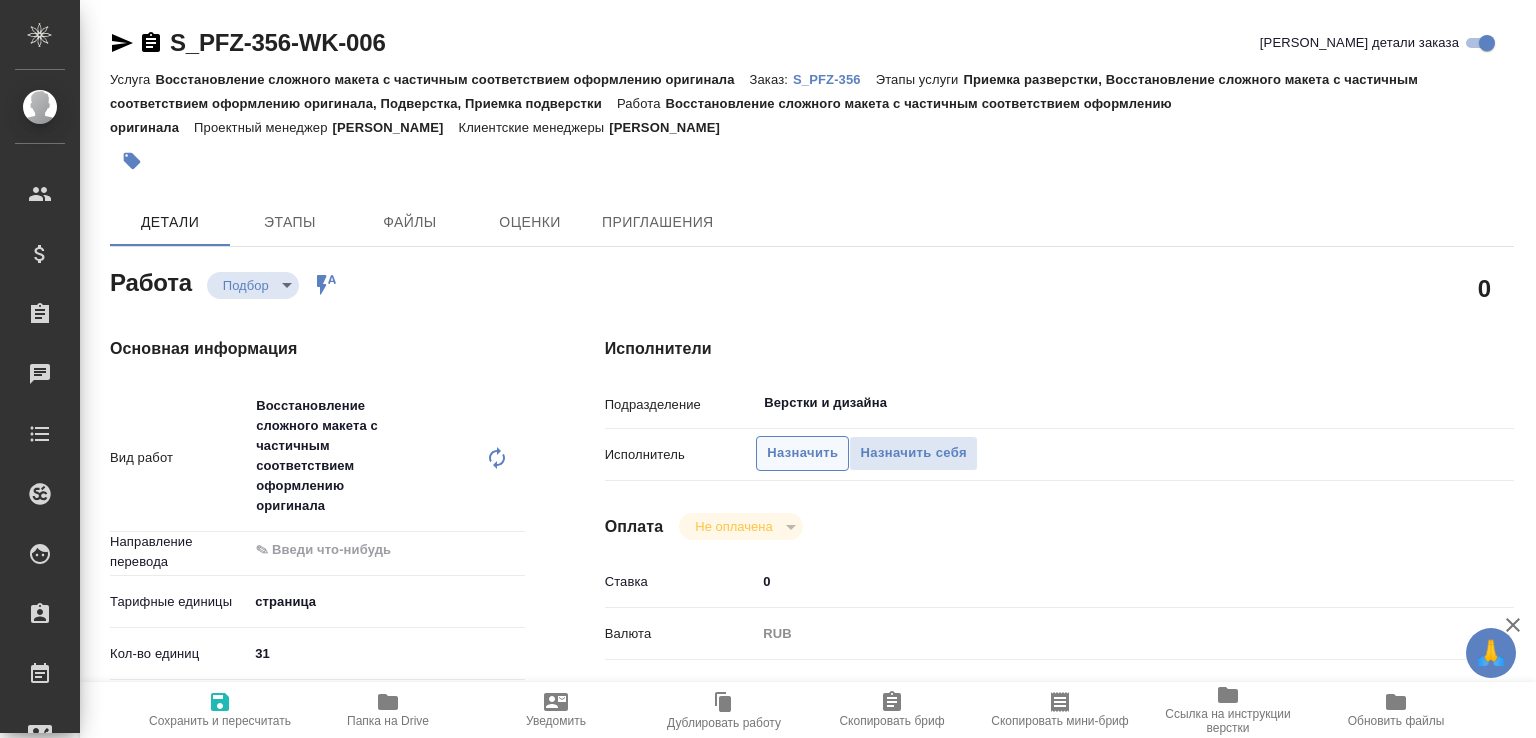 type on "x" 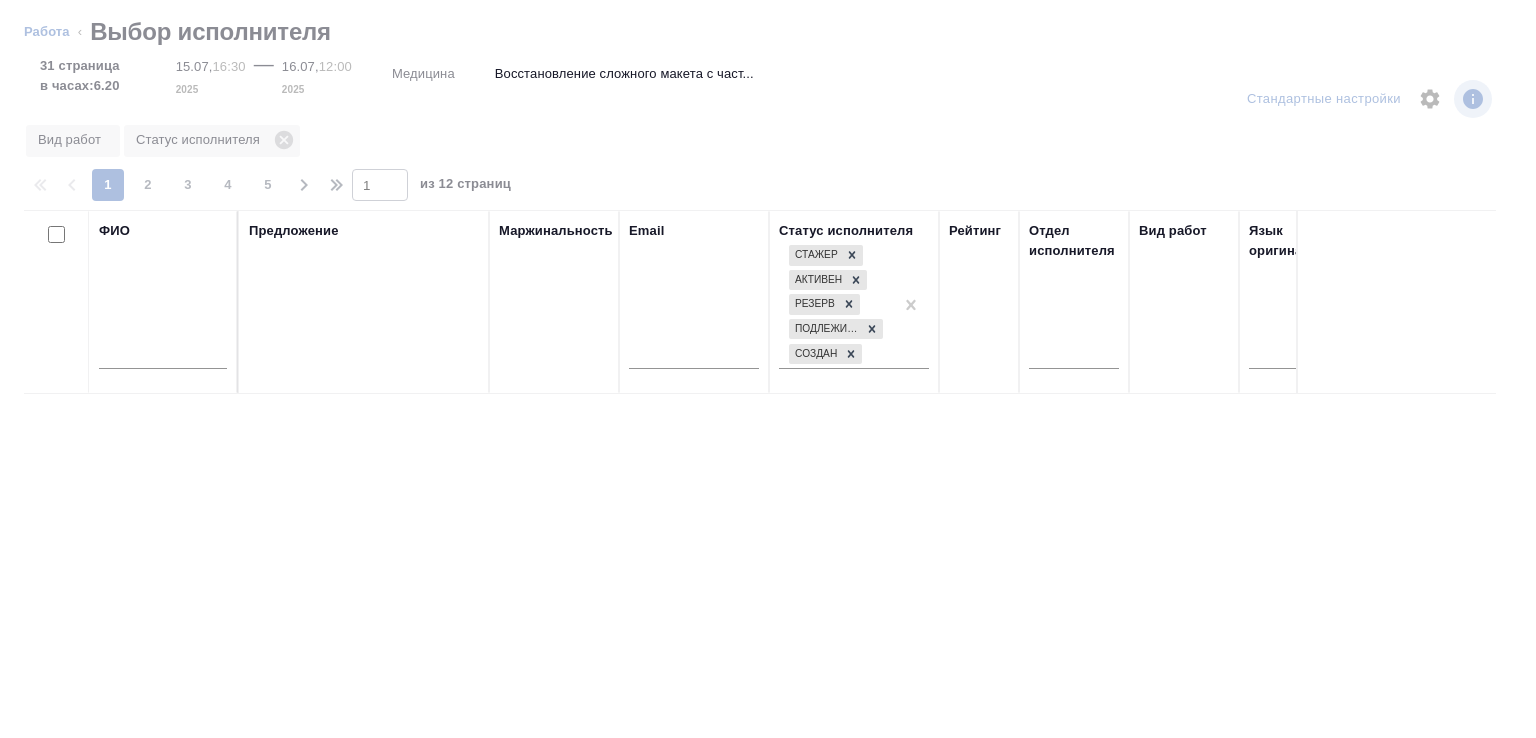 click at bounding box center (163, 356) 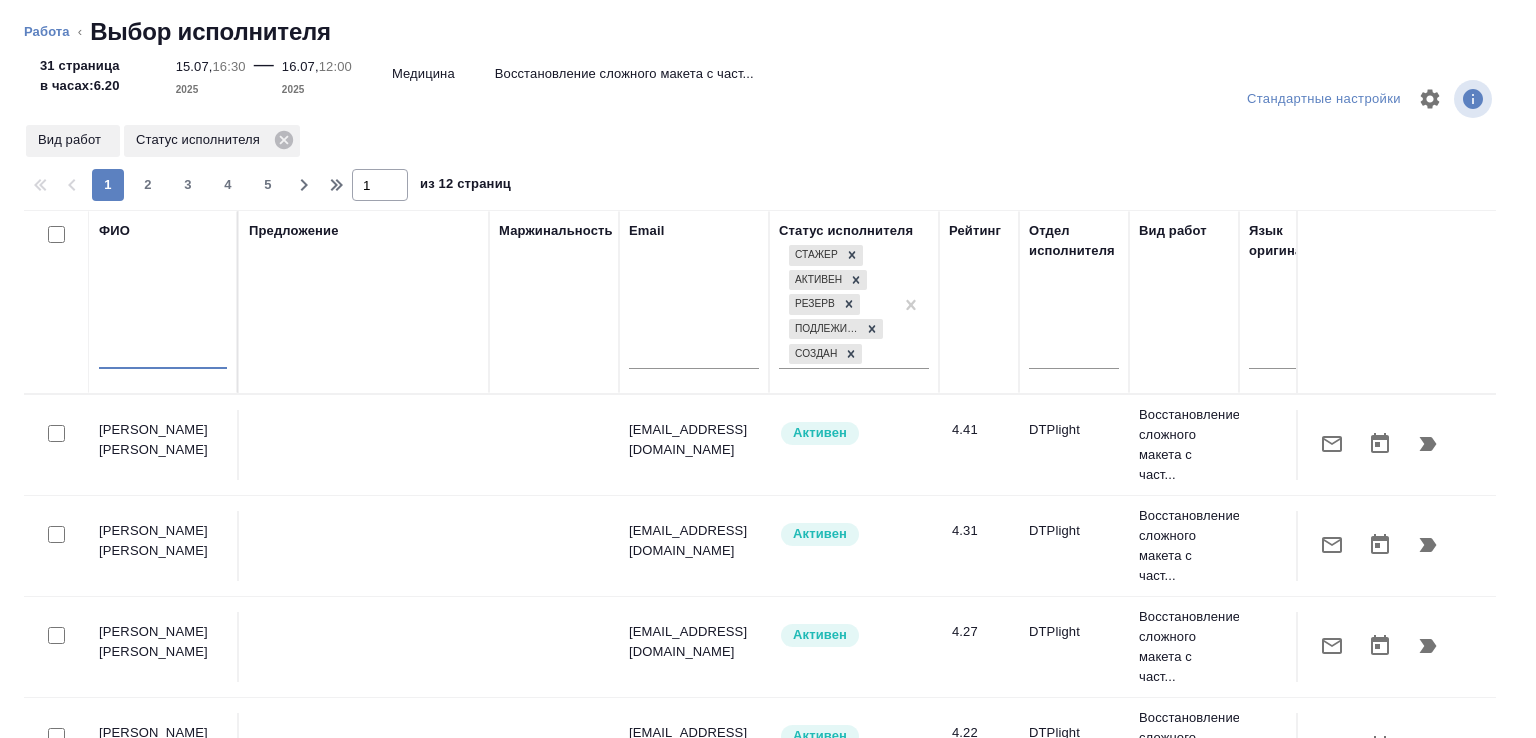 type on "x" 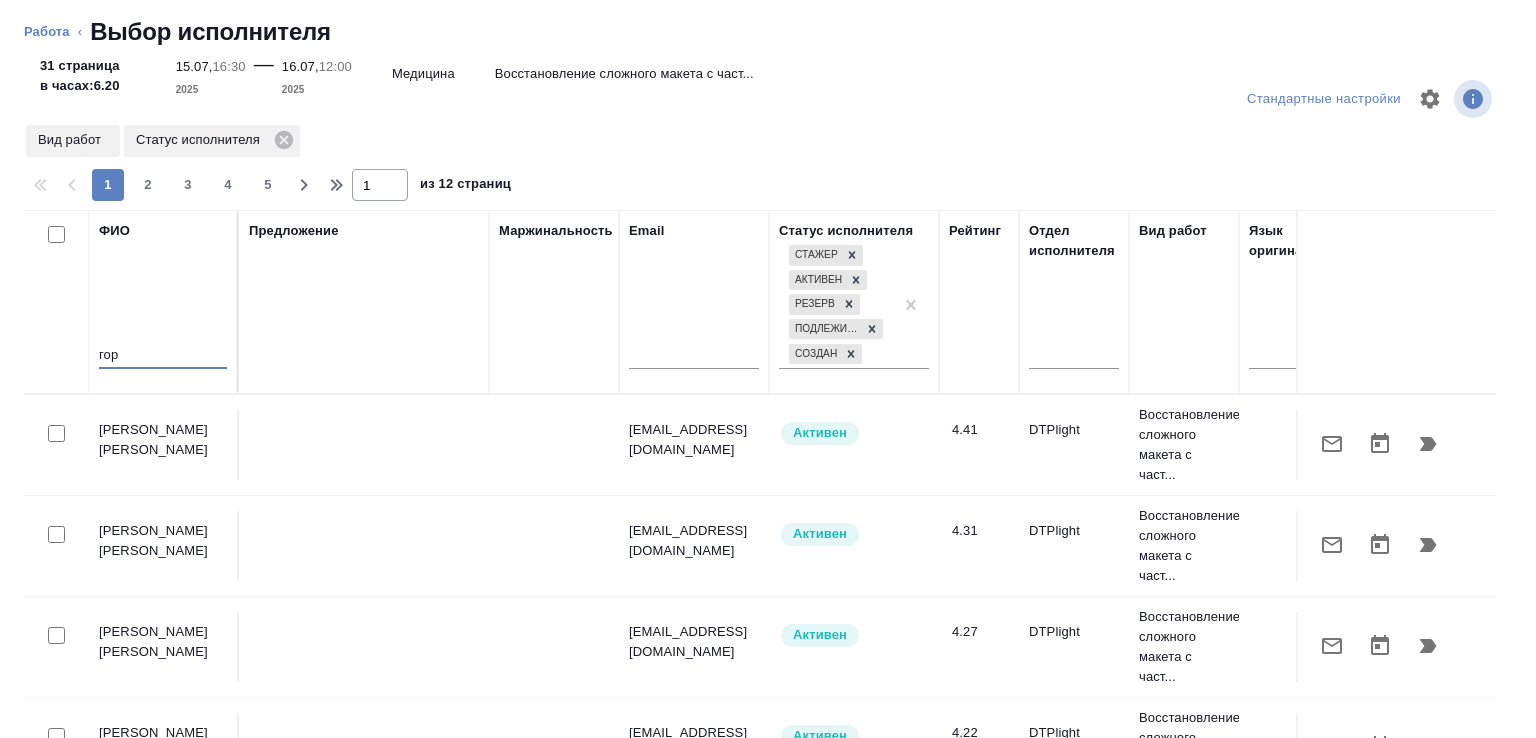 type on "горо" 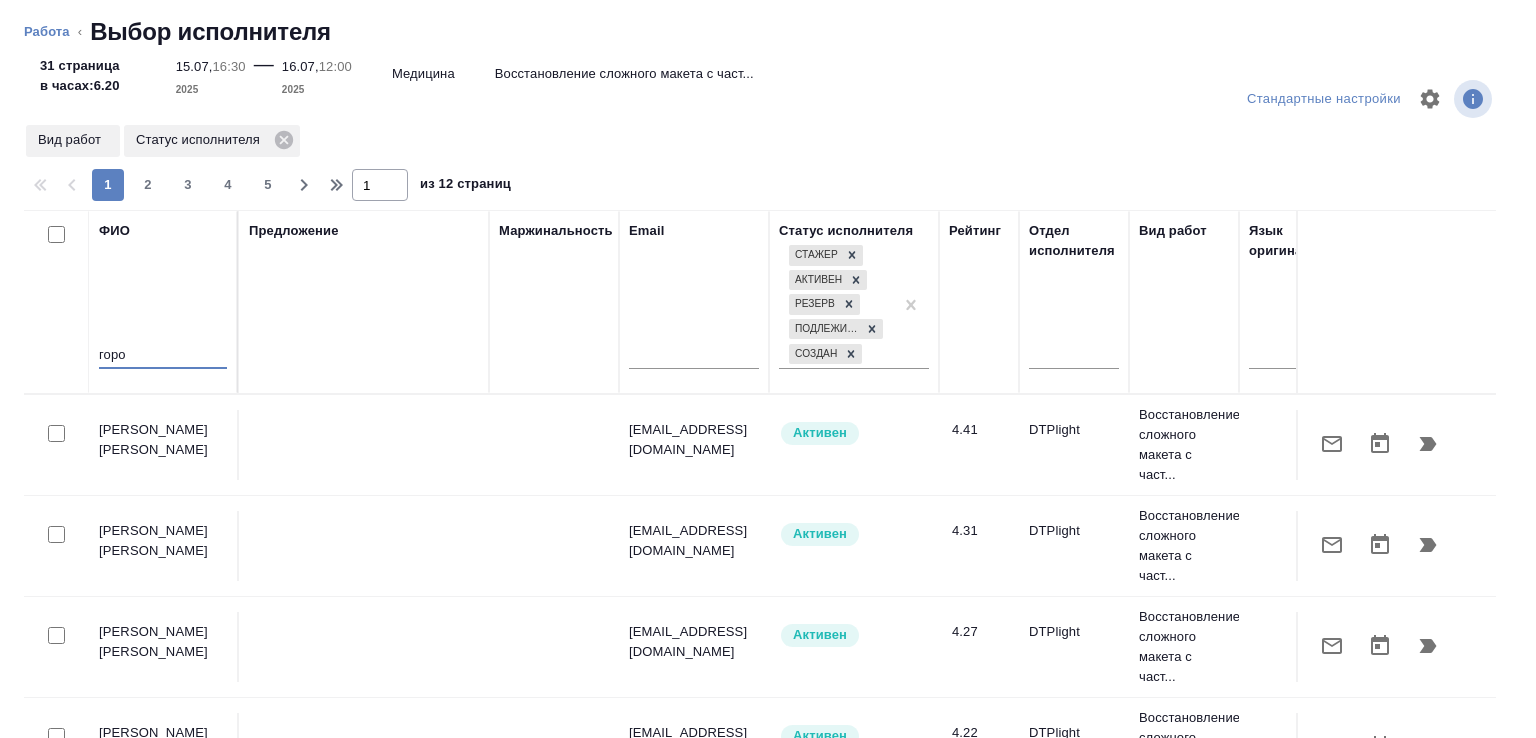 type on "x" 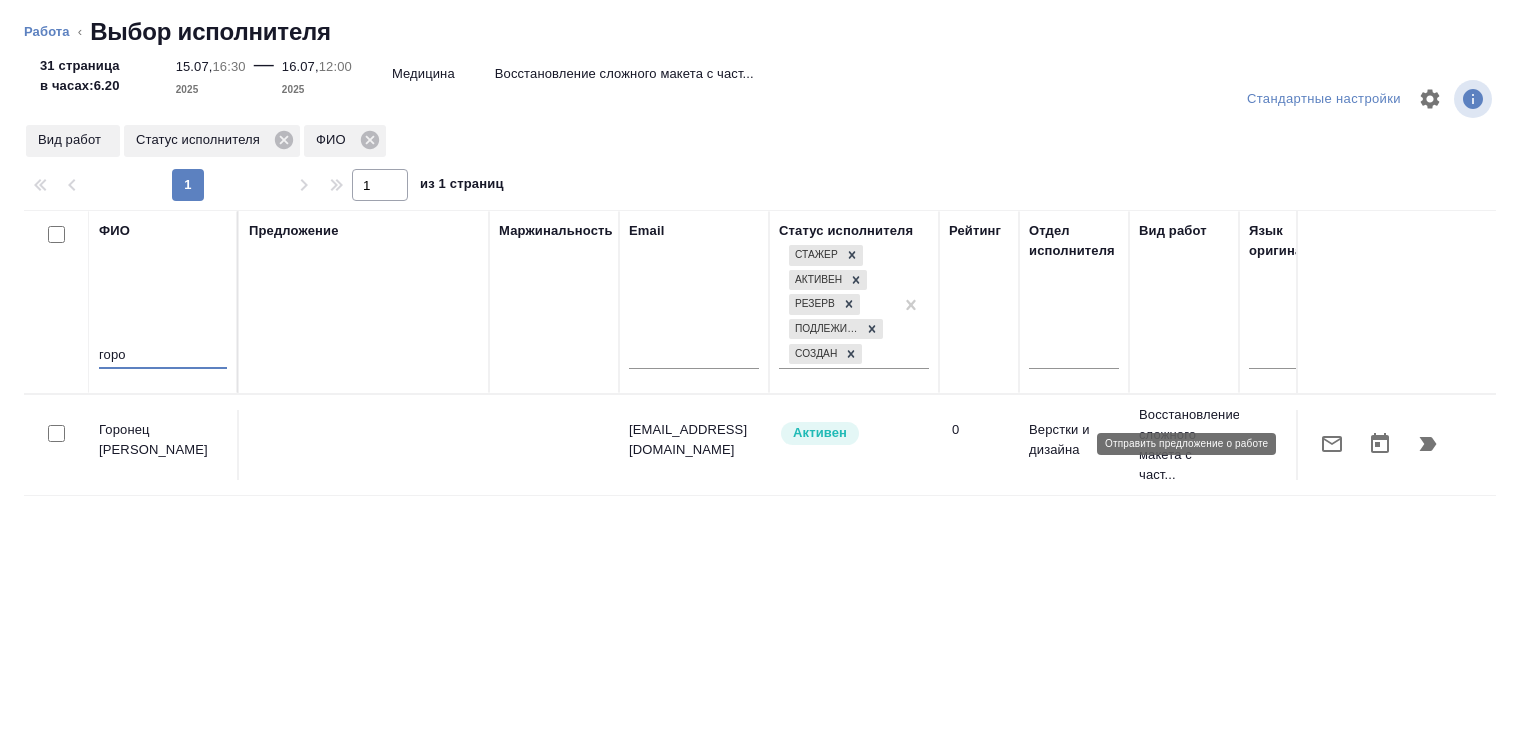 type on "горо" 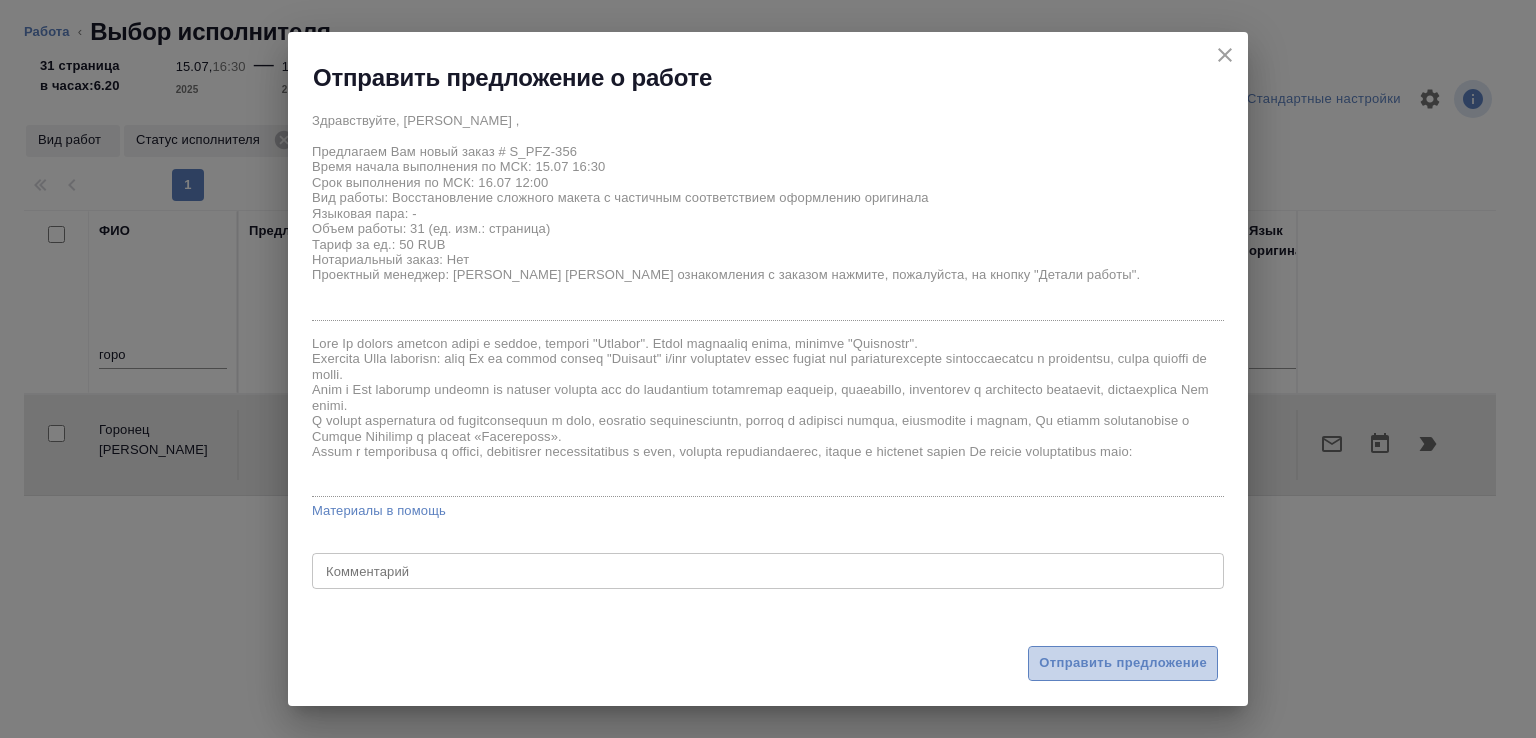 click on "Отправить предложение" at bounding box center (1123, 663) 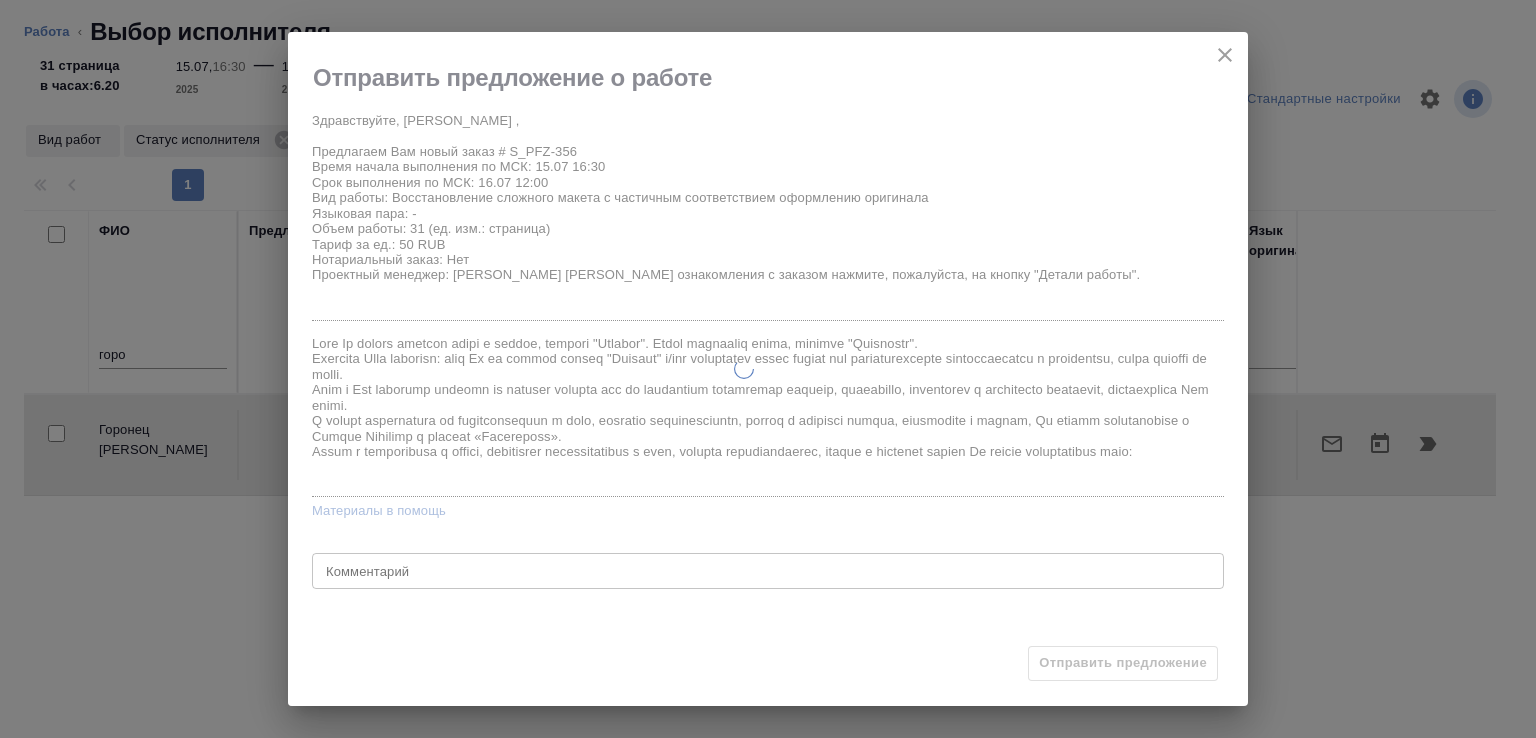 type on "x" 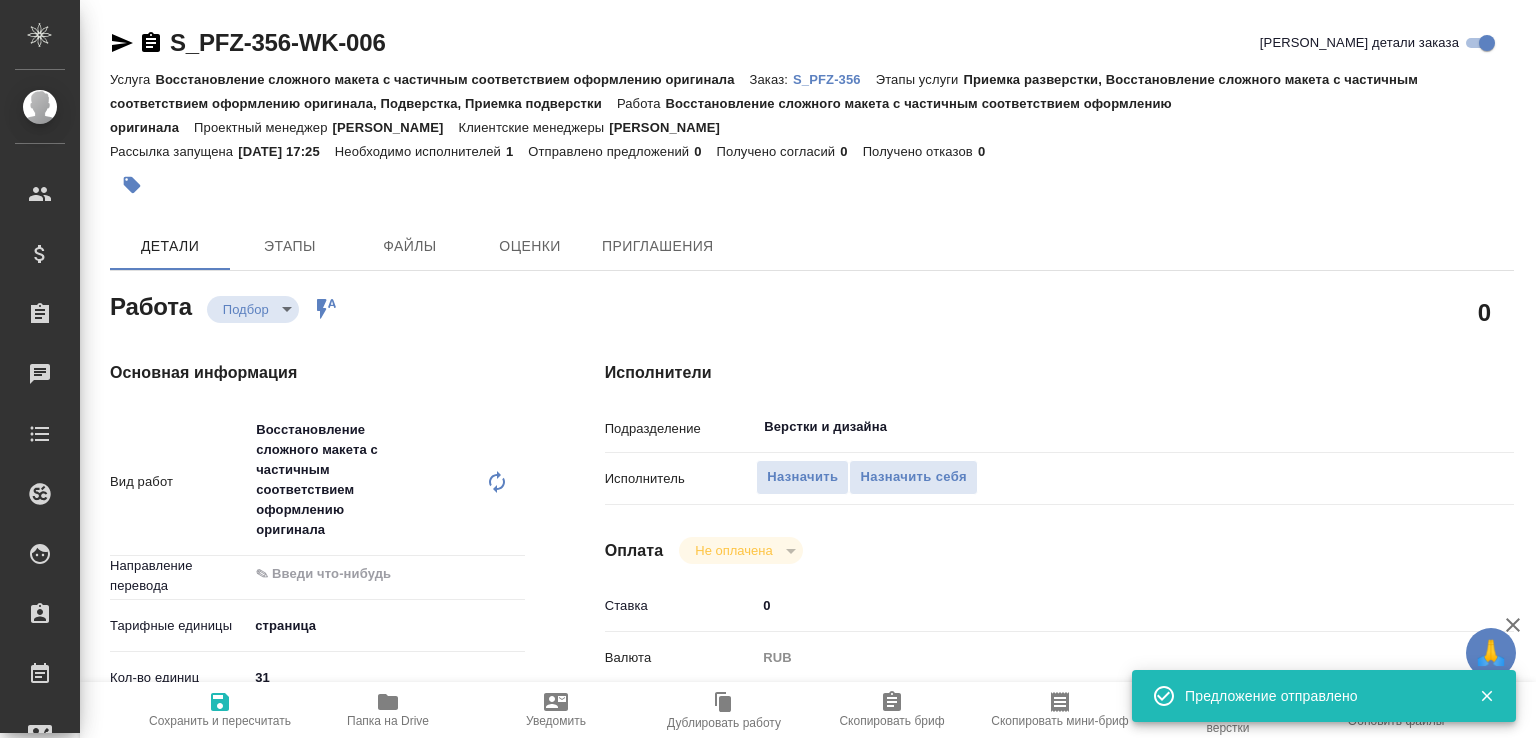 type on "x" 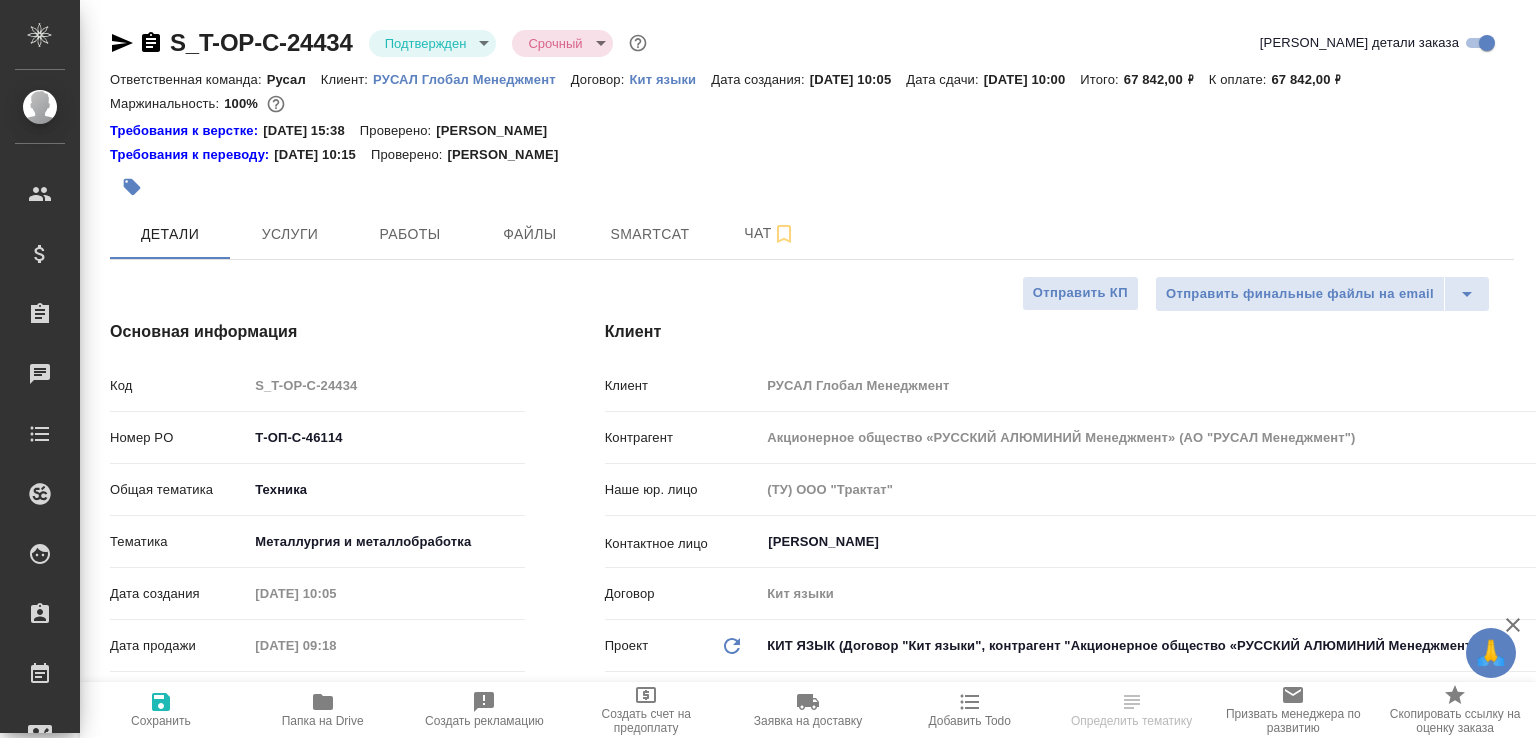select on "RU" 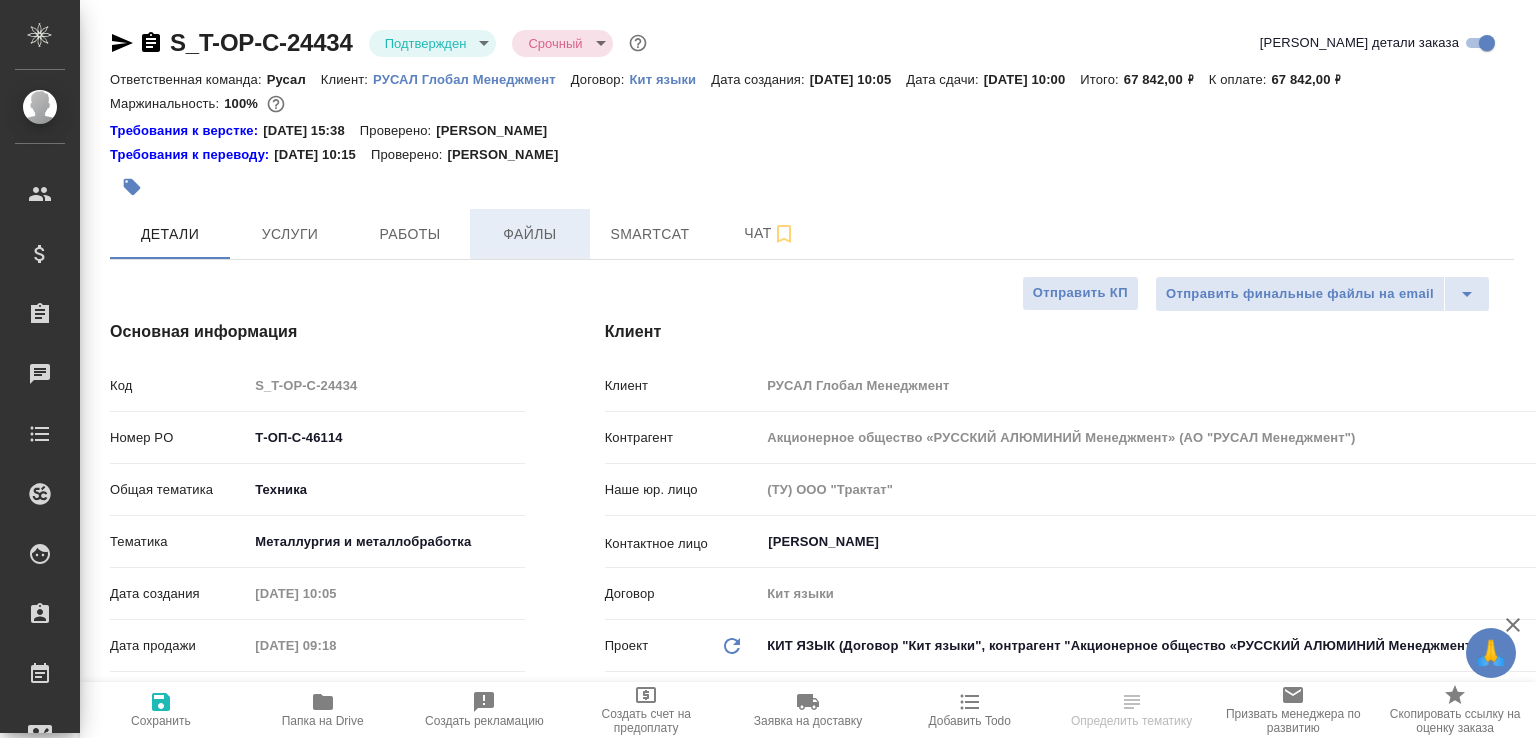 scroll, scrollTop: 0, scrollLeft: 0, axis: both 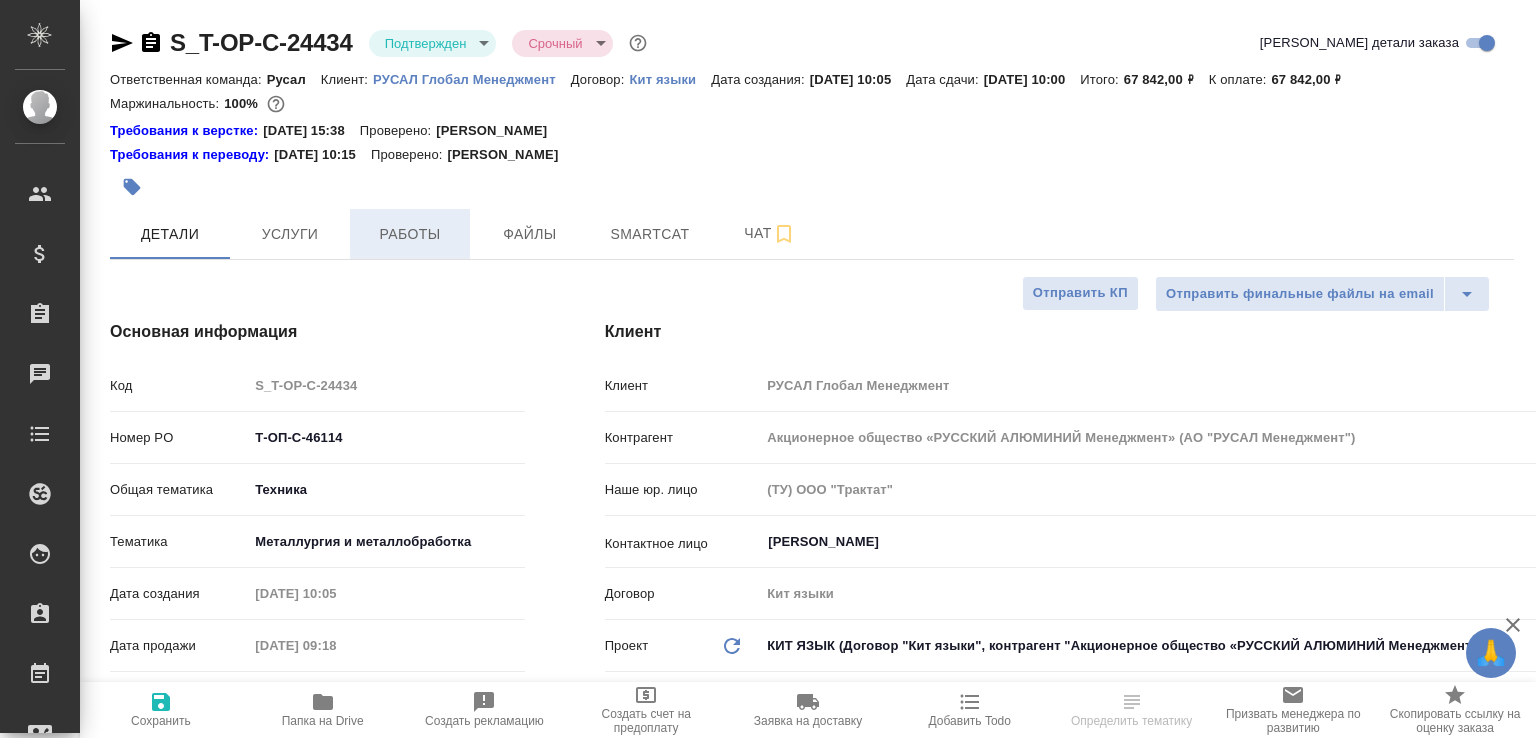 click on "Работы" at bounding box center [410, 234] 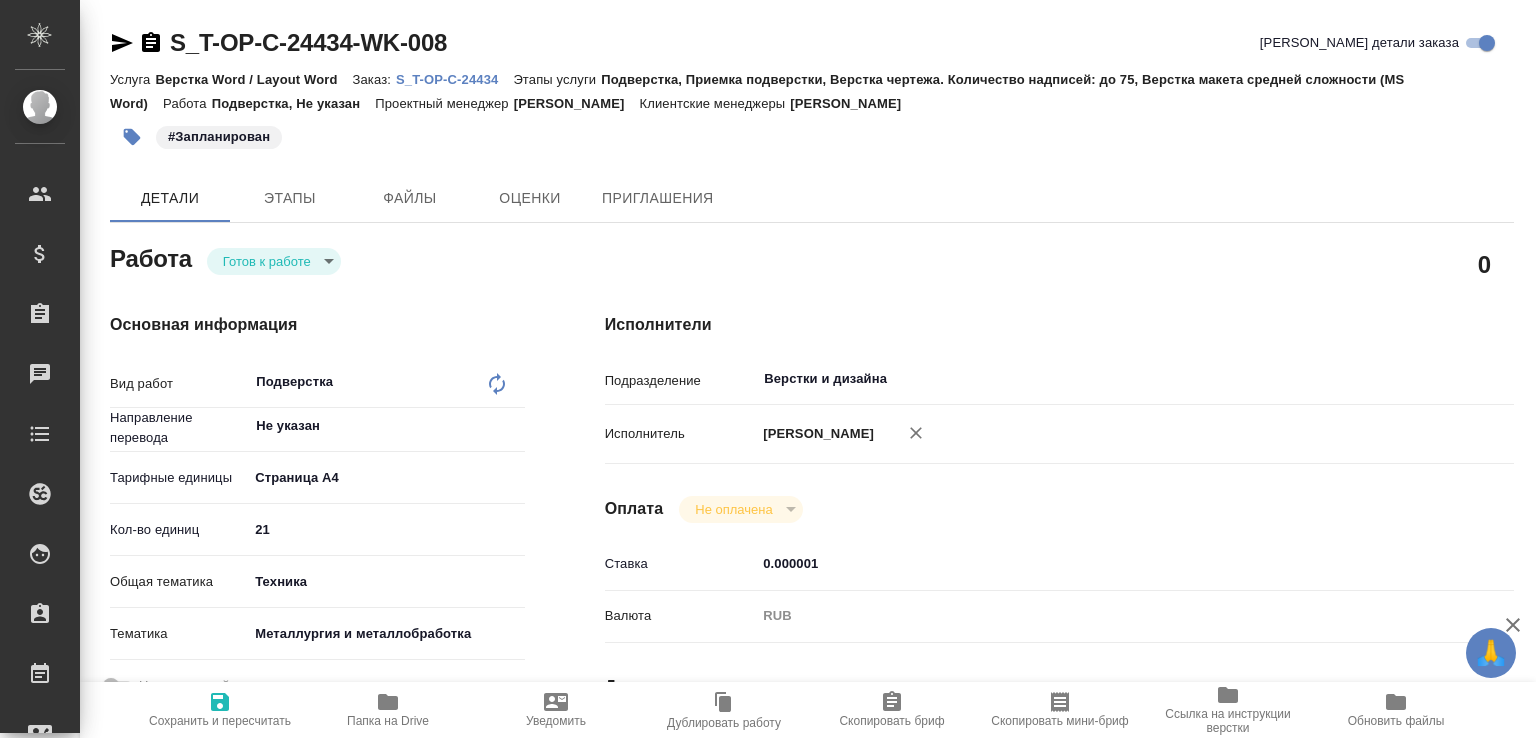 scroll, scrollTop: 0, scrollLeft: 0, axis: both 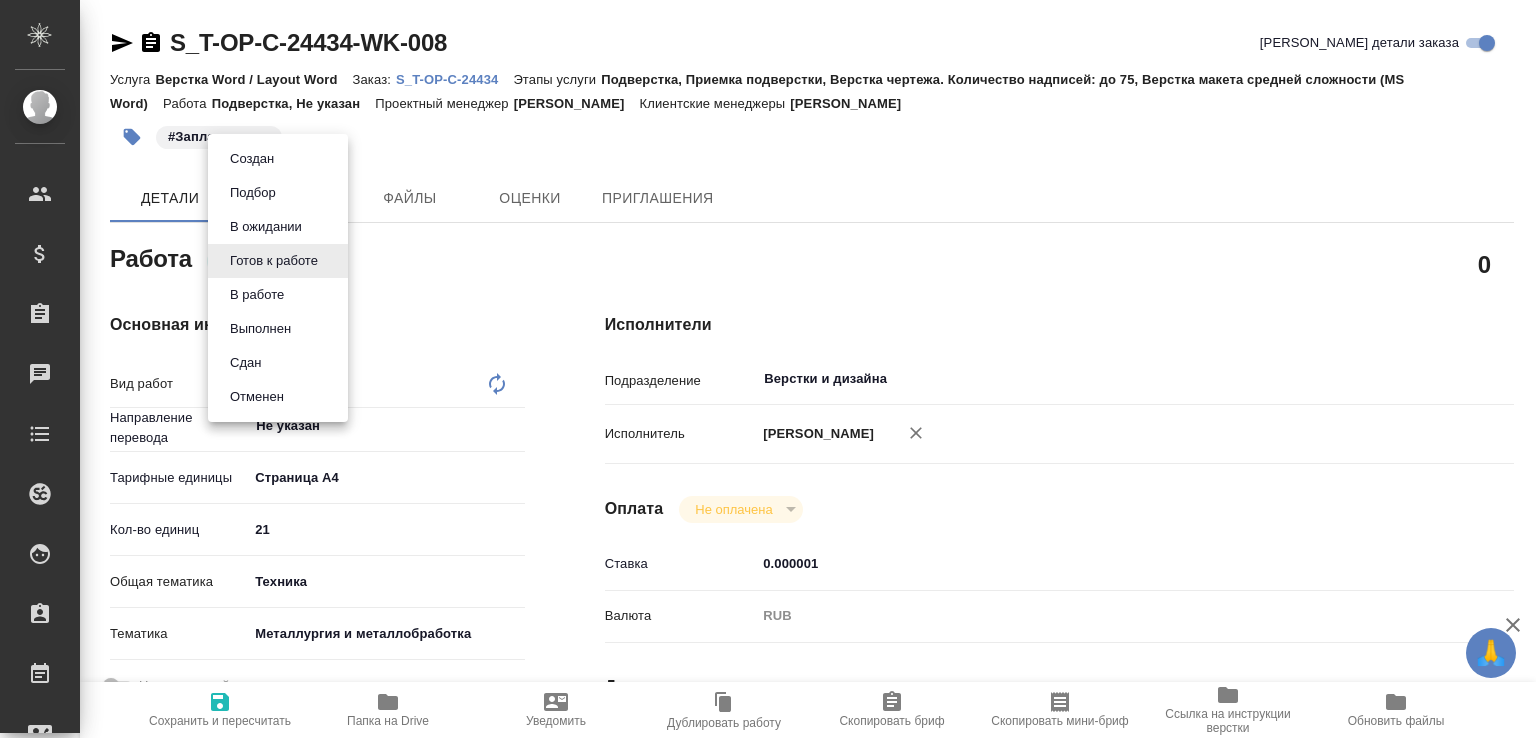 click on "🙏 .cls-1
fill:#fff;
AWATERA [PERSON_NAME]malofeeva Клиенты Спецификации Заказы Чаты Todo Проекты SC Исполнители Кандидаты Работы Входящие заявки Заявки на доставку Рекламации Проекты процессинга Конференции Выйти S_T-OP-C-24434-WK-008 Кратко детали заказа Услуга Верстка Word / Layout Word Заказ: S_T-OP-C-24434 Этапы услуги Подверстка, Приемка подверстки, Верстка чертежа. Количество надписей: до 75, Верстка макета средней сложности (MS Word) Работа Подверстка, Не указан Проектный менеджер [PERSON_NAME] менеджеры [PERSON_NAME] #Запланирован Детали Этапы 0" at bounding box center (768, 369) 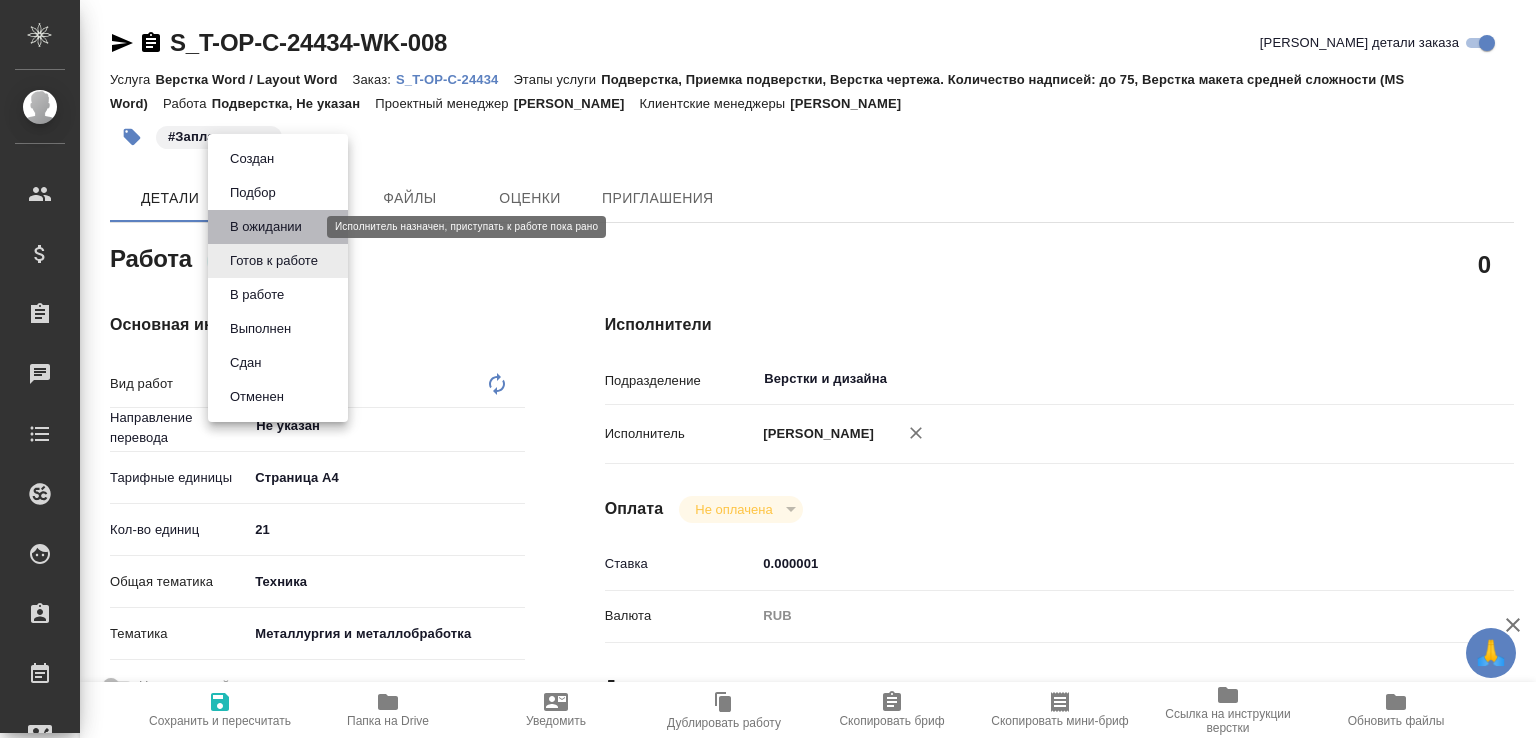click on "В ожидании" at bounding box center [266, 227] 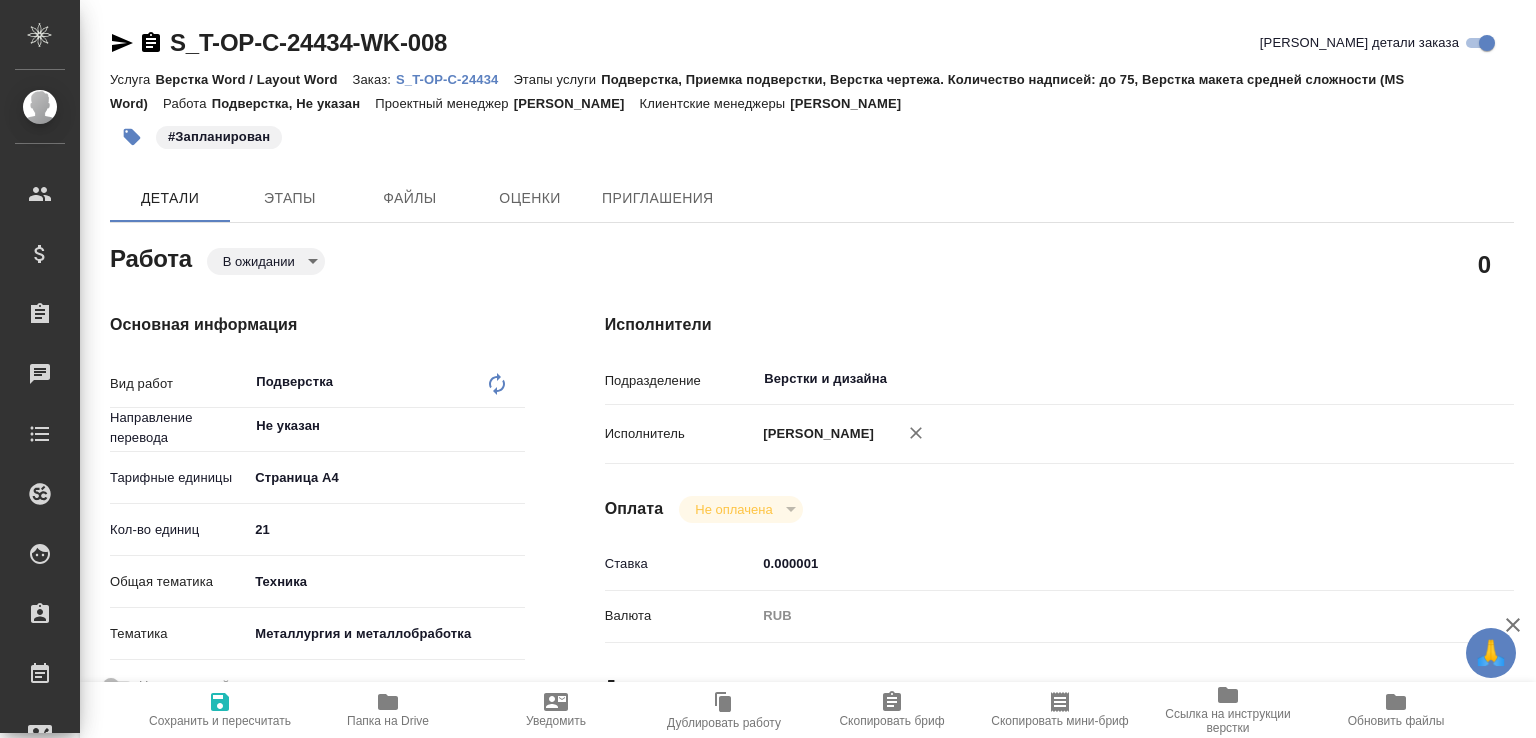 type on "x" 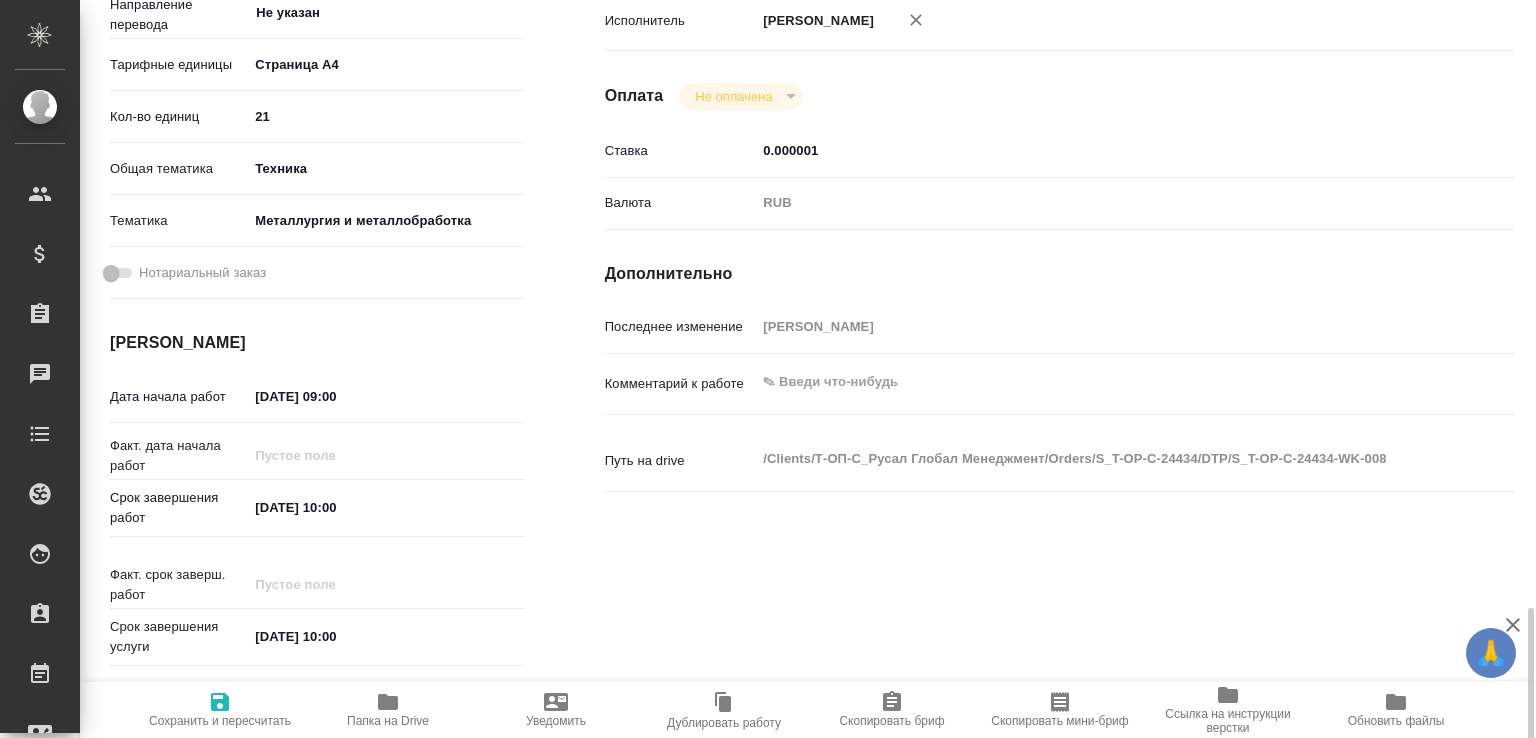 scroll, scrollTop: 713, scrollLeft: 0, axis: vertical 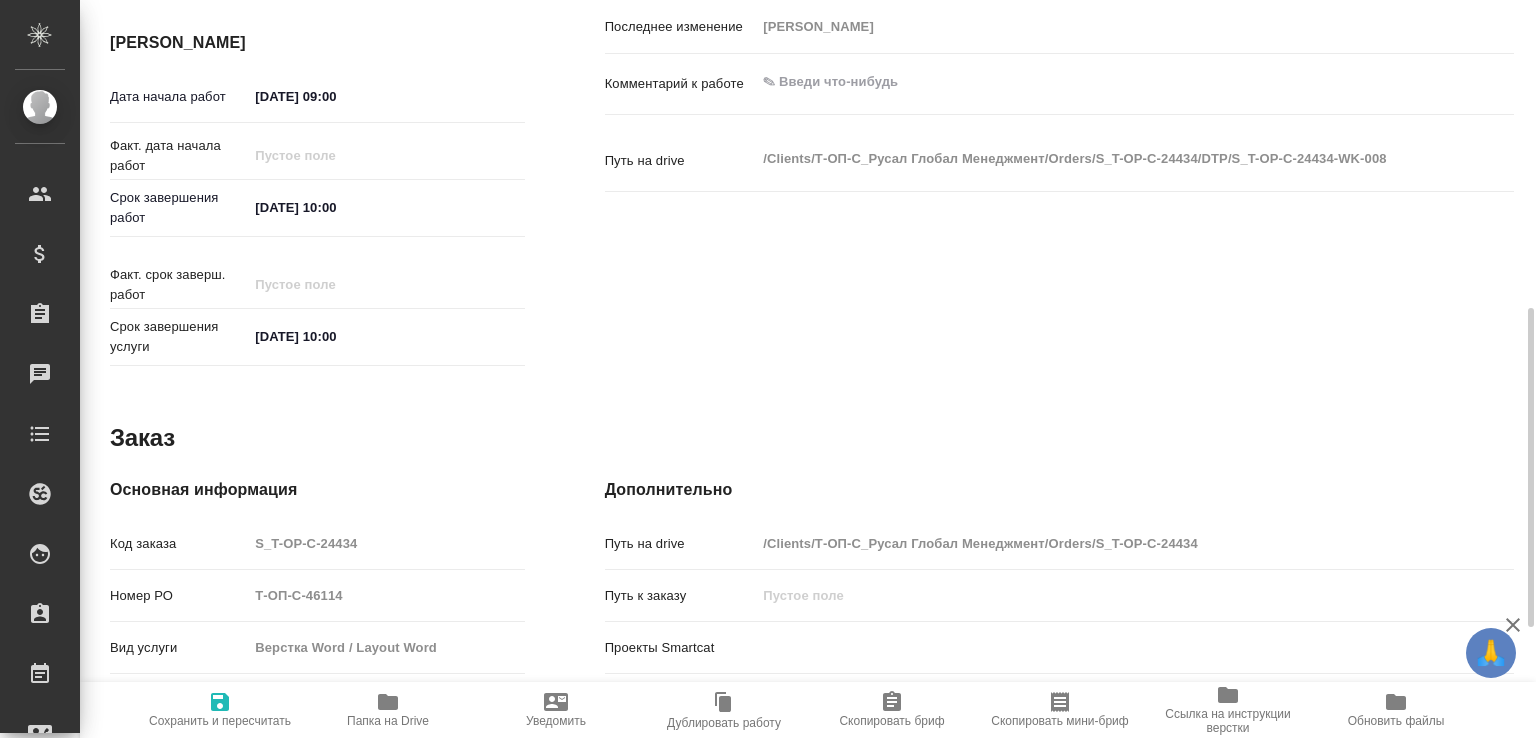 type on "x" 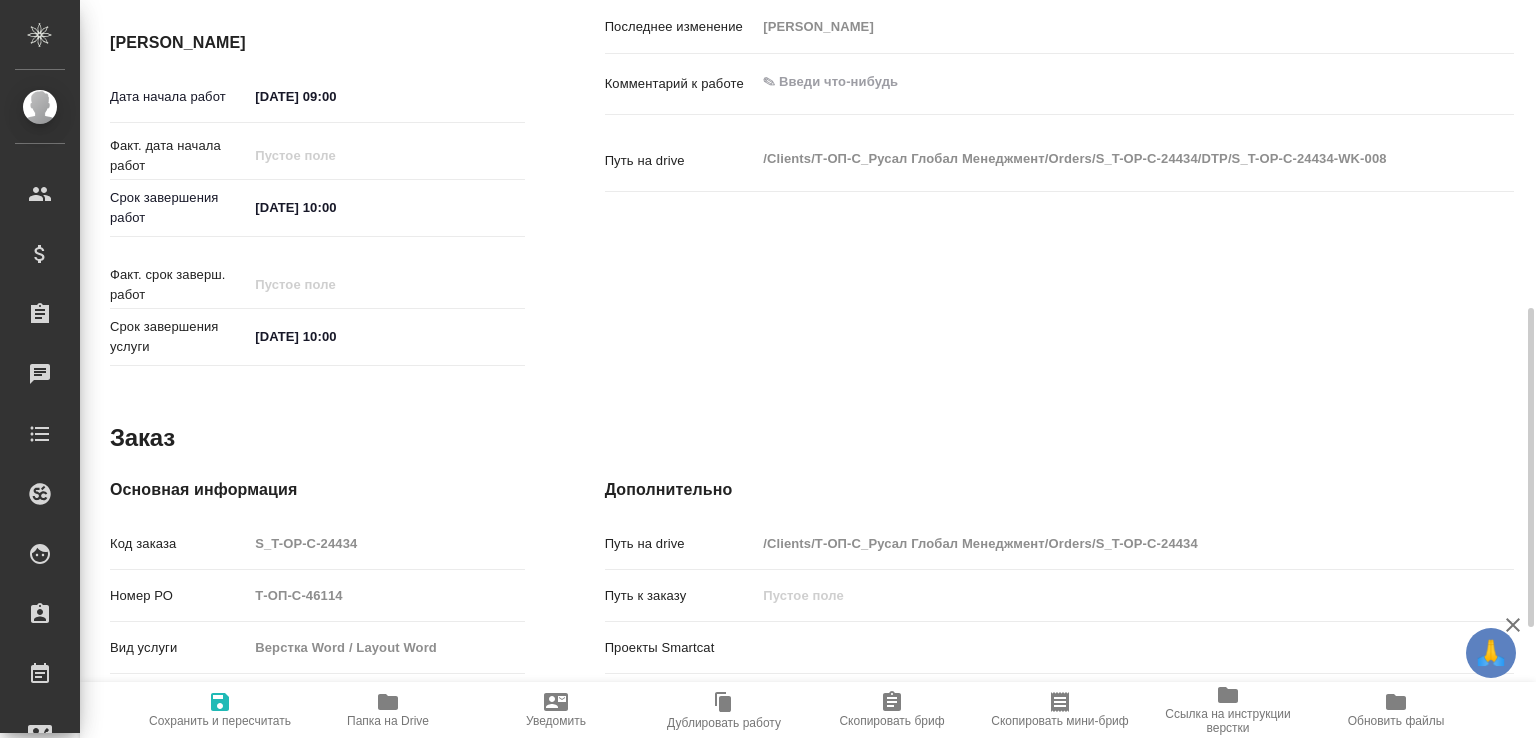 type on "x" 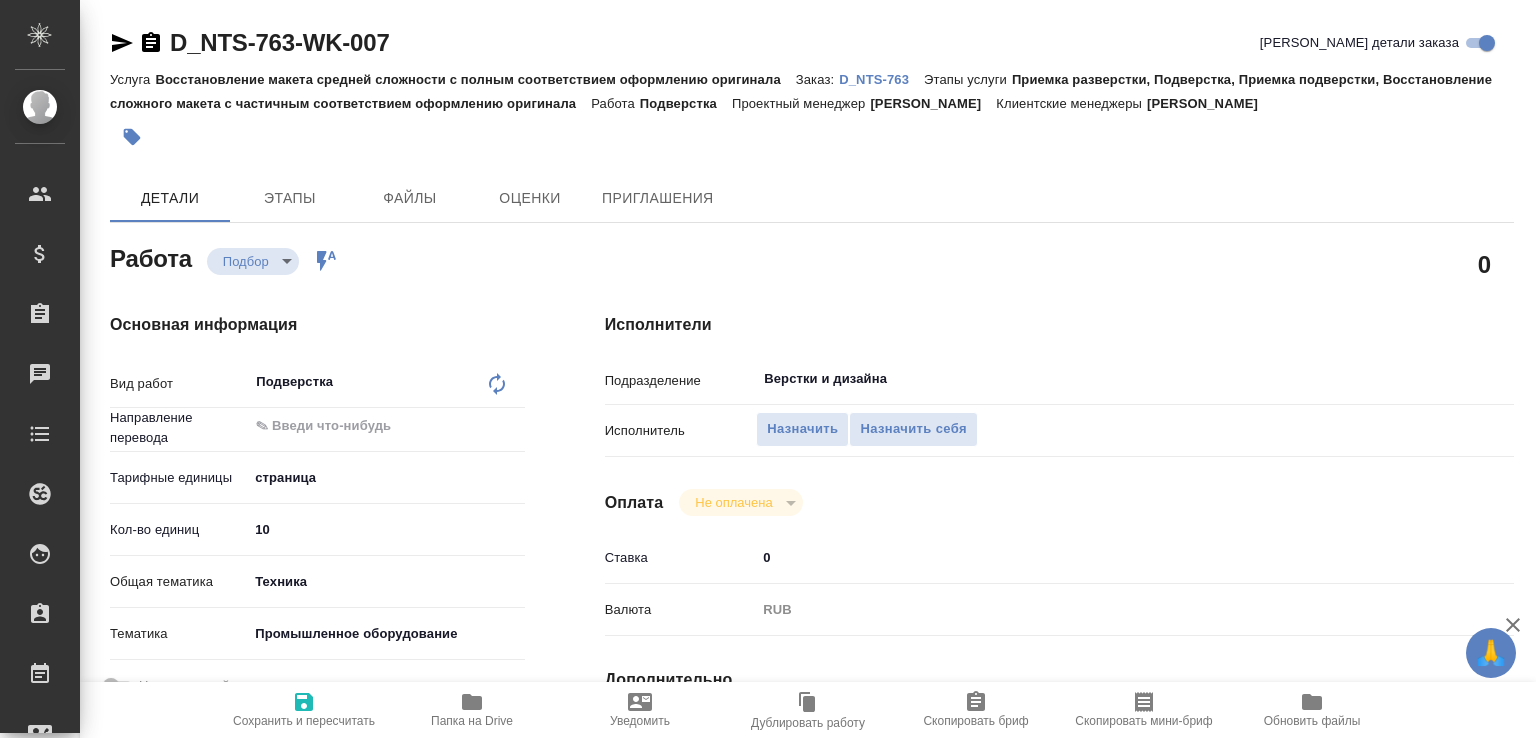 scroll, scrollTop: 0, scrollLeft: 0, axis: both 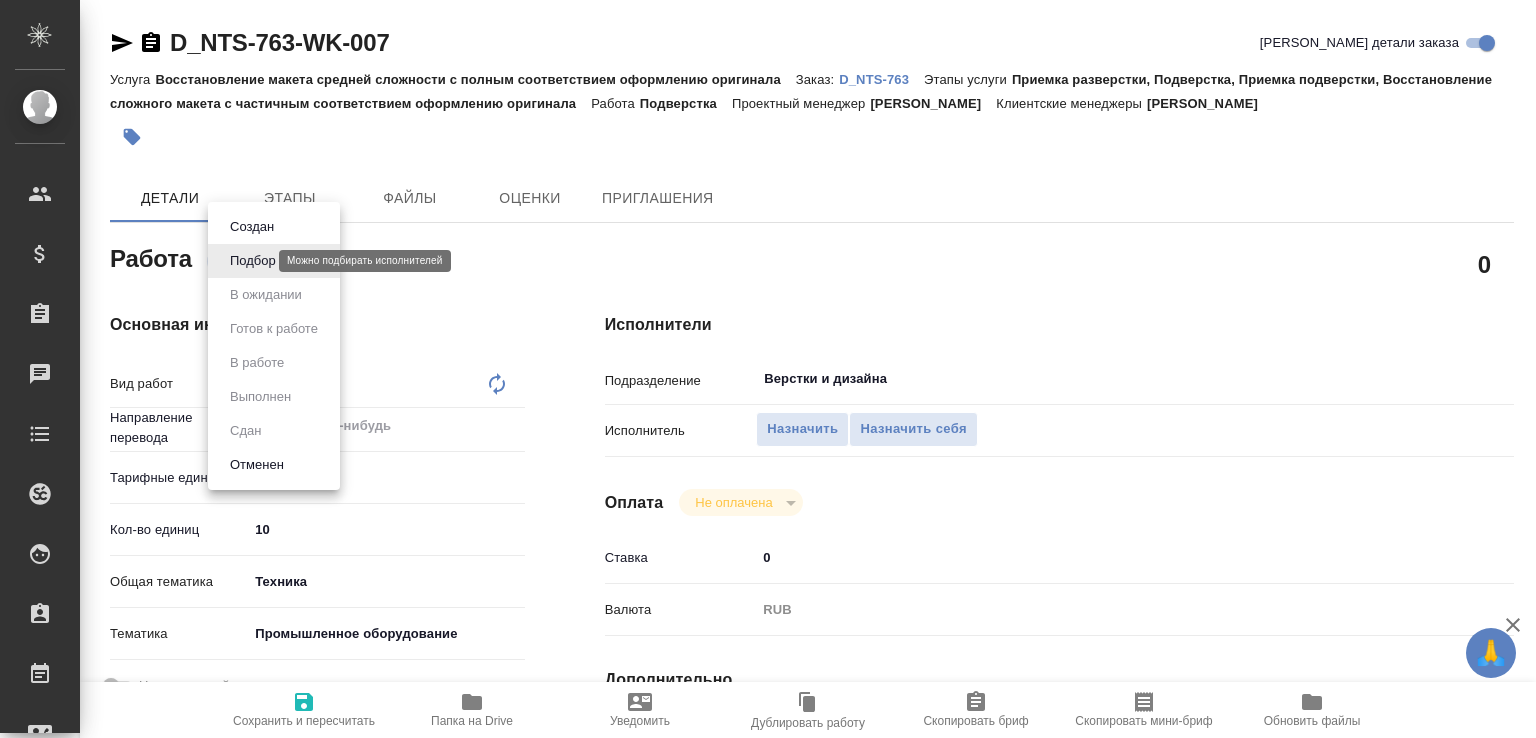 click on "🙏 .cls-1
fill:#fff;
AWATERA [PERSON_NAME]malofeeva Клиенты Спецификации Заказы Чаты Todo Проекты SC Исполнители Кандидаты Работы Входящие заявки Заявки на доставку Рекламации Проекты процессинга Конференции Выйти D_NTS-763-WK-007 Кратко детали заказа Услуга Восстановление макета средней сложности с полным соответствием оформлению оригинала Заказ: D_NTS-763 Этапы услуги Приемка разверстки, Подверстка, Приемка подверстки, Восстановление сложного макета с частичным соответствием оформлению оригинала Работа Подверстка Проектный менеджер [PERSON_NAME] 0 x" at bounding box center (768, 369) 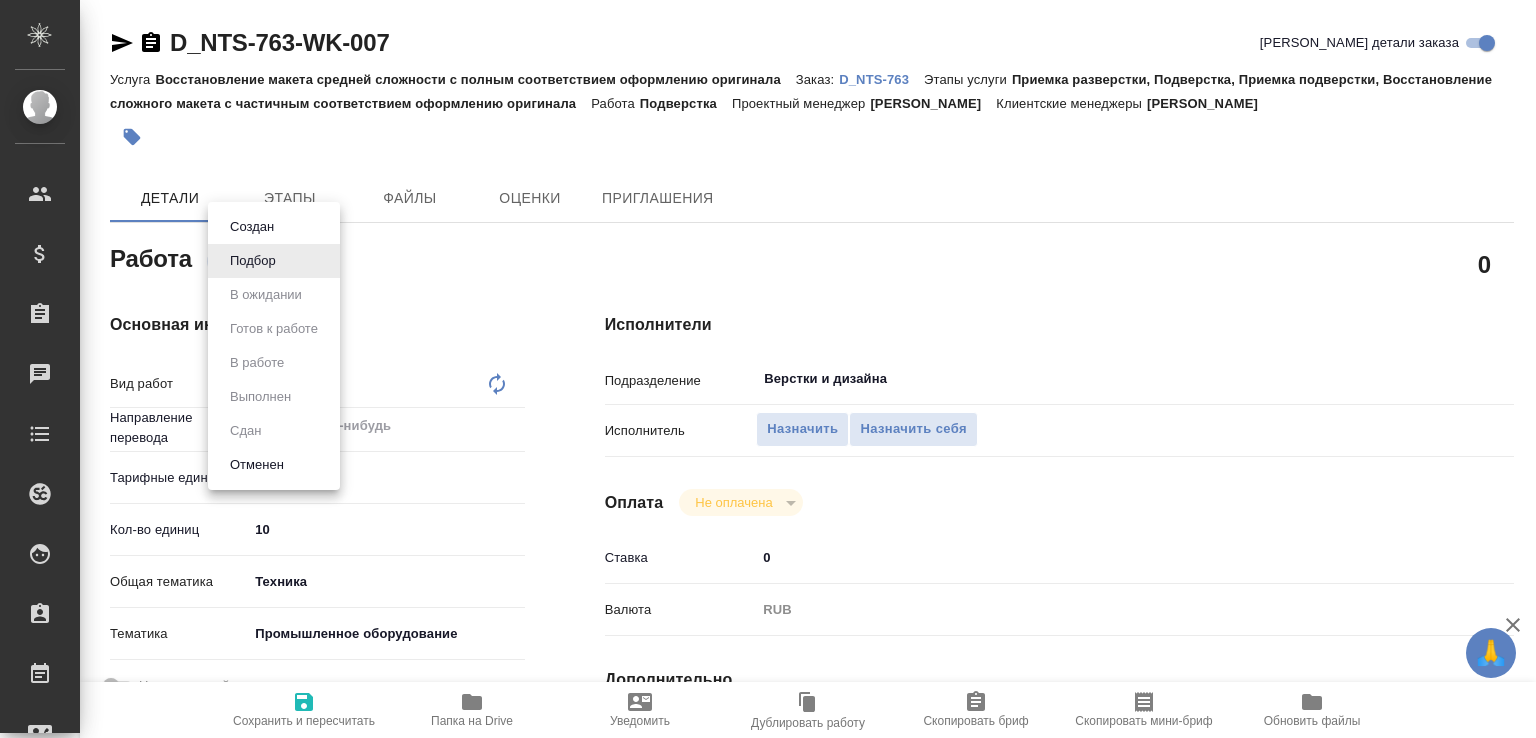 click at bounding box center (768, 369) 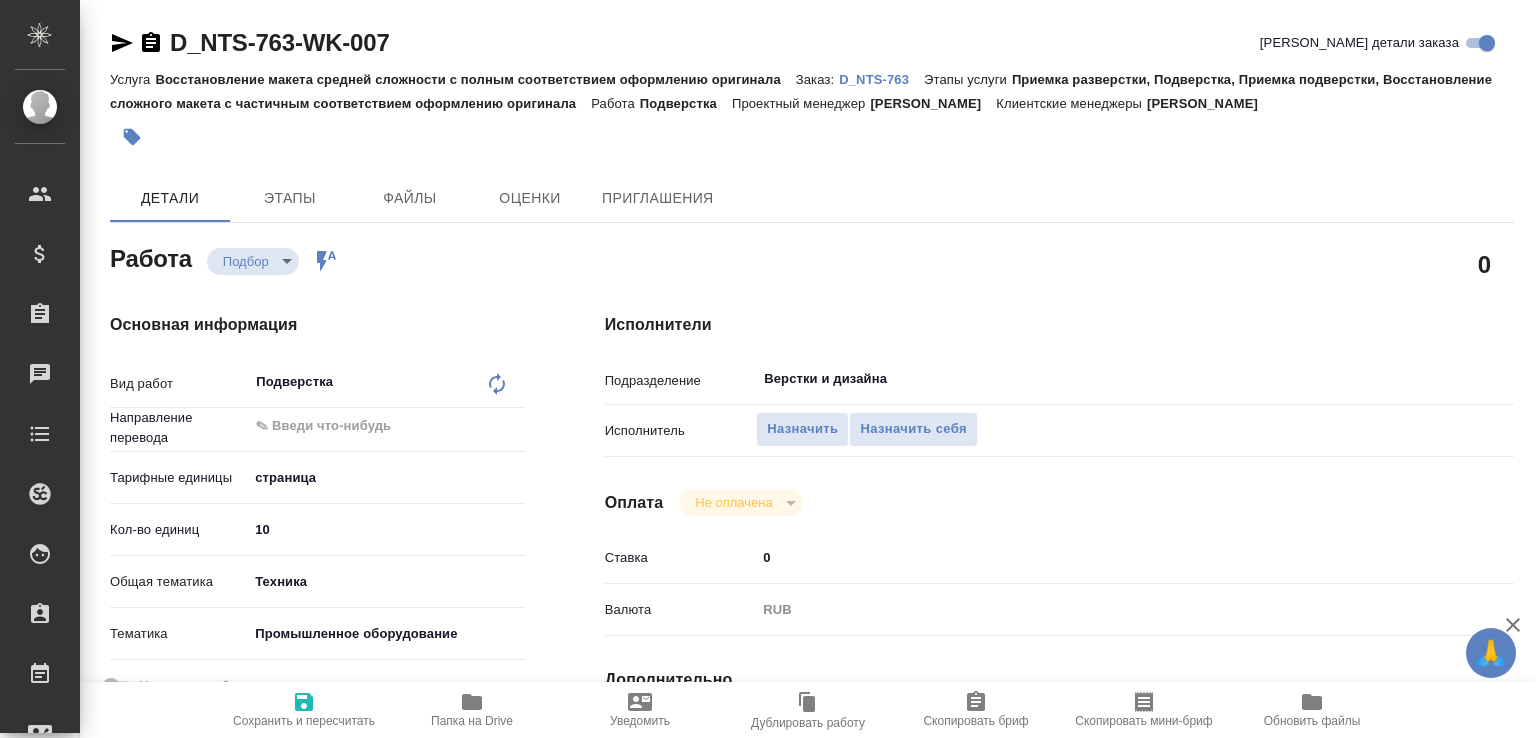 click on "D_NTS-763" at bounding box center [881, 79] 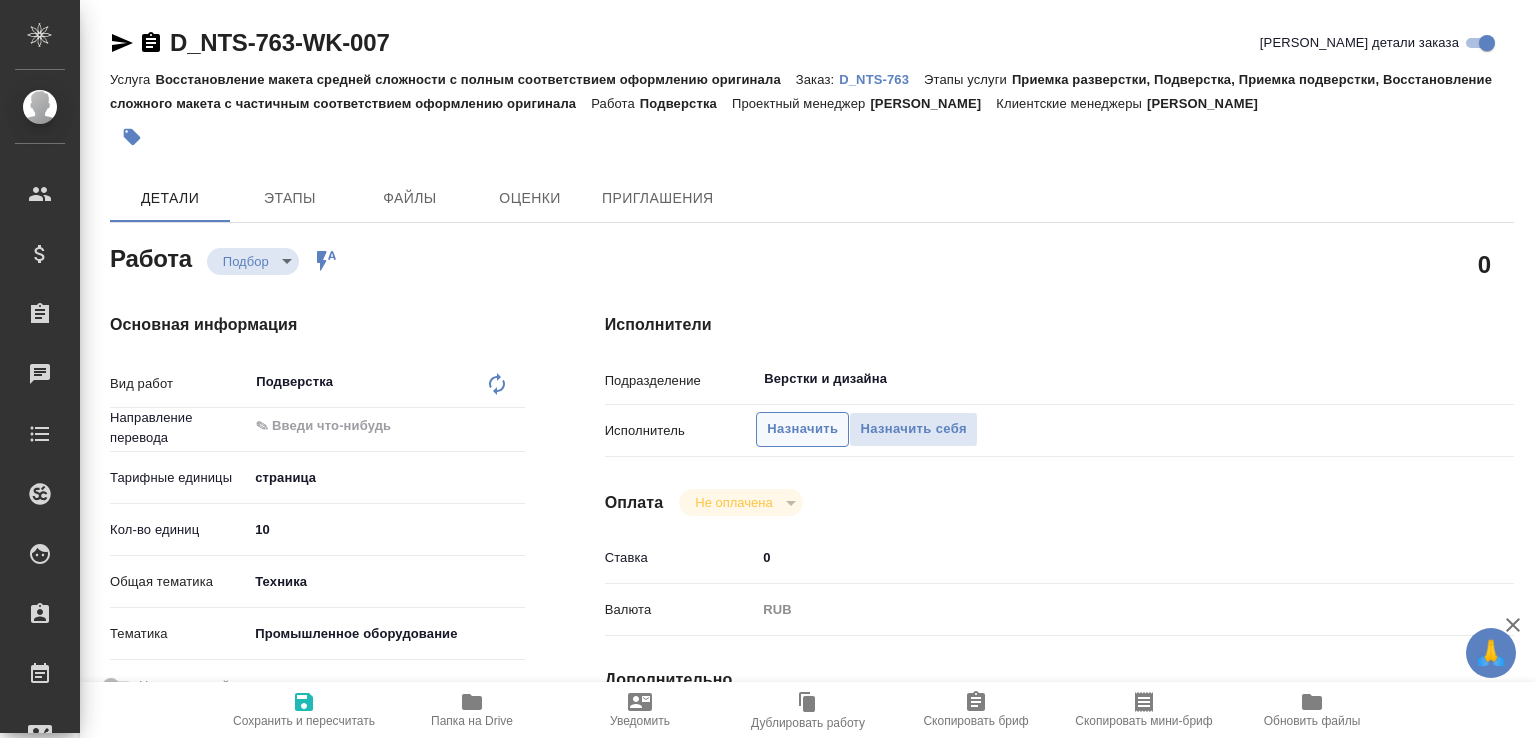 click on "Назначить" at bounding box center [802, 429] 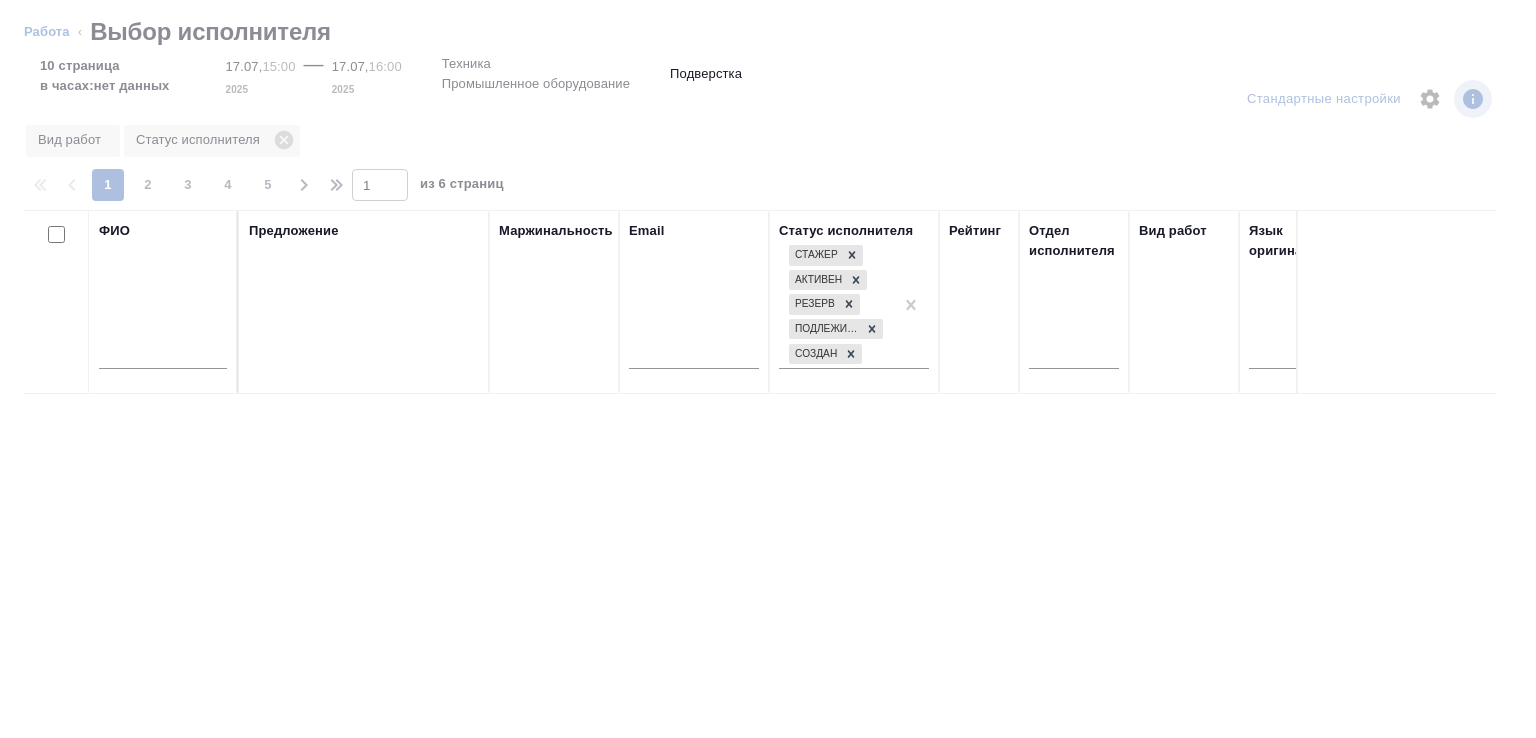 click at bounding box center [163, 356] 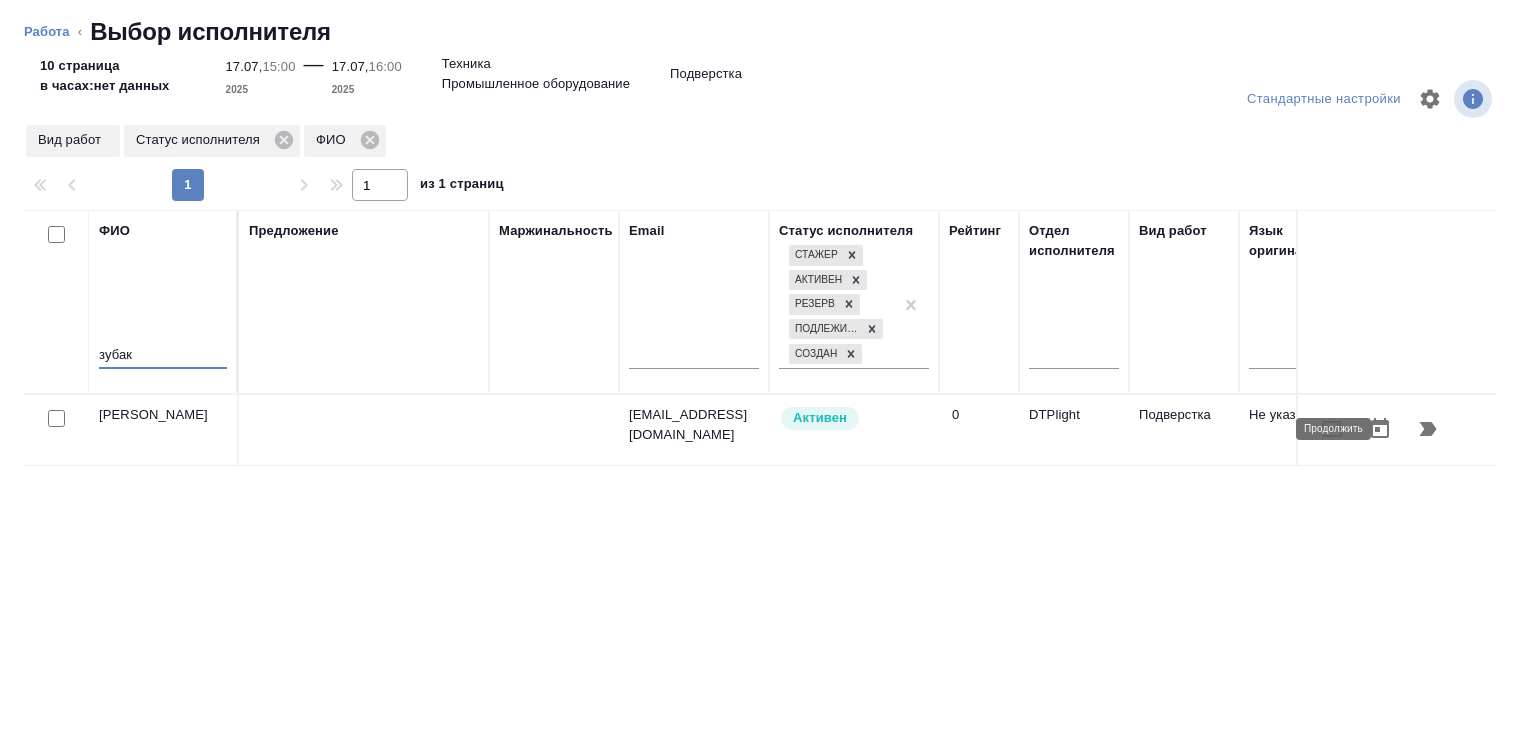 type on "зубак" 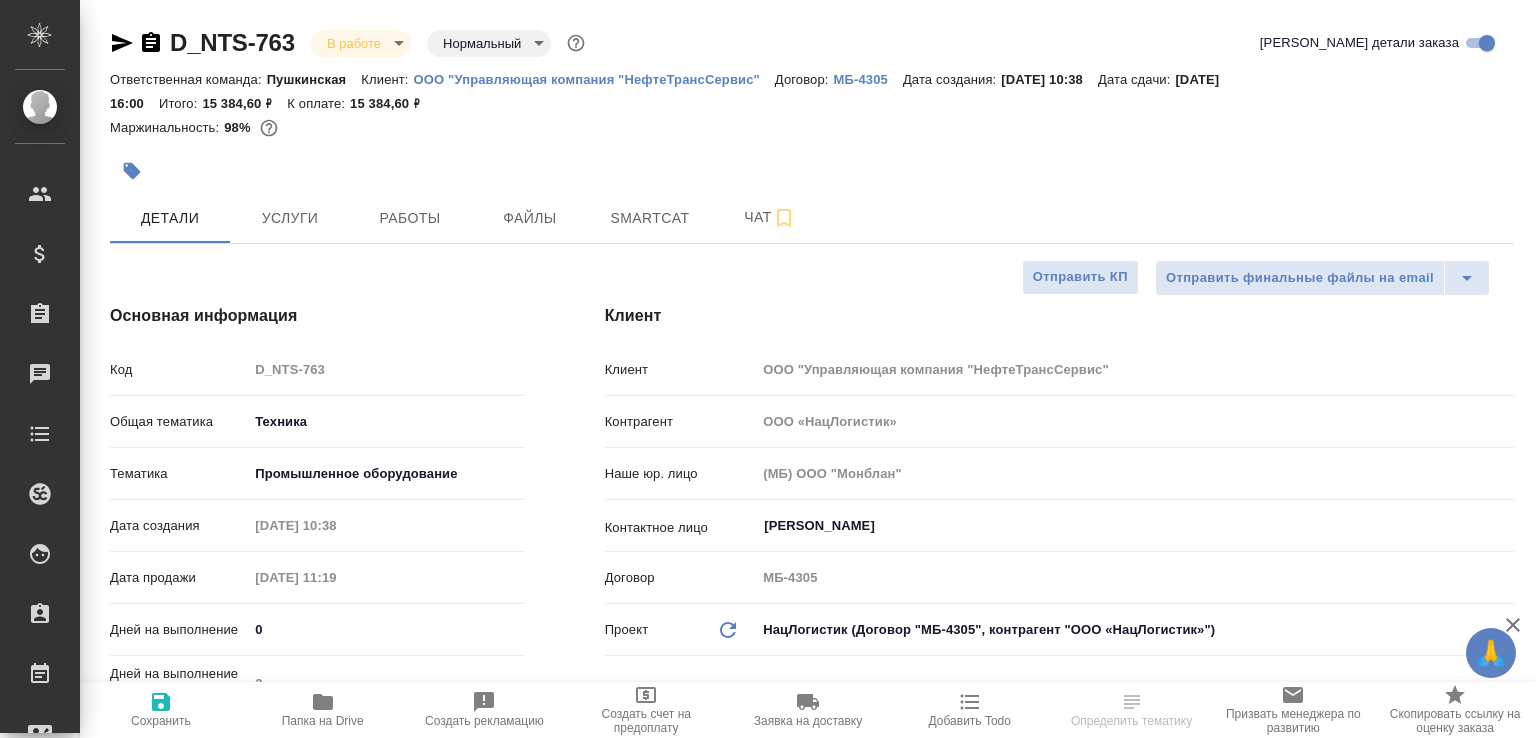 select on "RU" 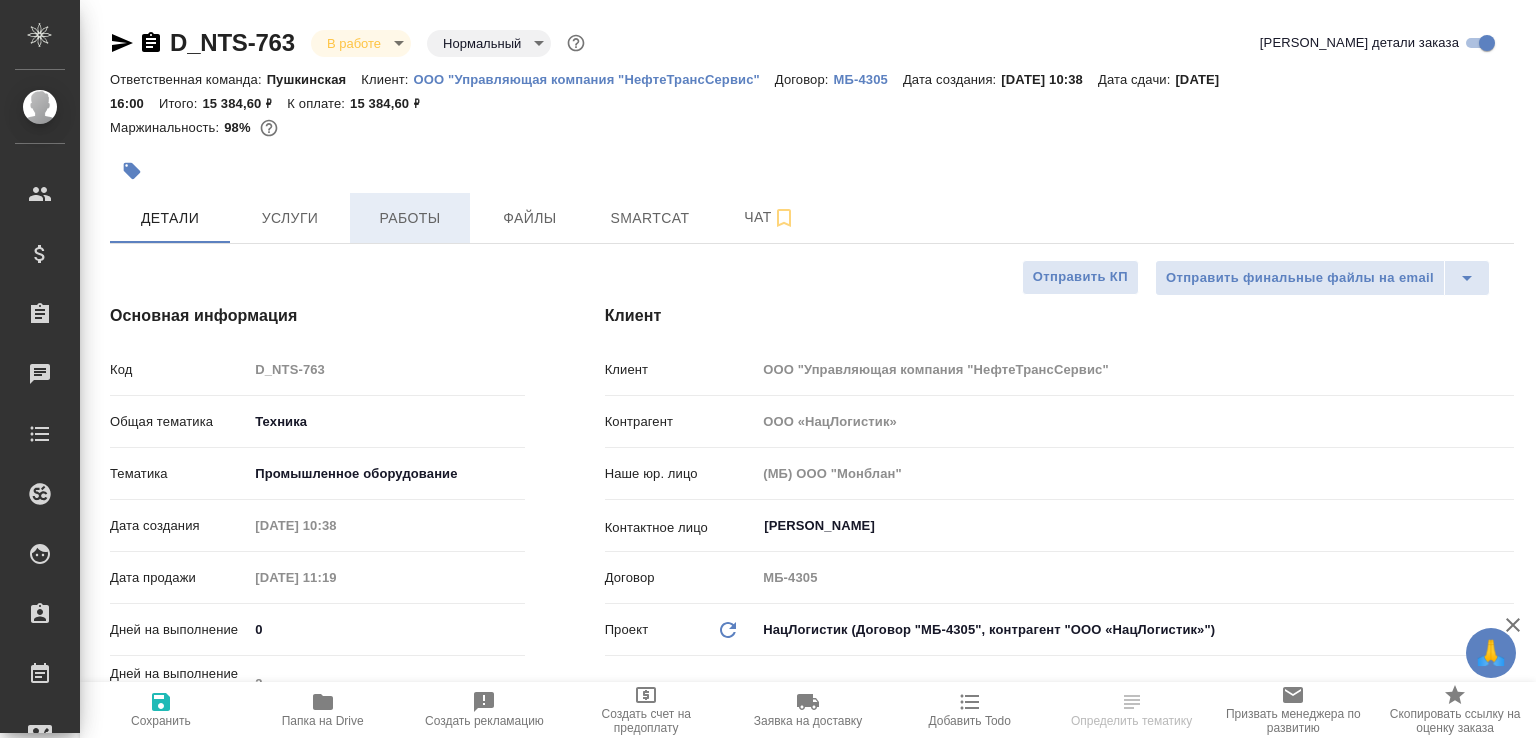 scroll, scrollTop: 0, scrollLeft: 0, axis: both 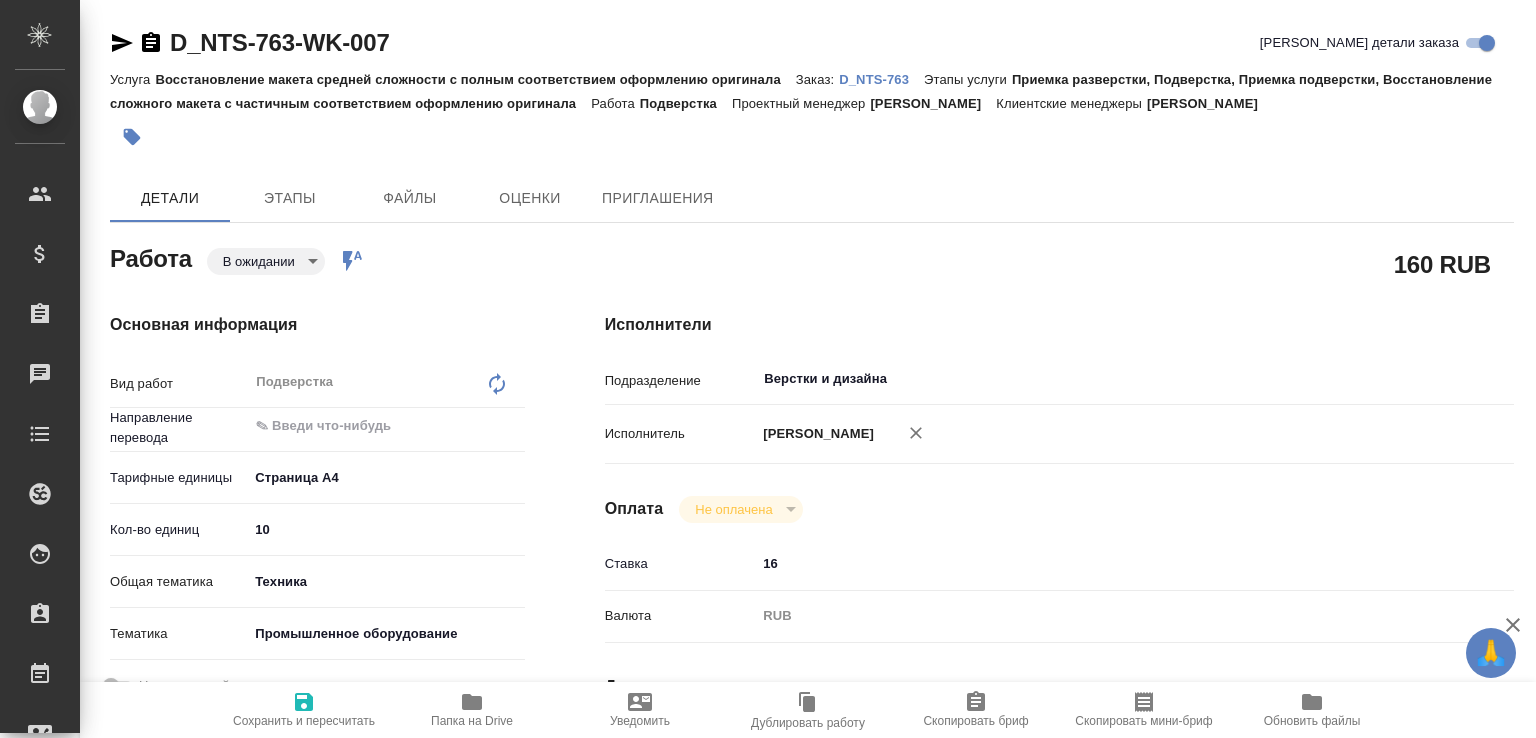 type on "x" 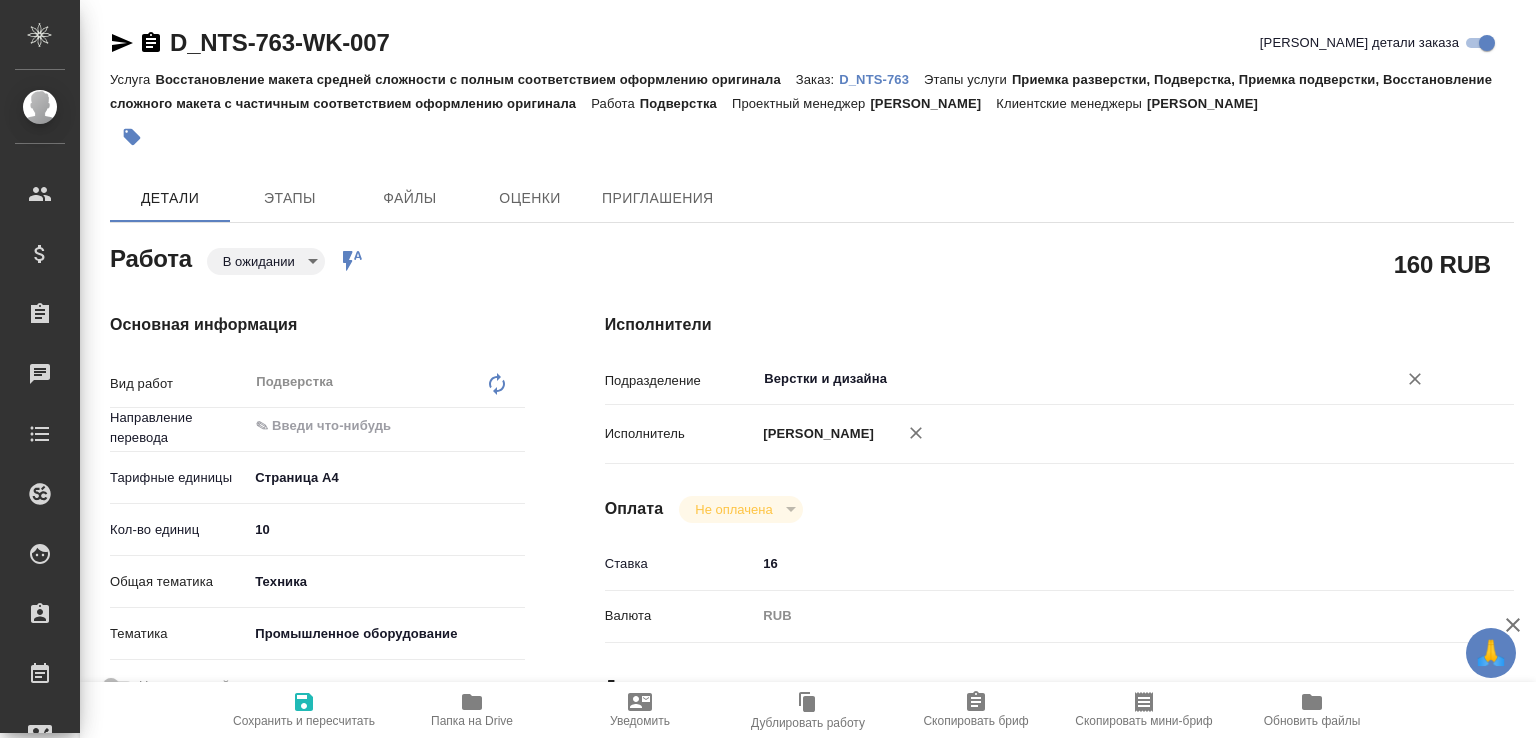 click on "Верстки и дизайна" at bounding box center [1063, 379] 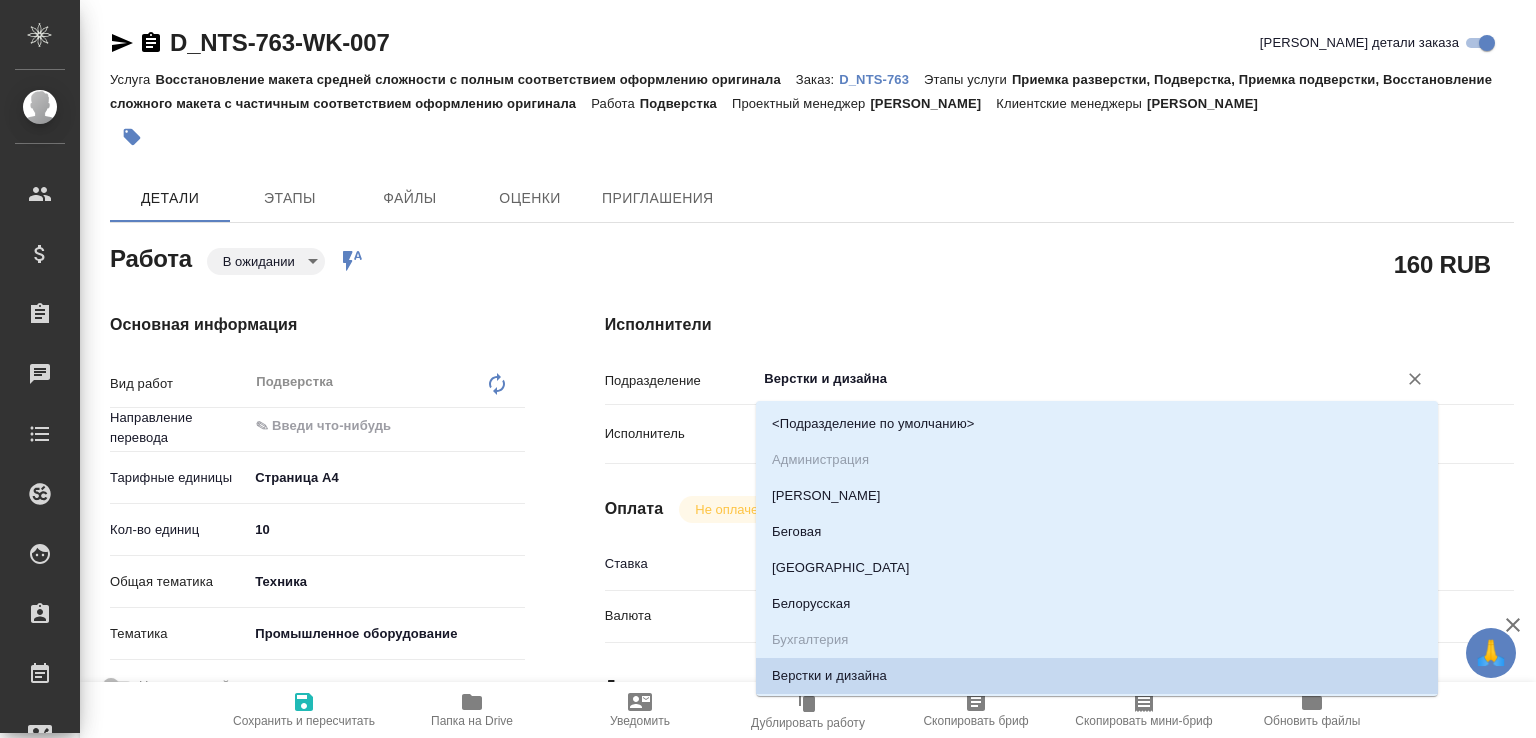 type on "x" 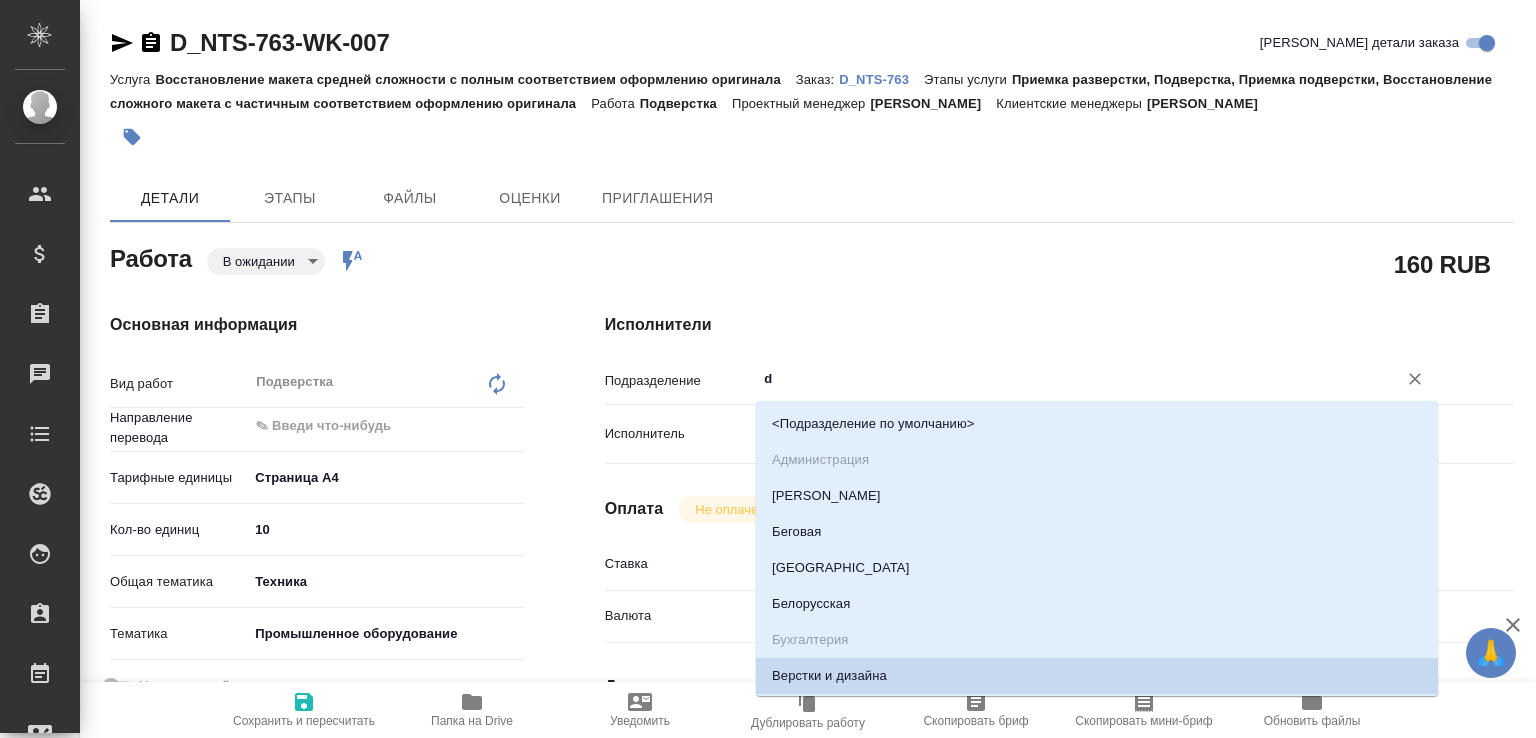 type on "dt" 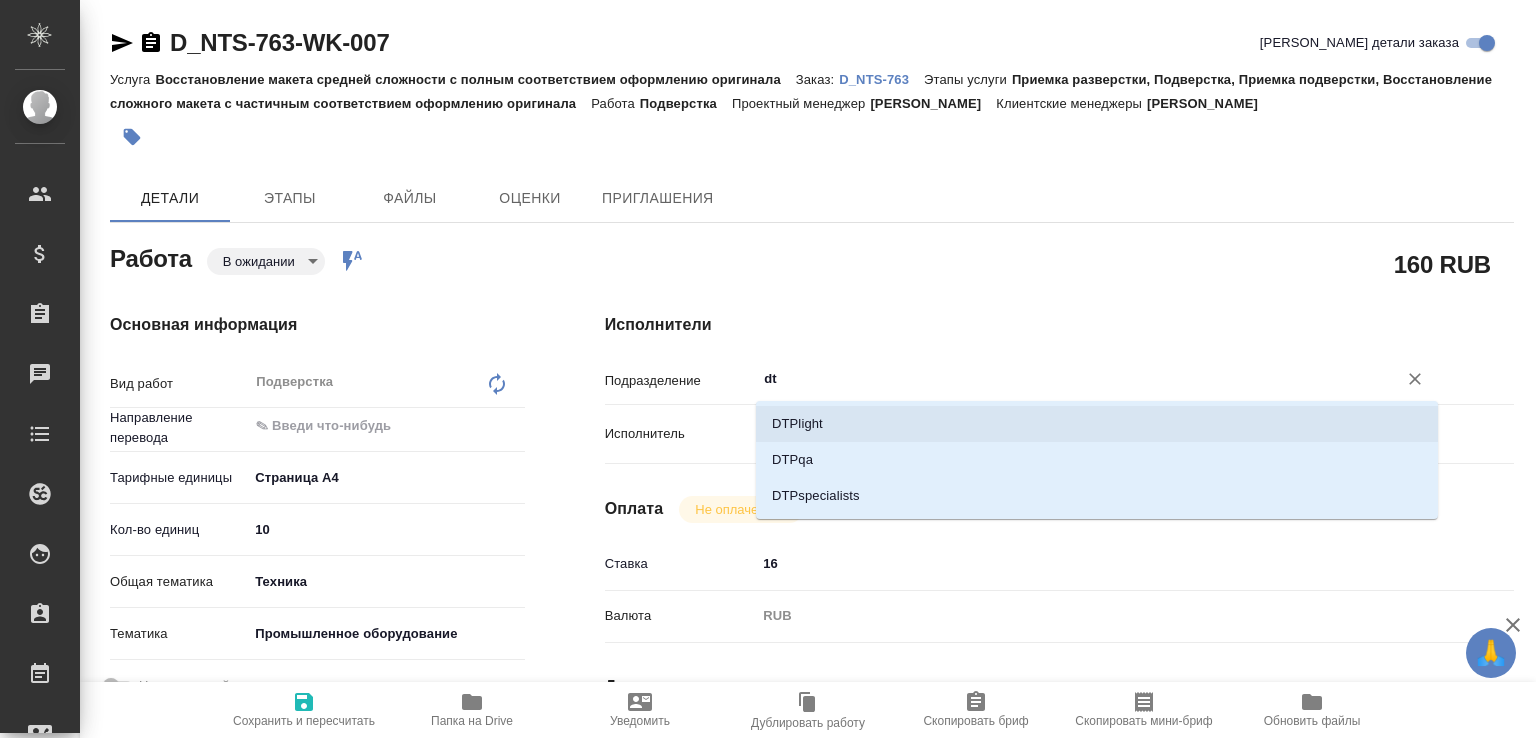 click on "DTPlight" at bounding box center [1097, 424] 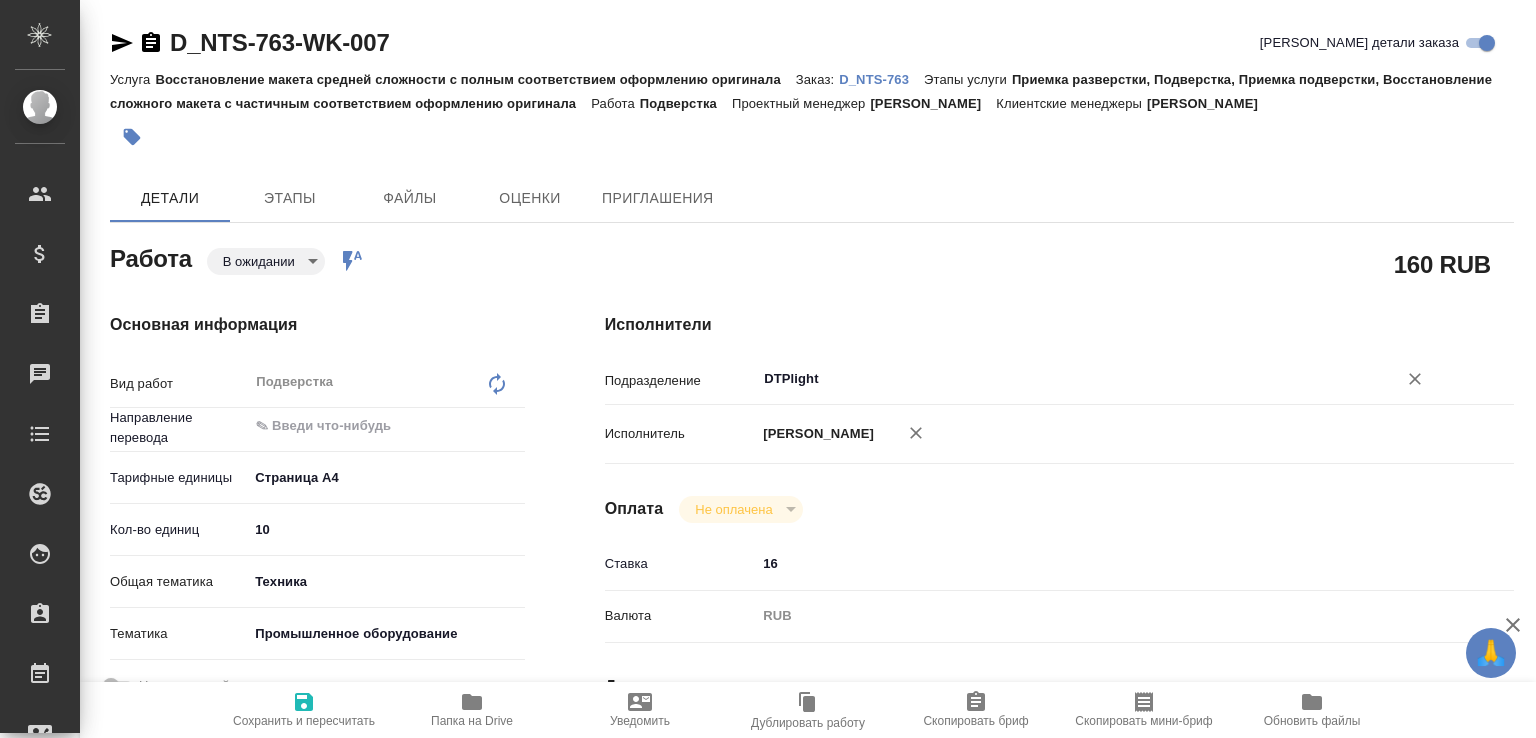 type on "DTPlight" 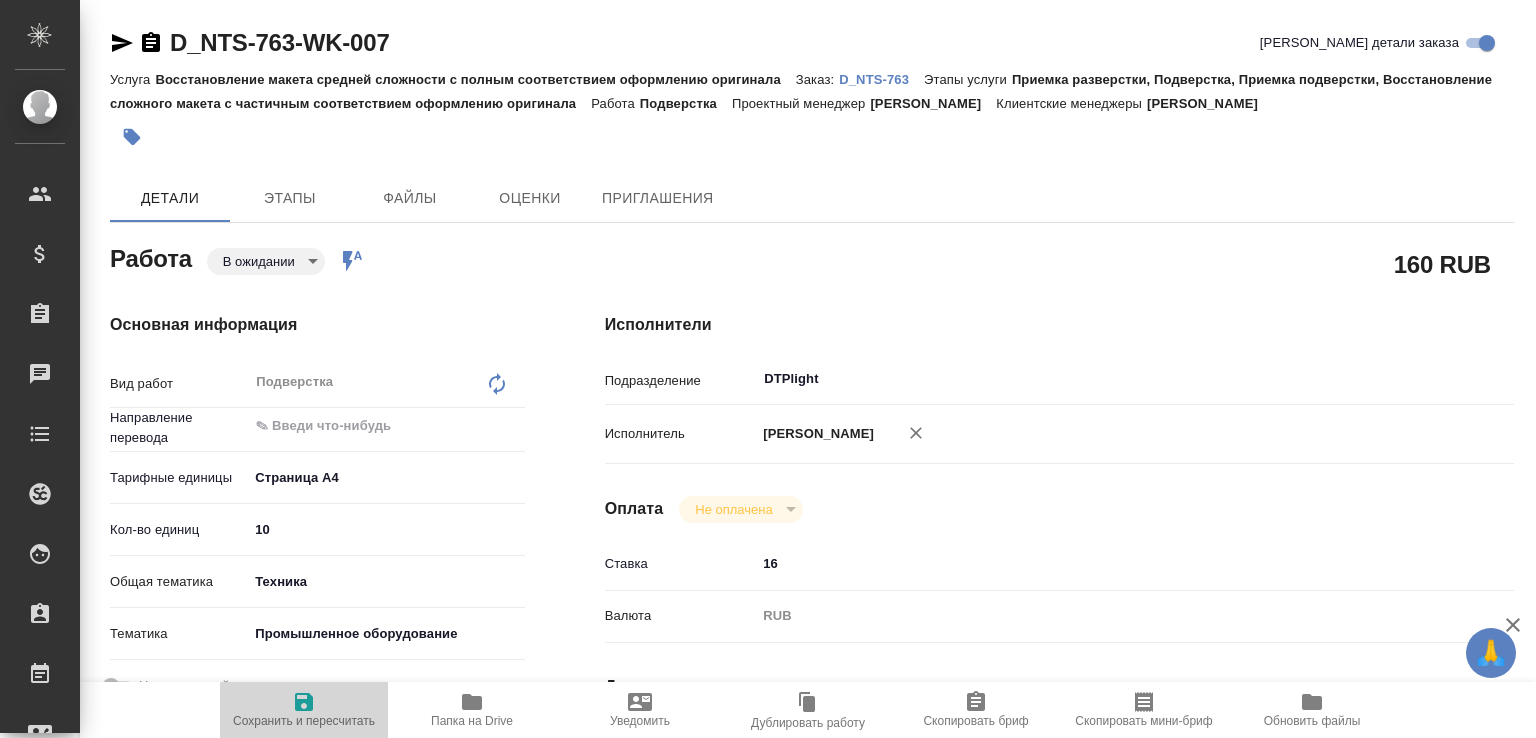 click 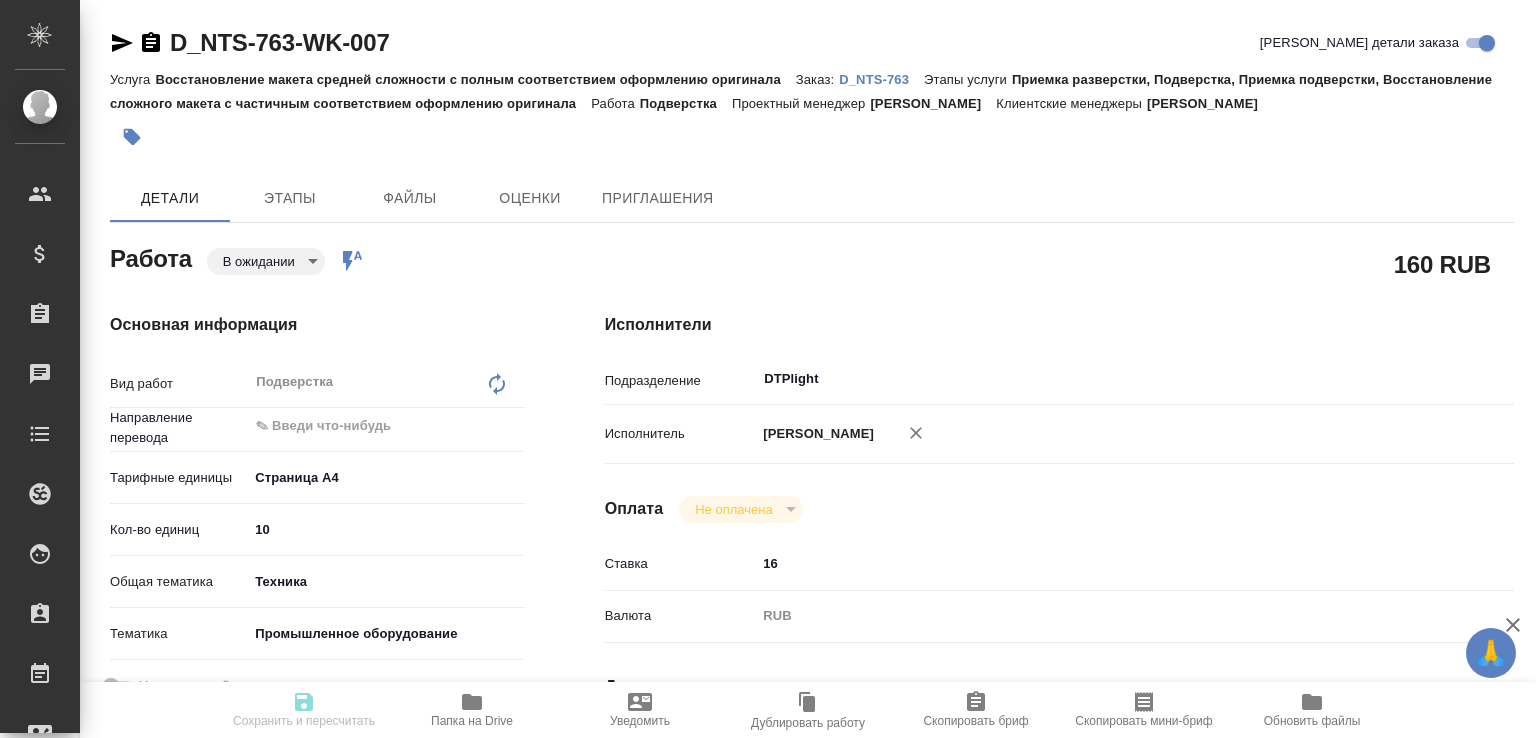 type on "x" 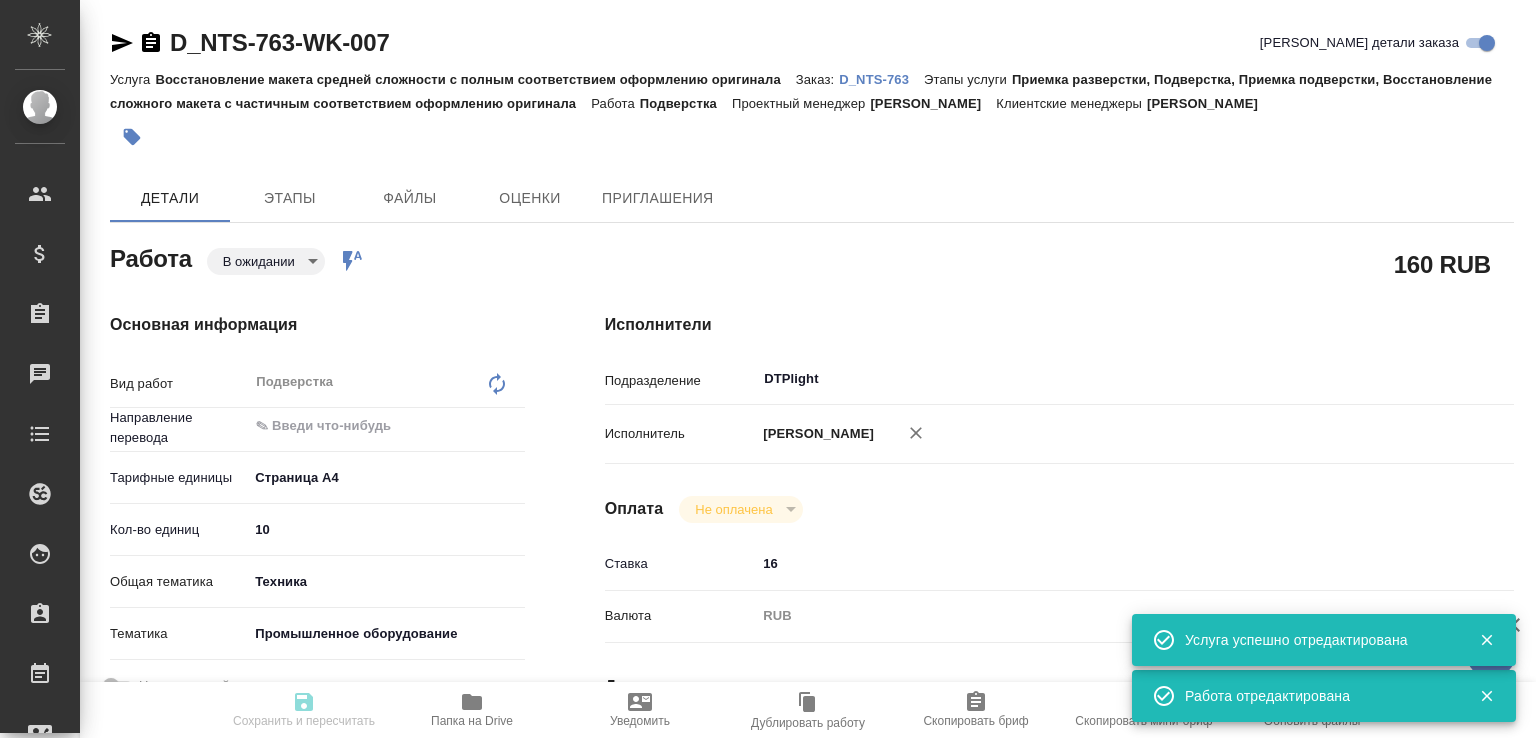 type on "x" 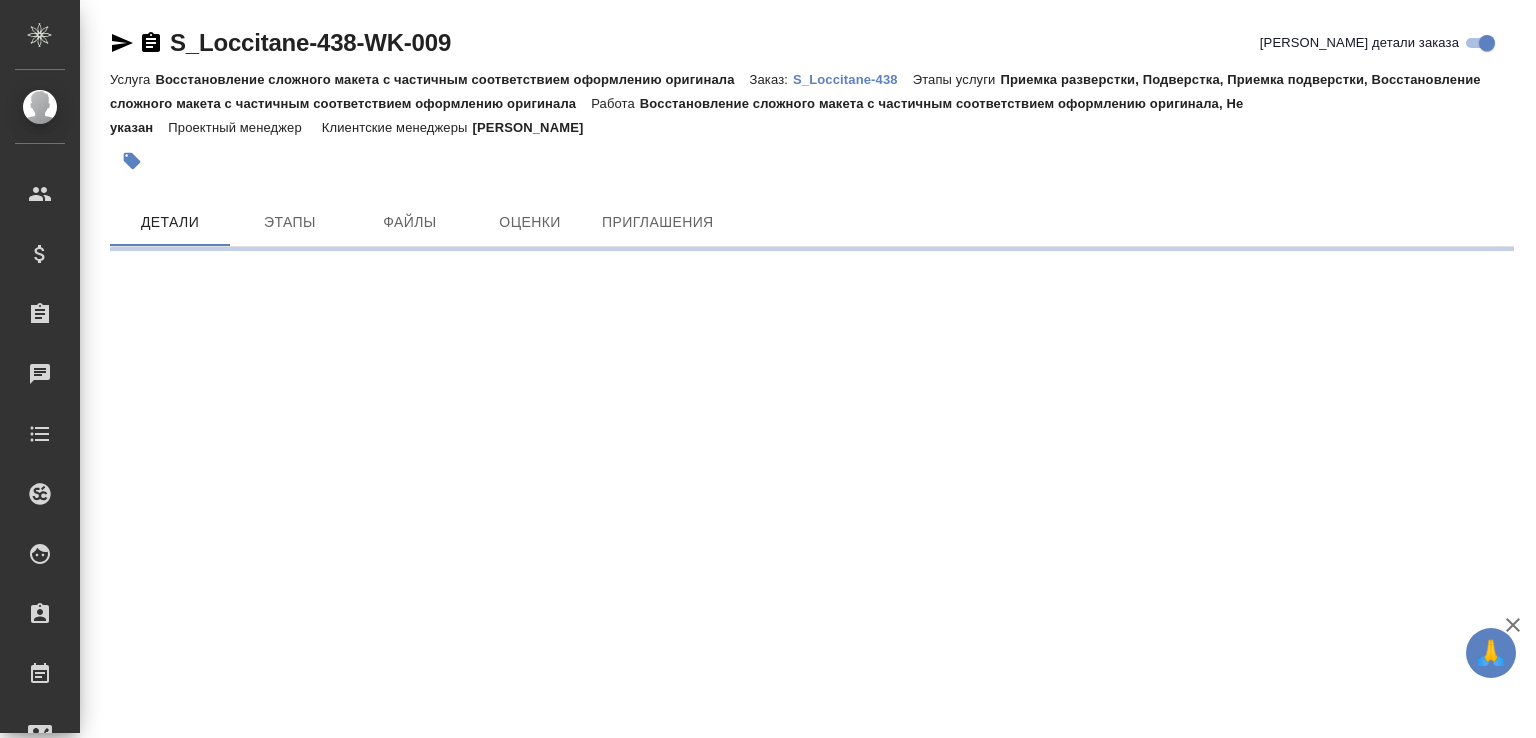 scroll, scrollTop: 0, scrollLeft: 0, axis: both 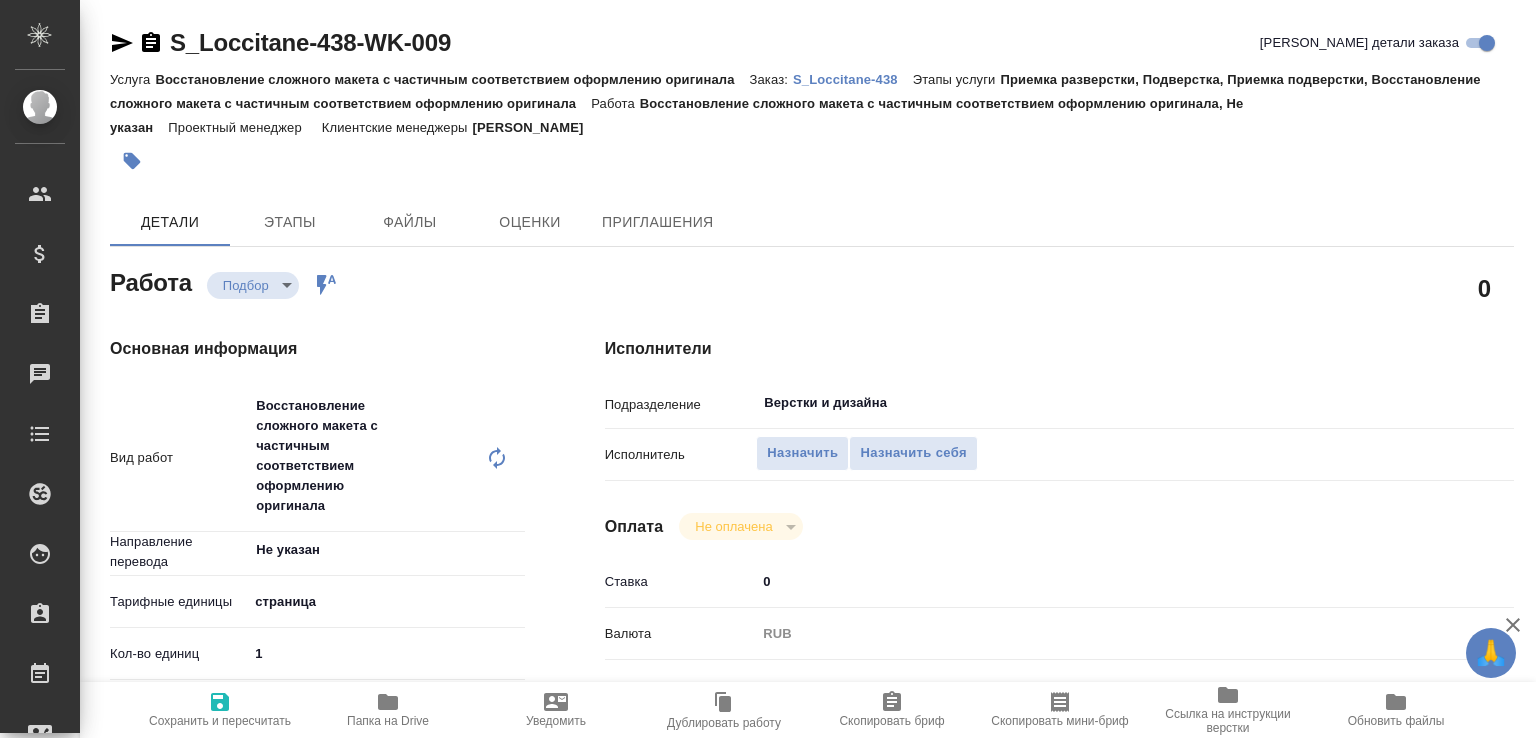 type on "x" 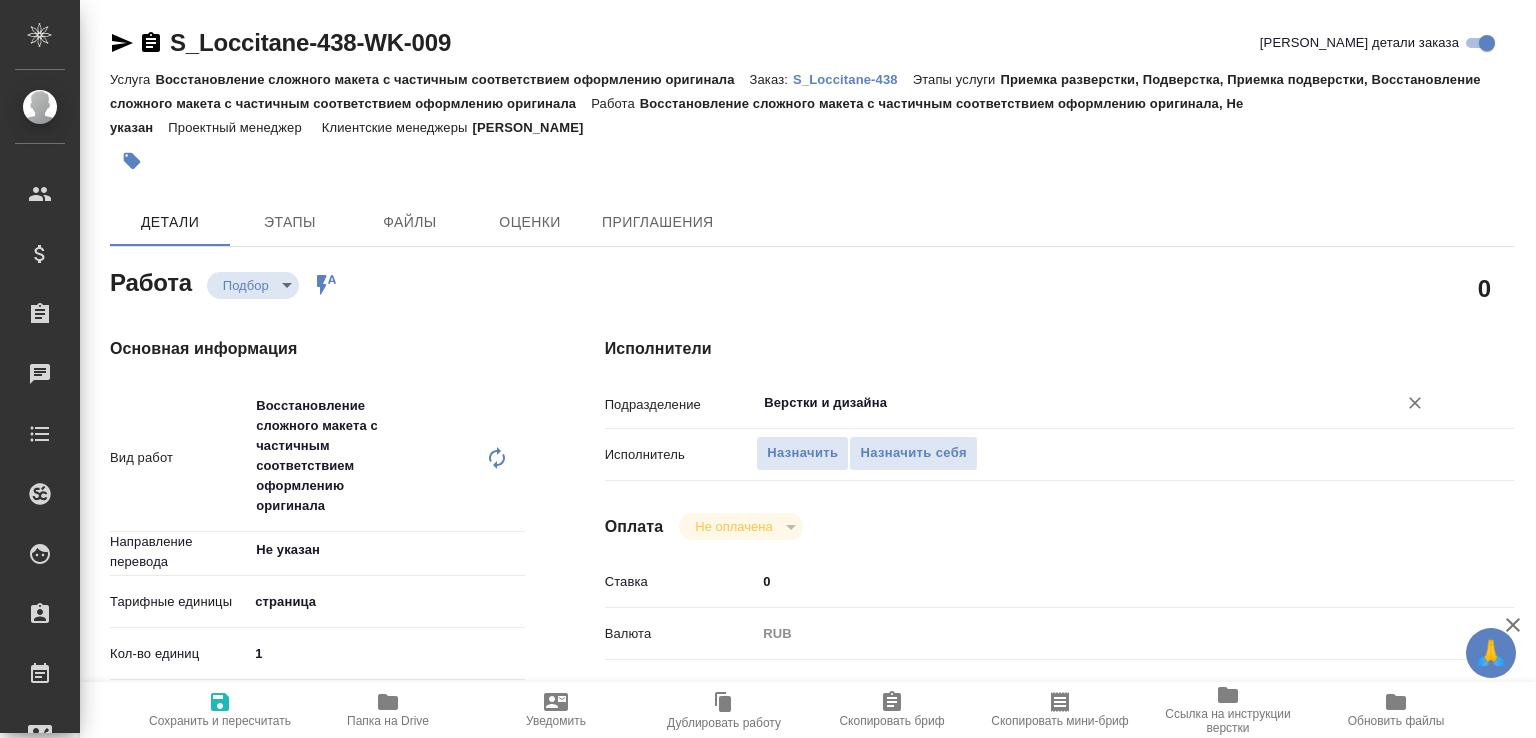 type on "x" 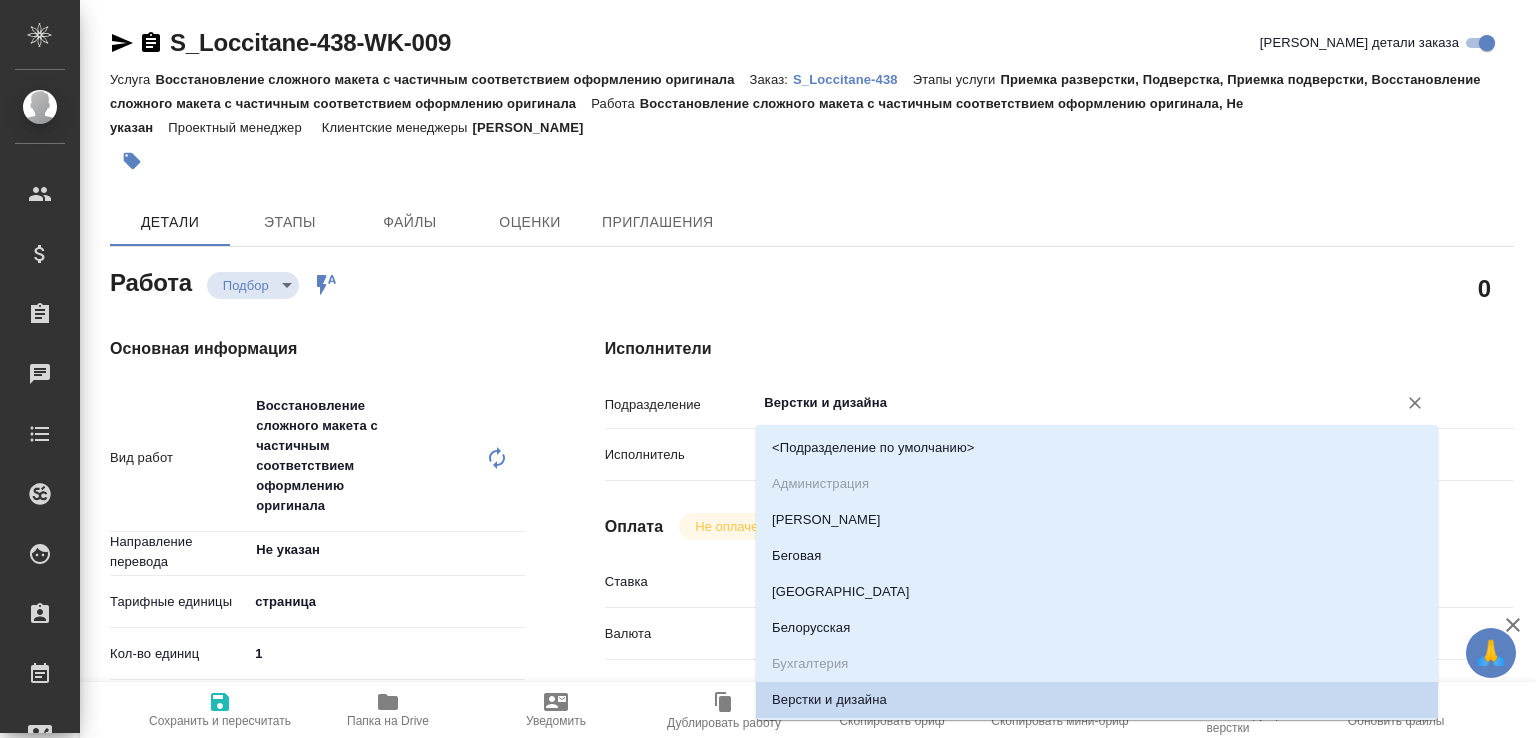 click on "Верстки и дизайна" at bounding box center [1063, 403] 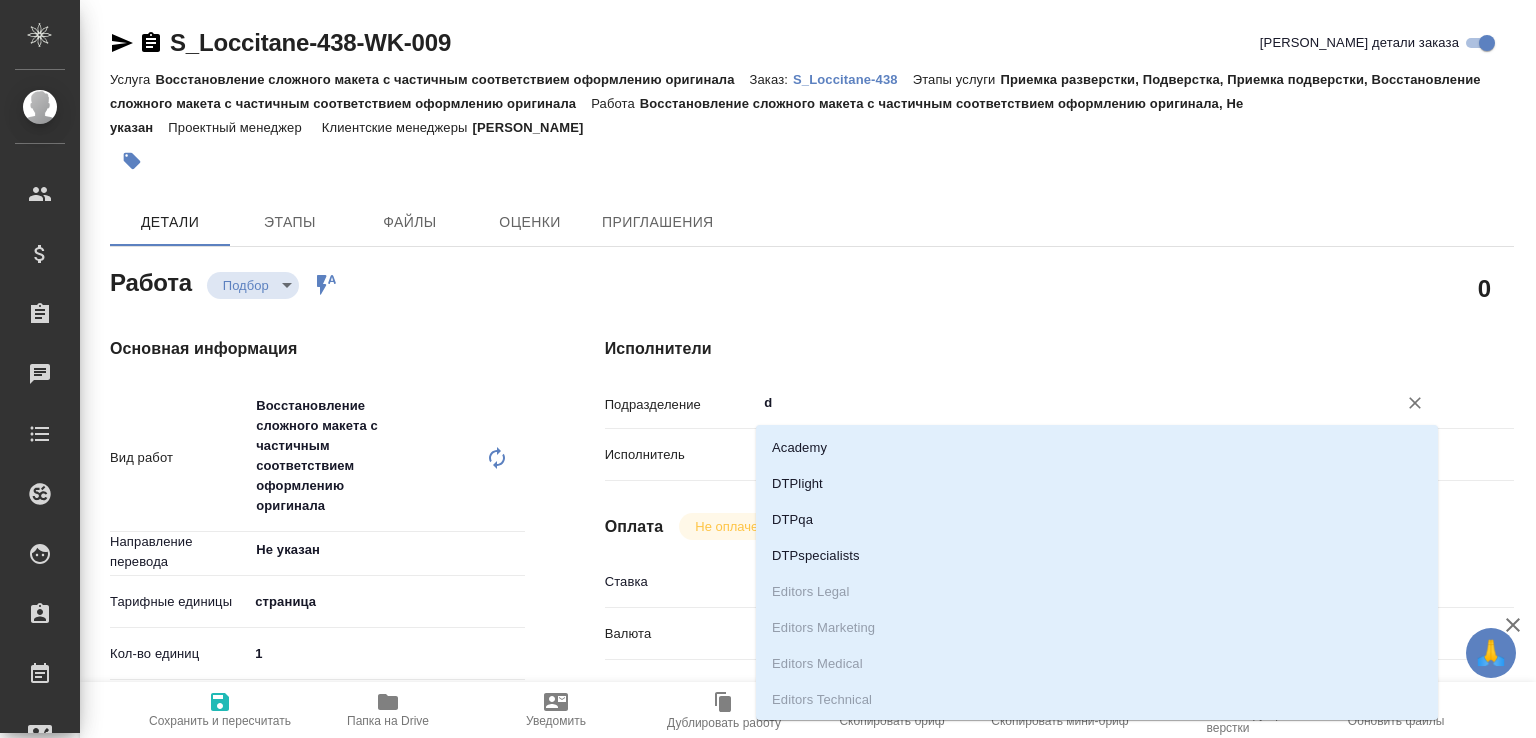 type on "dt" 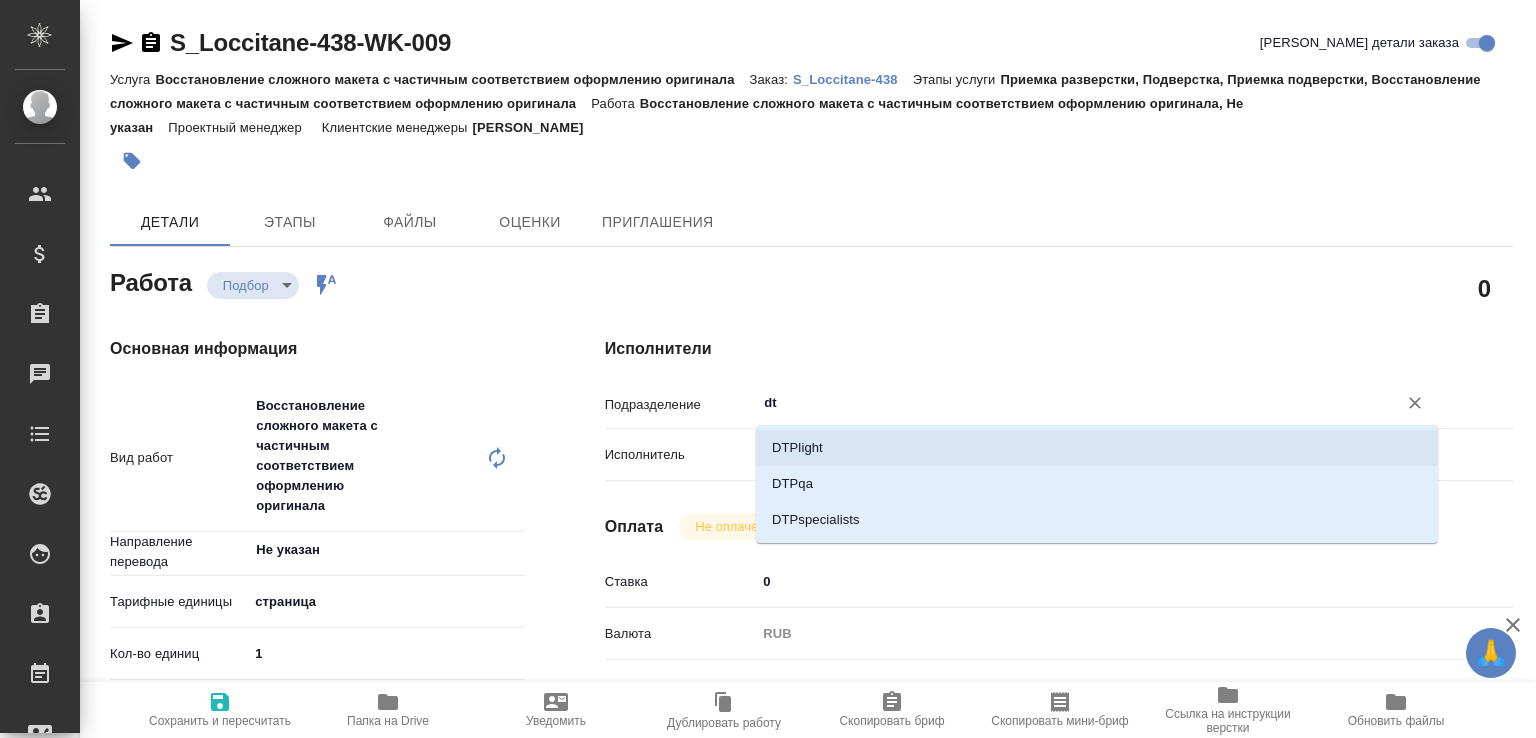type on "x" 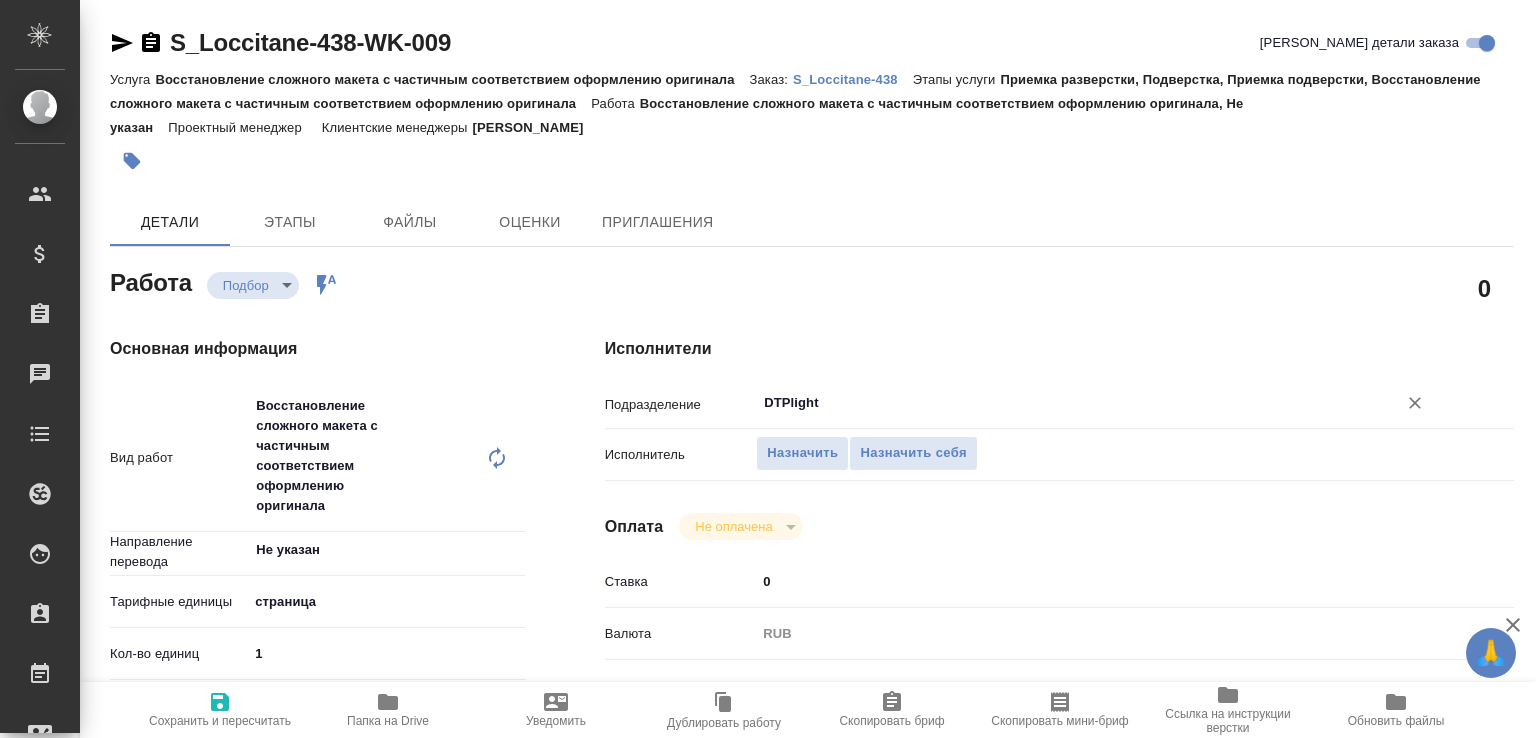 type on "x" 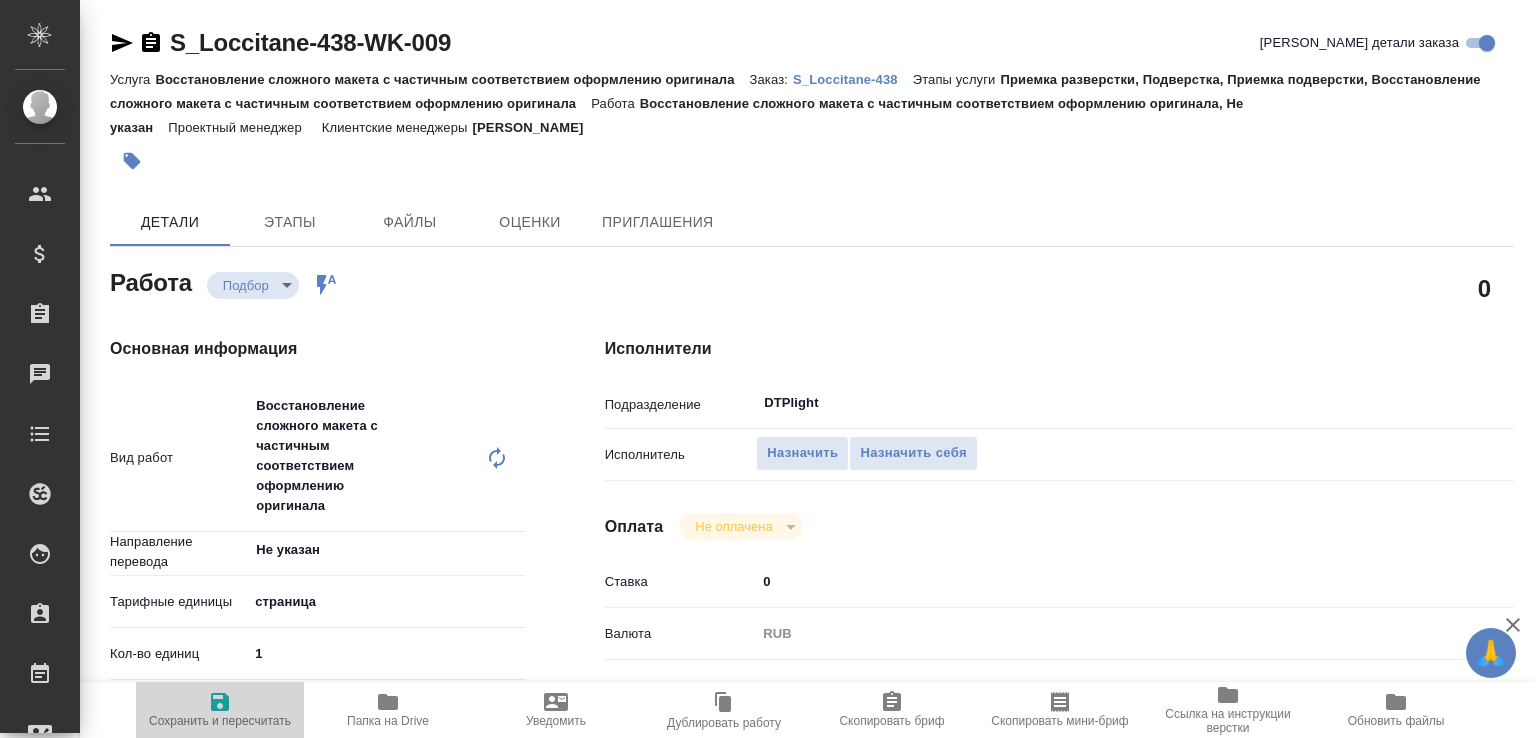 click on "Сохранить и пересчитать" at bounding box center [220, 709] 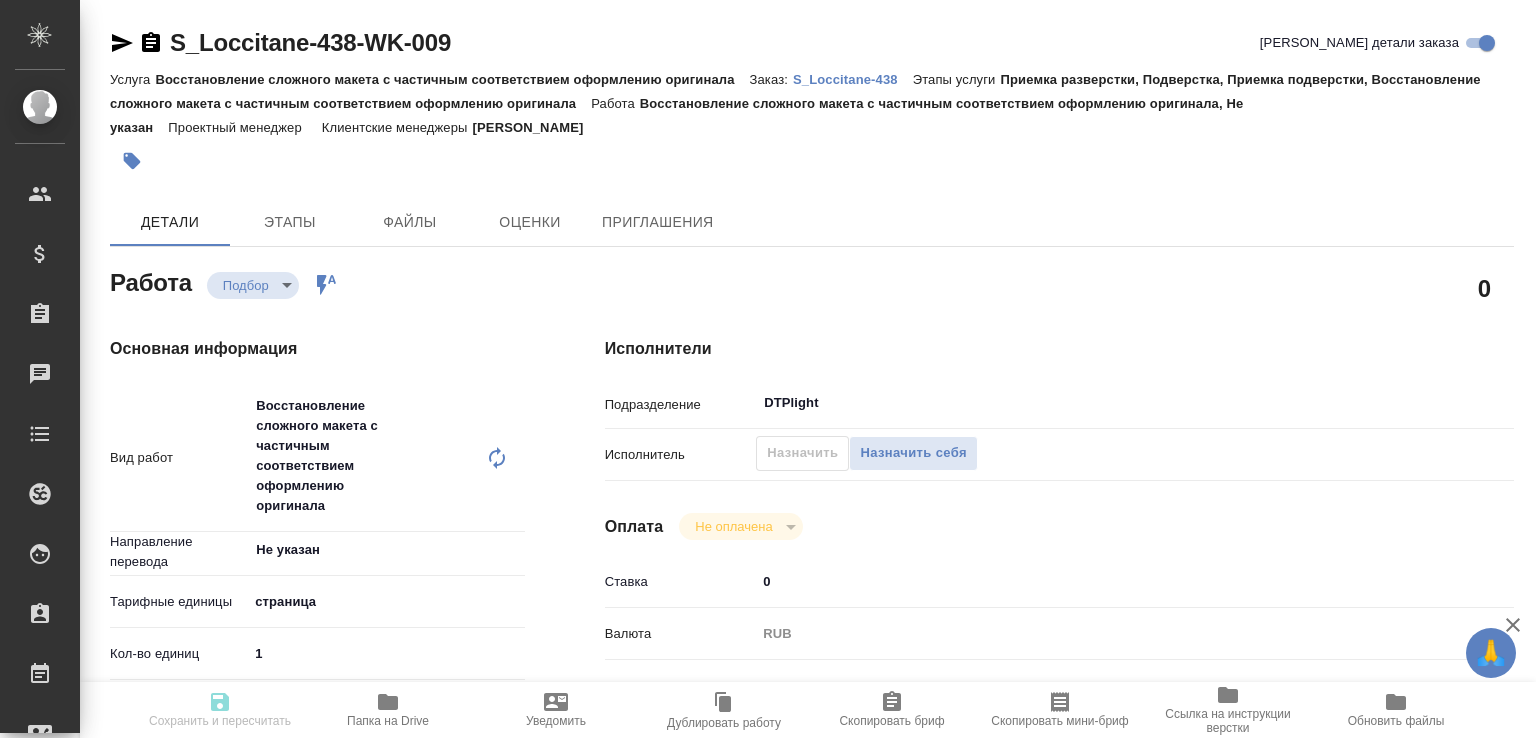 type on "x" 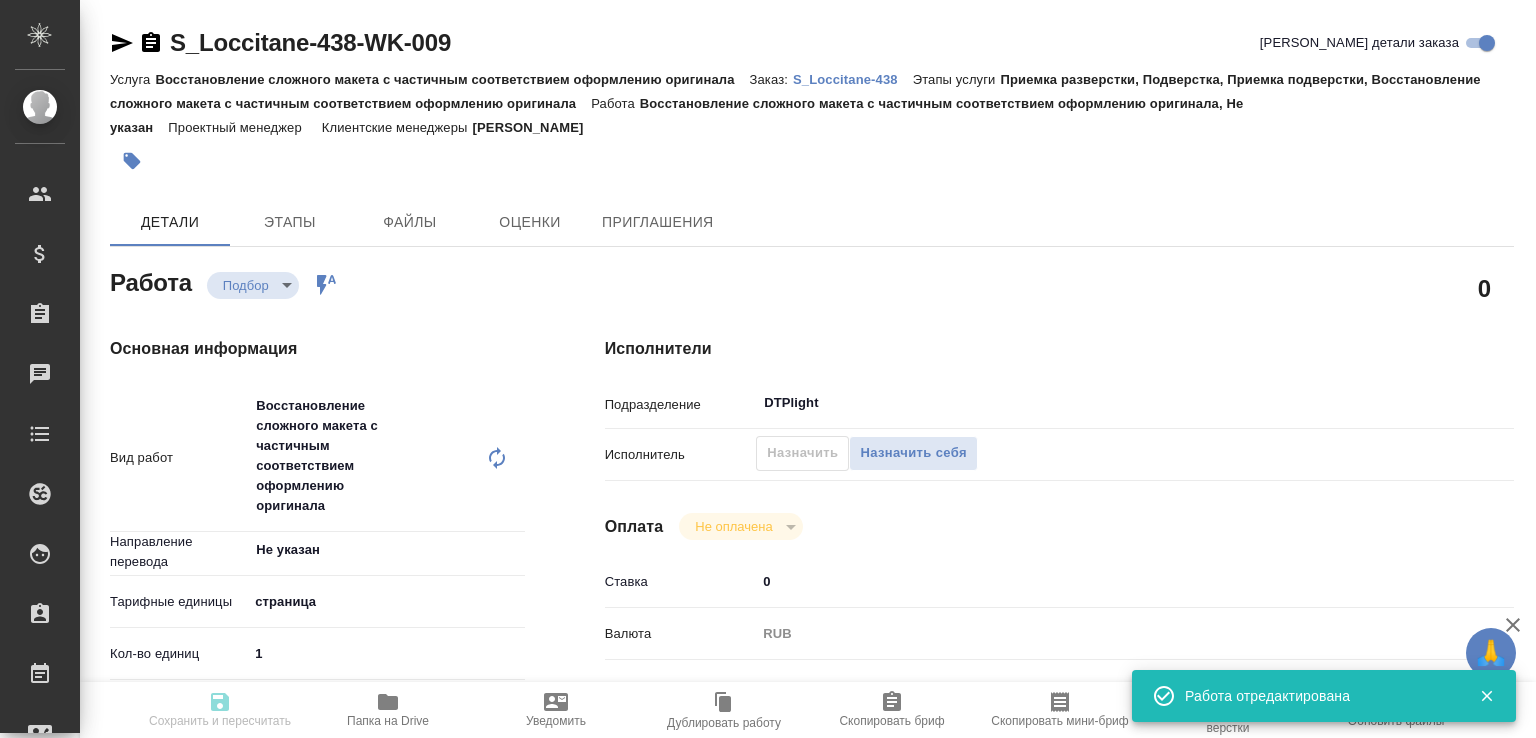 type on "recruiting" 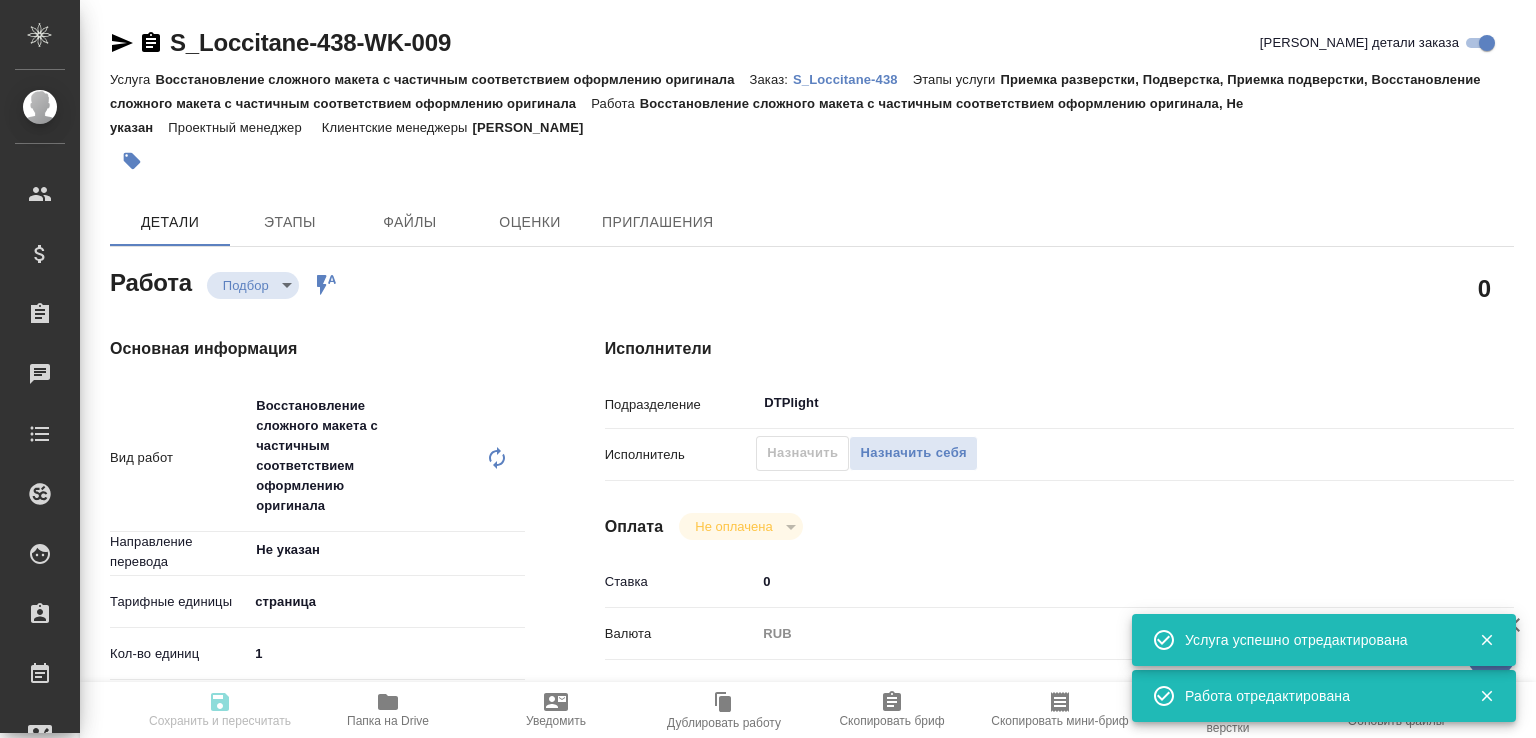 type on "x" 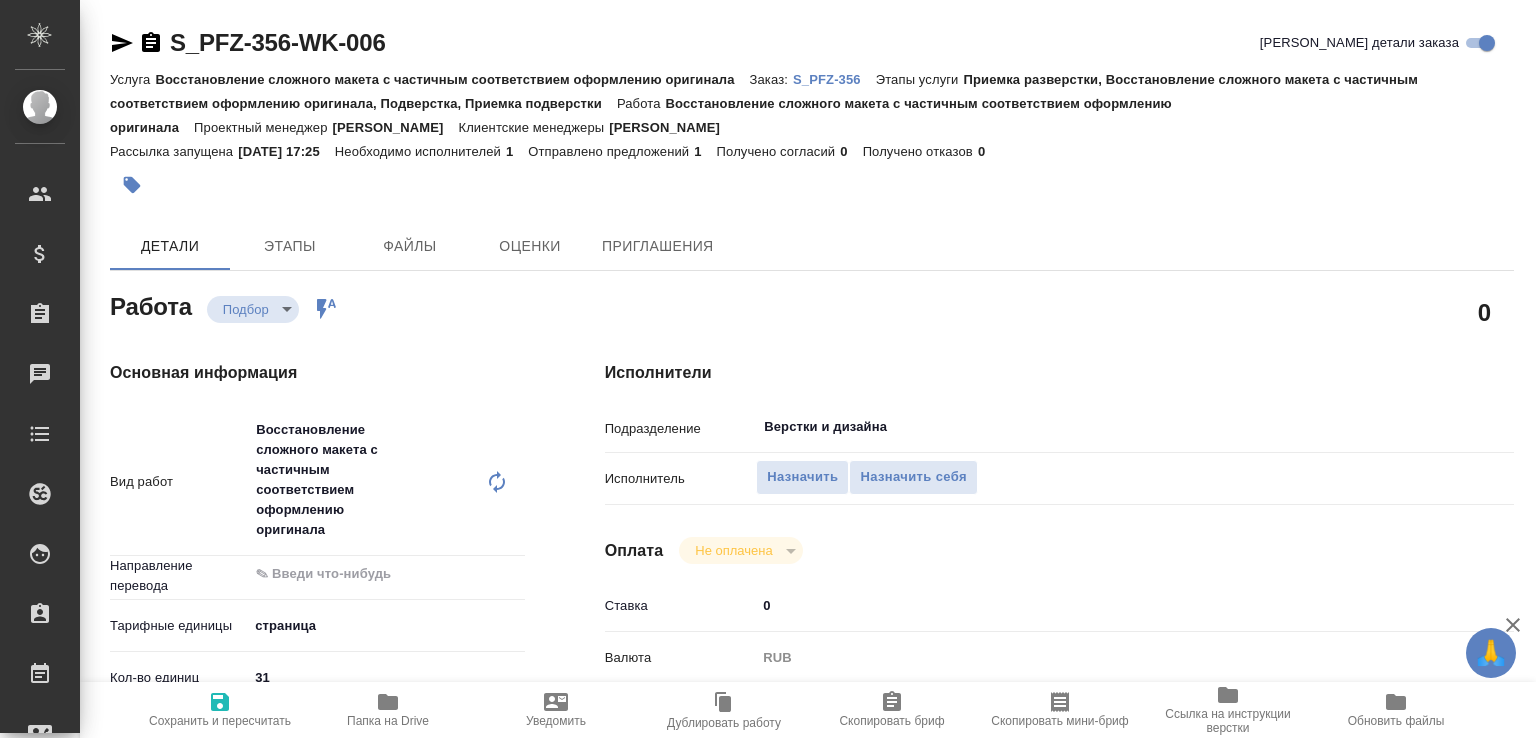 scroll, scrollTop: 0, scrollLeft: 0, axis: both 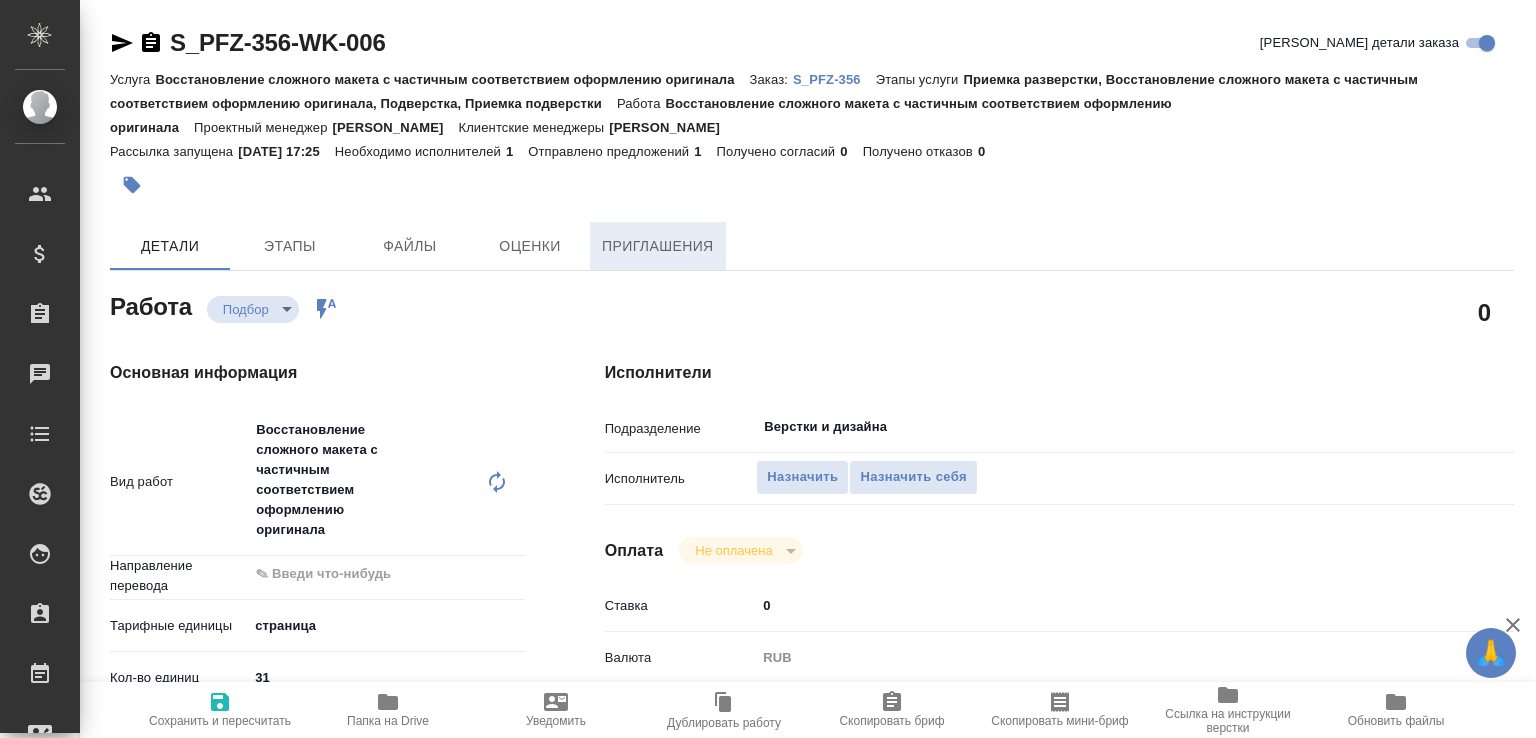 click on "Приглашения" at bounding box center [658, 246] 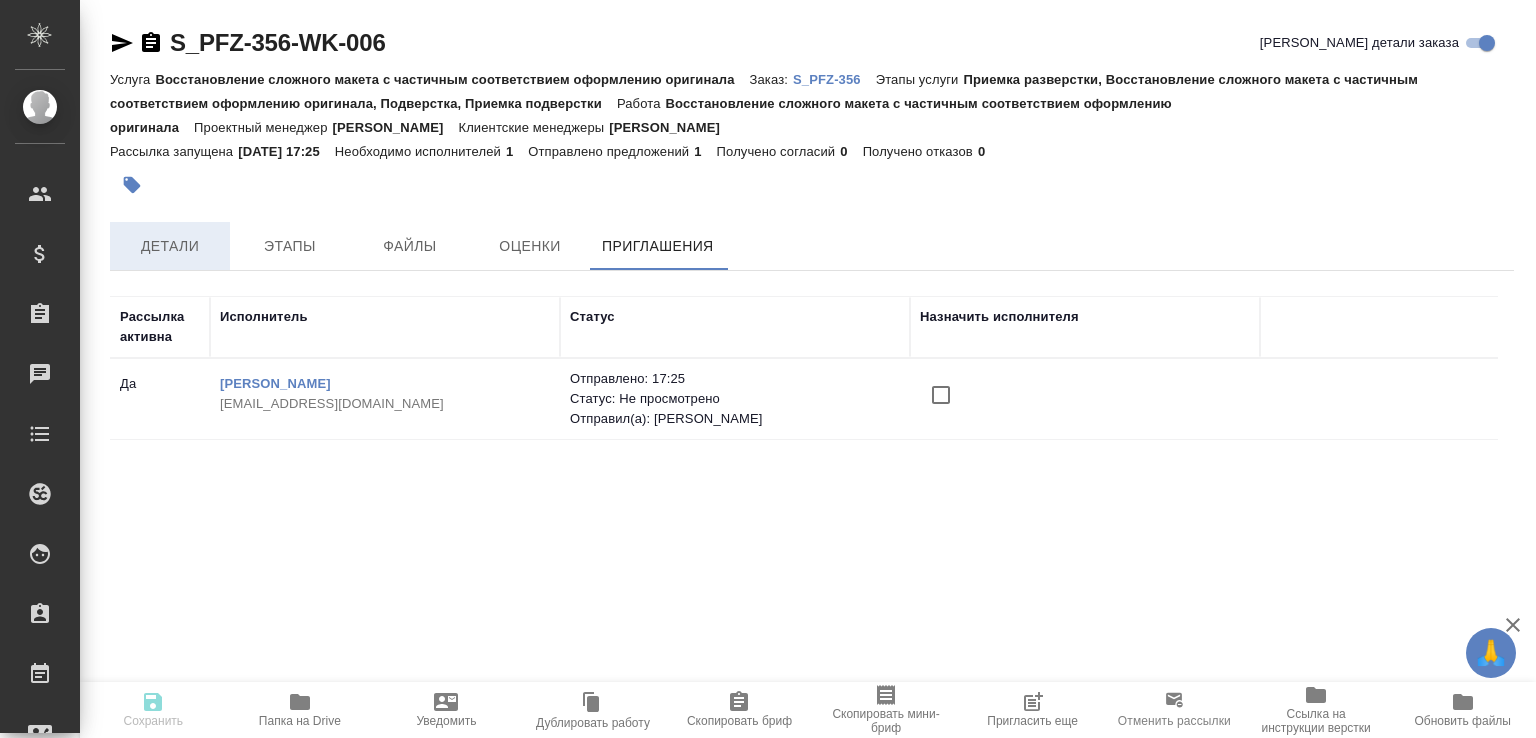 click on "Детали" at bounding box center (170, 246) 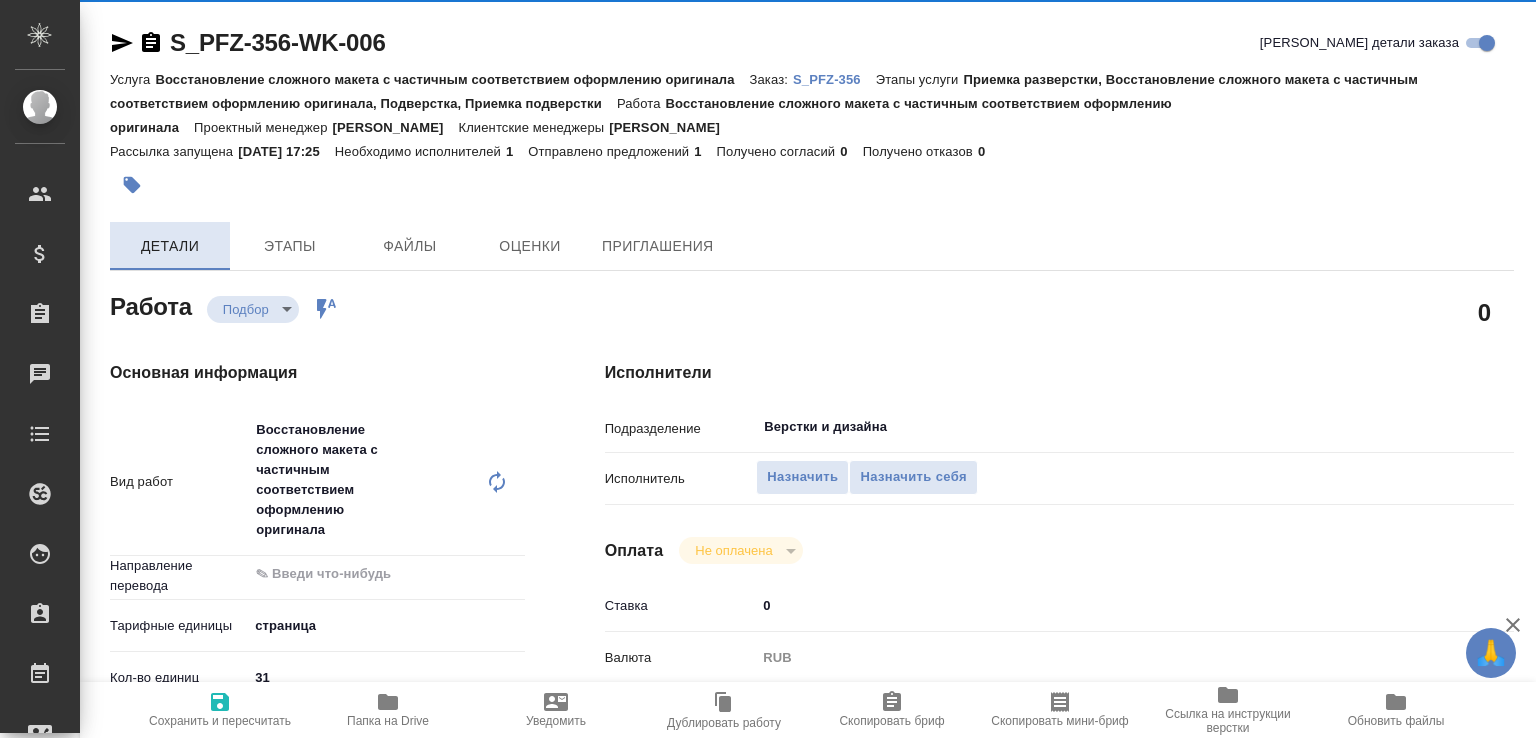 type on "x" 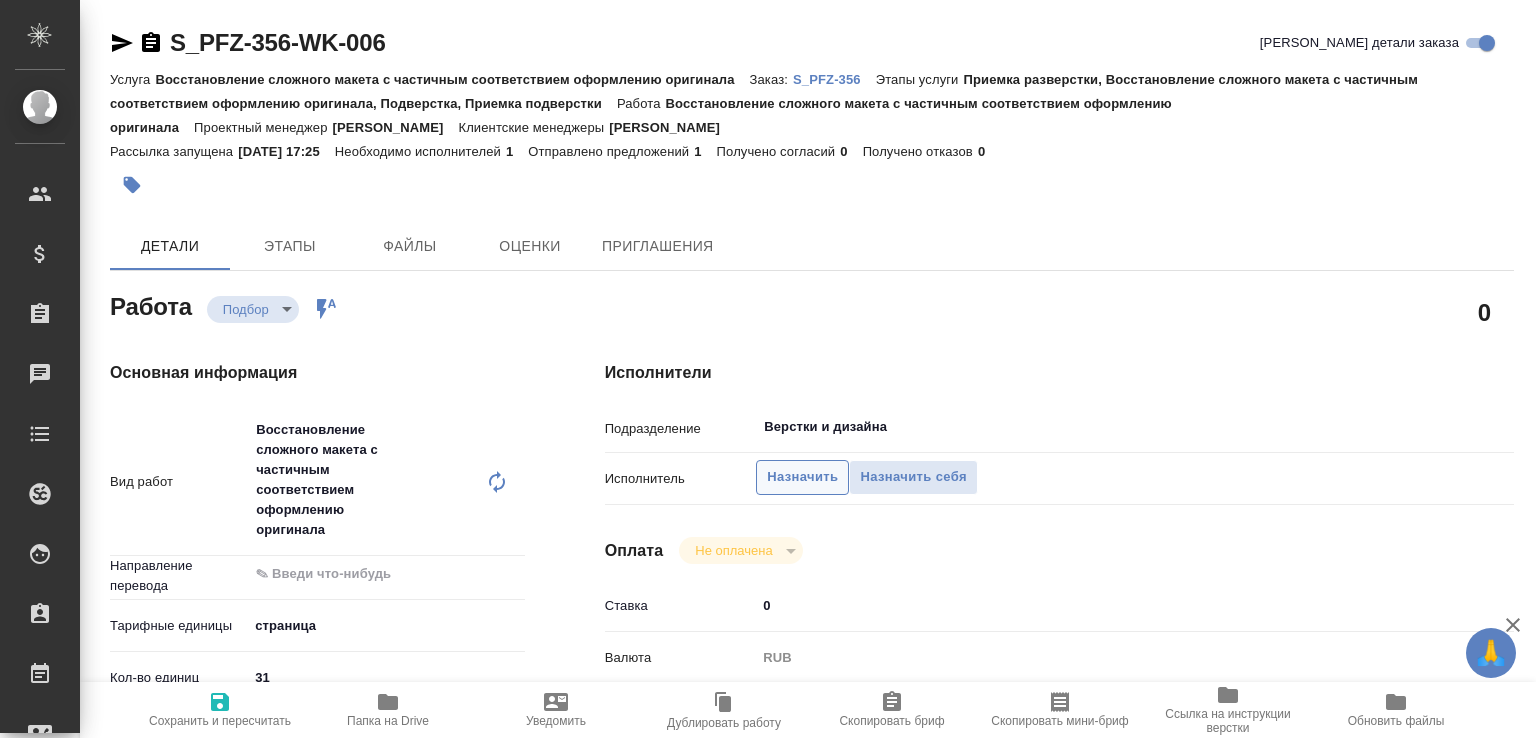 click on "Назначить" at bounding box center (802, 477) 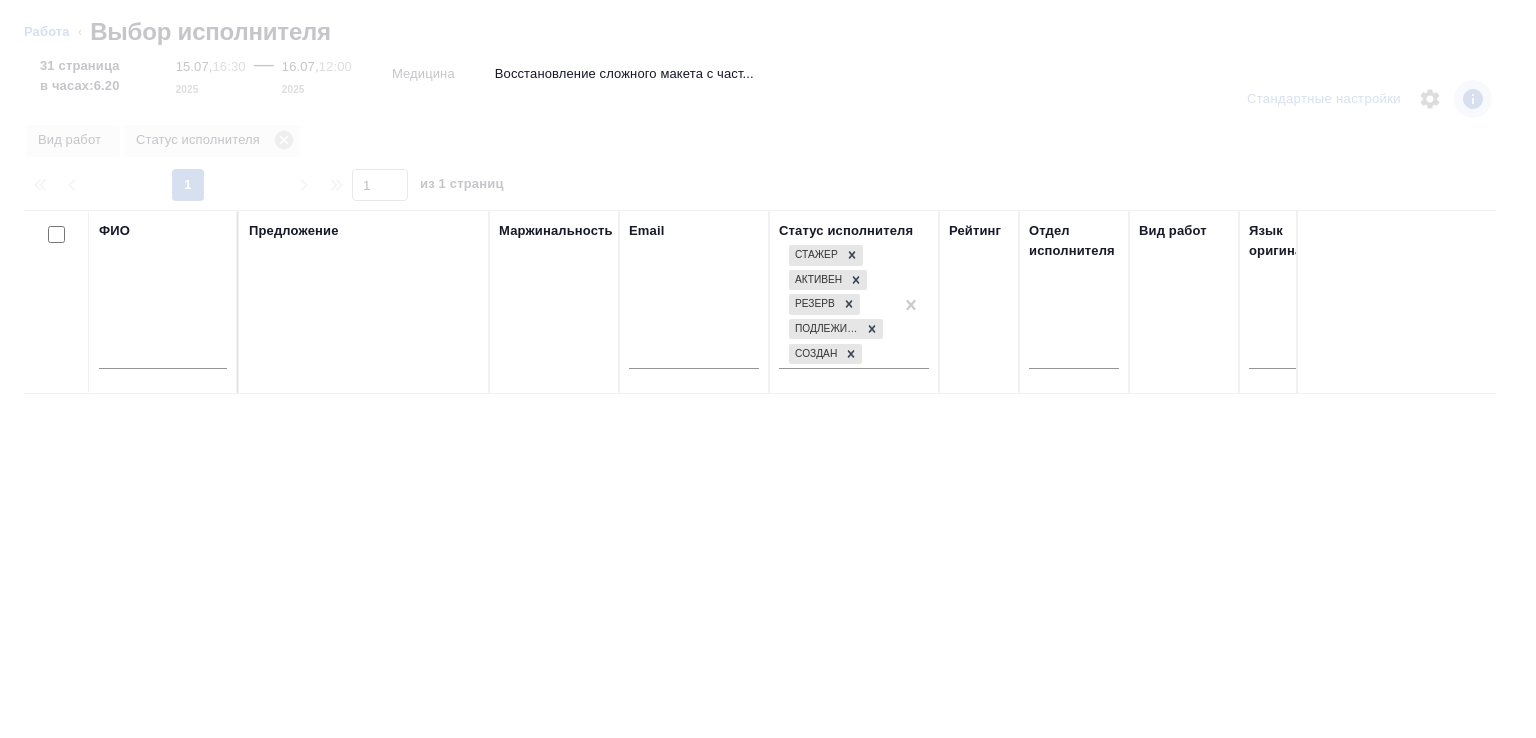 type on "x" 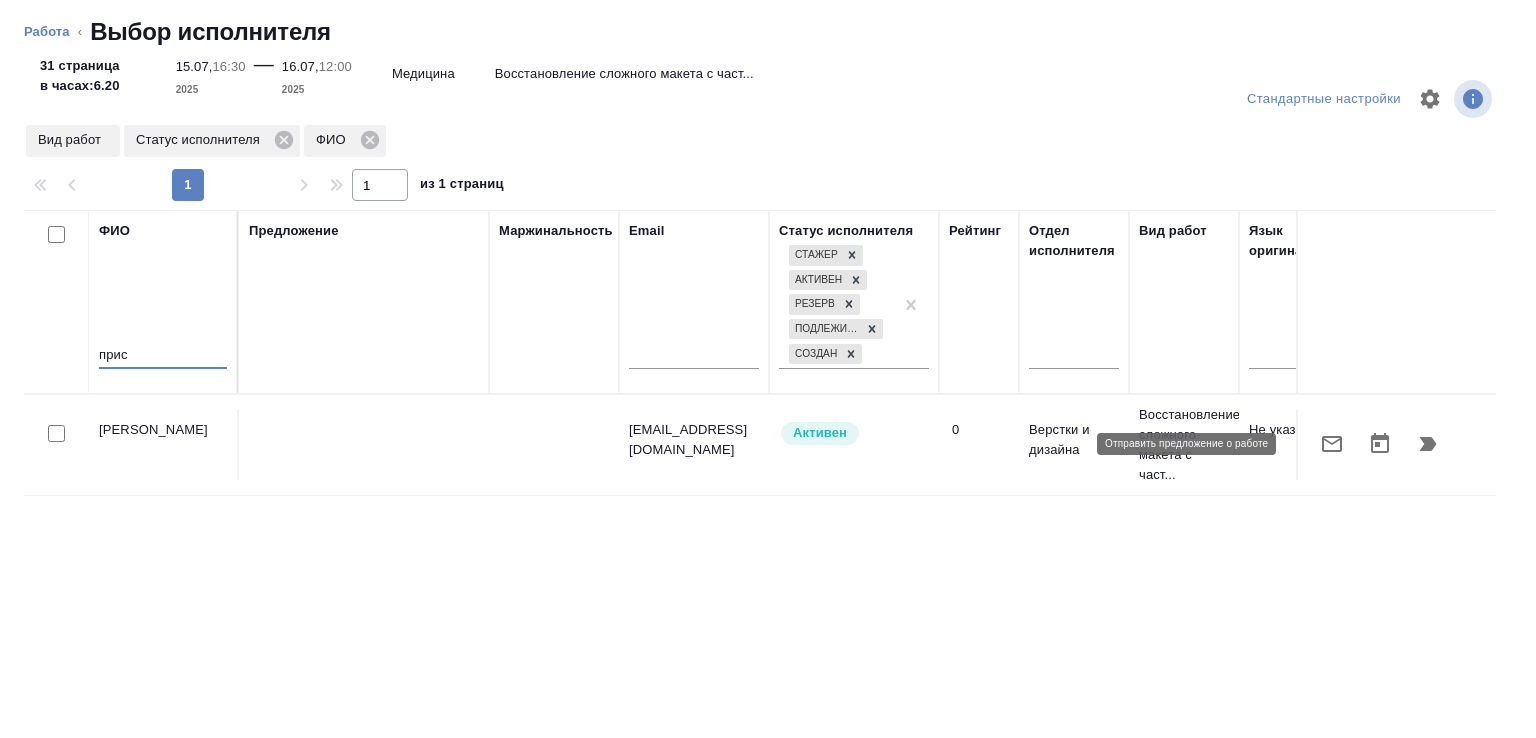 type on "прис" 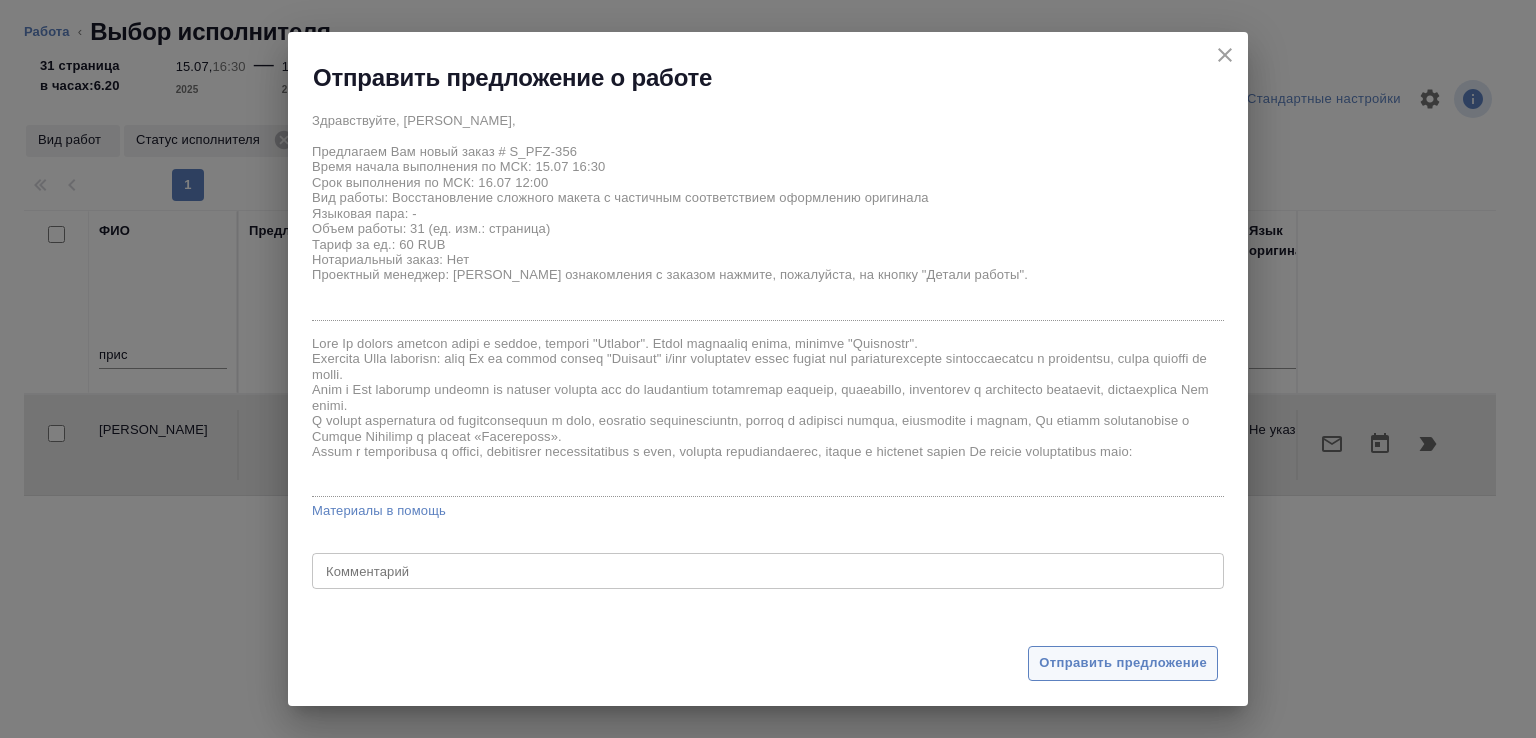 click on "Отправить предложение" at bounding box center (1123, 663) 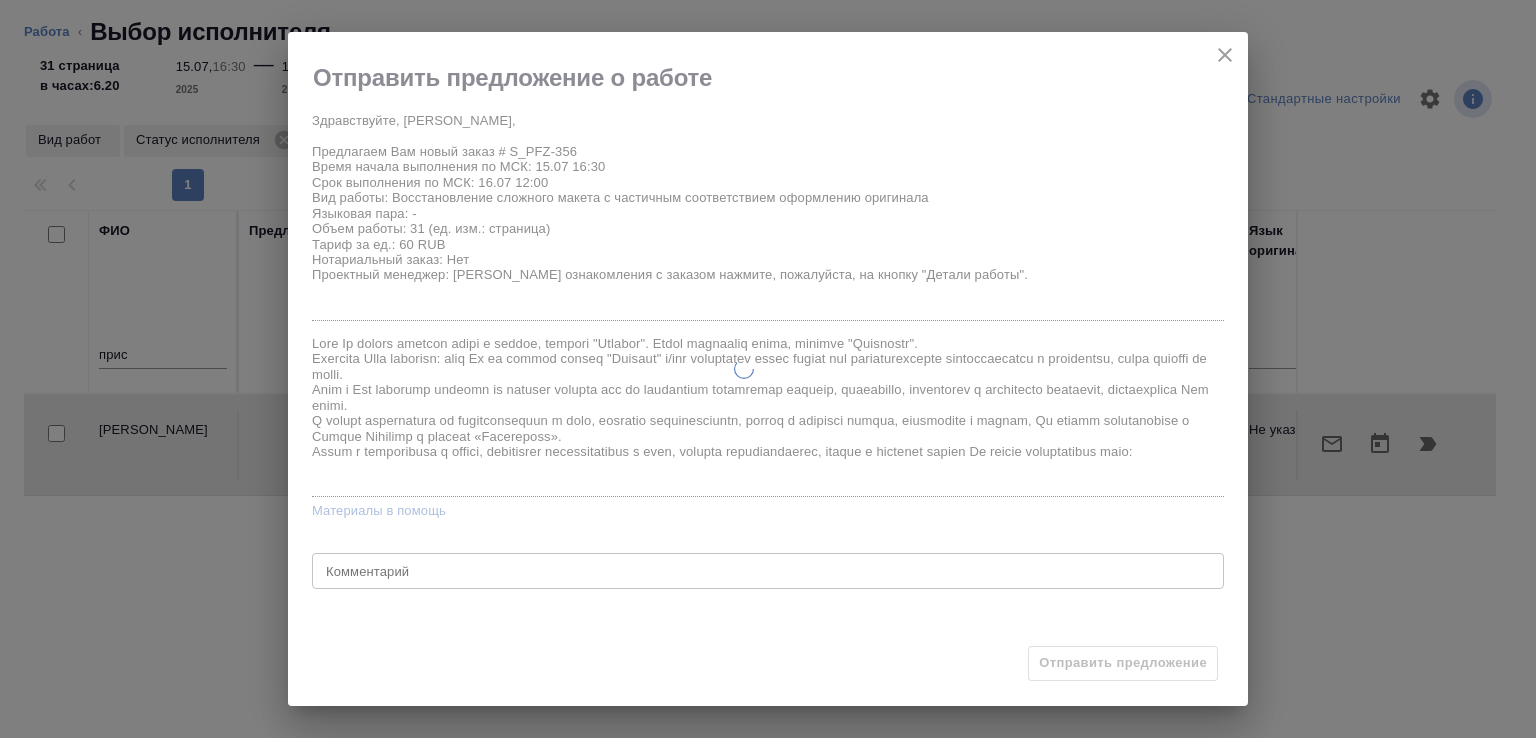 type on "x" 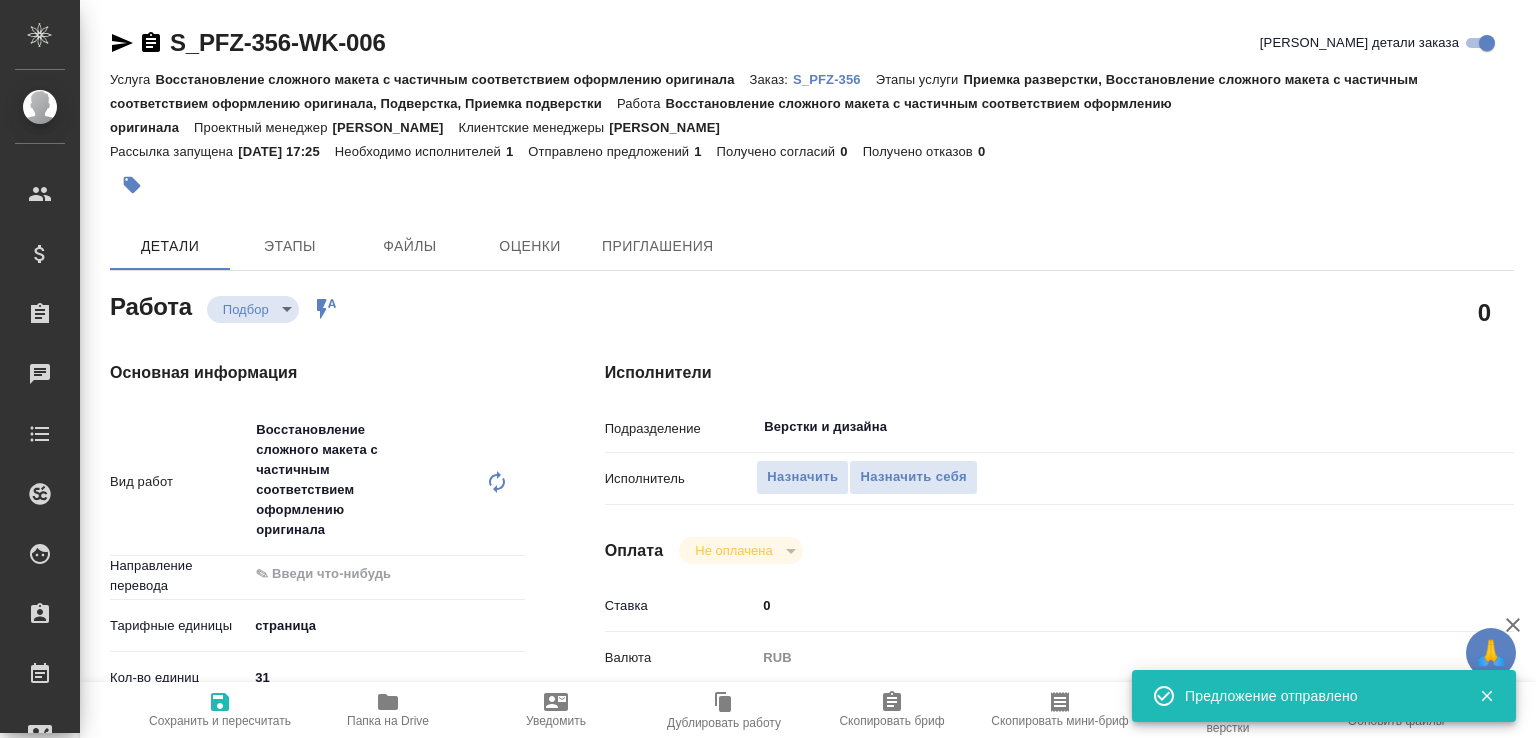 type on "recruiting" 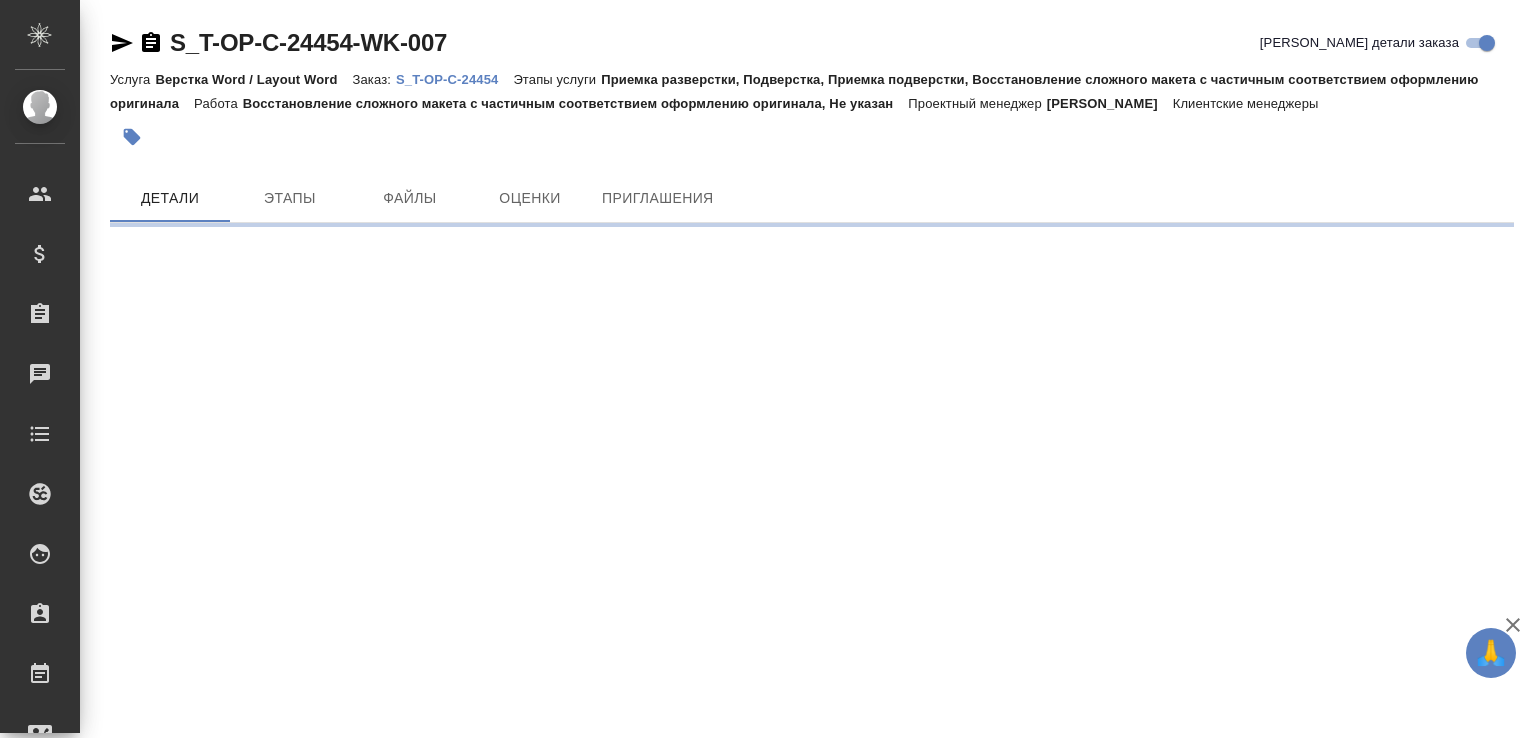 scroll, scrollTop: 0, scrollLeft: 0, axis: both 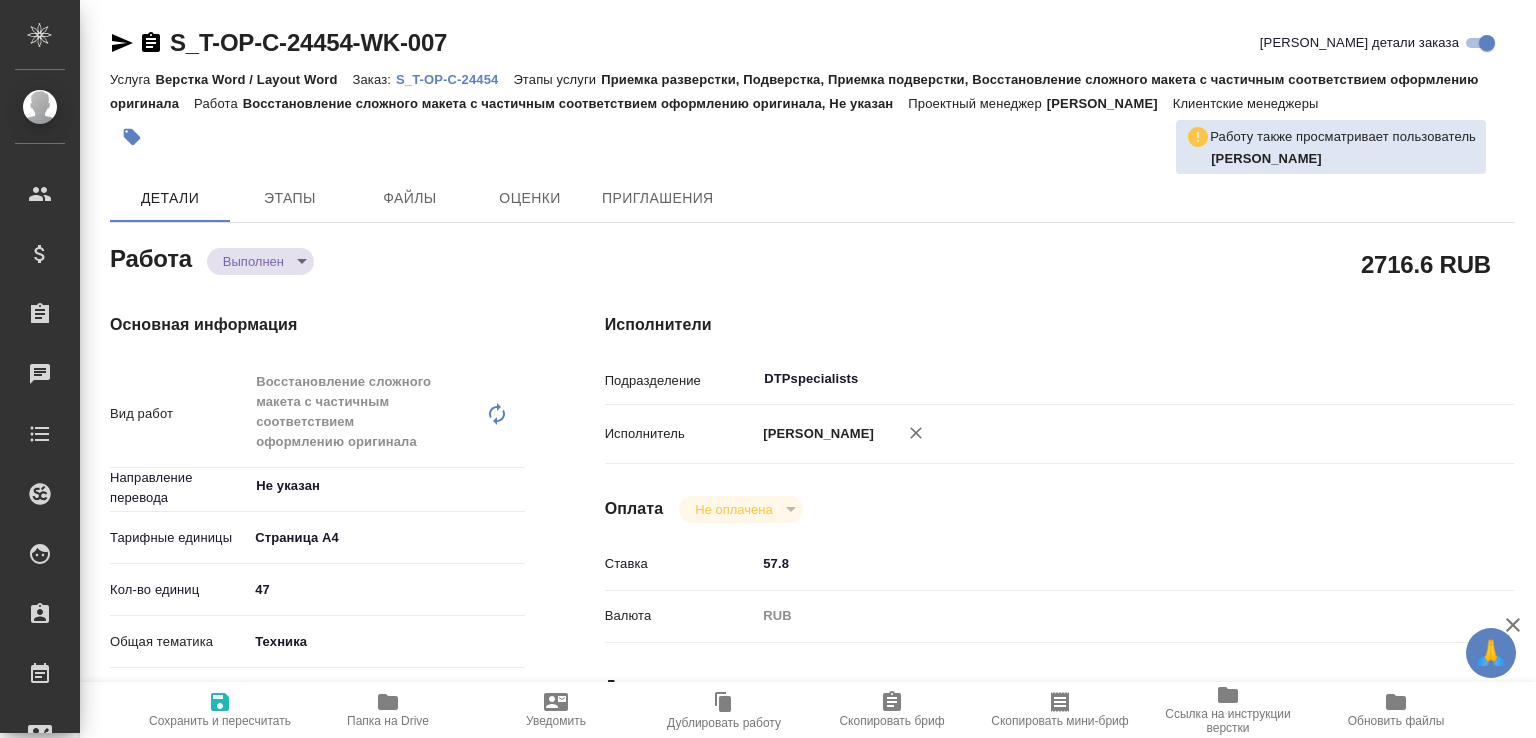 type on "x" 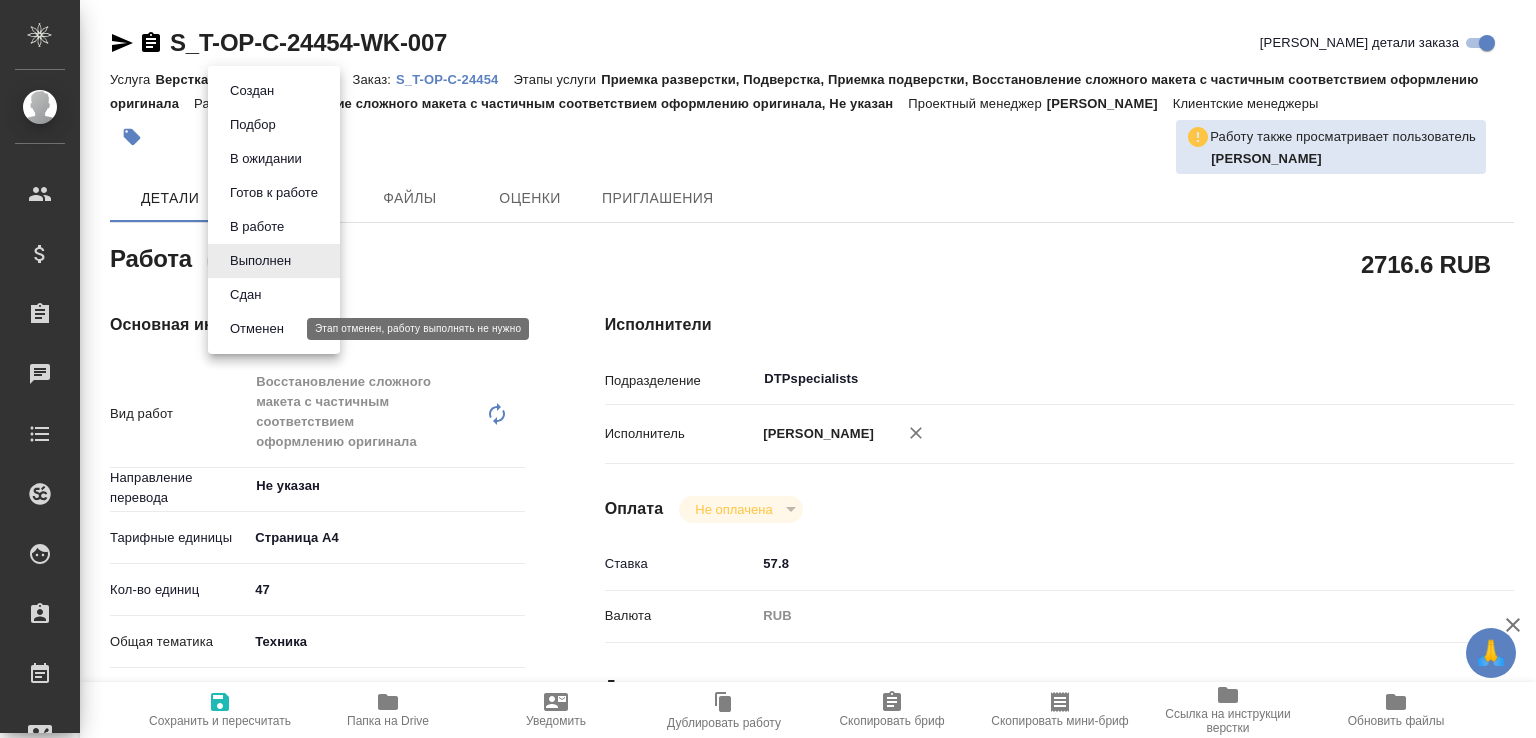 type on "x" 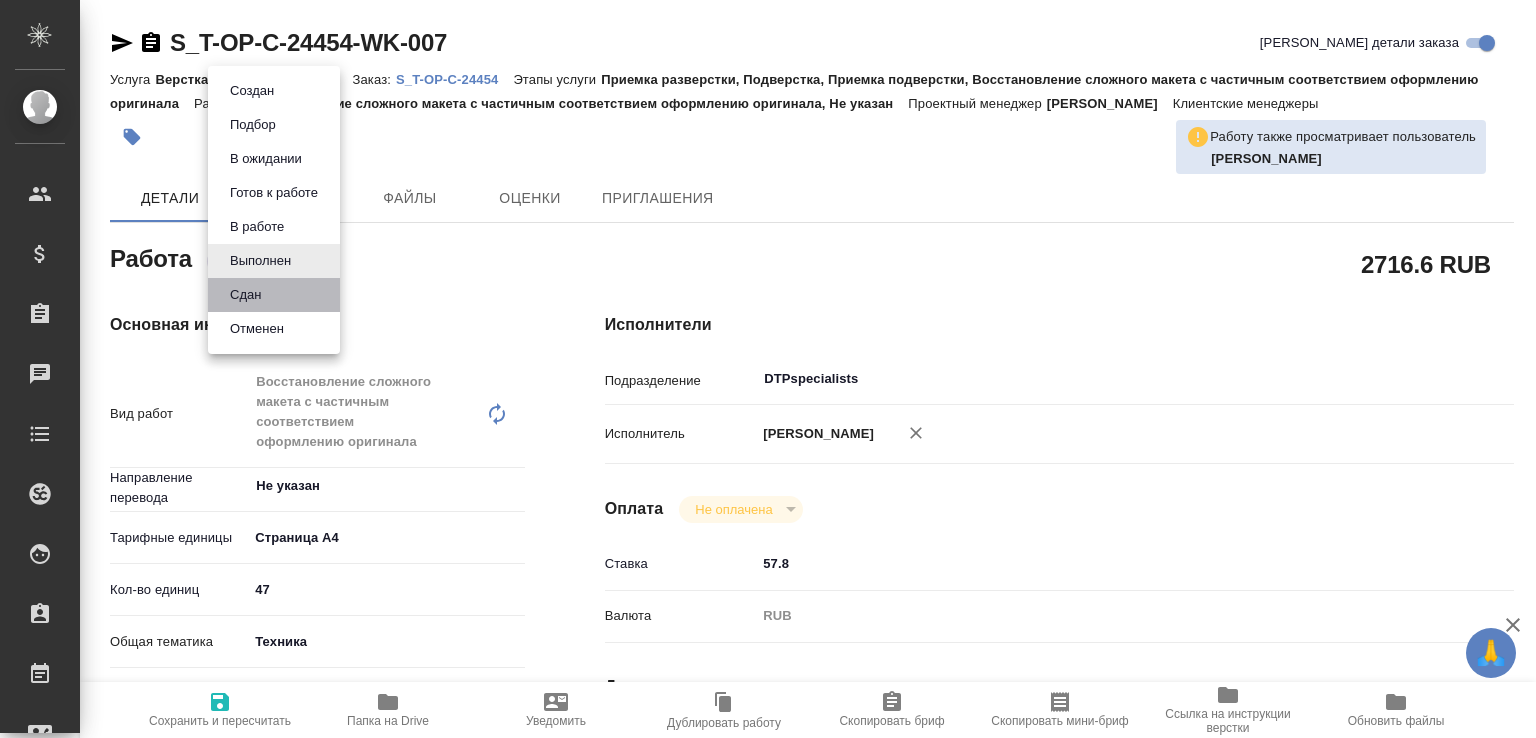click on "Сдан" at bounding box center [274, 295] 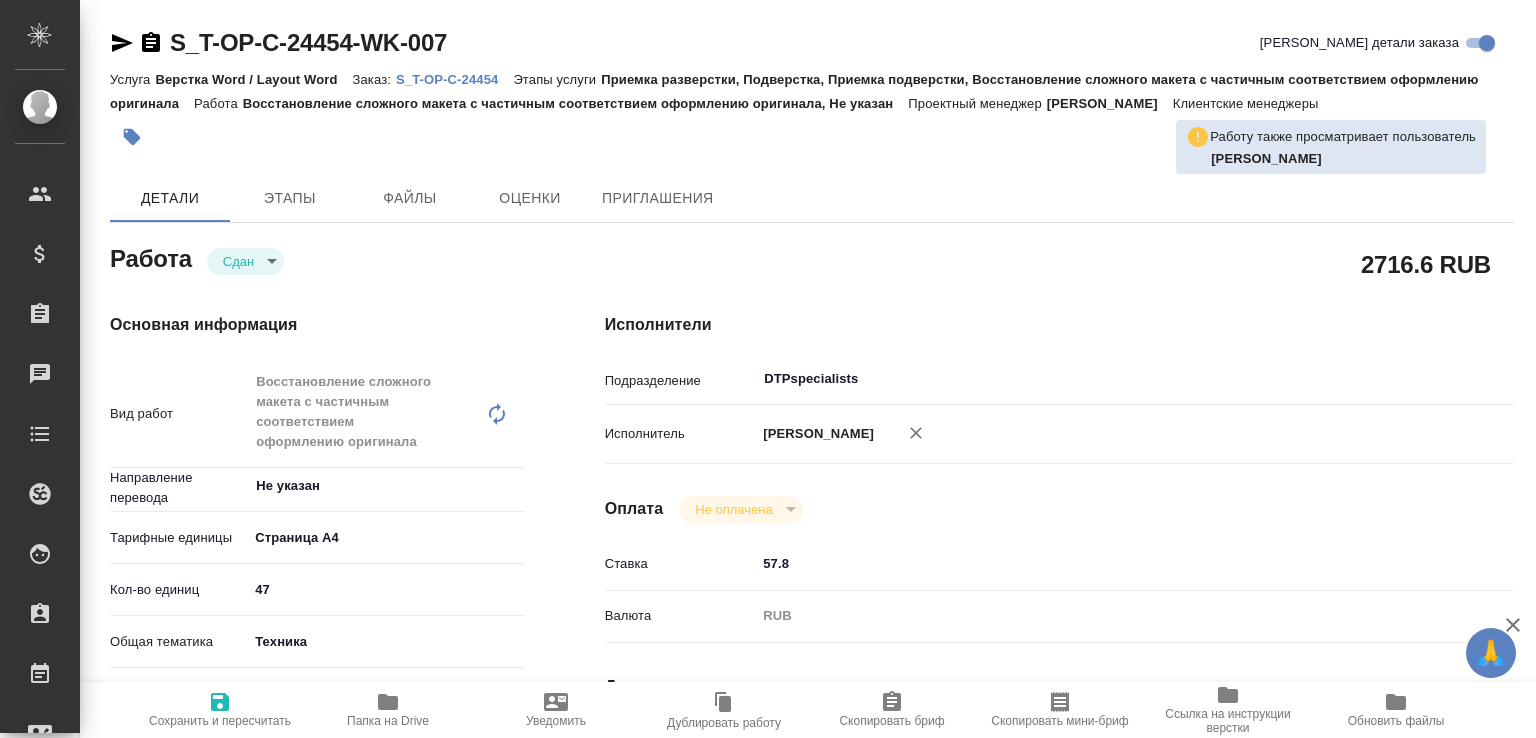 type on "x" 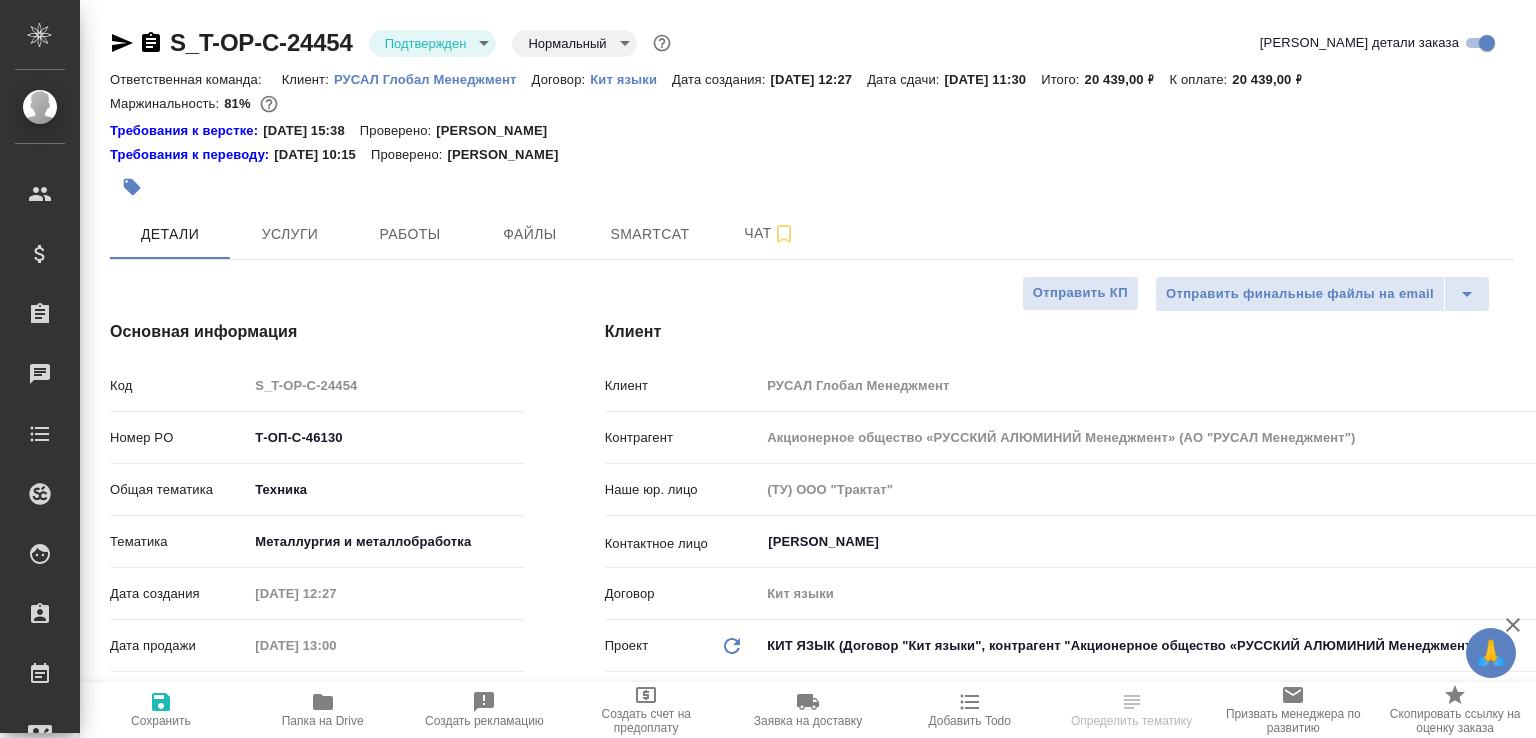 select on "RU" 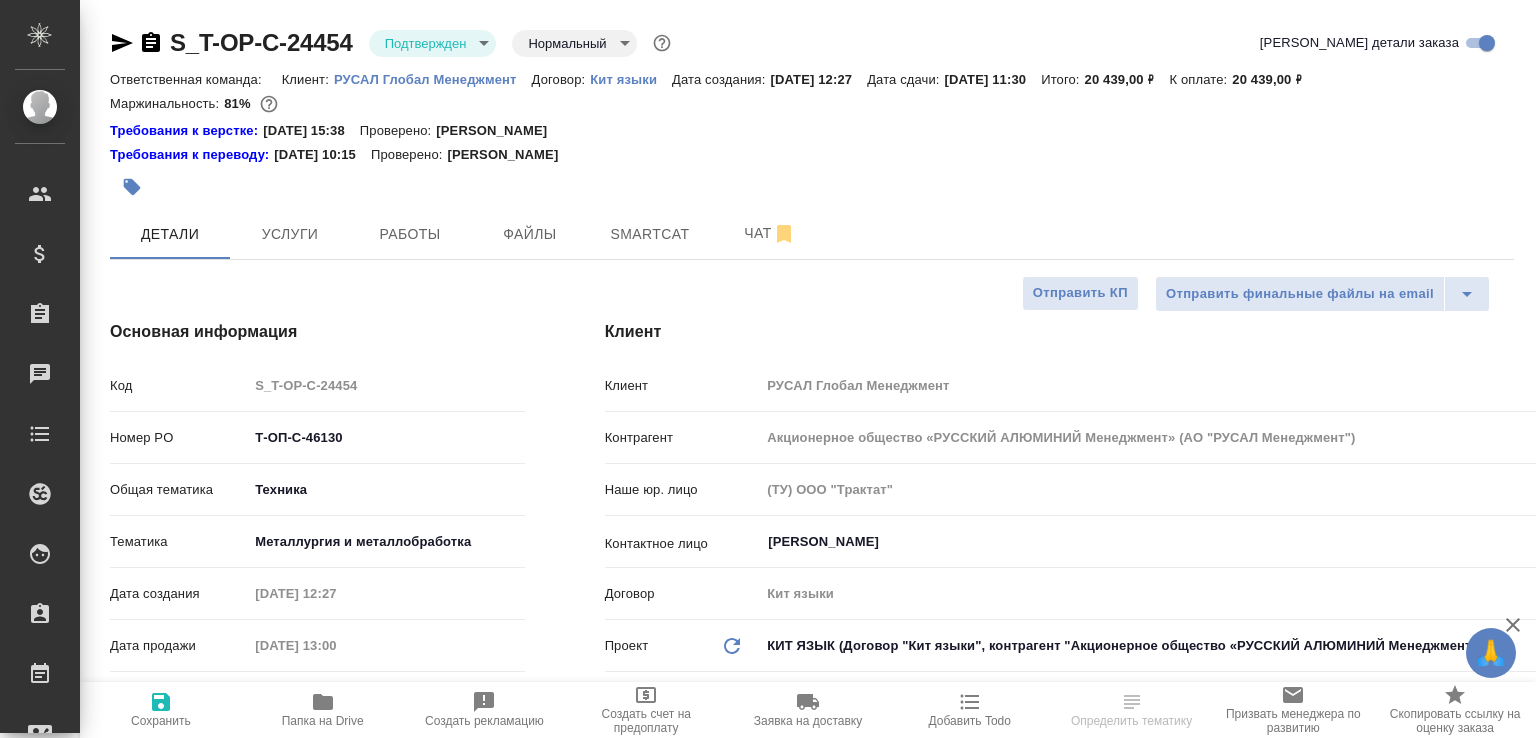 select on "RU" 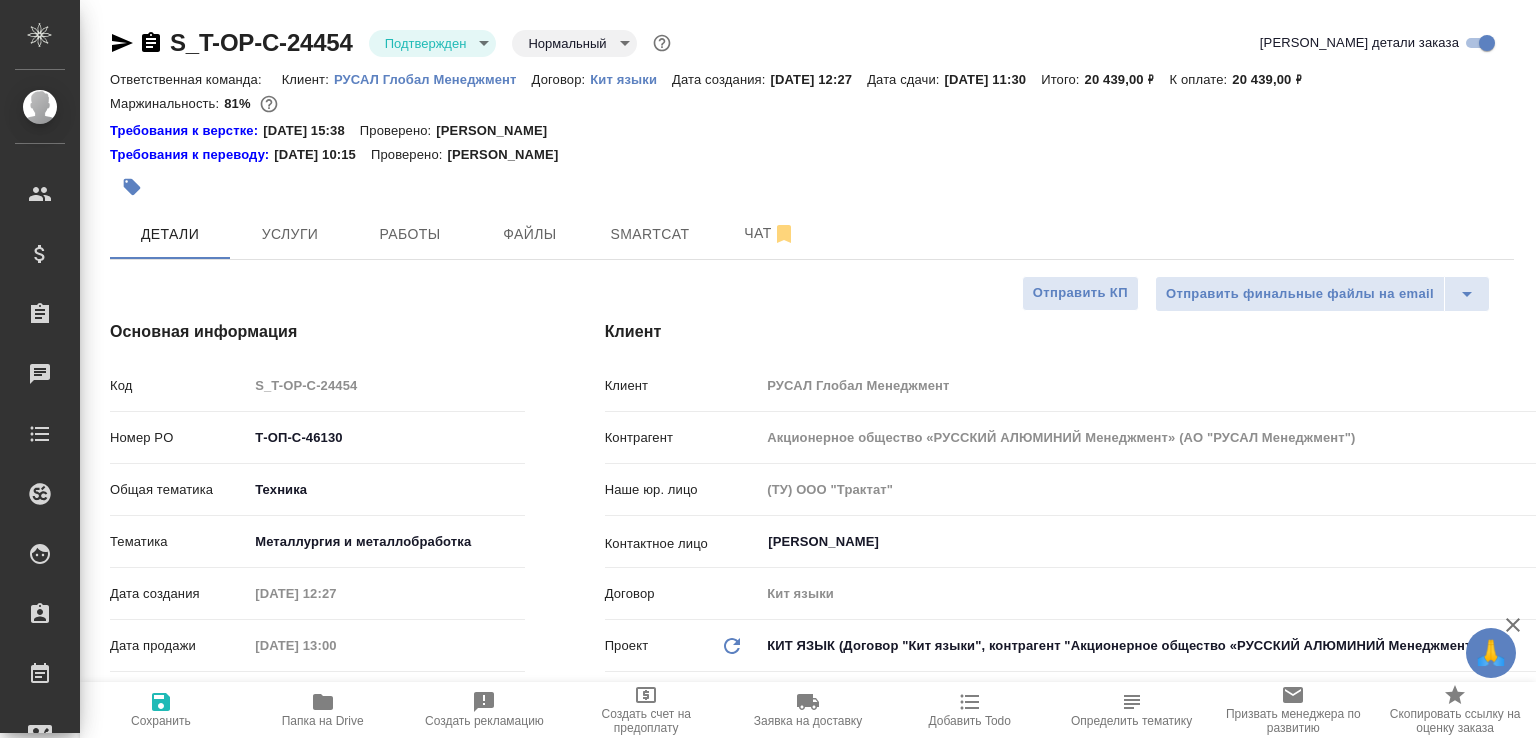 type on "x" 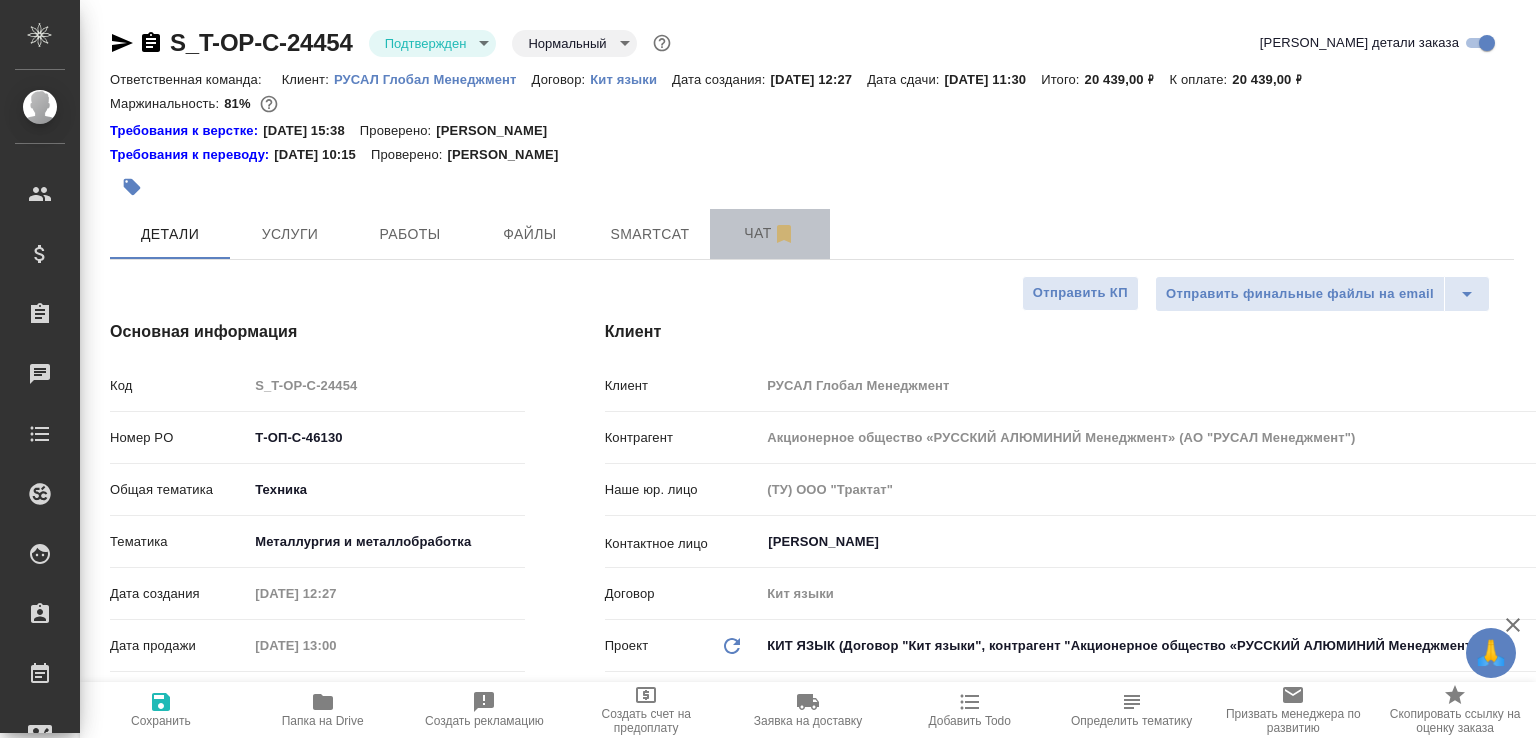 click on "Чат" at bounding box center (770, 234) 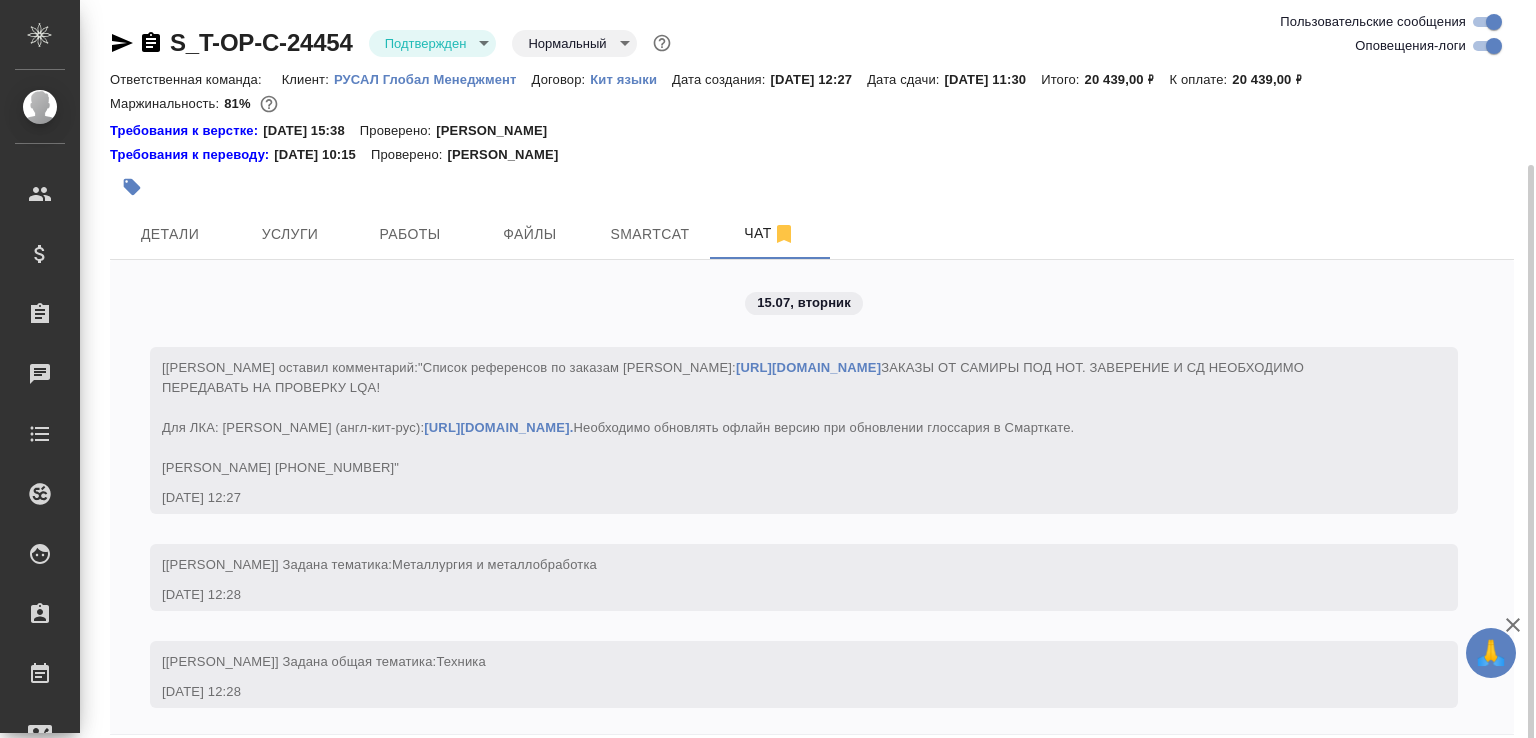 scroll, scrollTop: 87, scrollLeft: 0, axis: vertical 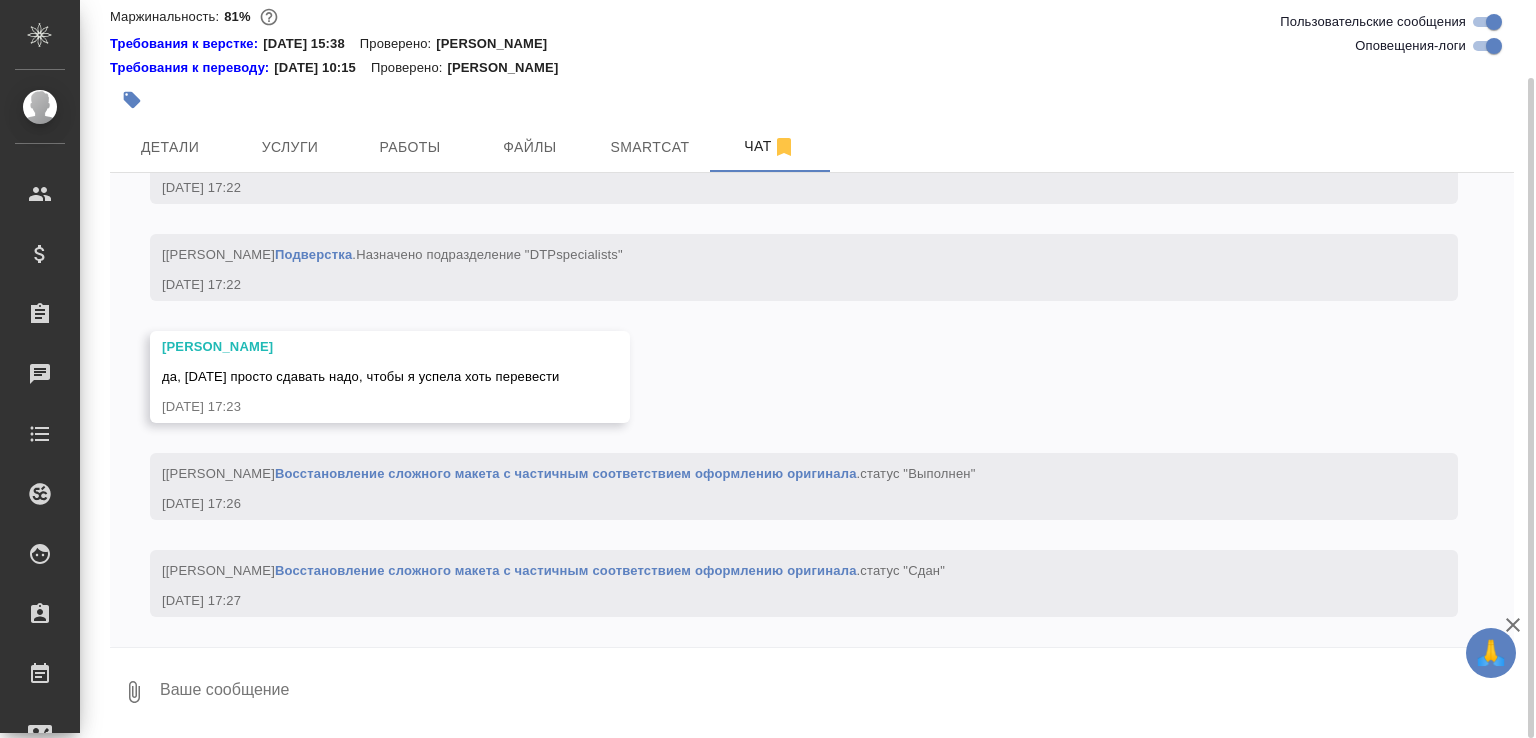 click at bounding box center [836, 692] 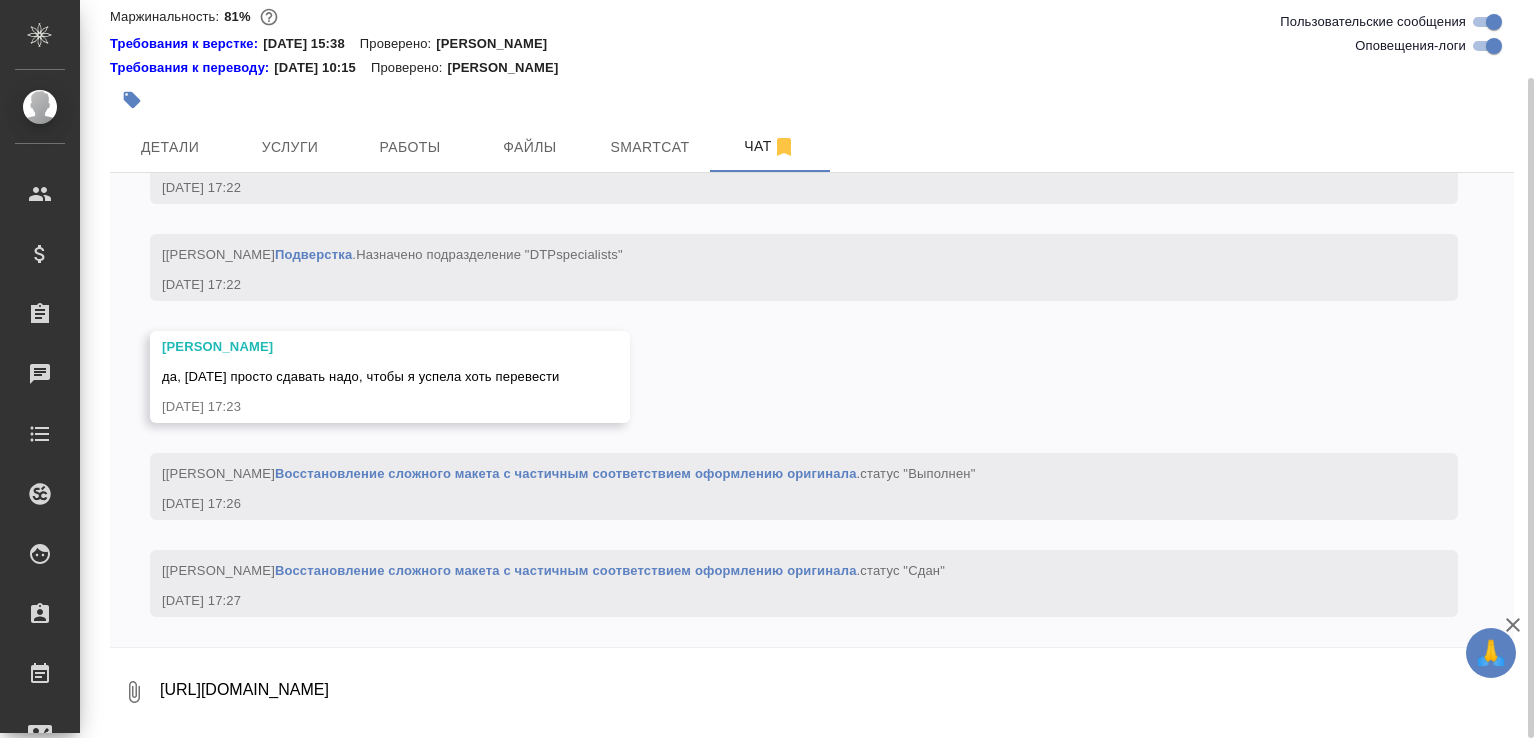 scroll, scrollTop: 13, scrollLeft: 0, axis: vertical 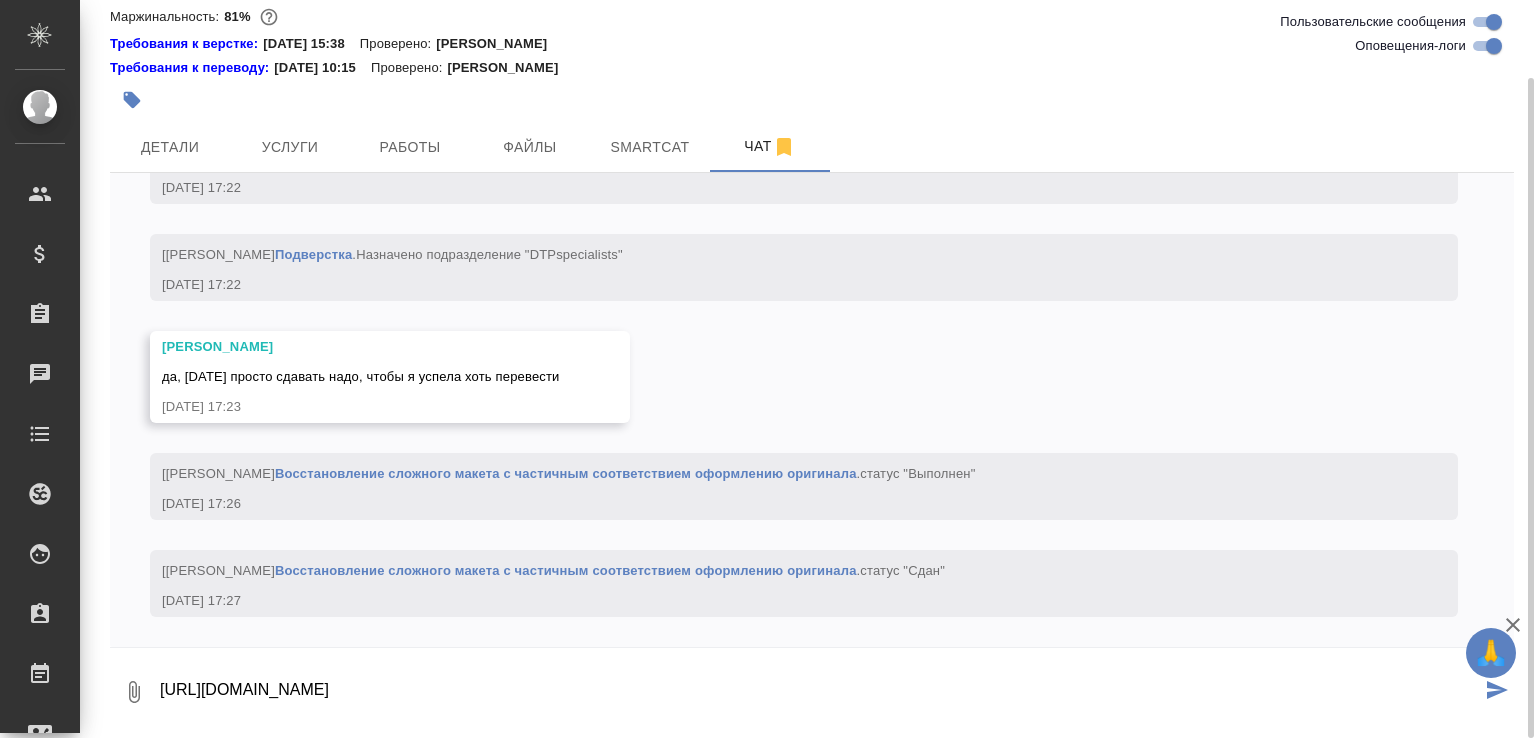 type on "https://drive.awatera.com/apps/files/files/9842295?dir=/Shares/%D0%A2-%D0%9E%D0%9F-%D0%A1_%D0%A0%D1%83%D1%81%D0%B0%D0%BB%20%D0%93%D0%BB%D0%BE%D0%B1%D0%B0%D0%BB%20%D0%9C%D0%B5%D0%BD%D0%B5%D0%B4%D0%B6%D0%BC%D0%B5%D0%BD%D1%82/Orders/S_T-OP-C-24454/ForTranslation" 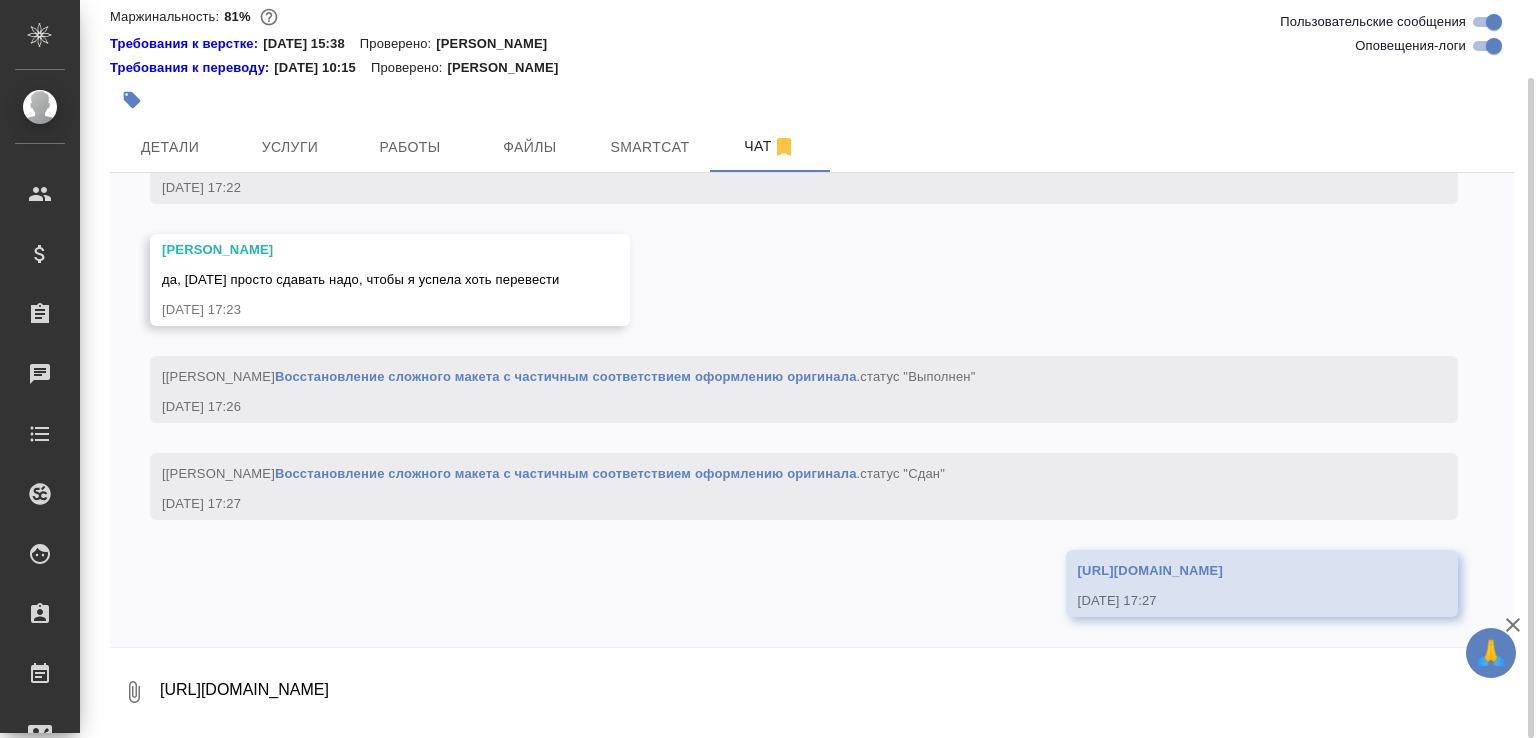 scroll, scrollTop: 5368, scrollLeft: 0, axis: vertical 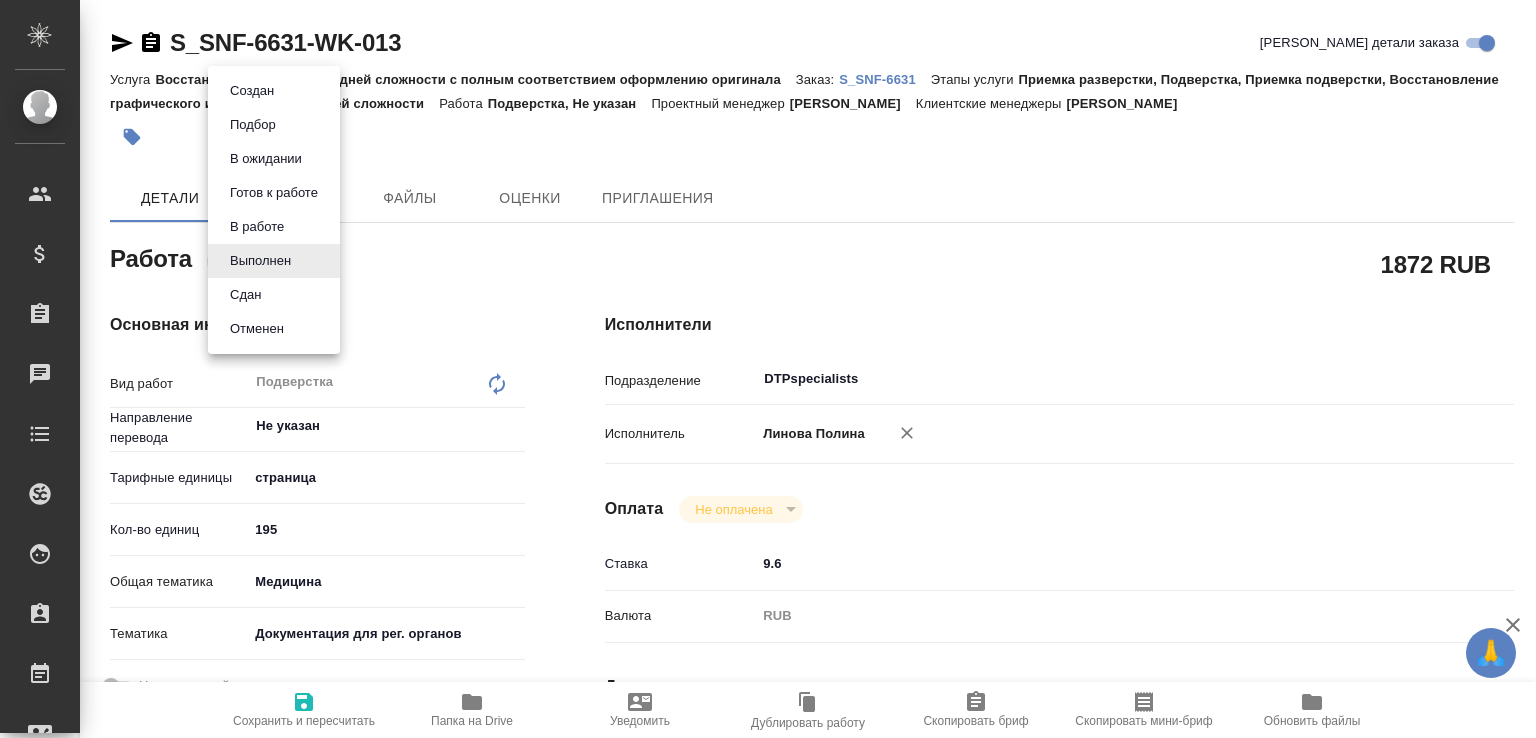 click on "🙏 .cls-1
fill:#fff;
AWATERA [PERSON_NAME]malofeeva Клиенты Спецификации Заказы Чаты Todo Проекты SC Исполнители Кандидаты Работы Входящие заявки Заявки на доставку Рекламации Проекты процессинга Конференции Выйти S_SNF-6631-WK-013 Кратко детали заказа Услуга Восстановление макета средней сложности с полным соответствием оформлению оригинала Заказ: S_SNF-6631 Этапы услуги Приемка разверстки, Подверстка, Приемка подверстки, Восстановление графического изображения средней сложности Работа Подверстка, Не указан Проектный менеджер [PERSON_NAME] completed" at bounding box center [768, 369] 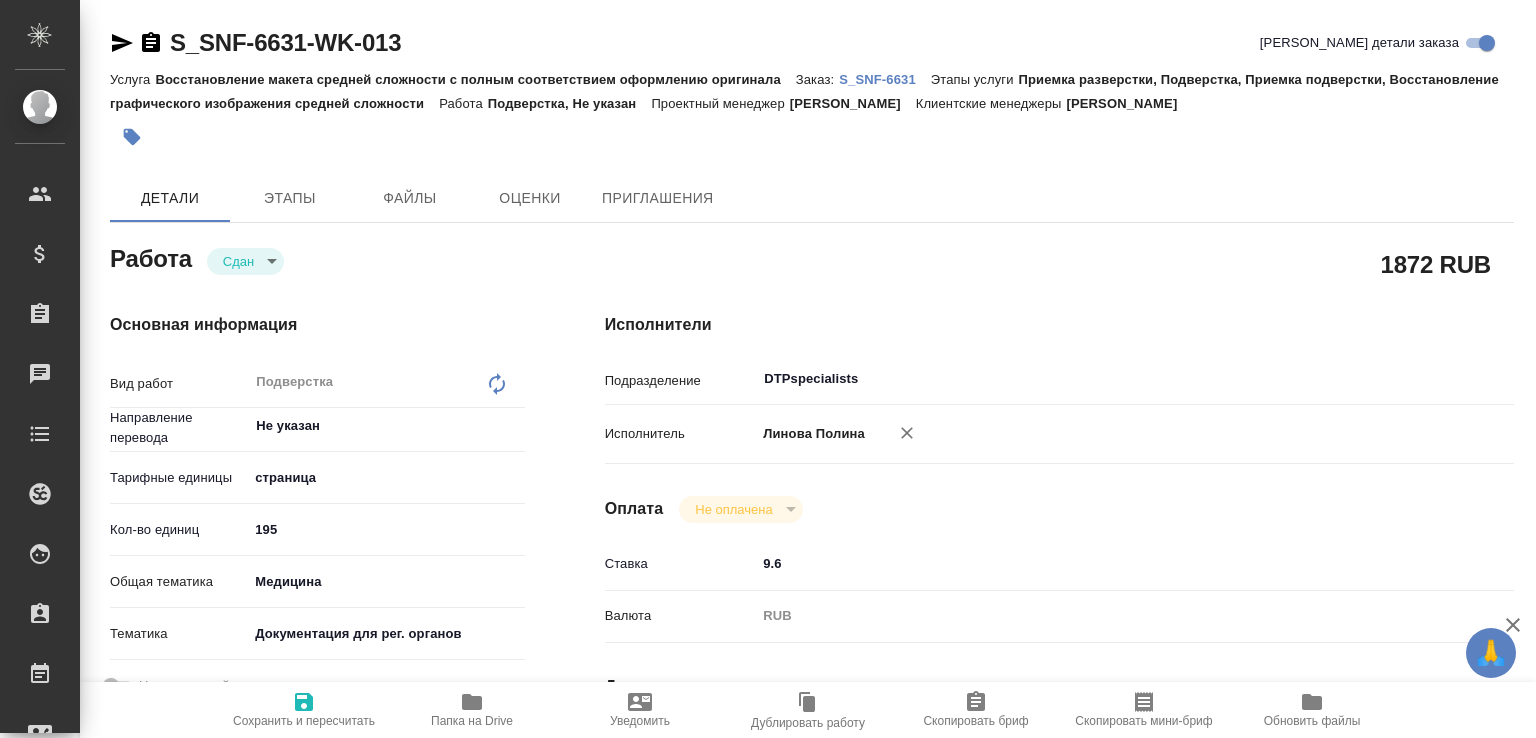 click on "Папка на Drive" at bounding box center [472, 709] 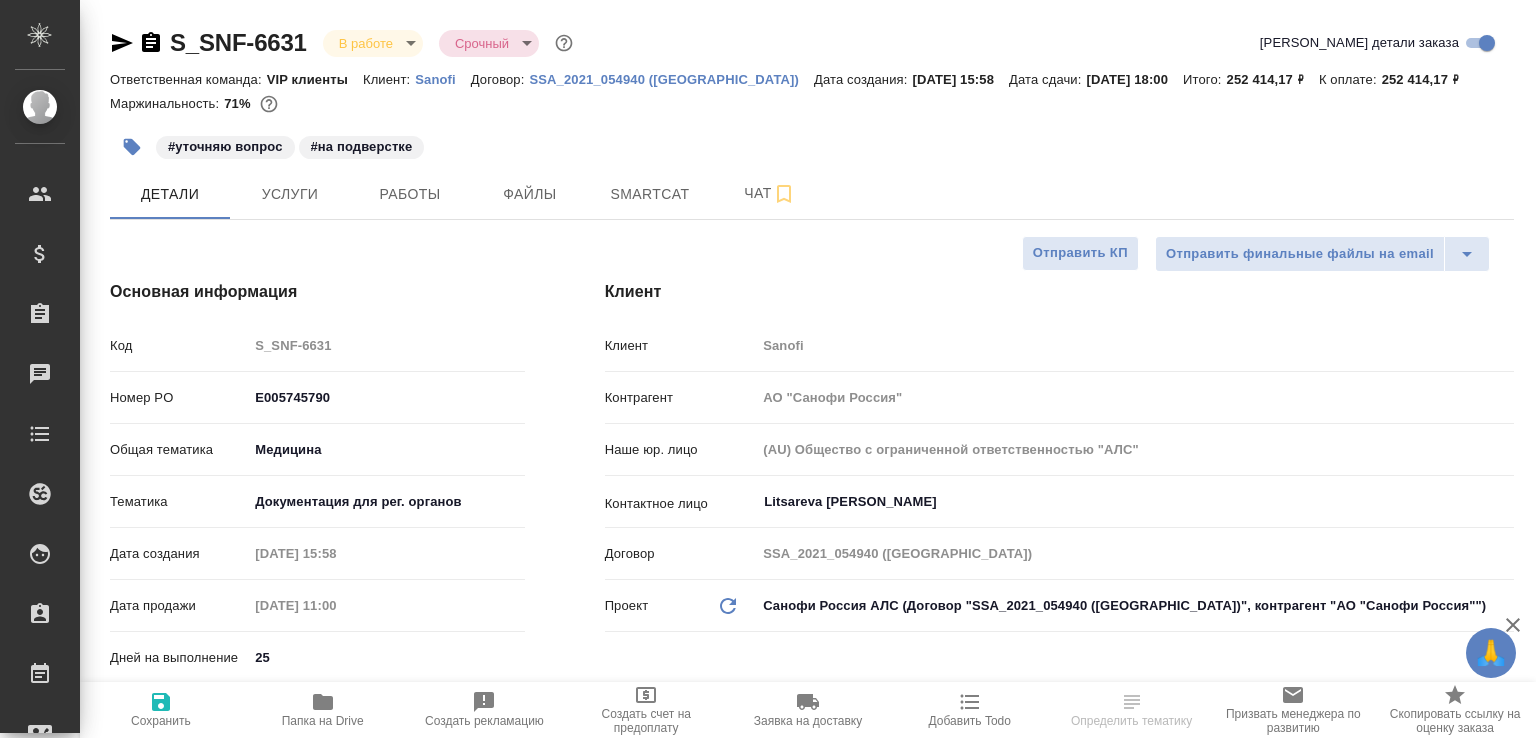 select on "RU" 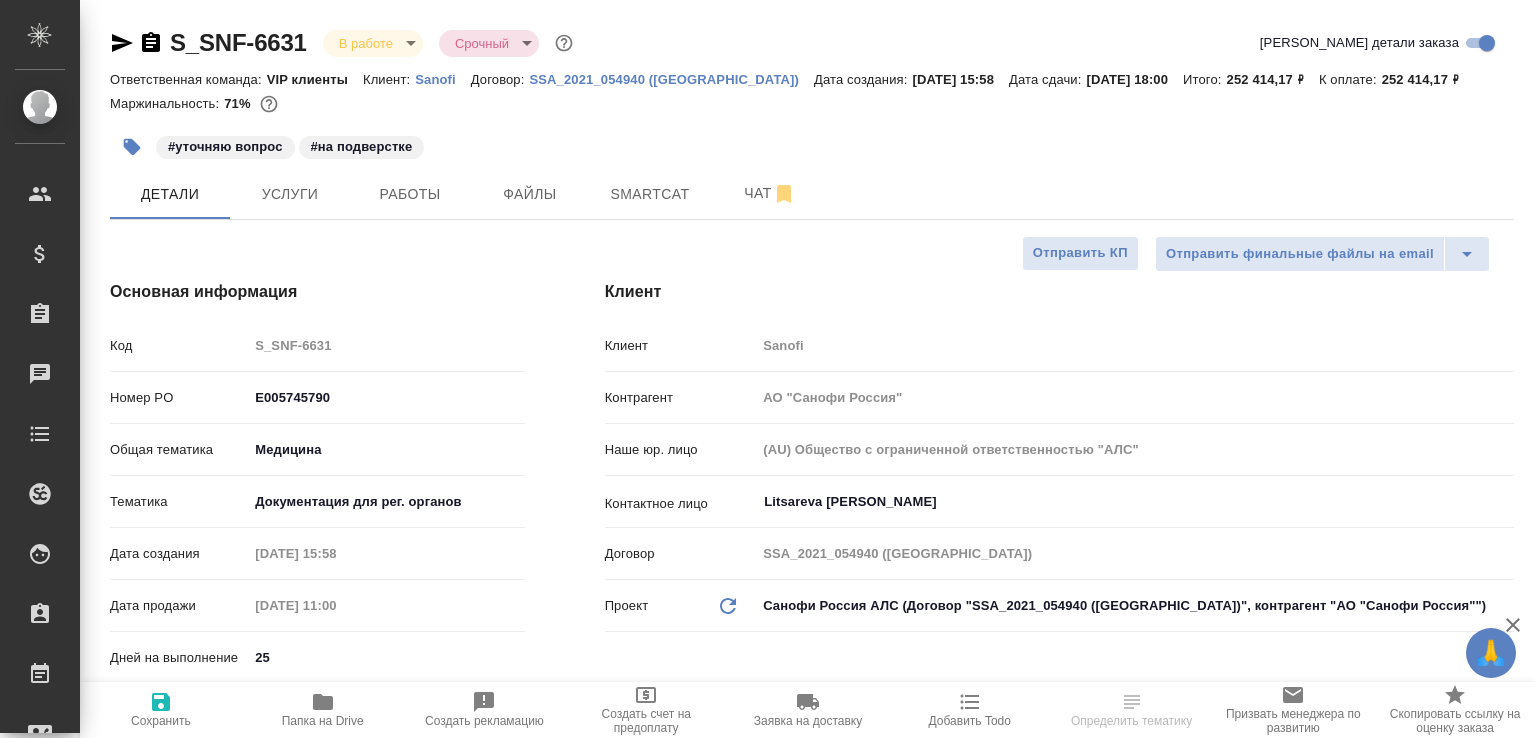 select on "RU" 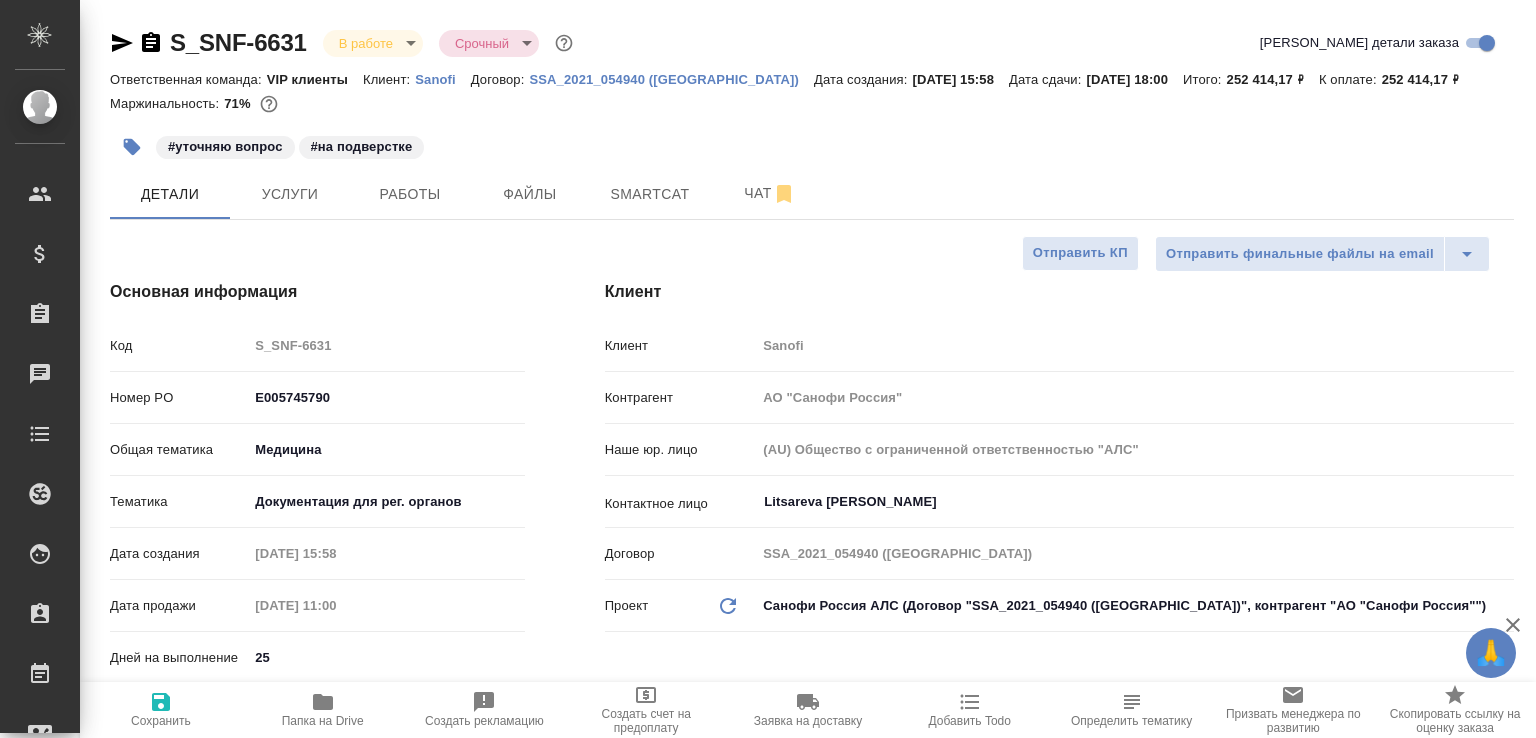 type on "x" 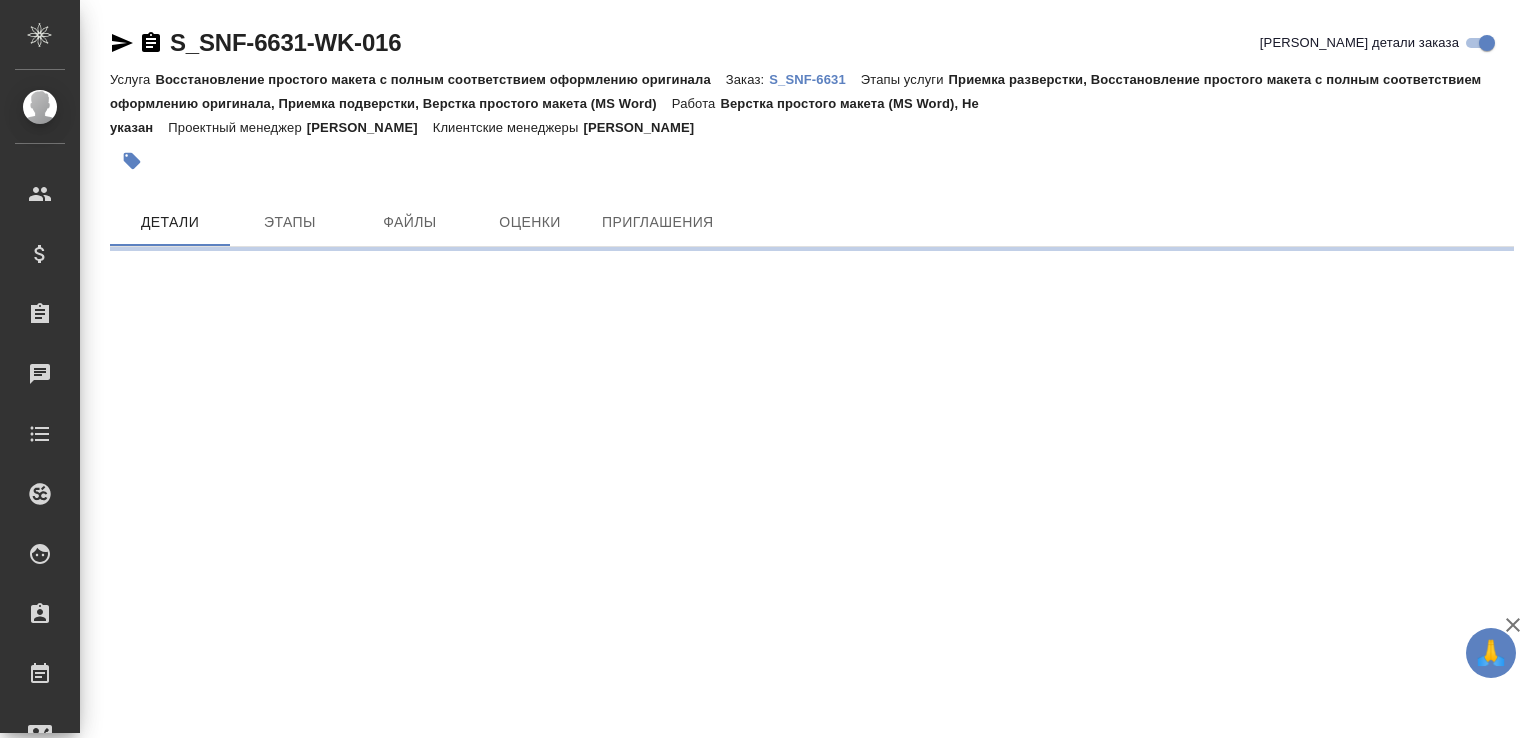 scroll, scrollTop: 0, scrollLeft: 0, axis: both 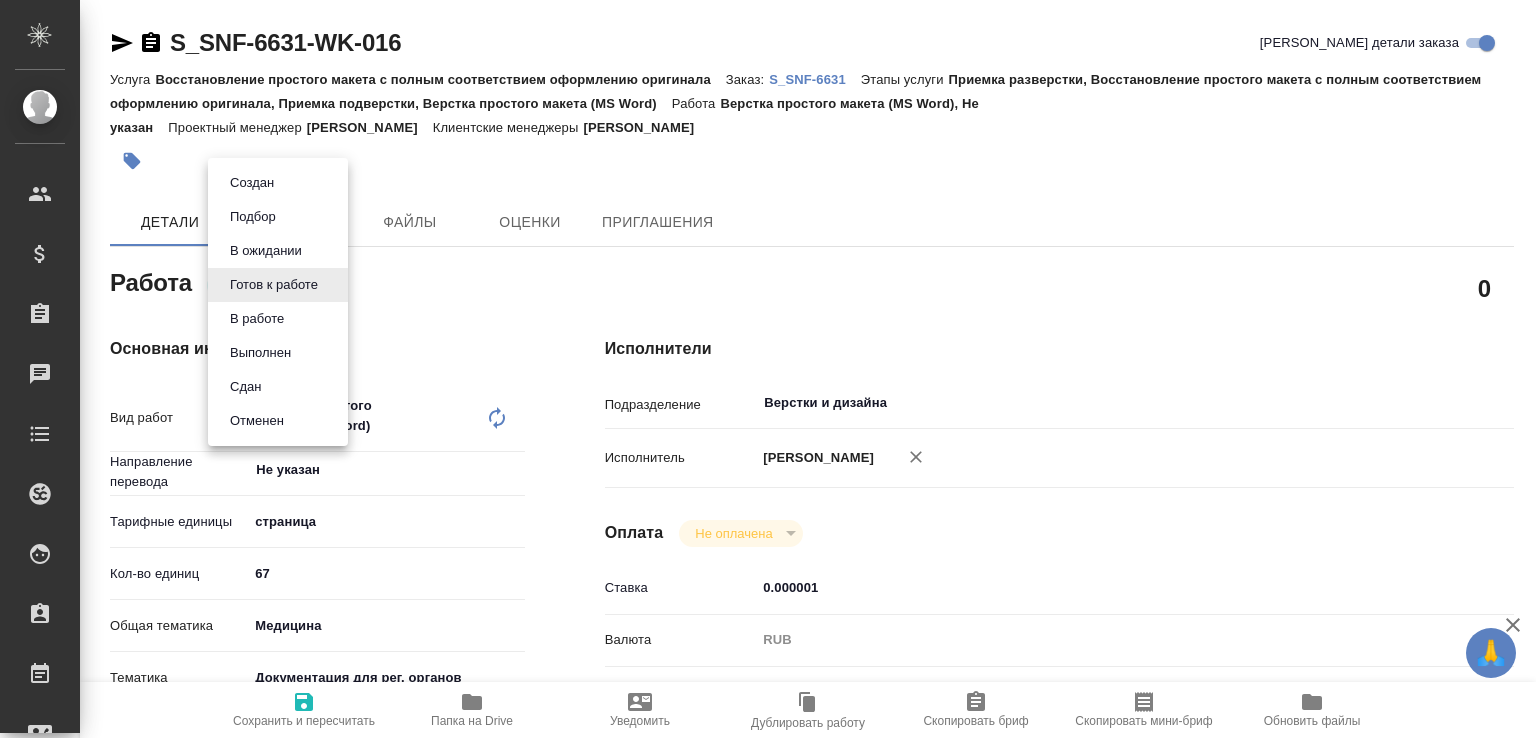 click on "🙏 .cls-1
fill:#fff;
AWATERA [PERSON_NAME]malofeeva Клиенты Спецификации Заказы Чаты Todo Проекты SC Исполнители Кандидаты Работы Входящие заявки Заявки на доставку Рекламации Проекты процессинга Конференции Выйти S_SNF-6631-WK-016 Кратко детали заказа Услуга Восстановление простого макета с полным соответствием оформлению оригинала Заказ: S_SNF-6631 Этапы услуги Приемка разверстки, Восстановление простого макета с полным соответствием оформлению оригинала, Приемка подверстки, Верстка простого макета (MS Word) Работа Верстка простого макета (MS Word), Не указан" at bounding box center (768, 369) 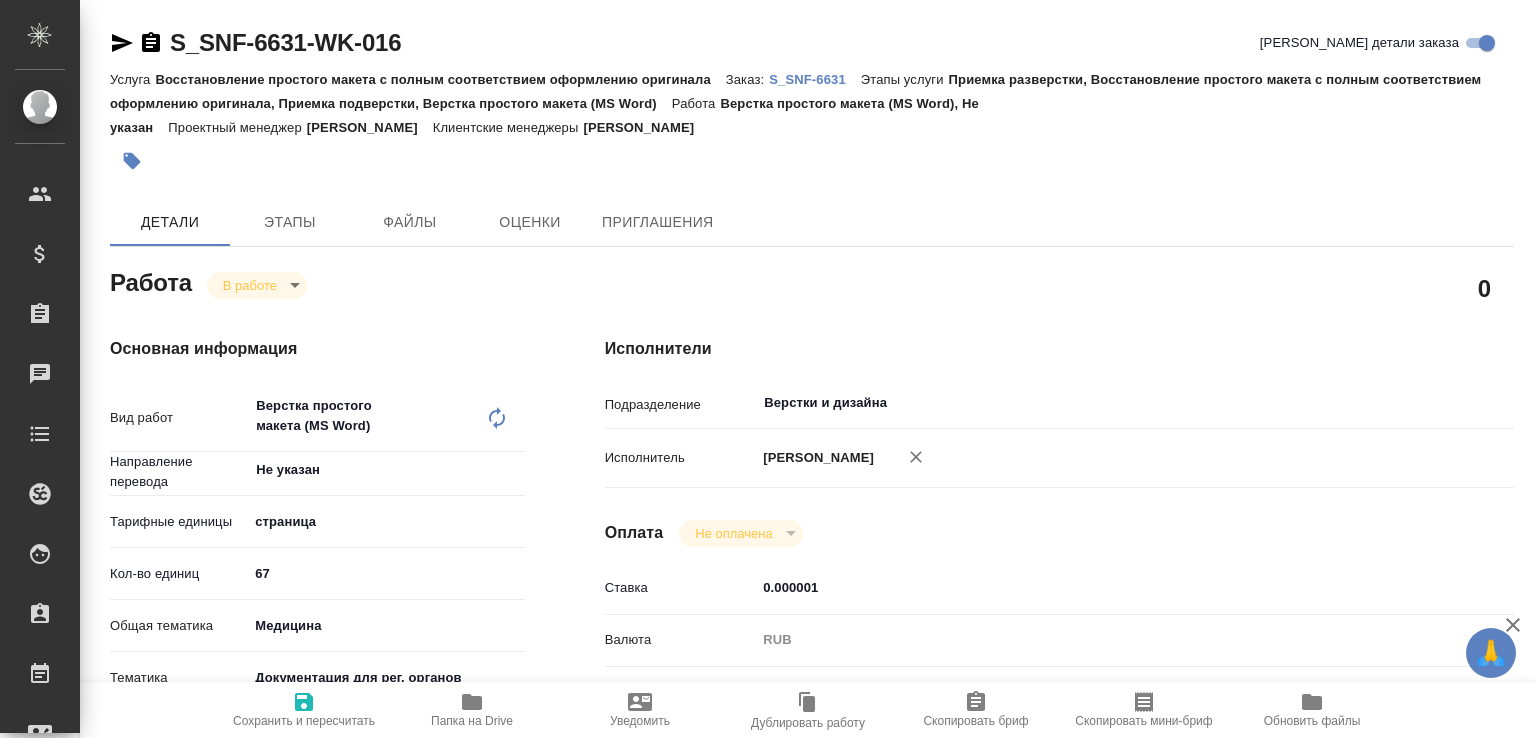 click on "Папка на Drive" at bounding box center [472, 709] 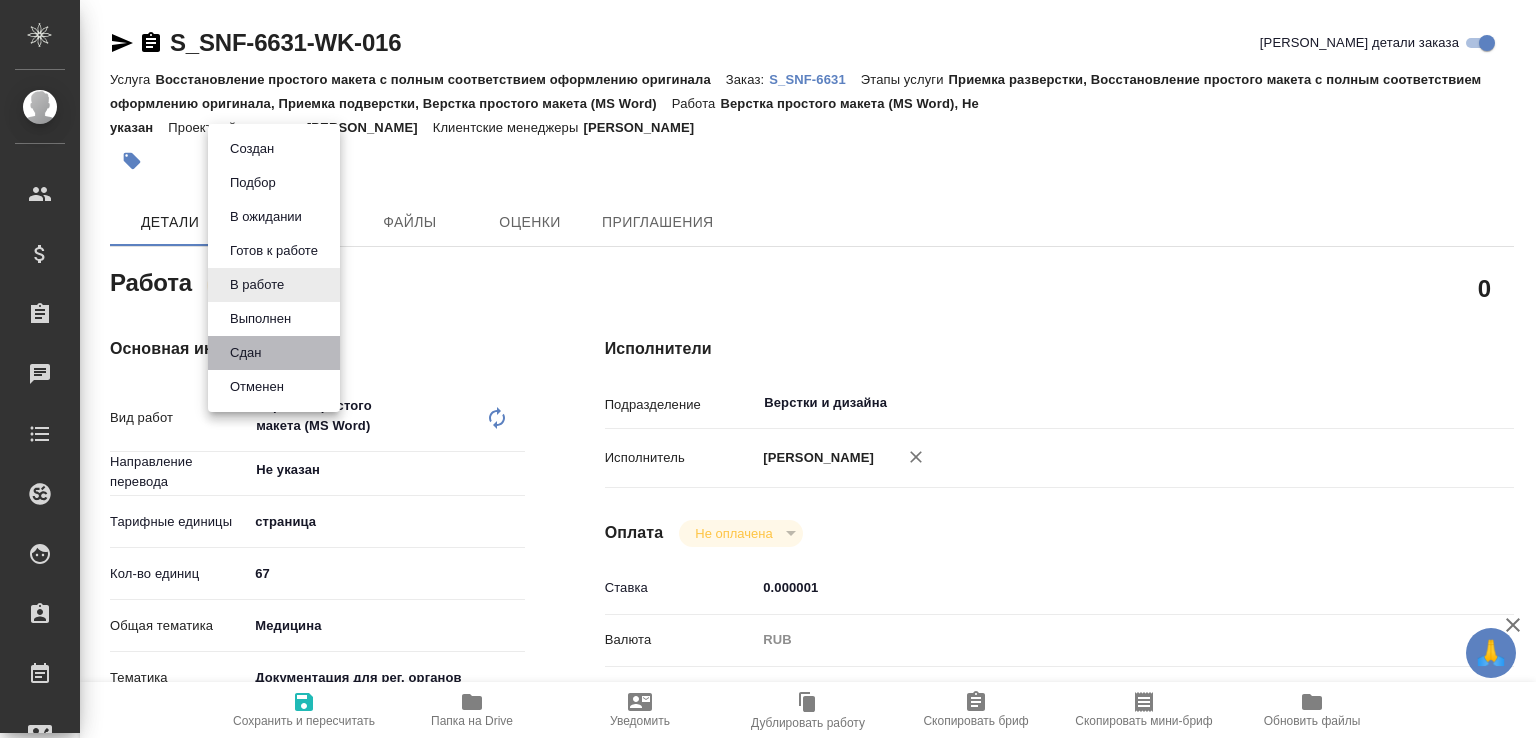 click on "Сдан" at bounding box center (274, 353) 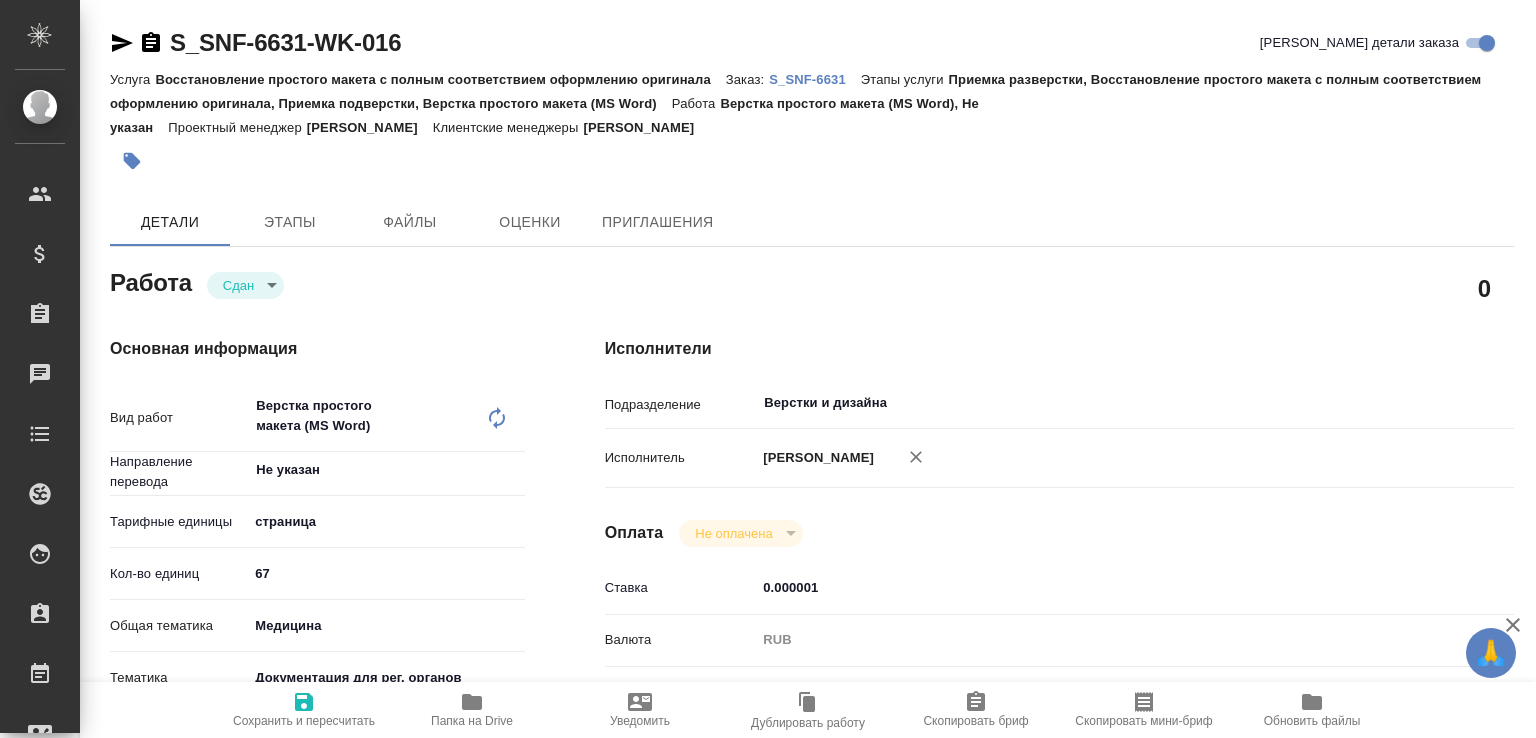 type on "x" 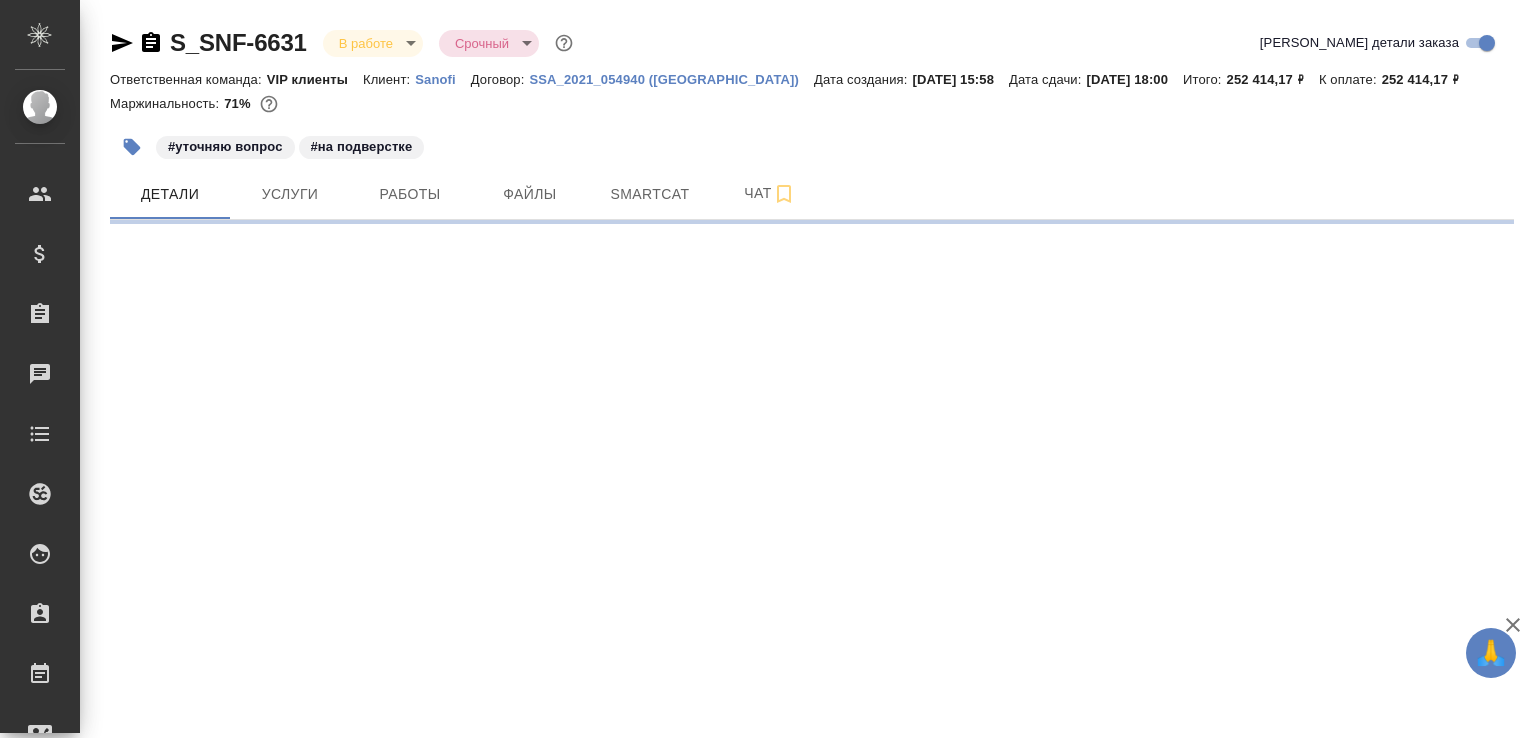 select on "RU" 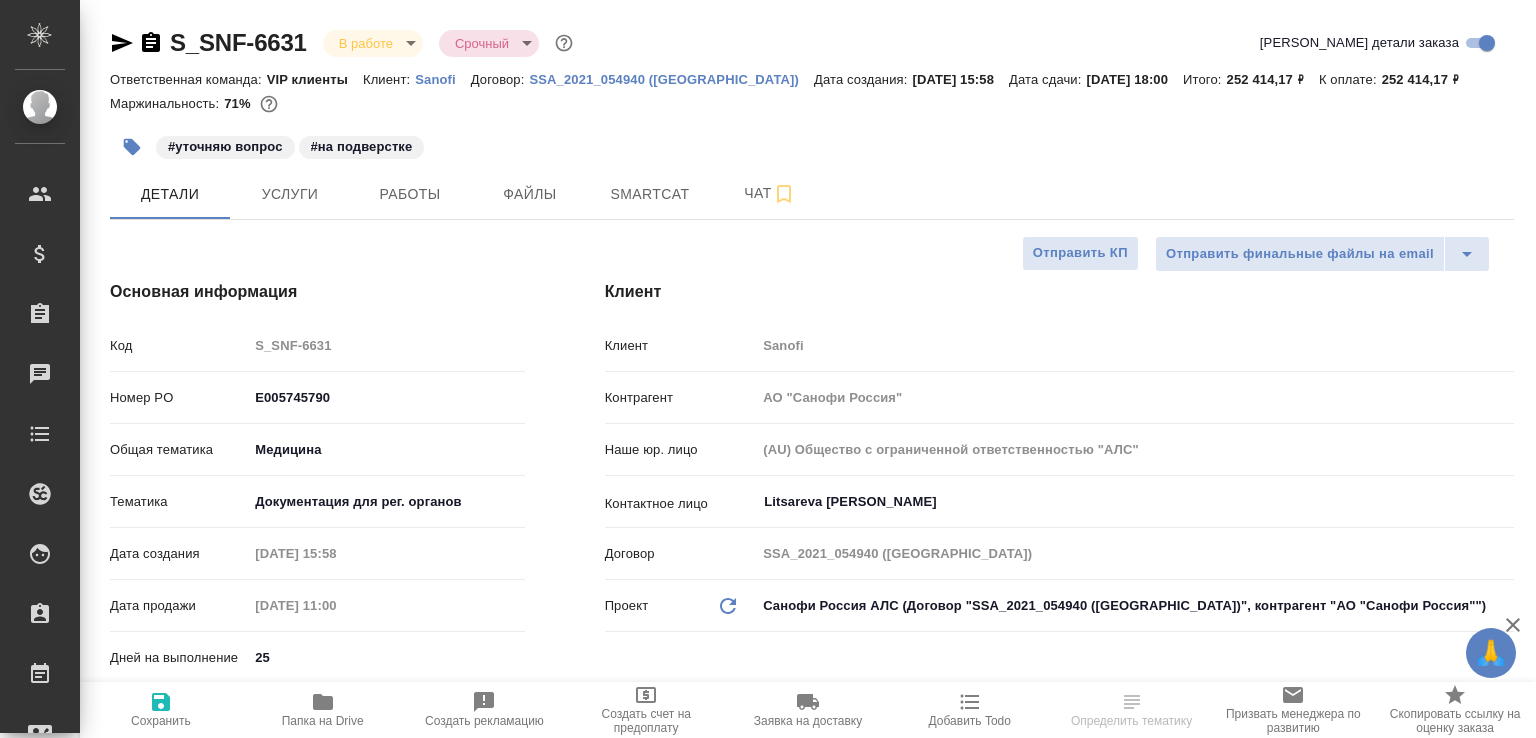 type on "x" 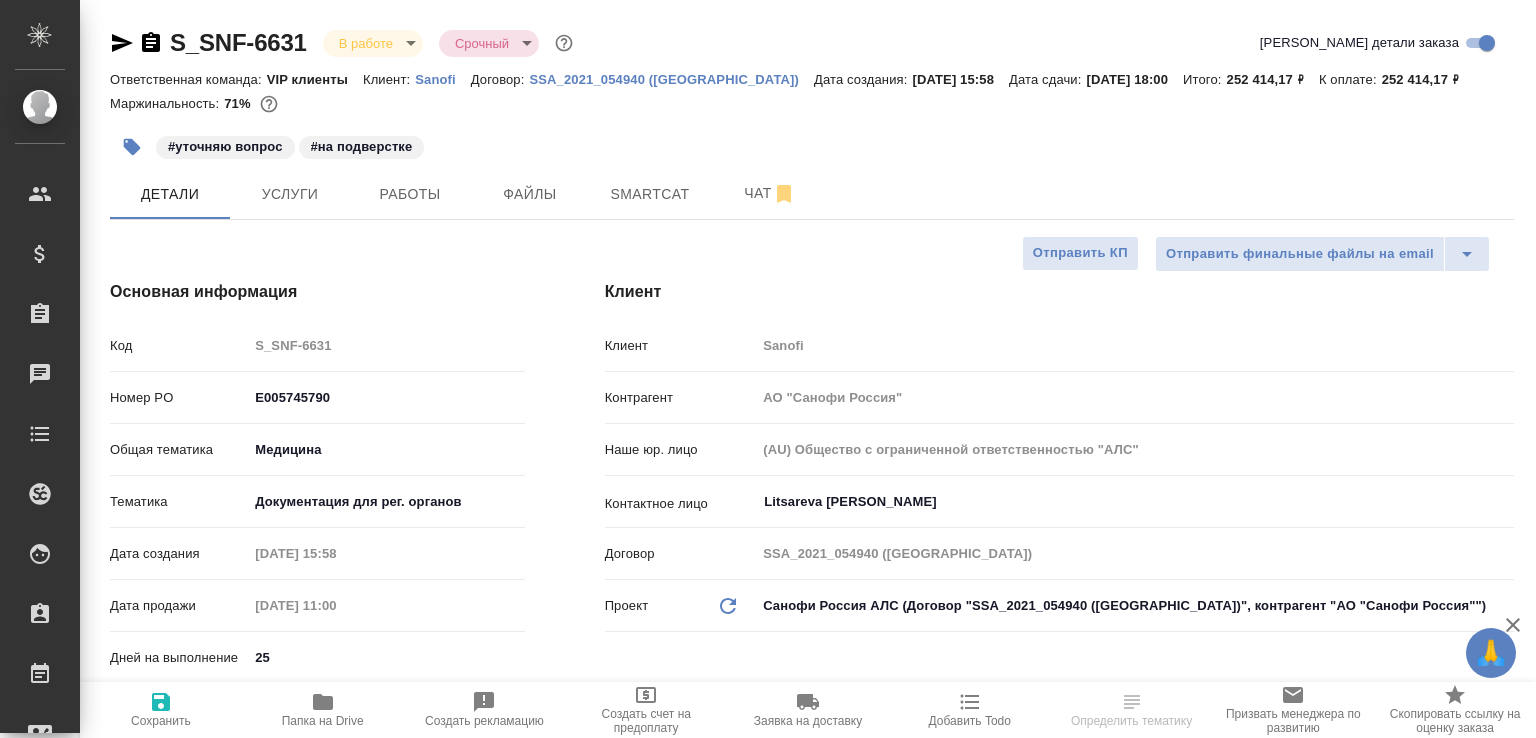 select on "RU" 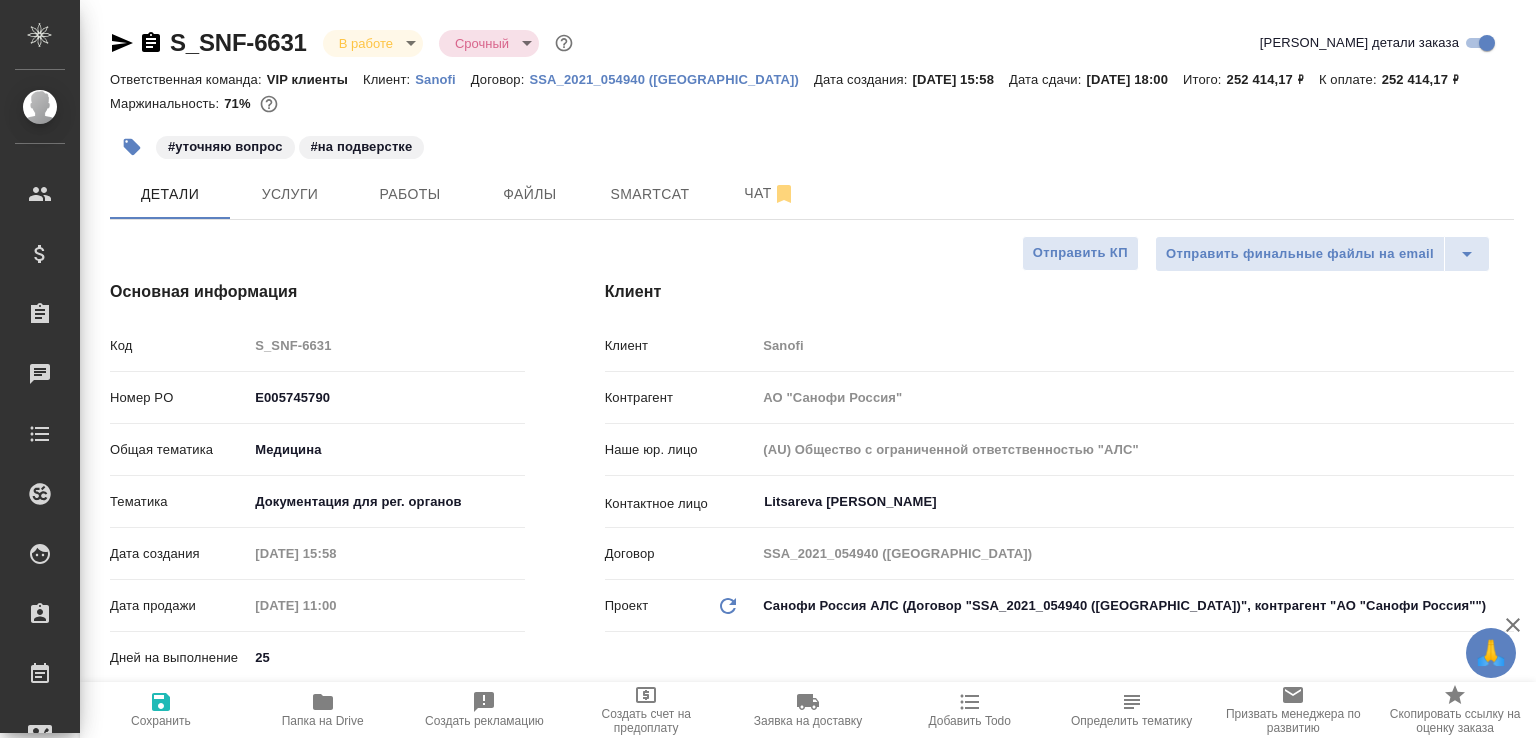 type on "x" 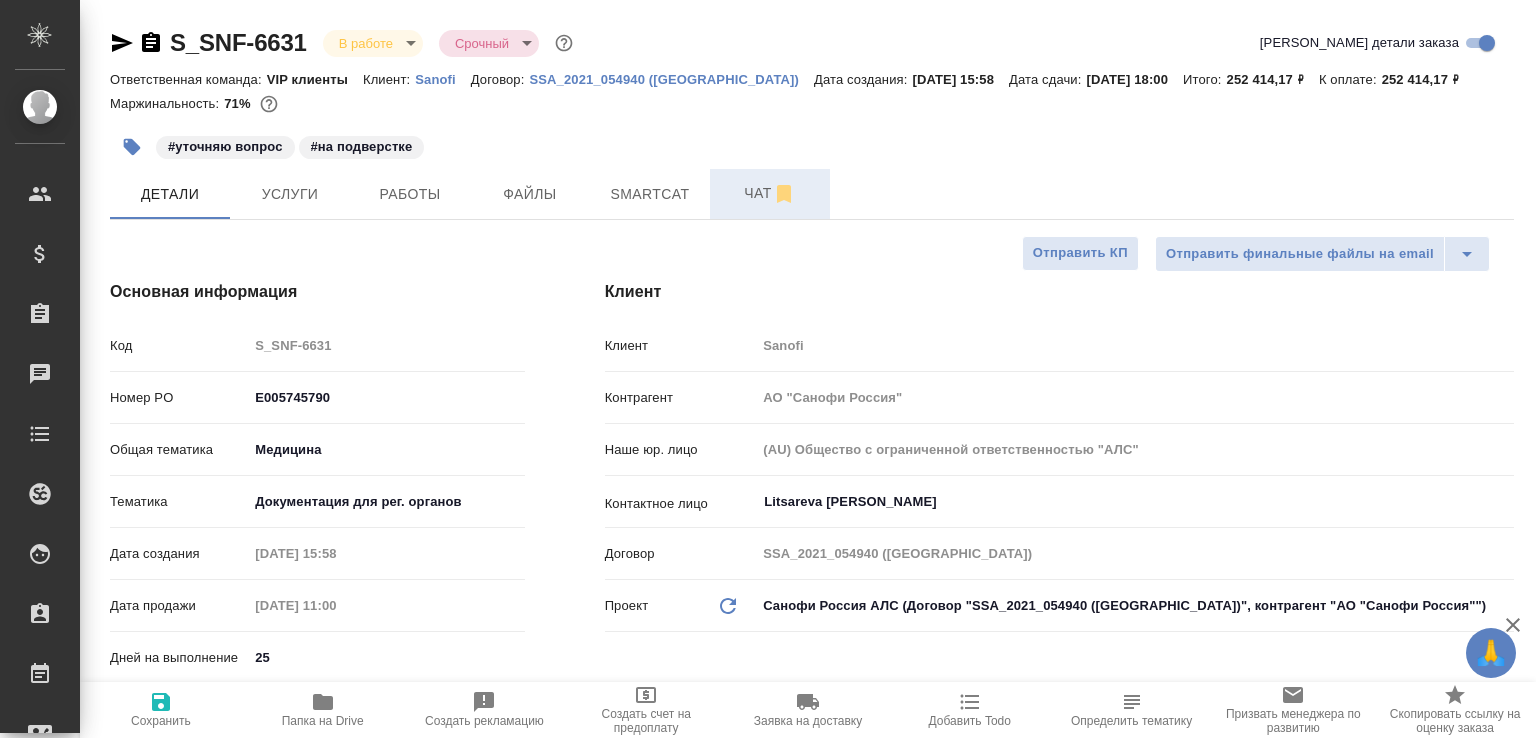 click on "Чат" at bounding box center (770, 193) 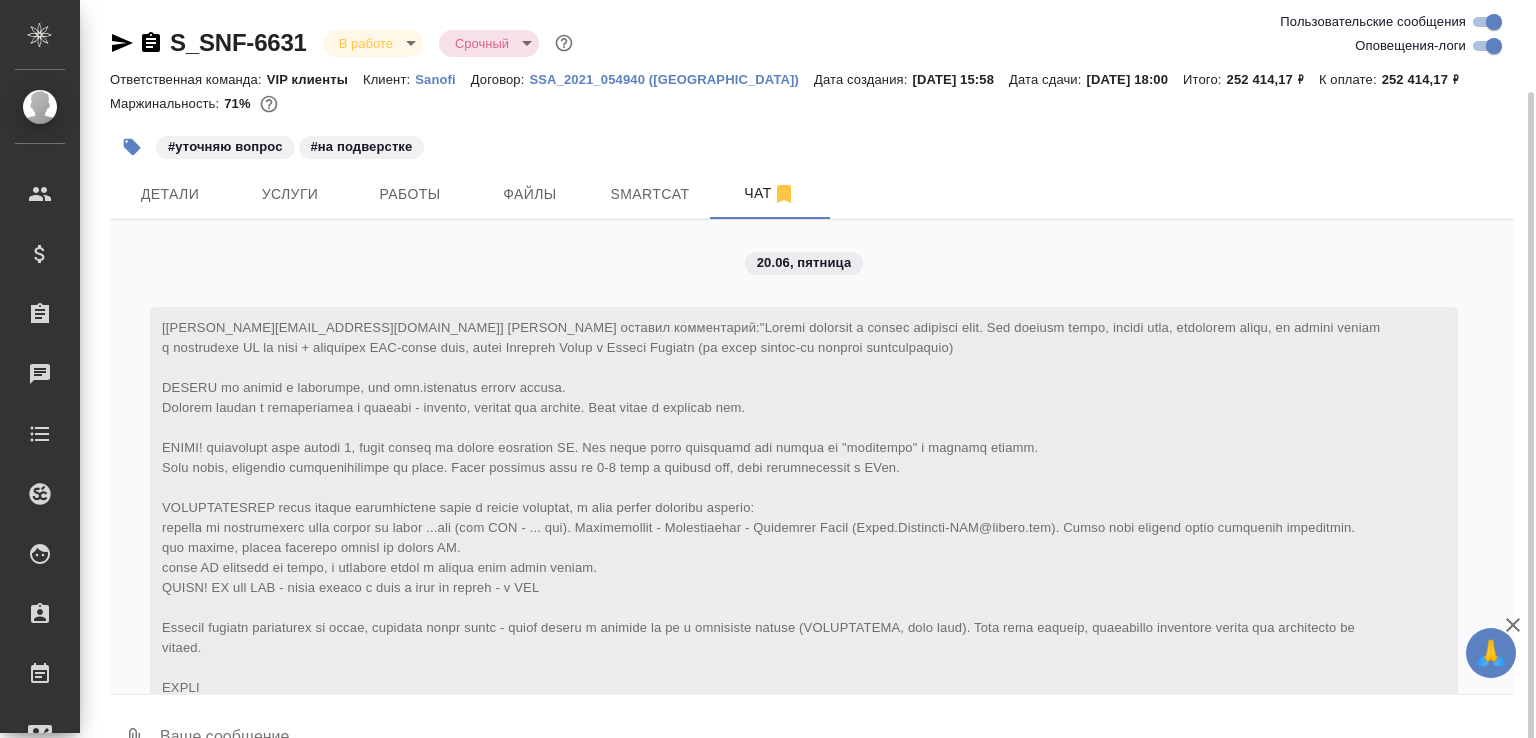scroll, scrollTop: 47, scrollLeft: 0, axis: vertical 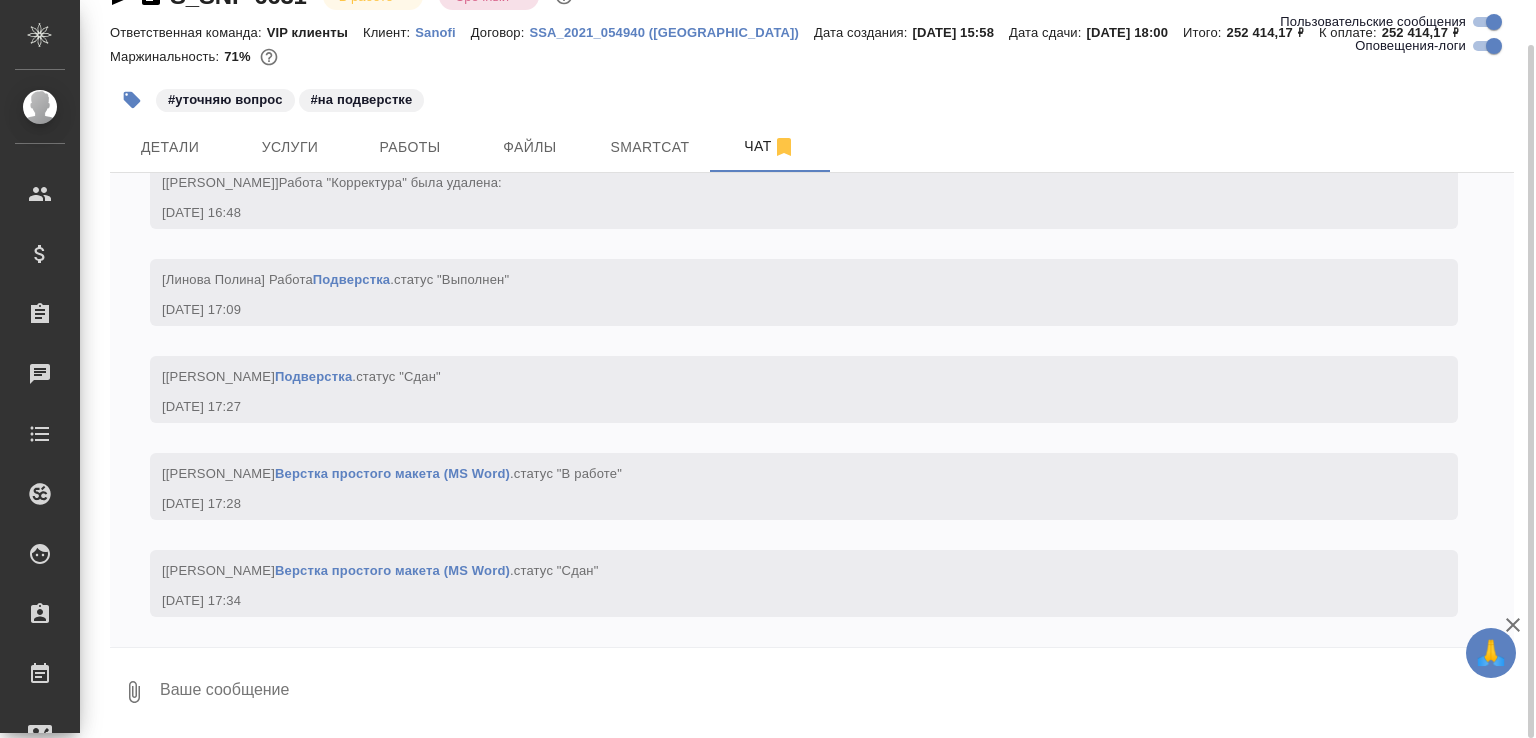 click at bounding box center [836, 692] 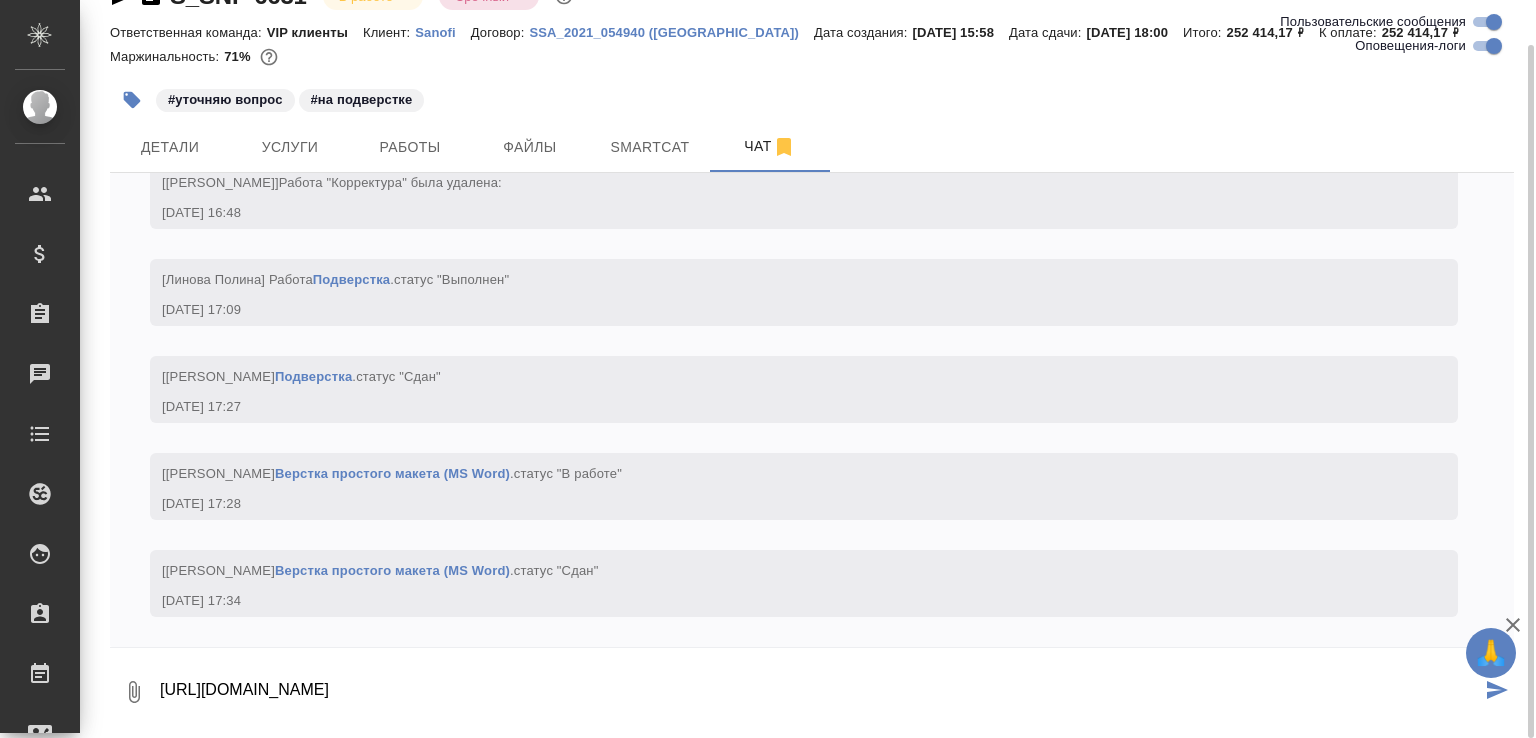 type on "https://drive.awatera.com/apps/files/files/9636079?dir=/Shares/Sanofi/Orders/S_SNF-6631/Final" 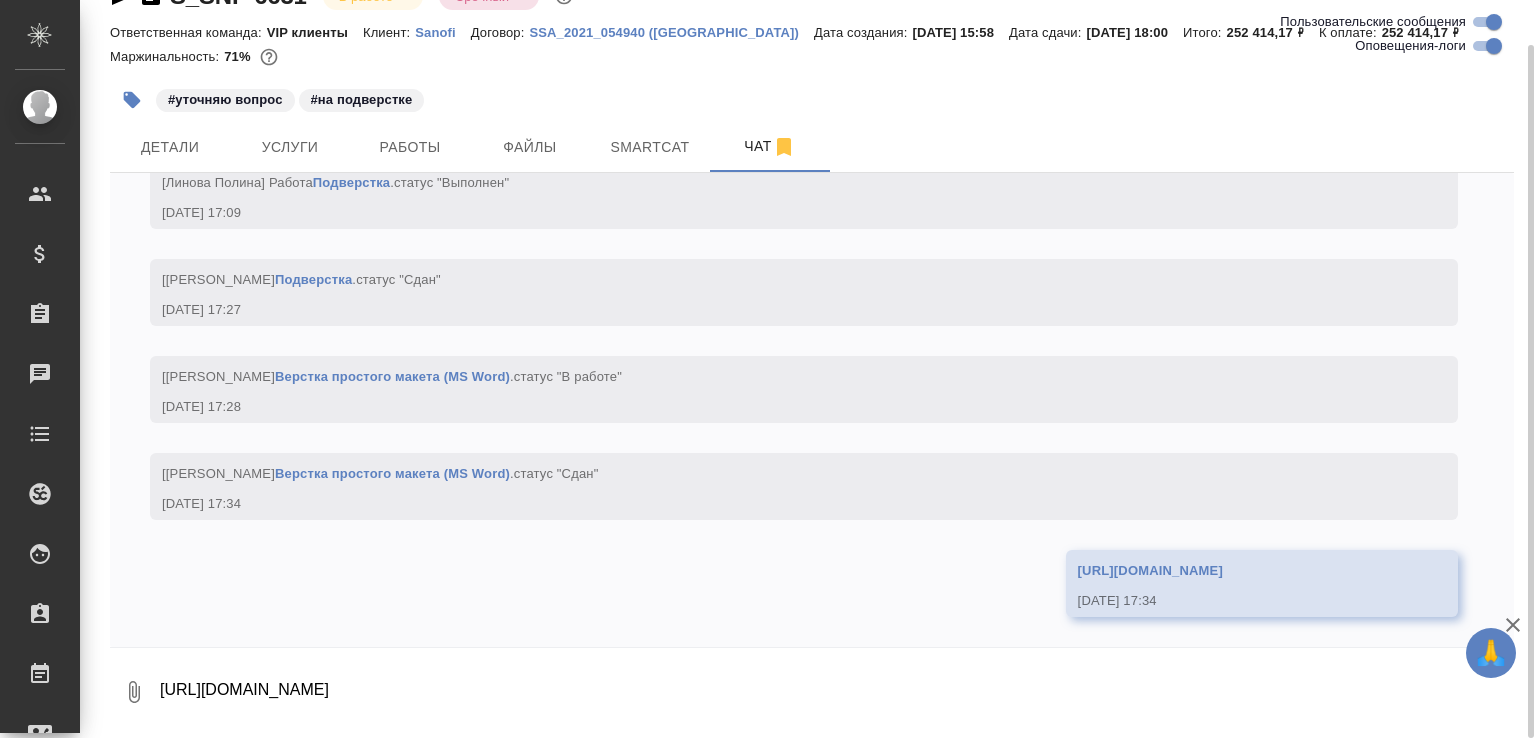 scroll, scrollTop: 36555, scrollLeft: 0, axis: vertical 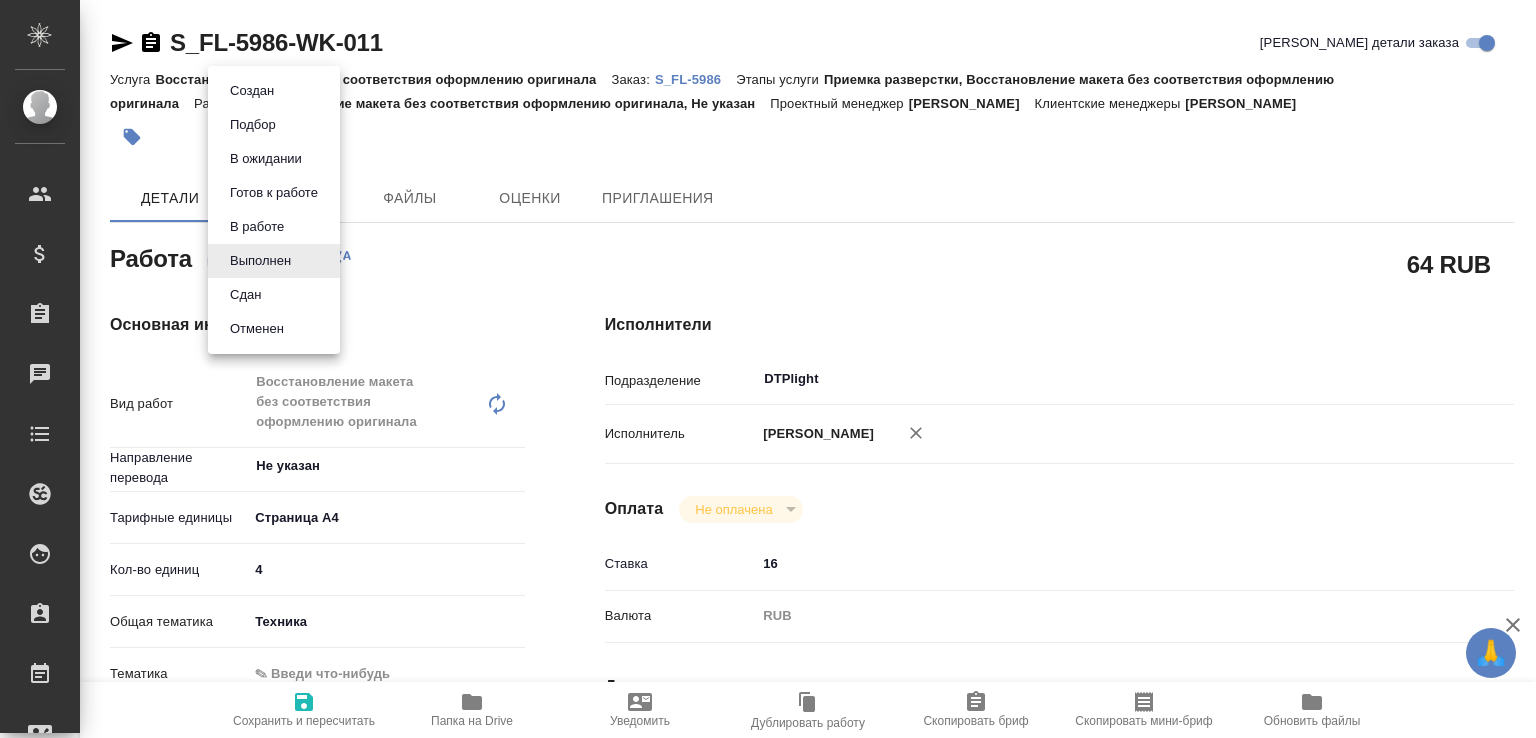 click on "🙏 .cls-1
fill:#fff;
AWATERA [PERSON_NAME]malofeeva Клиенты Спецификации Заказы 0 Чаты Todo Проекты SC Исполнители Кандидаты Работы Входящие заявки Заявки на доставку Рекламации Проекты процессинга Конференции Выйти S_FL-5986-WK-011 Кратко детали заказа Услуга Восстановление макета без соответствия оформлению оригинала Заказ: S_FL-5986 Этапы услуги Приемка разверстки, Восстановление макета без соответствия оформлению оригинала Работа Восстановление макета без соответствия оформлению оригинала, Не указан Проектный менеджер [PERSON_NAME] x 4" at bounding box center [768, 369] 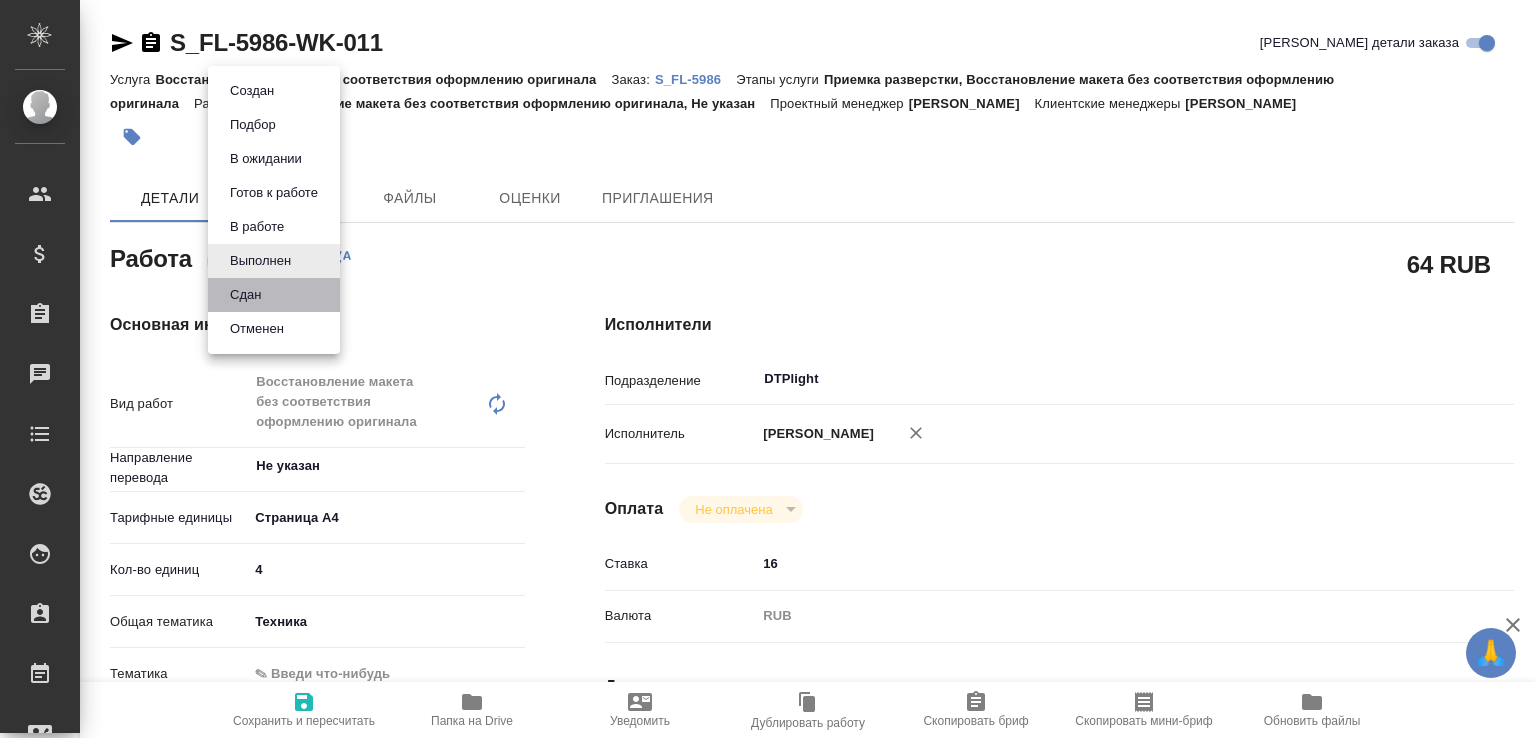 click on "Сдан" at bounding box center [274, 295] 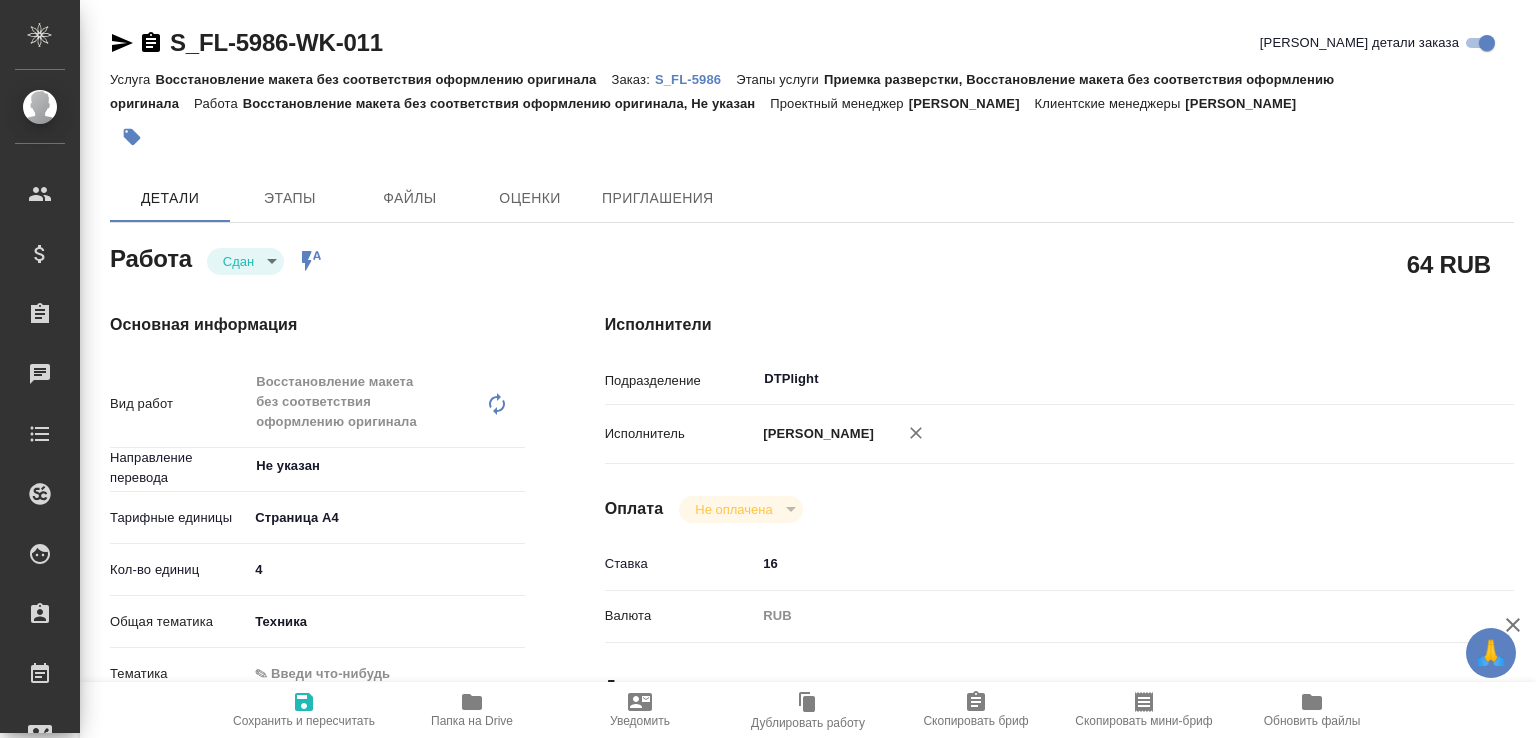 type on "x" 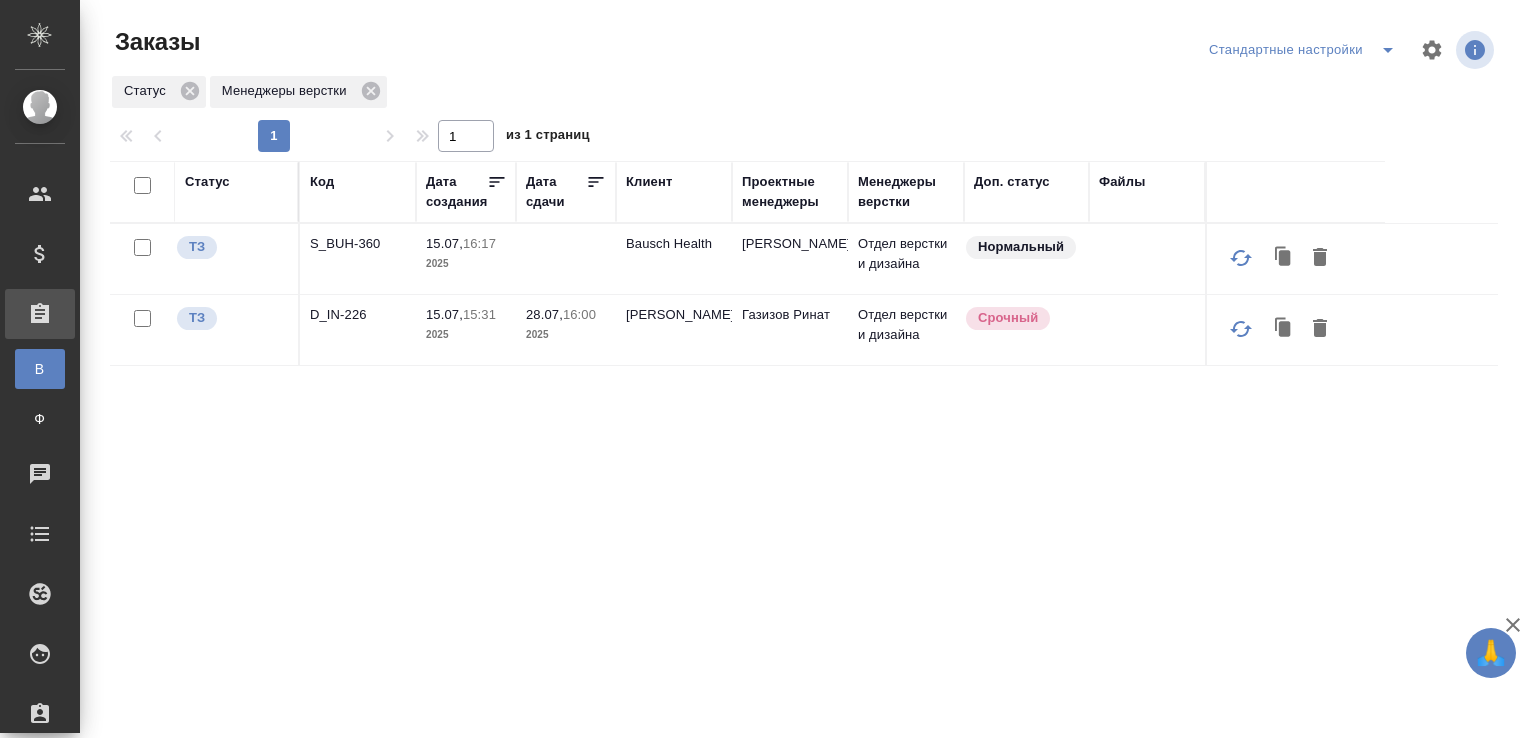 scroll, scrollTop: 0, scrollLeft: 0, axis: both 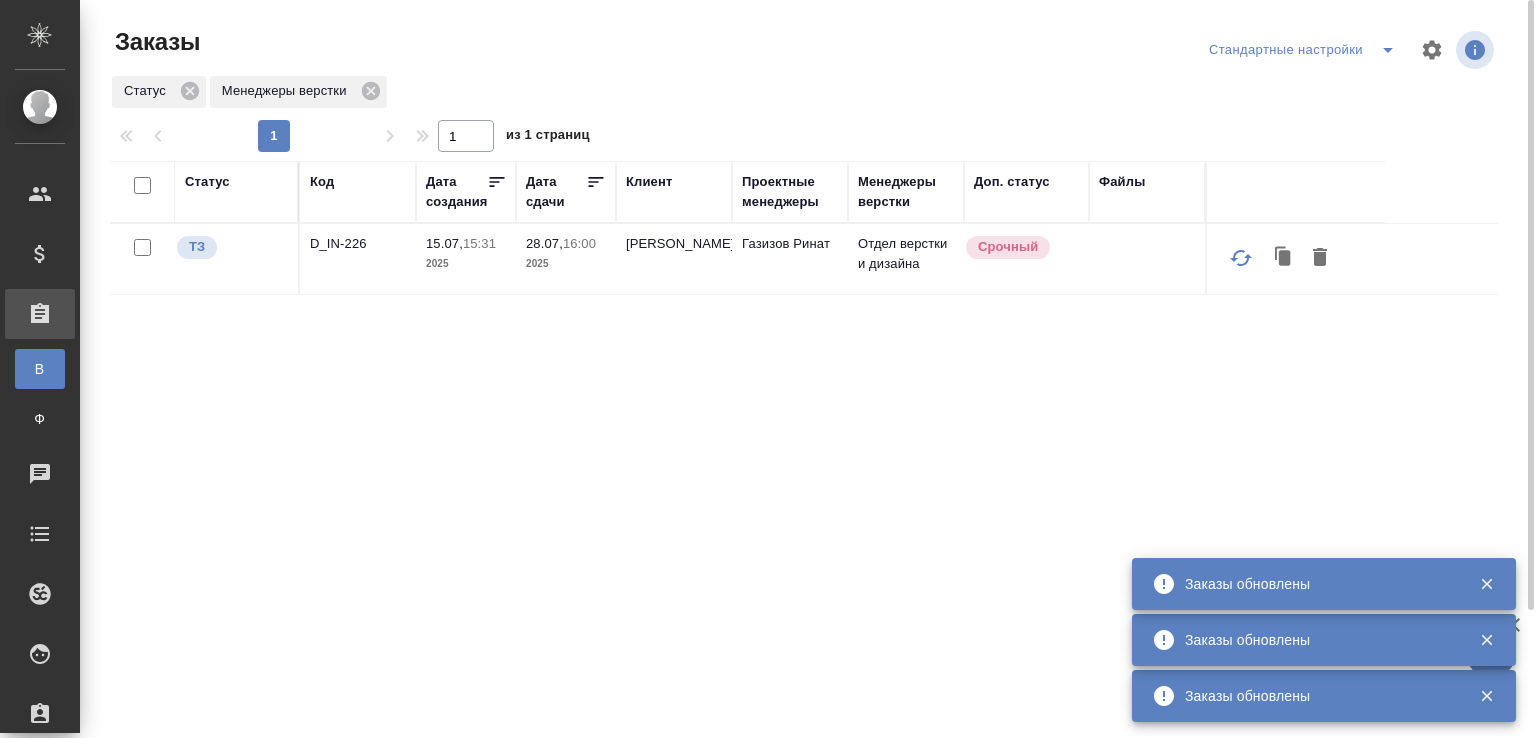 click on "Код" at bounding box center [322, 182] 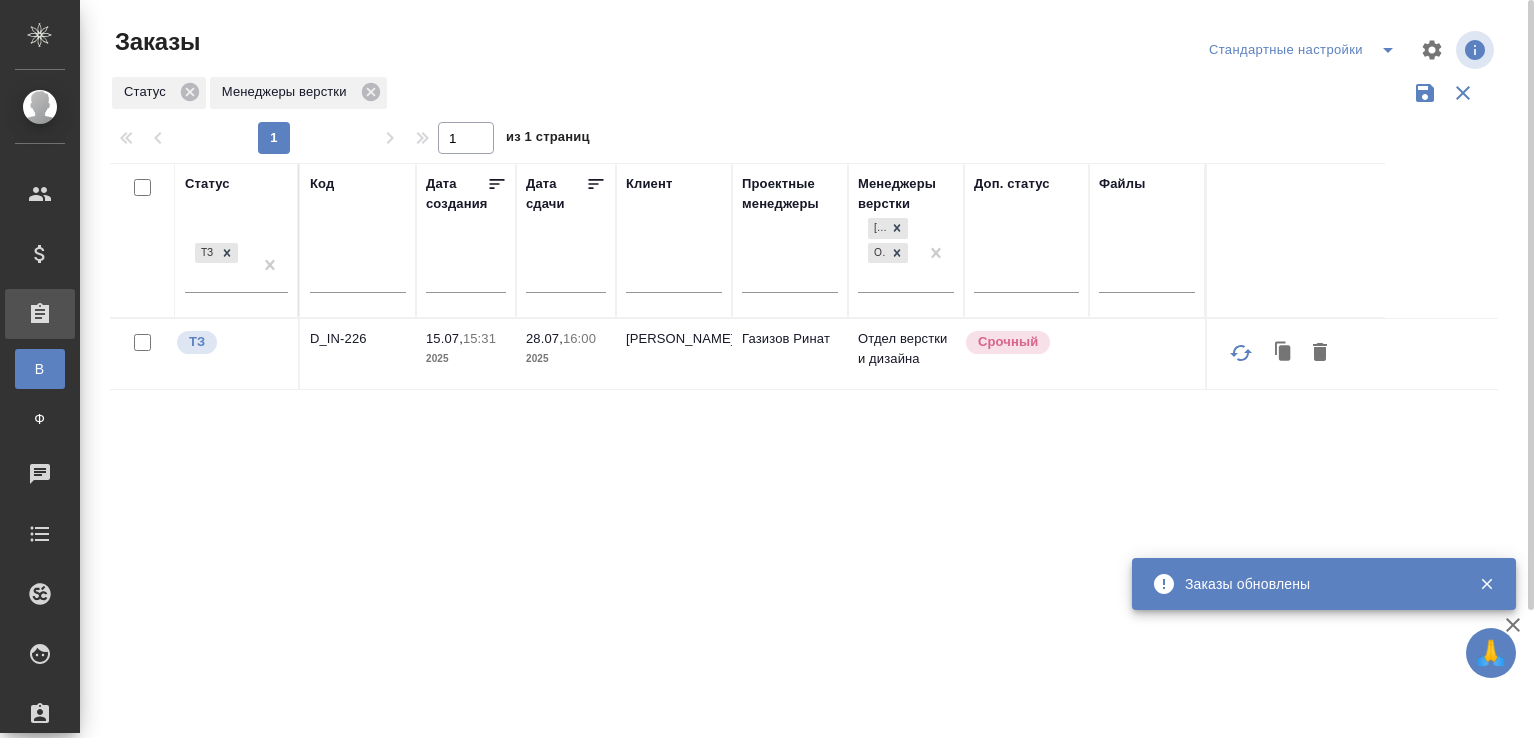 click at bounding box center [358, 280] 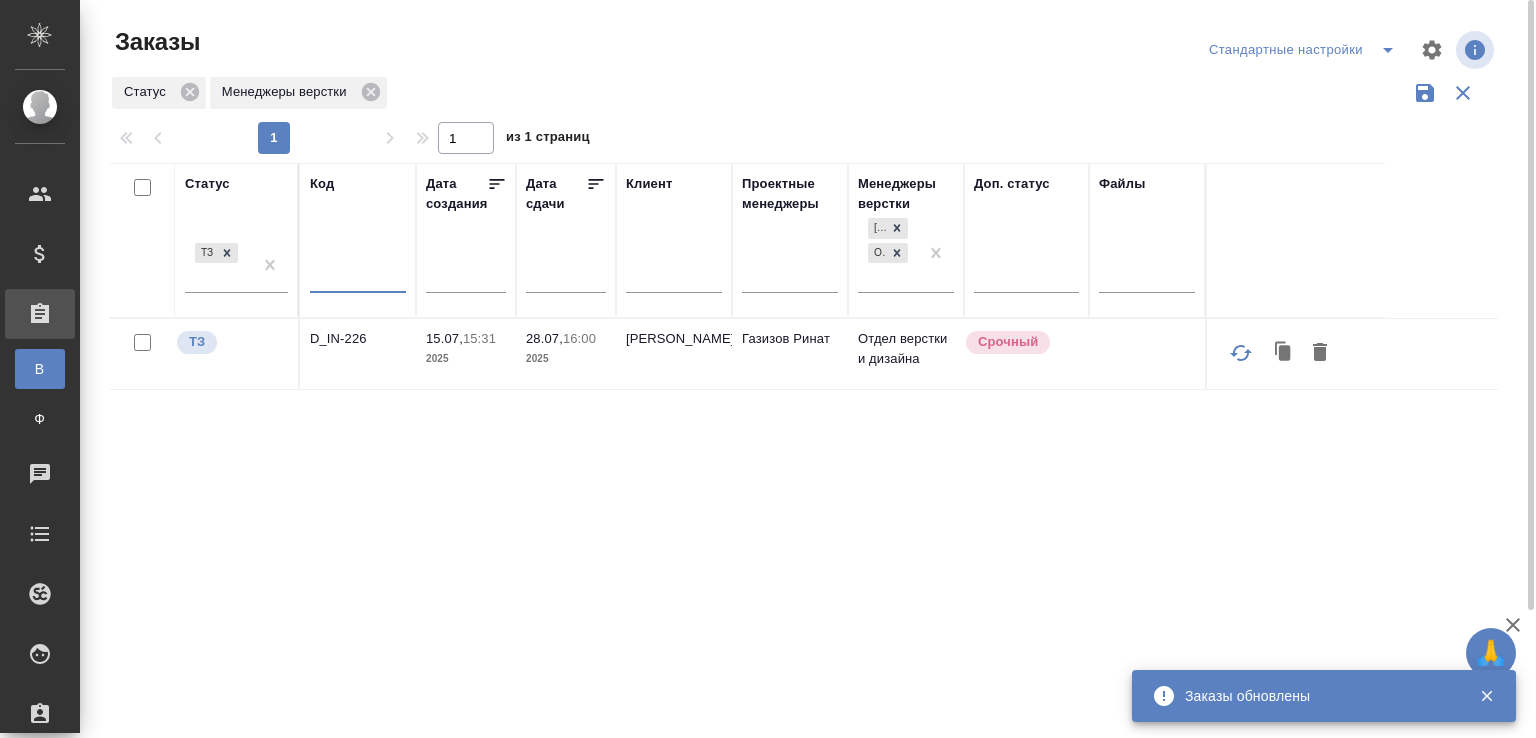 paste on "S_Haier-798" 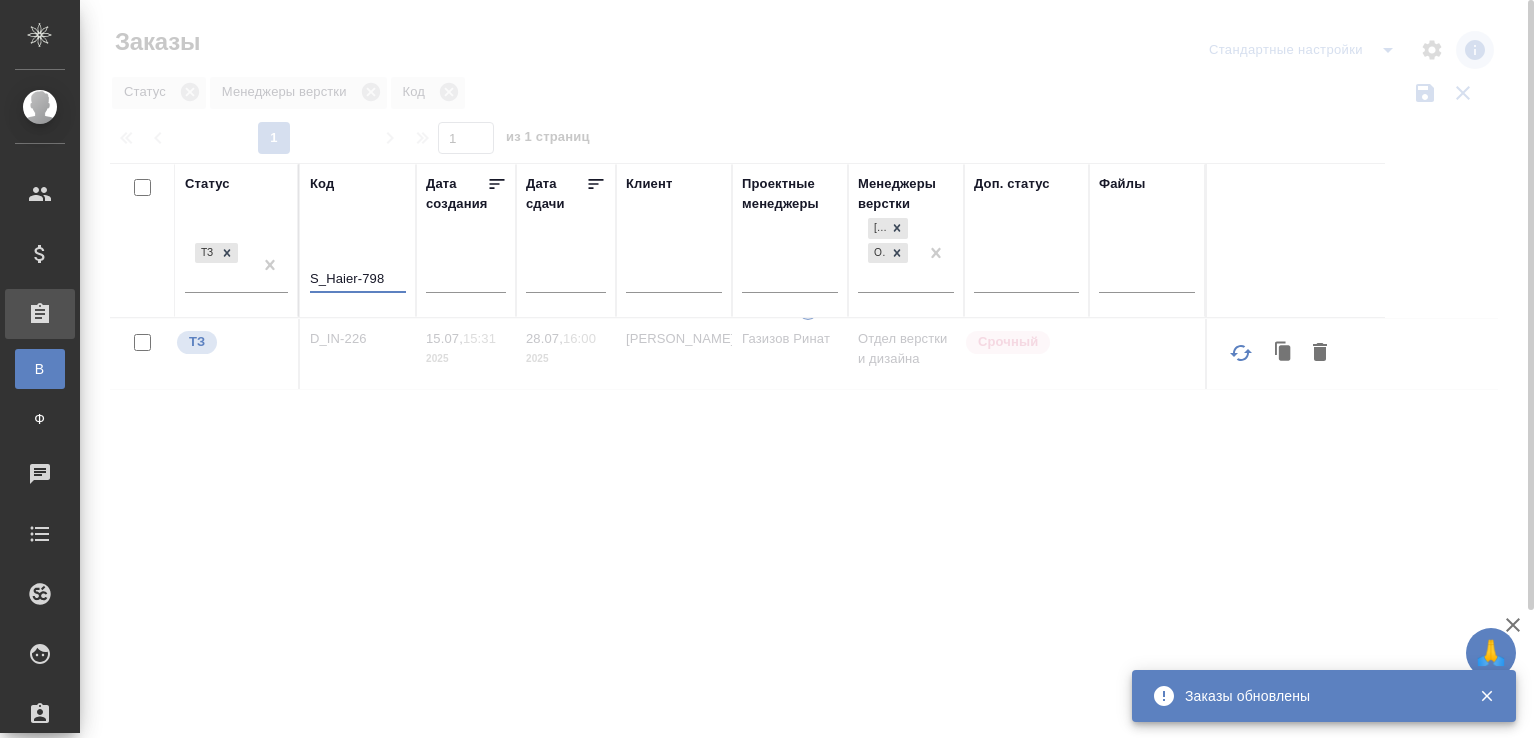 type on "S_Haier-798" 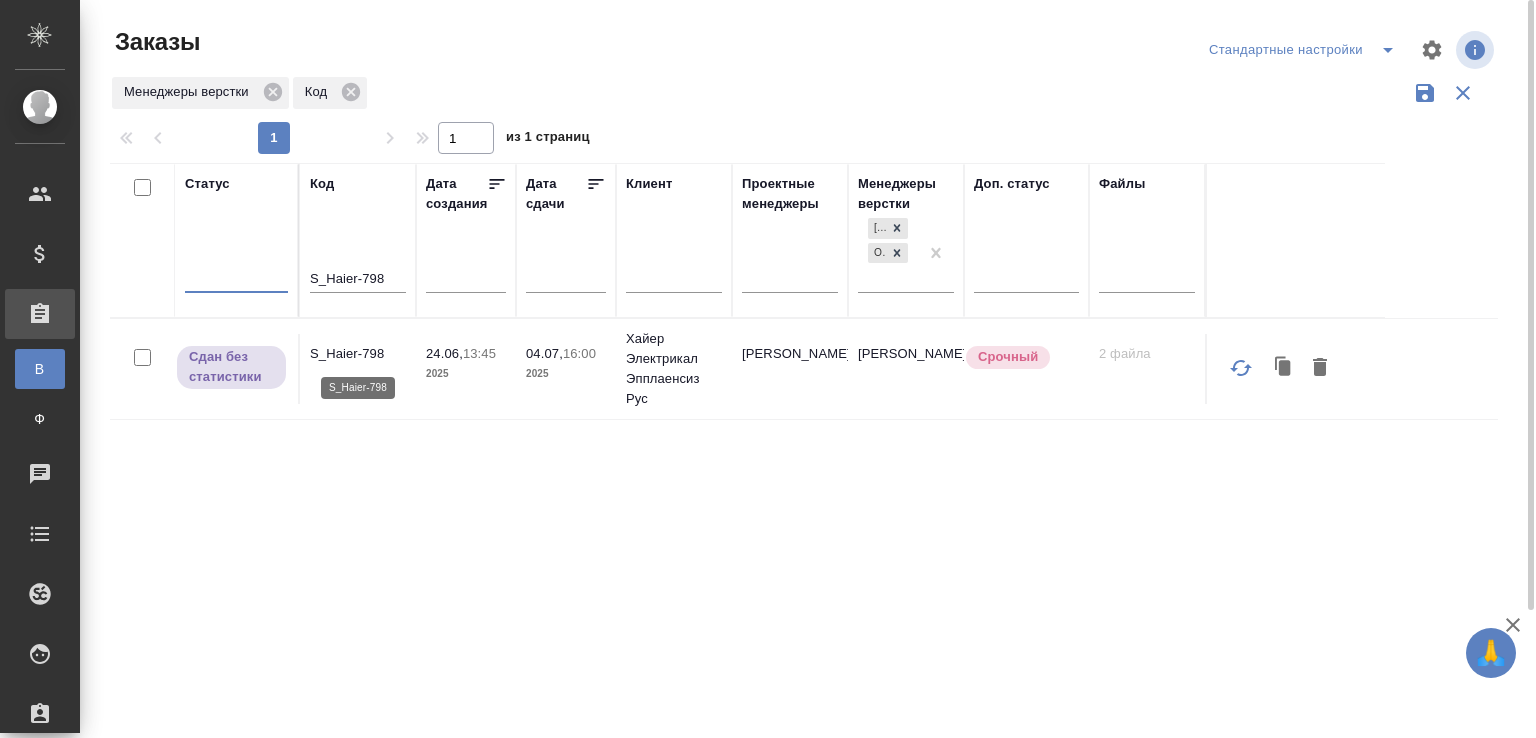 click on "S_Haier-798" at bounding box center [358, 354] 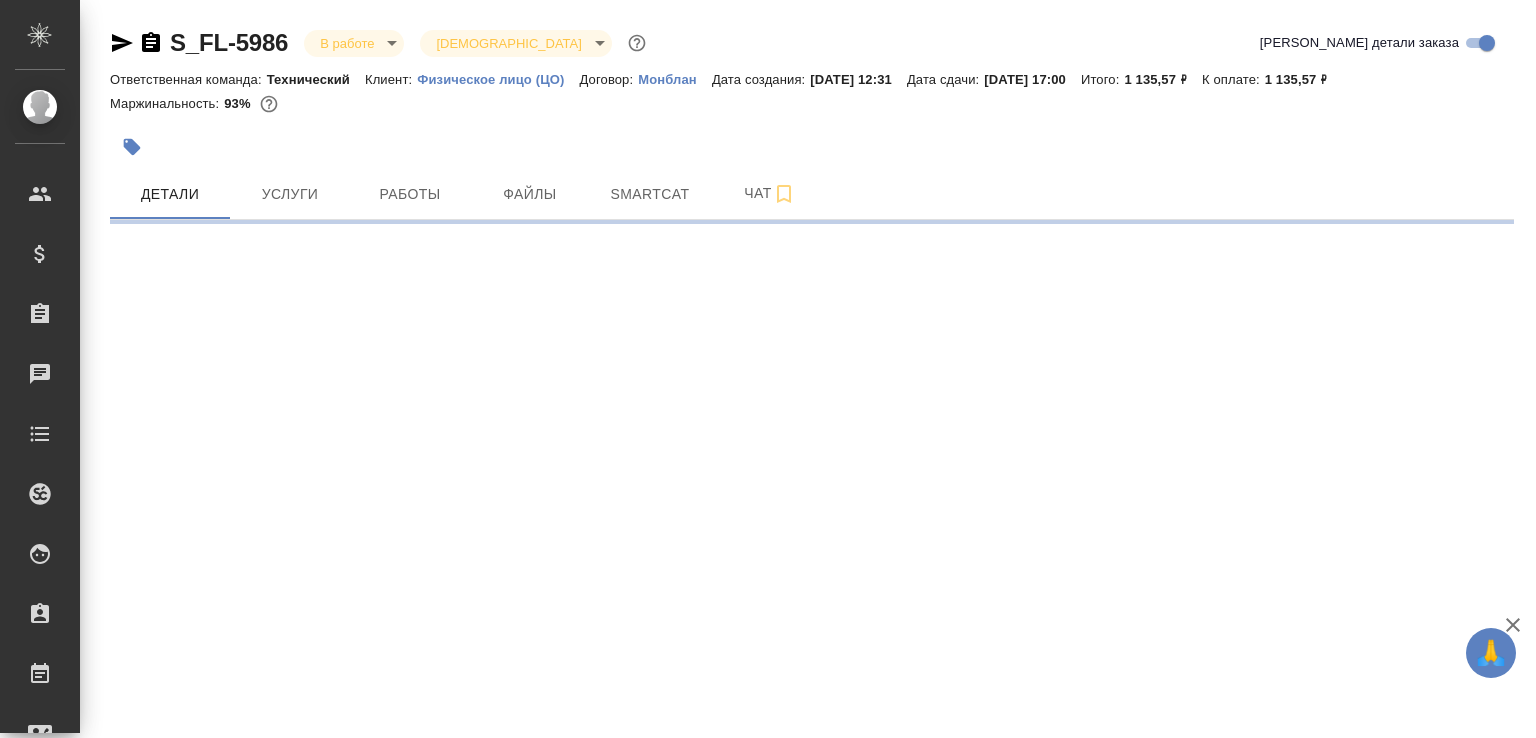 select on "RU" 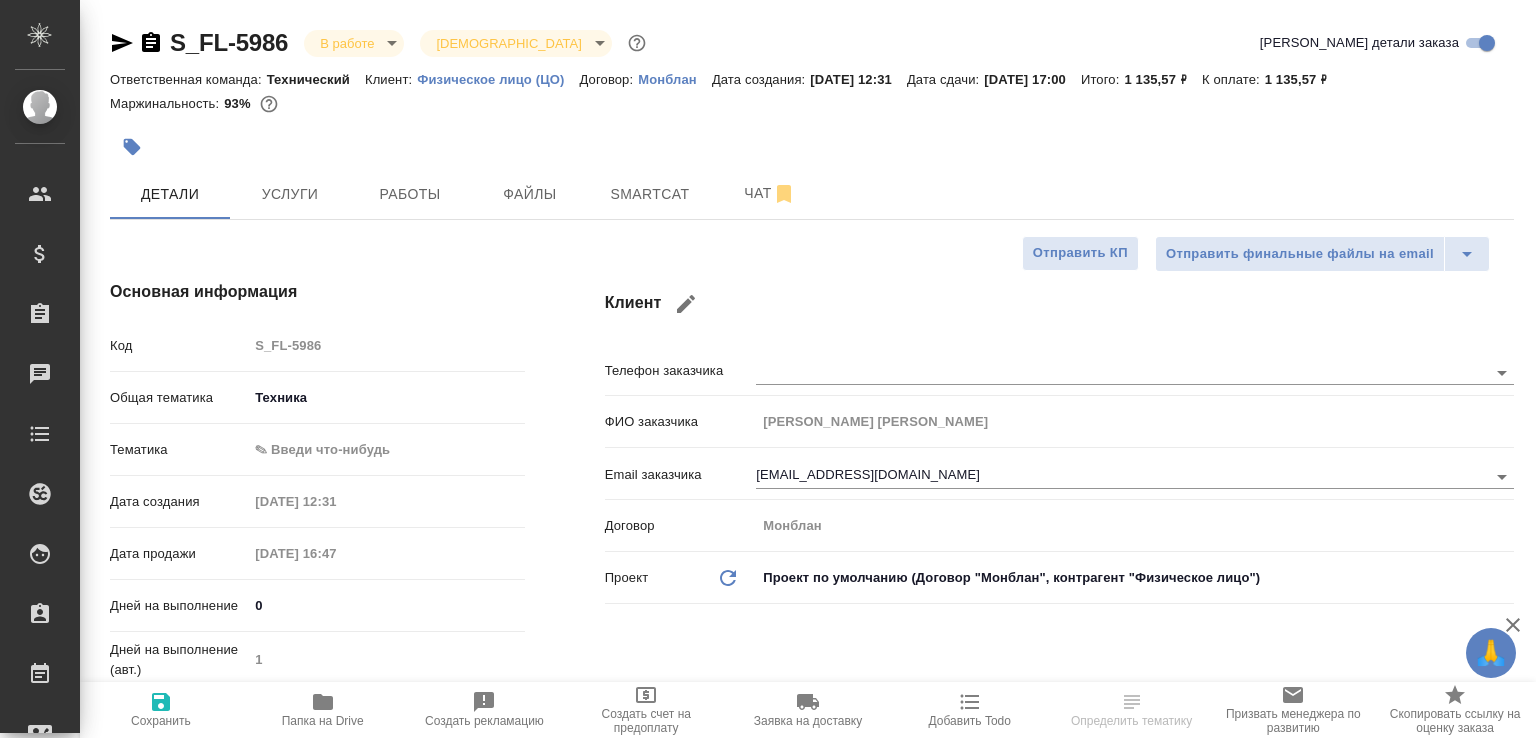 select on "RU" 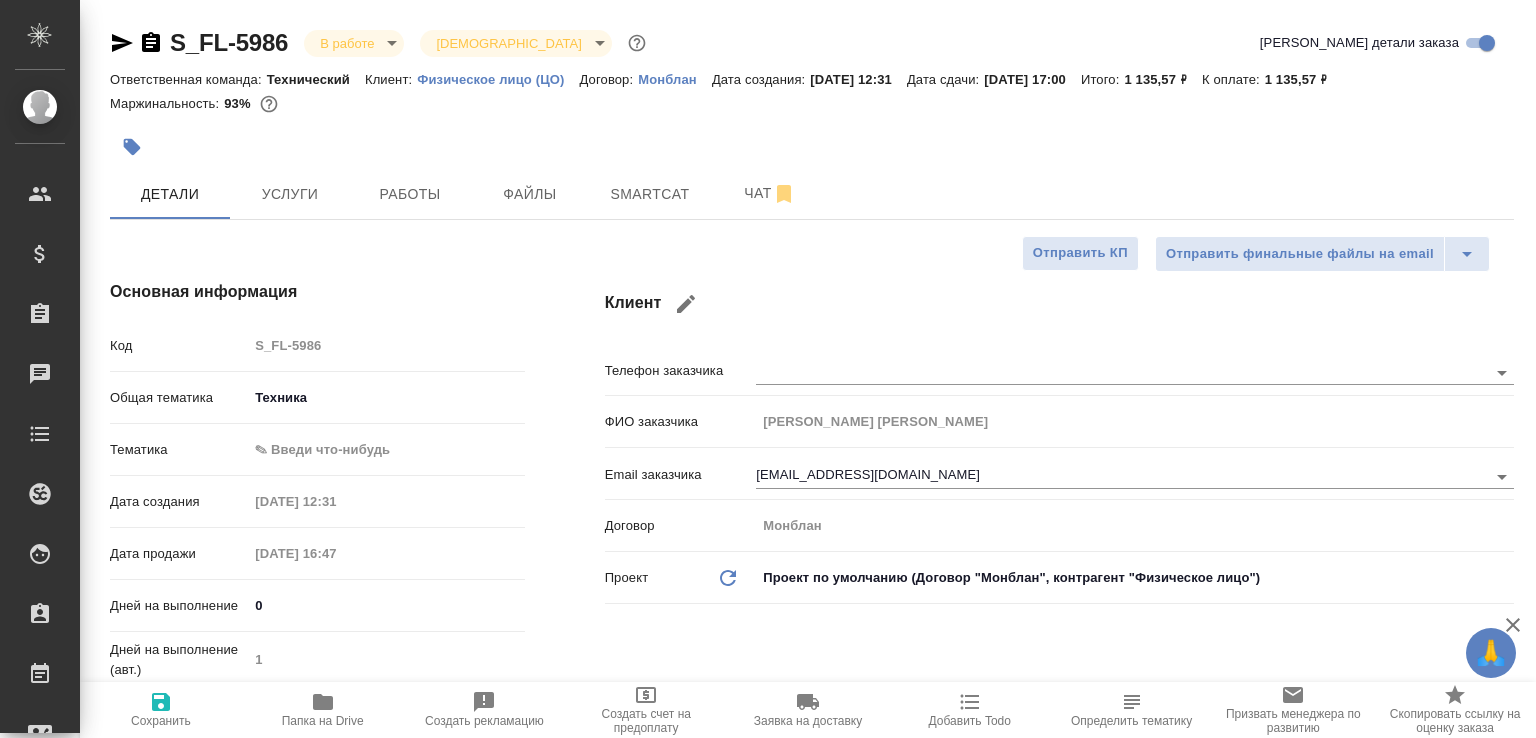 type on "x" 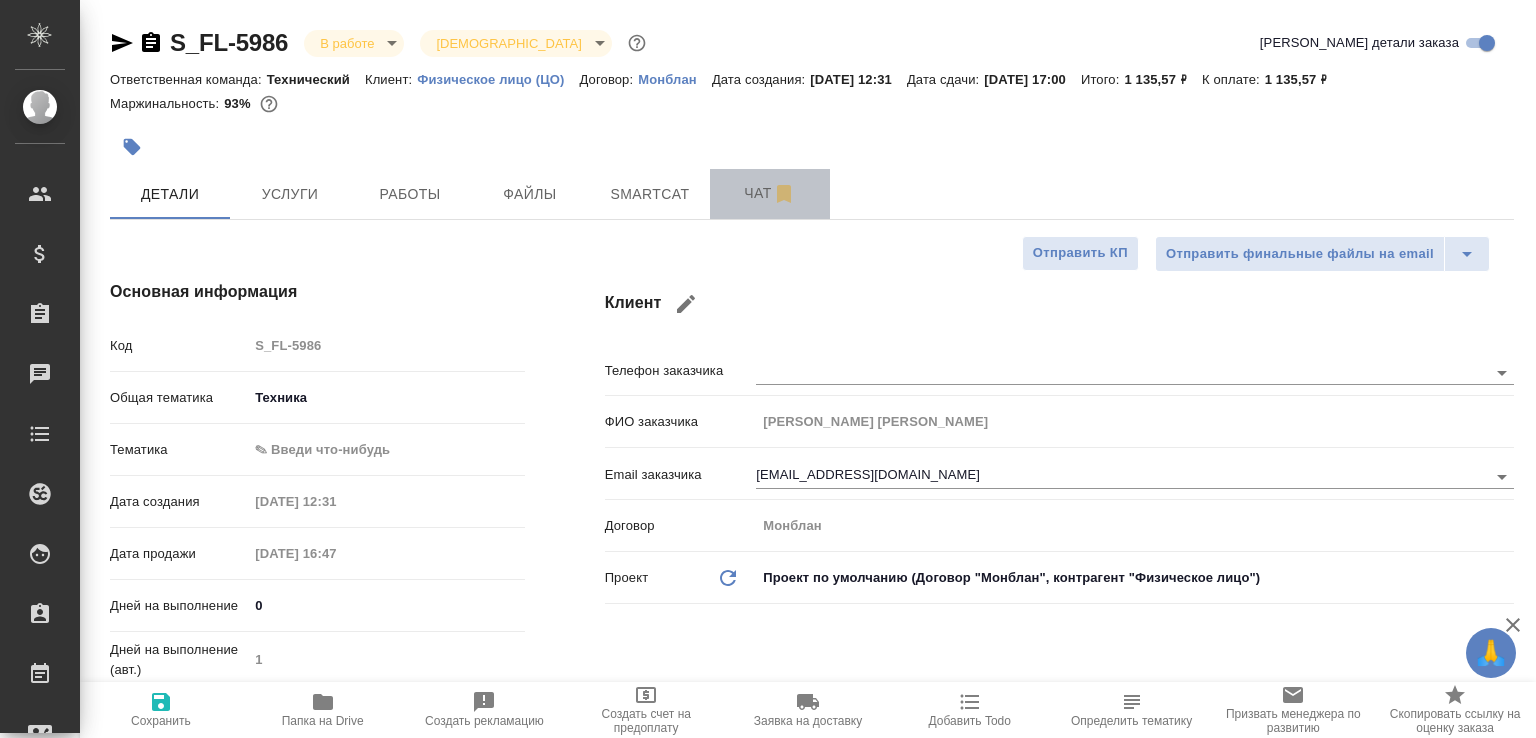 click on "Чат" at bounding box center [770, 193] 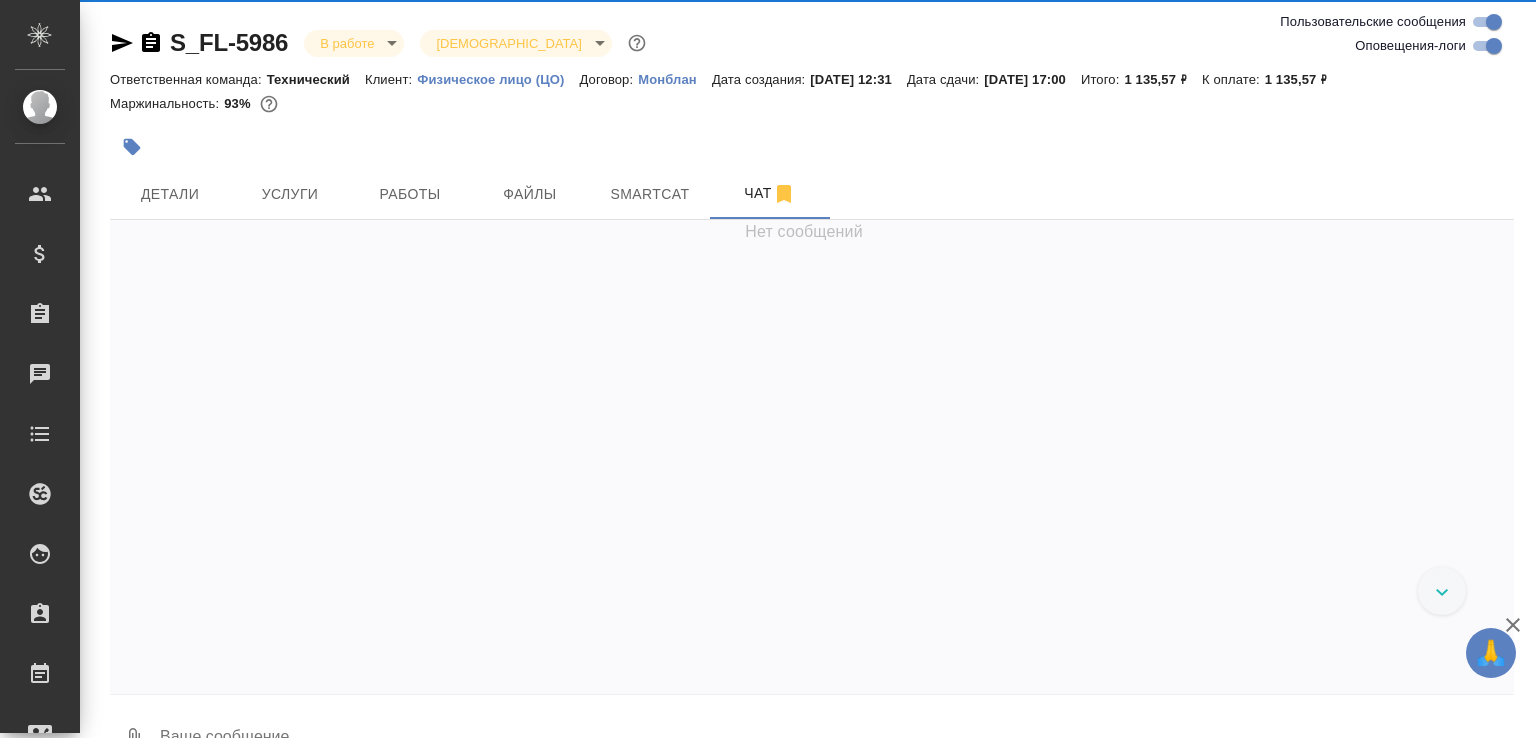 scroll, scrollTop: 2974, scrollLeft: 0, axis: vertical 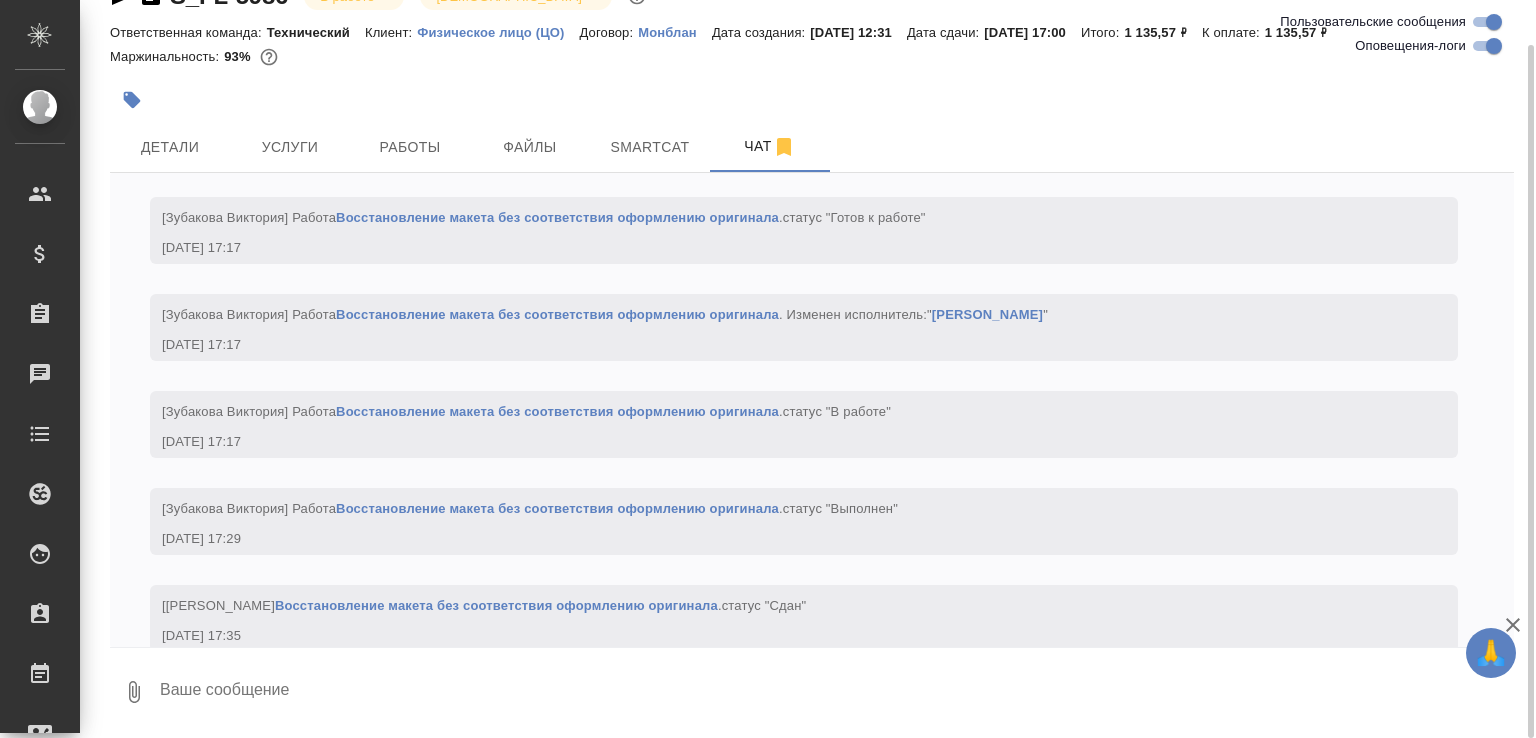 click at bounding box center (836, 692) 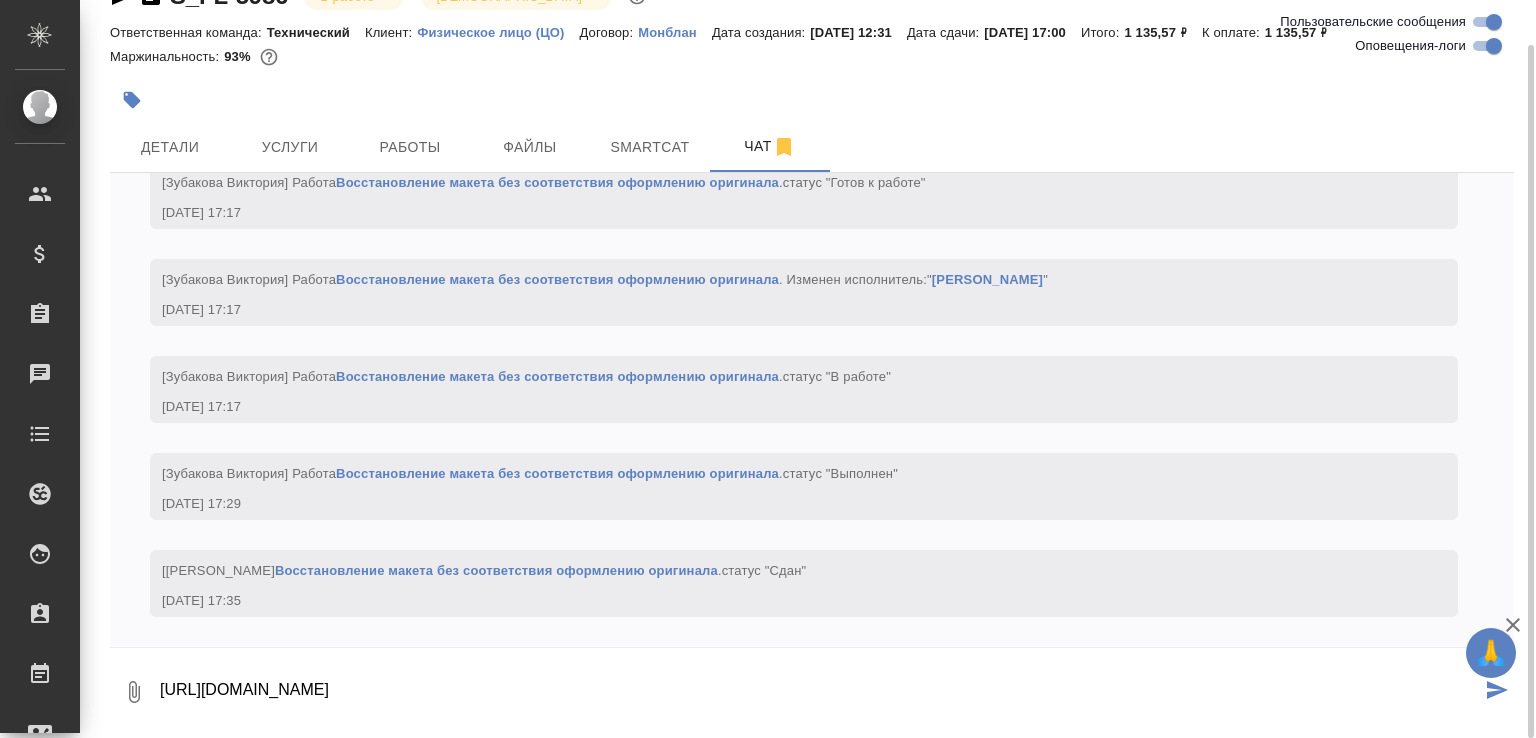 type on "https://drive.awatera.com/apps/files/files/9842376?dir=/Shares/FL_S/Orders/S_FL-5986/ForTranslation" 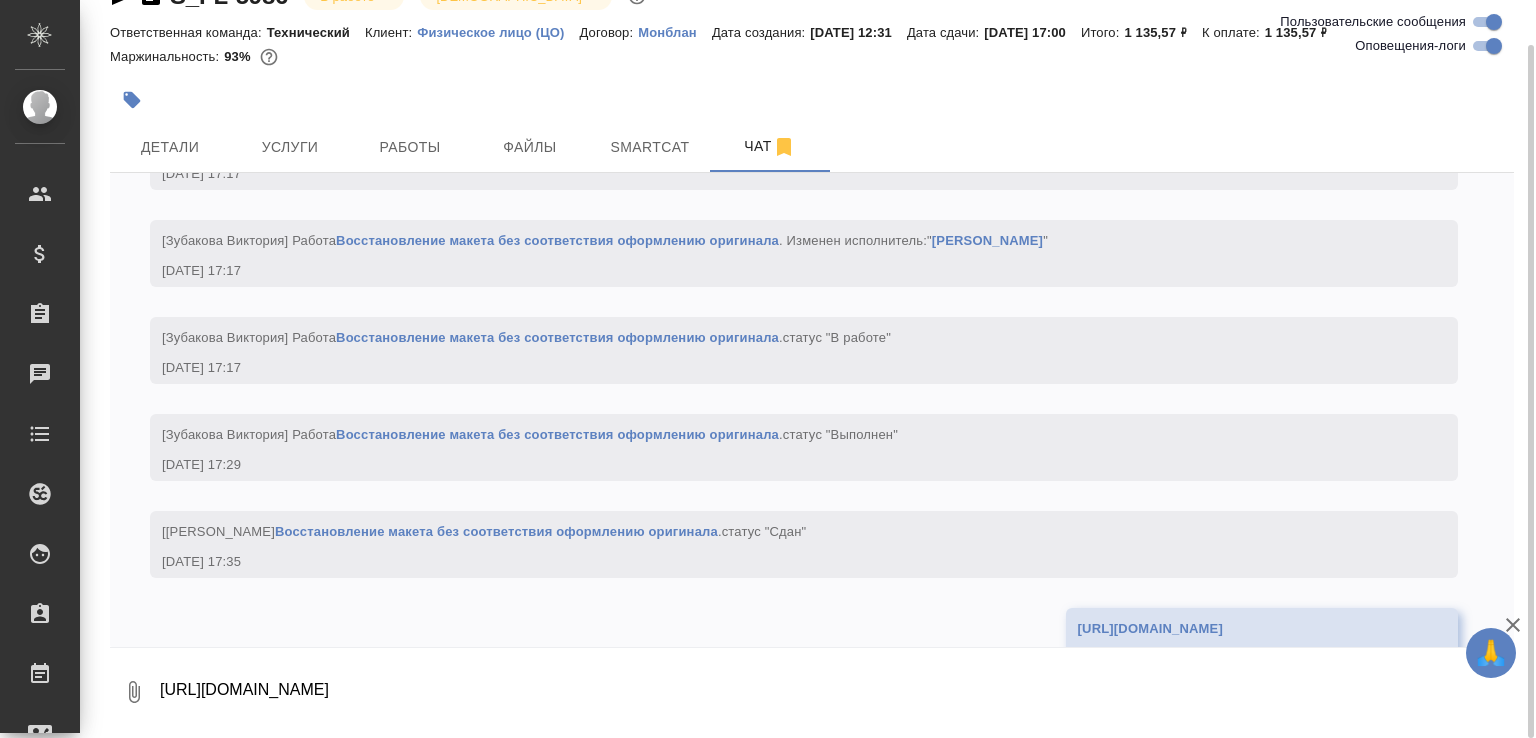 scroll, scrollTop: 3146, scrollLeft: 0, axis: vertical 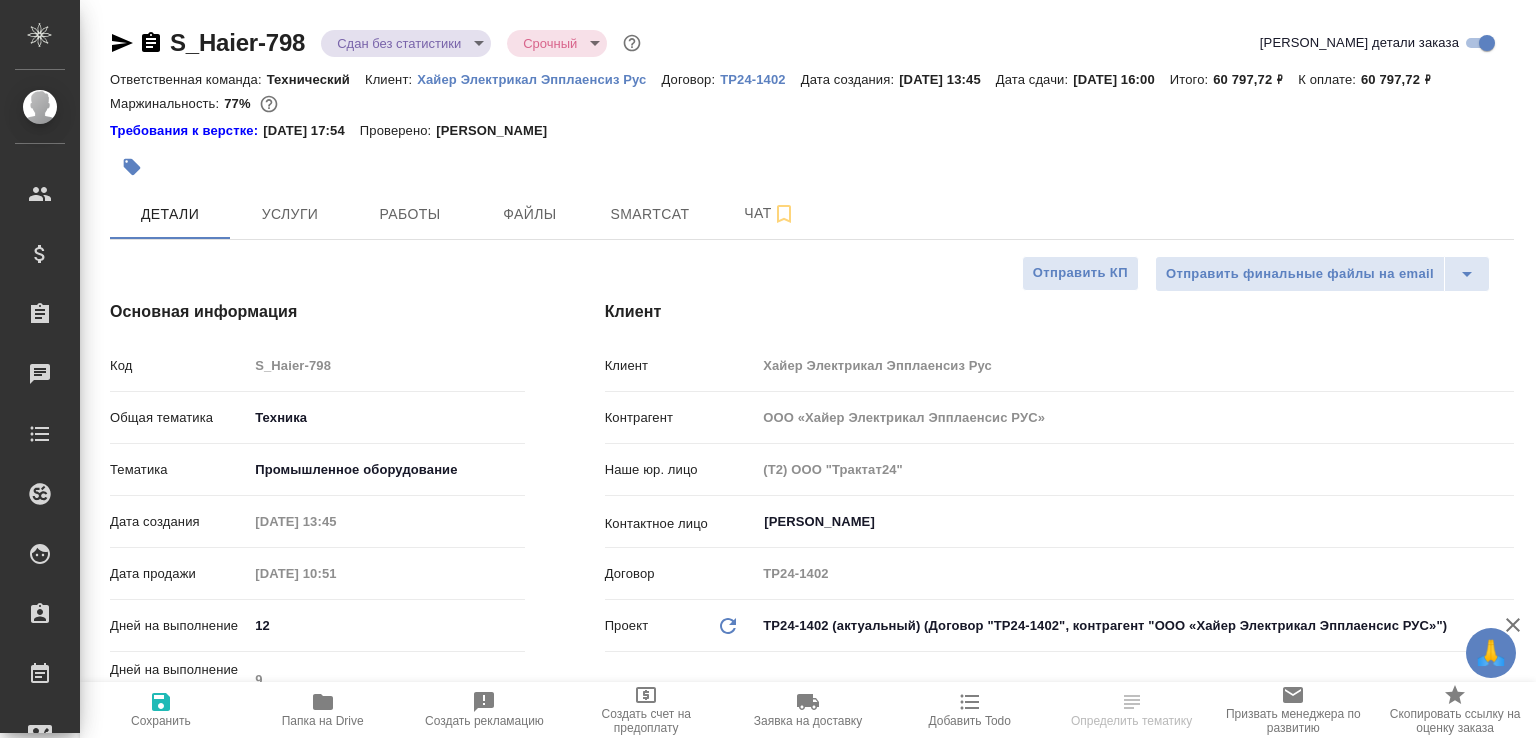 select on "RU" 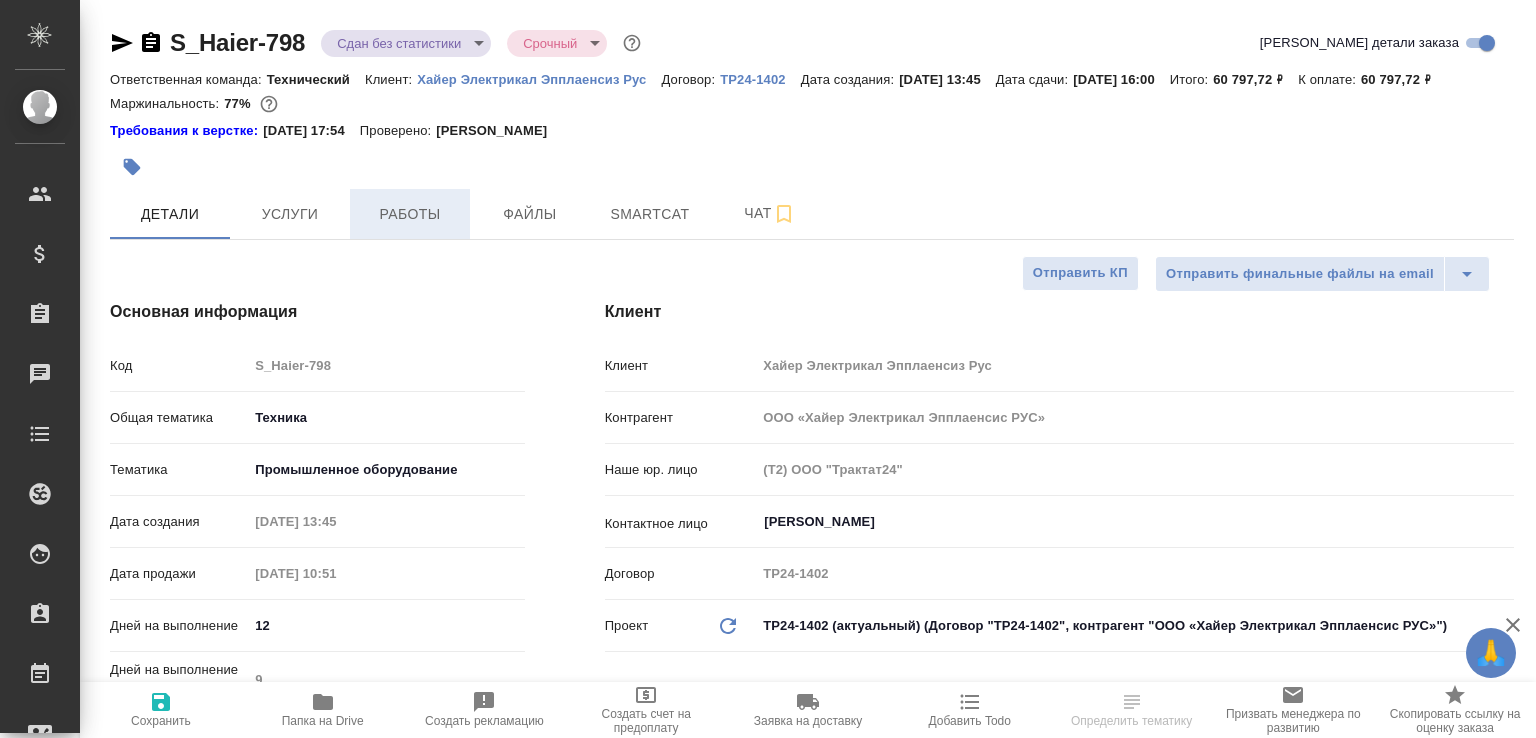 click on "Работы" at bounding box center (410, 214) 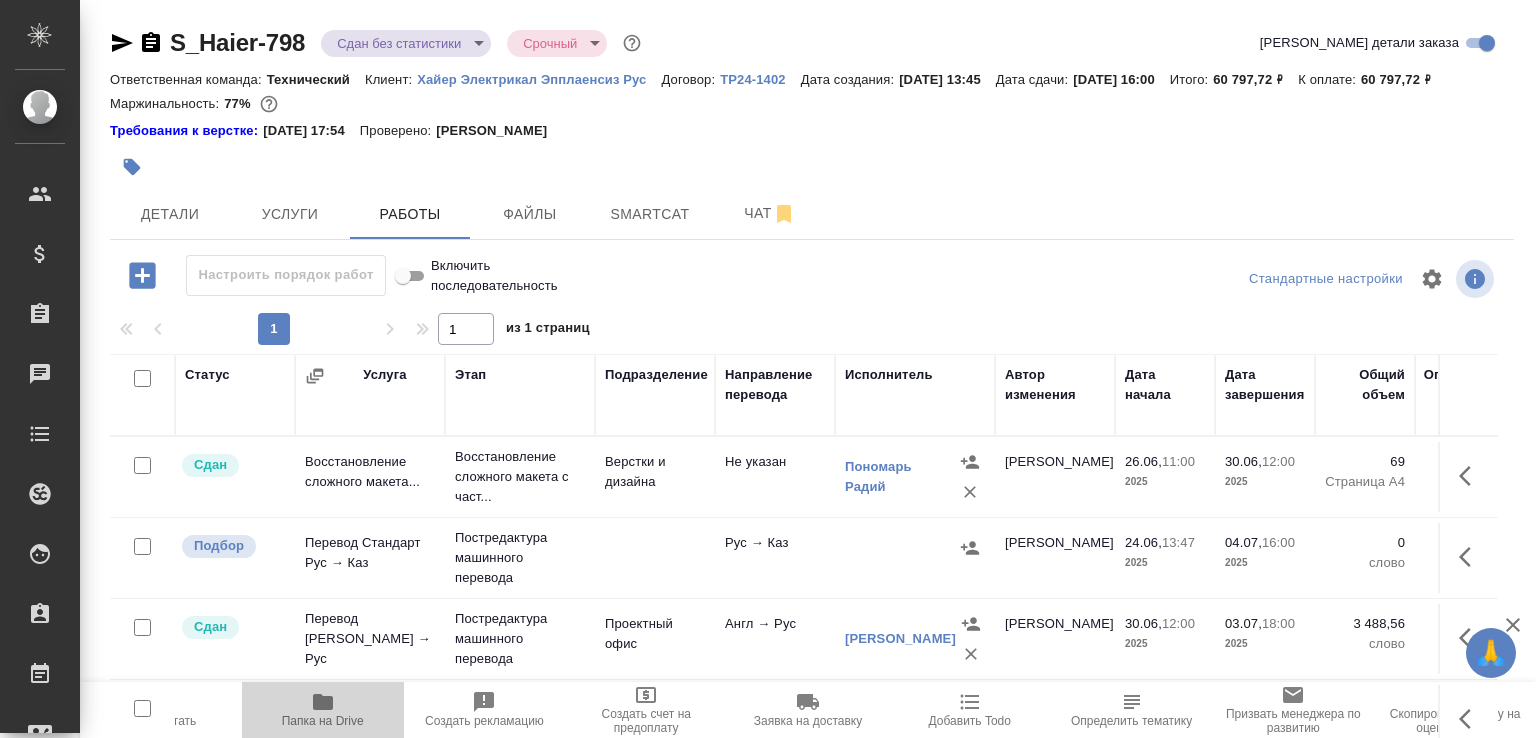 click 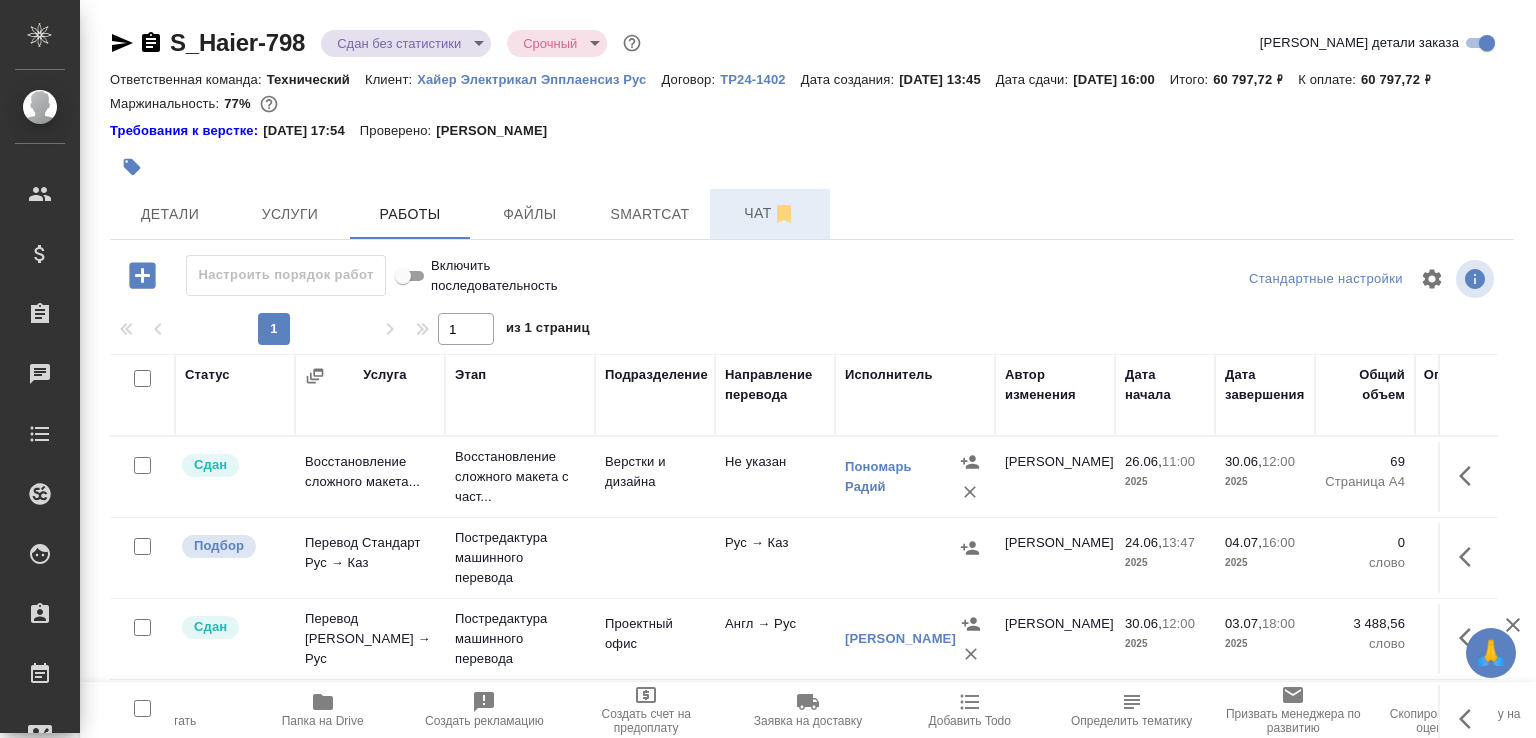 click on "Чат" at bounding box center (770, 213) 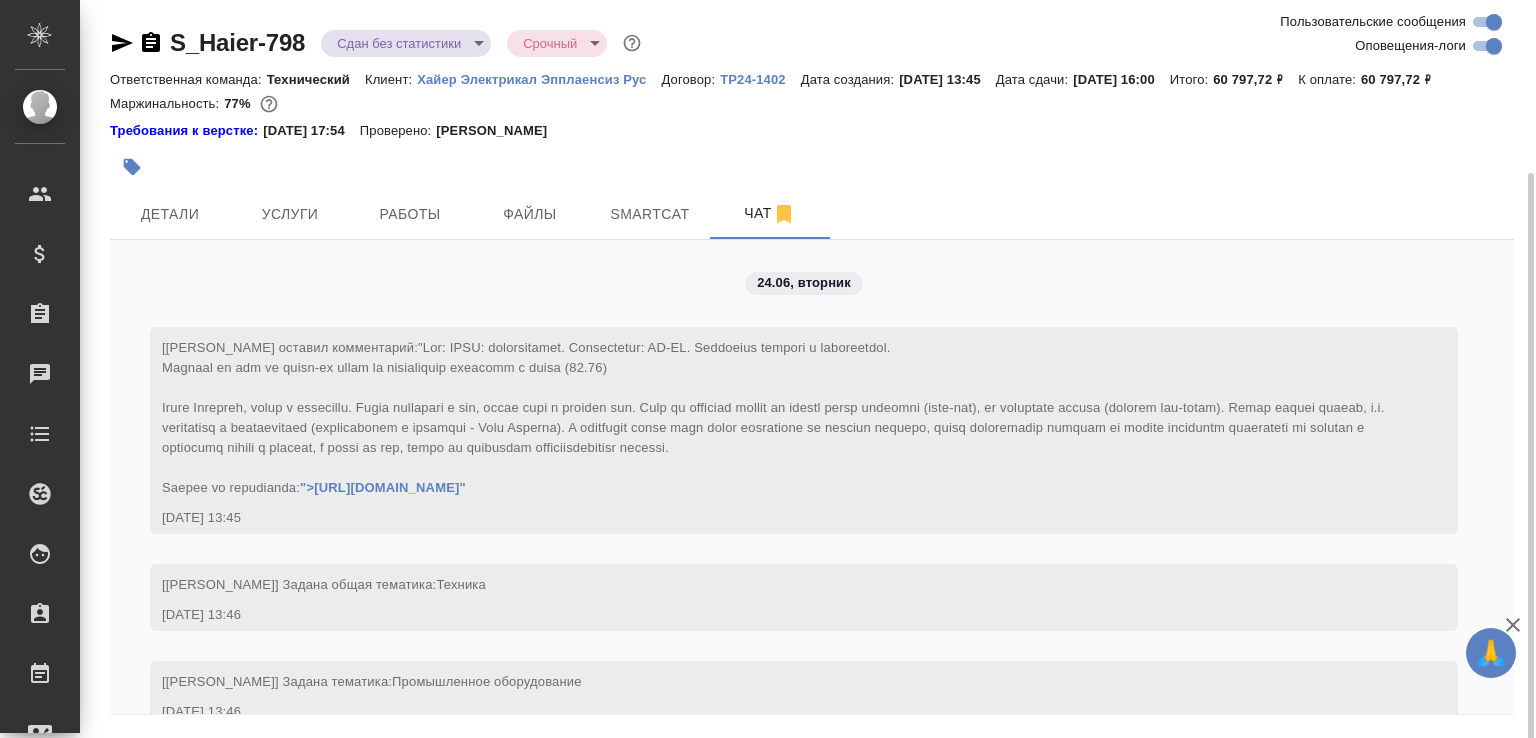 scroll, scrollTop: 14626, scrollLeft: 0, axis: vertical 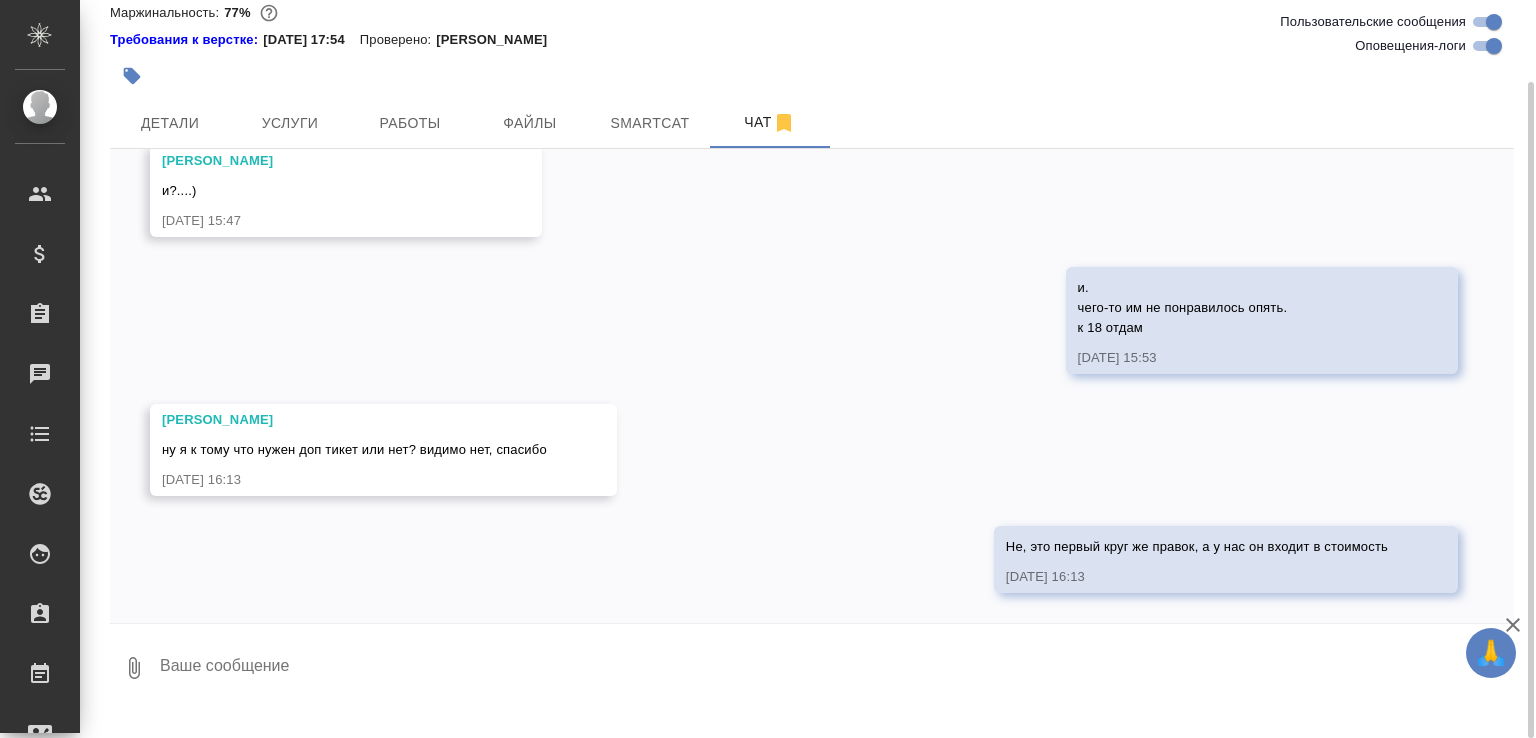 click at bounding box center (836, 668) 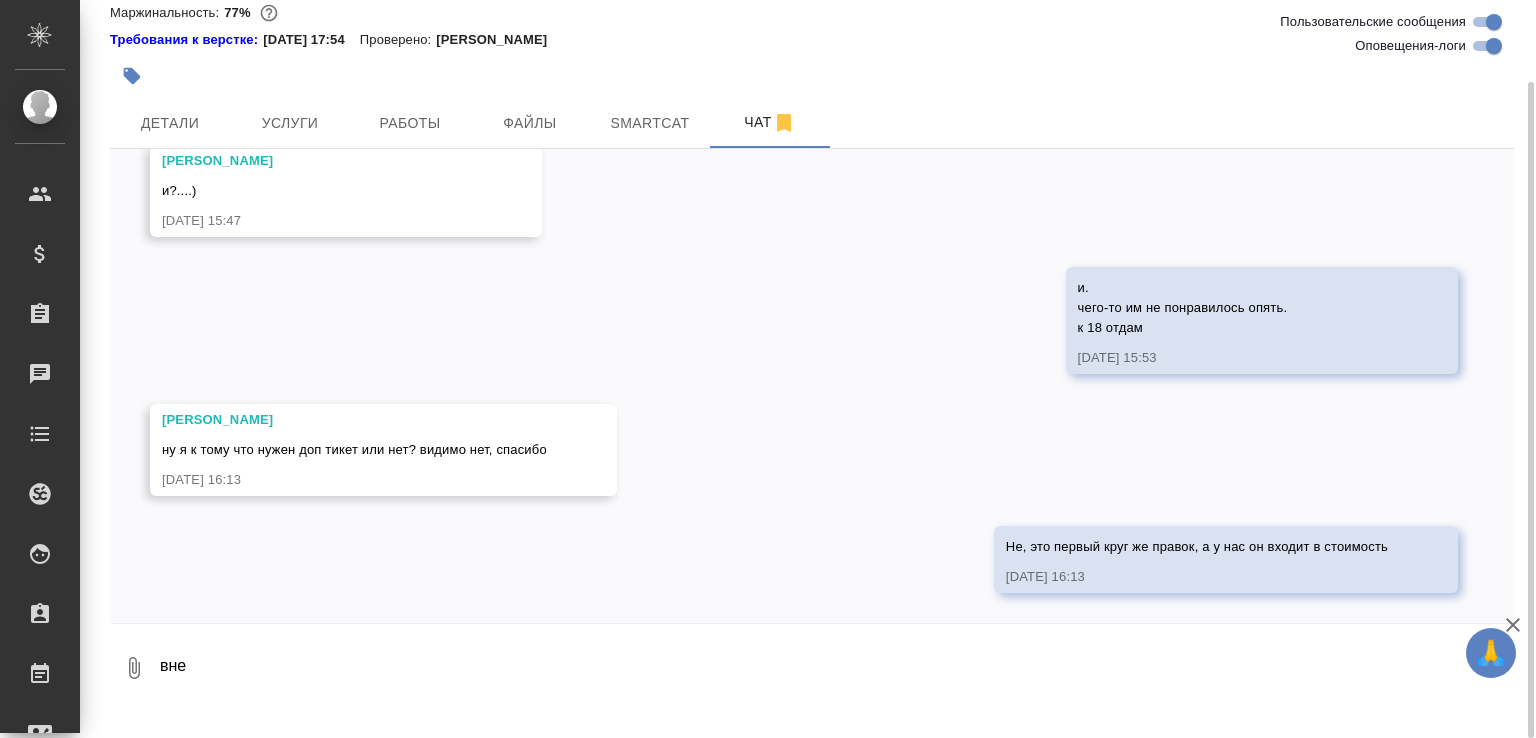 scroll, scrollTop: 14717, scrollLeft: 0, axis: vertical 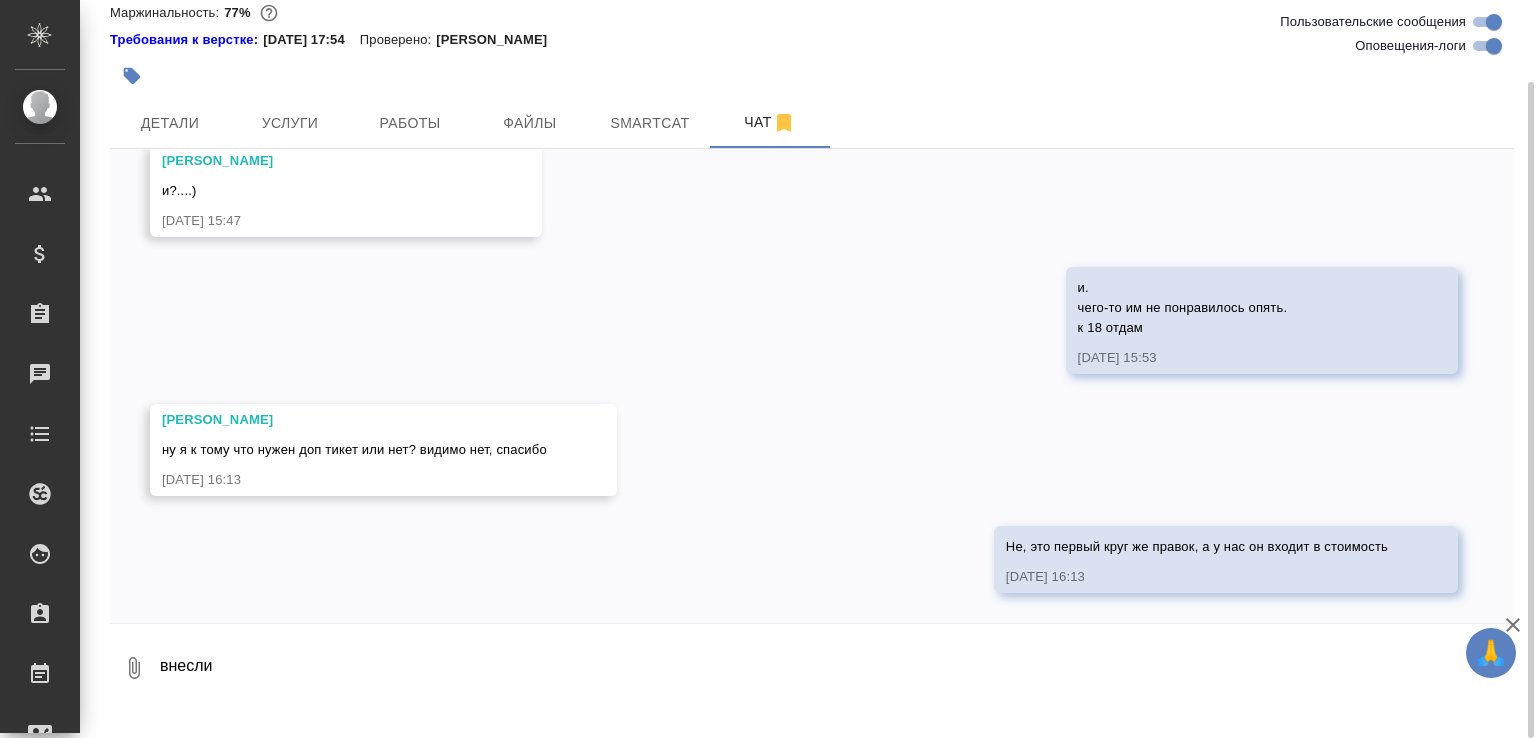 paste on "https://drive.awatera.com/f/9848108" 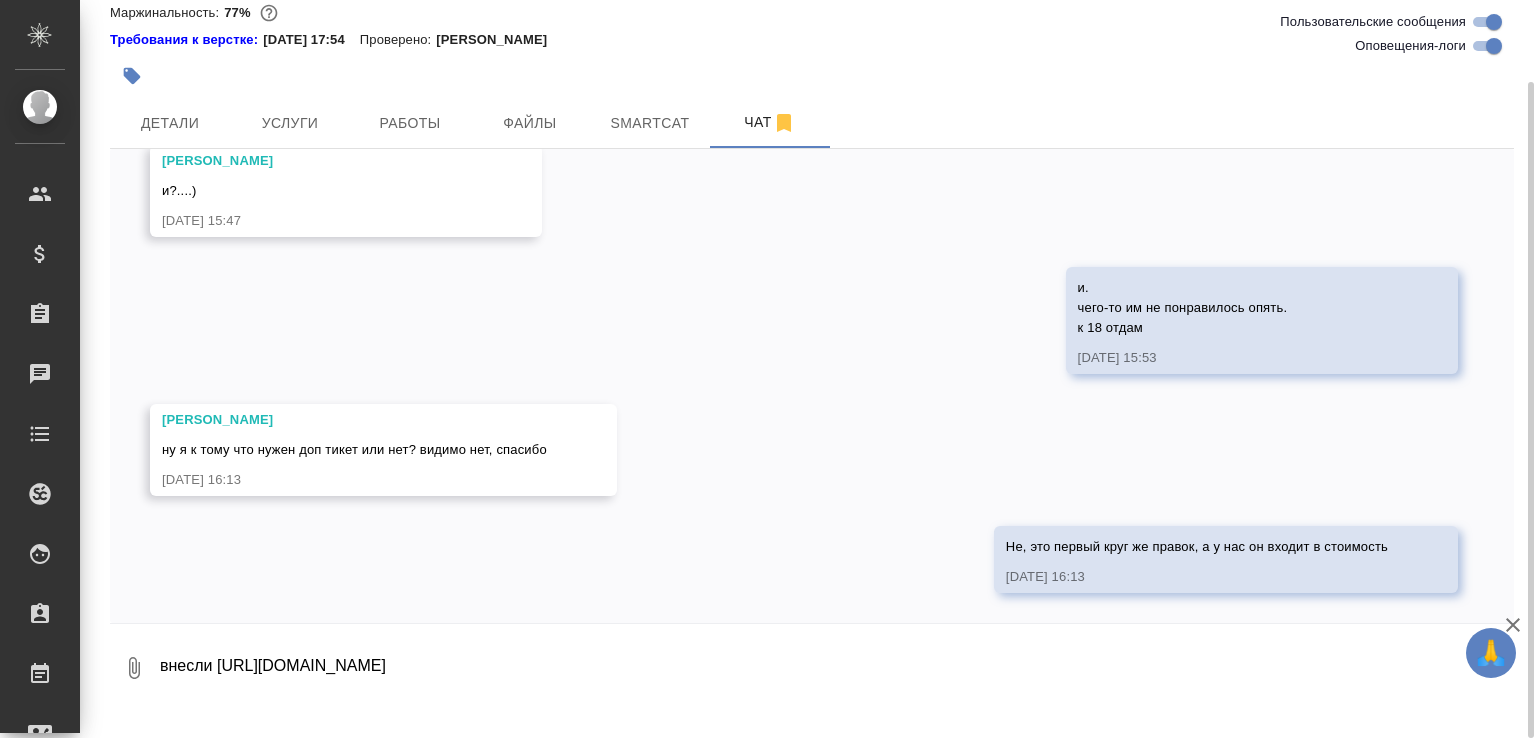 type on "внесли https://drive.awatera.com/f/9848108" 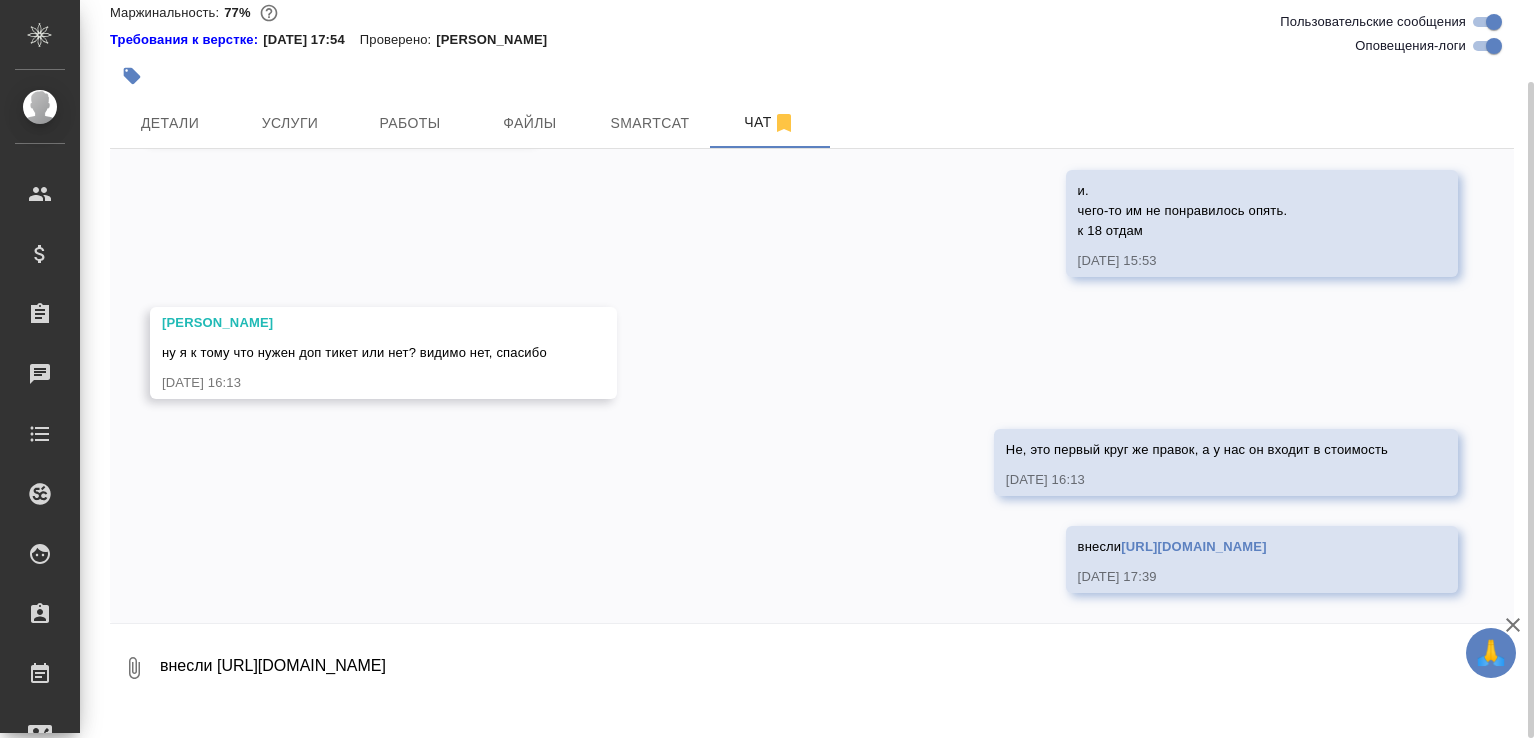 scroll, scrollTop: 14814, scrollLeft: 0, axis: vertical 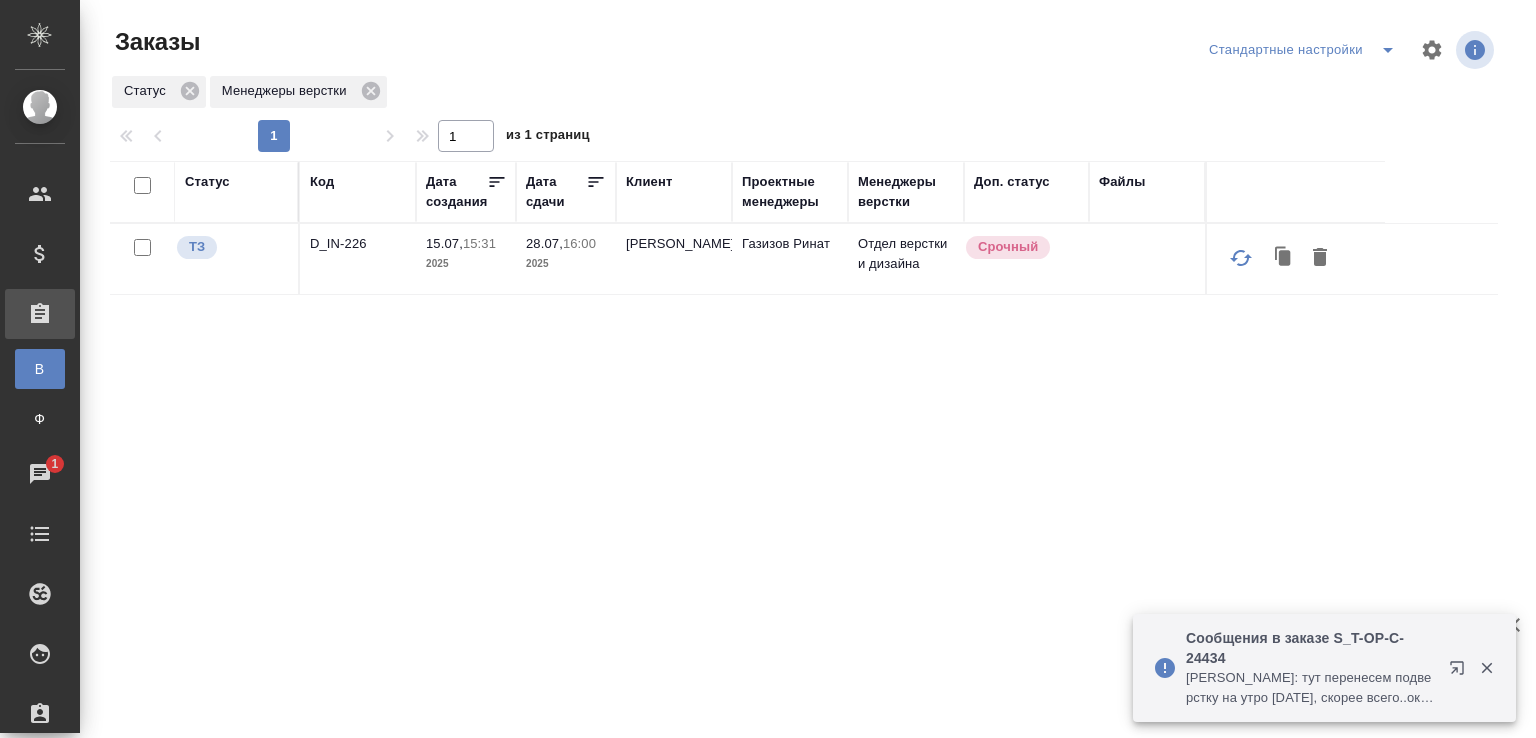 click on "[PERSON_NAME]: тут перенесем подверстку на утро [DATE], скорее всего..оказалось много на перевод" at bounding box center [1311, 688] 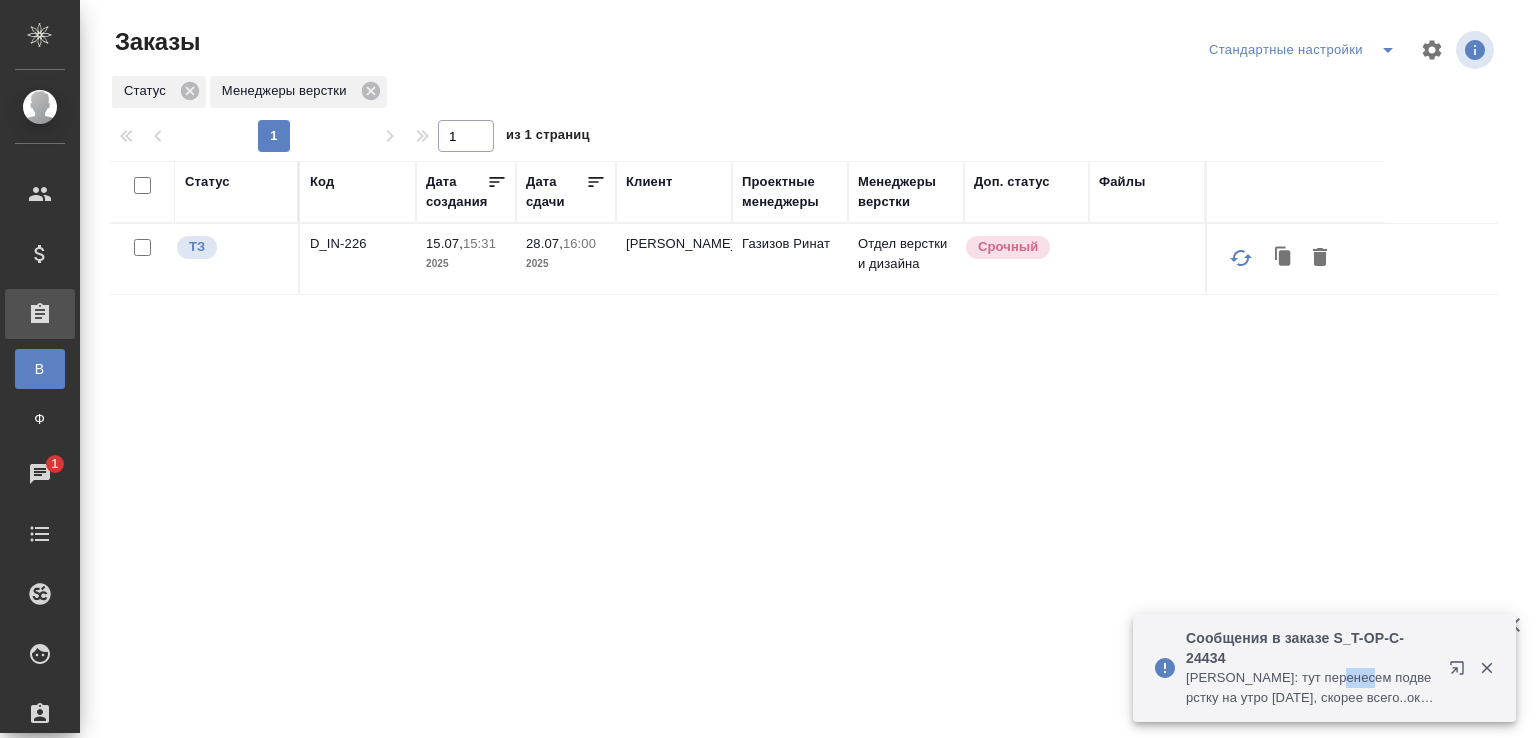 click on "Журавлева Александра: тут перенесем подверстку на утро четверга, скорее всего..оказалось много на перевод" at bounding box center (1311, 688) 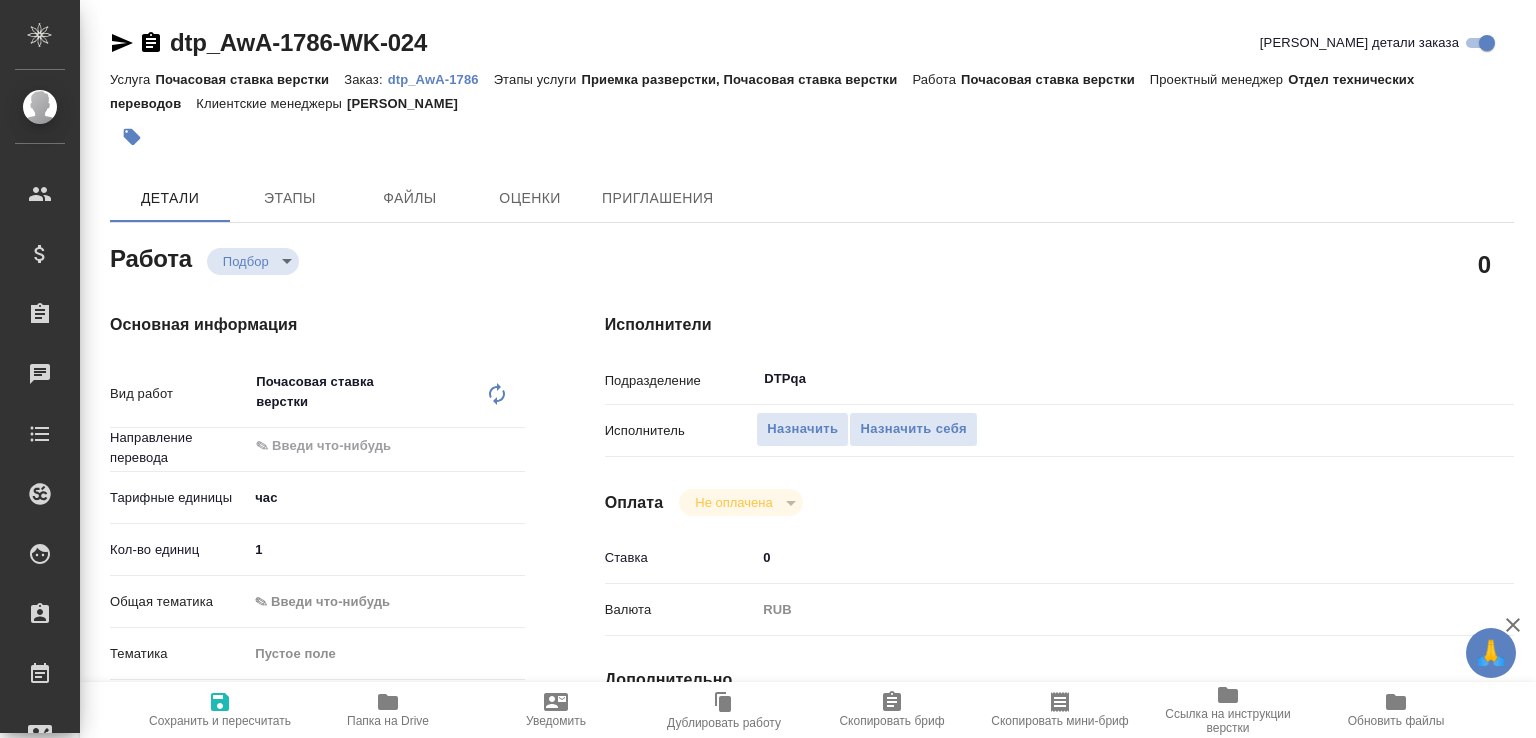 scroll, scrollTop: 0, scrollLeft: 0, axis: both 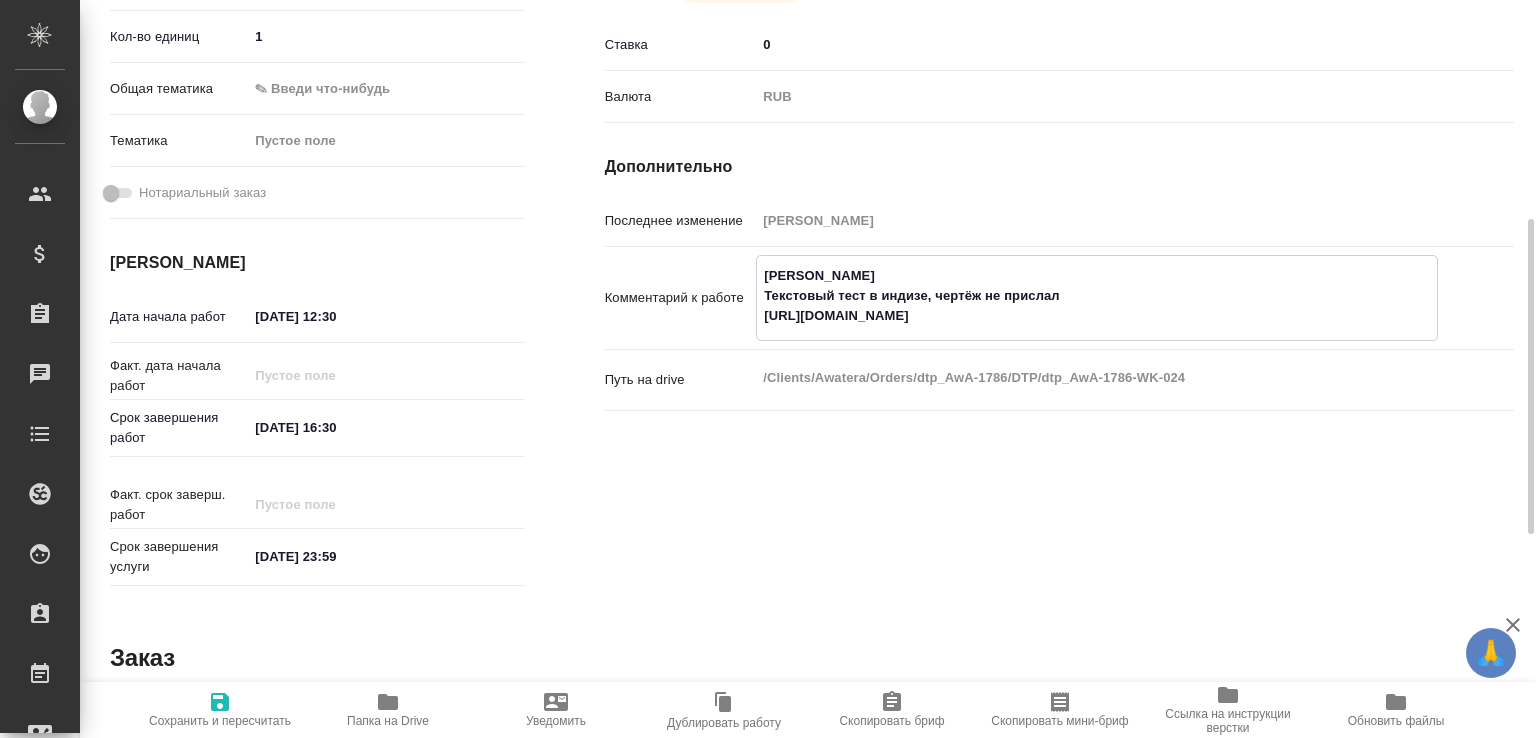 click on "Лукашов Марат
Текстовый тест в индизе, чертёж не прислал
https://drive.awatera.com/f/9808216" at bounding box center [1097, 296] 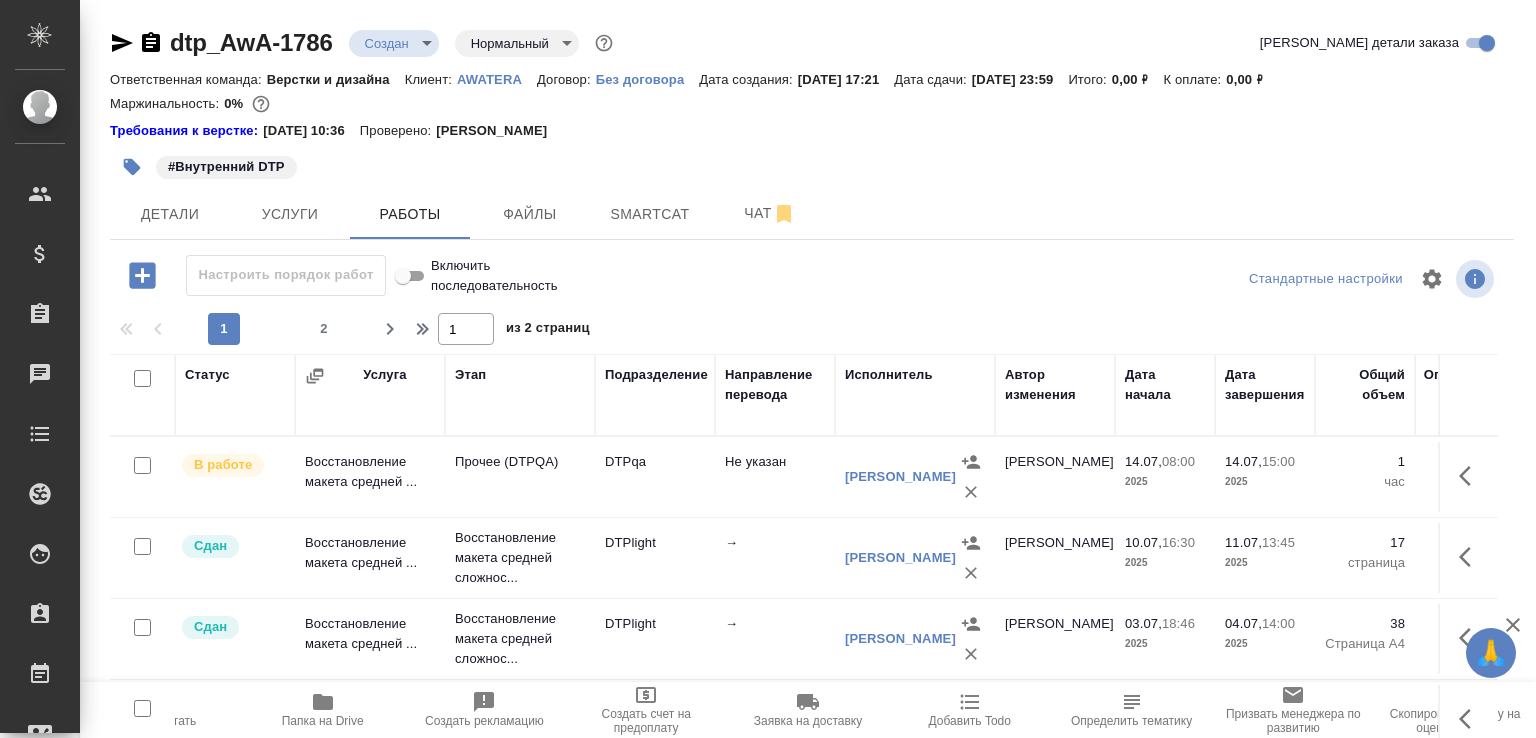 scroll, scrollTop: 0, scrollLeft: 0, axis: both 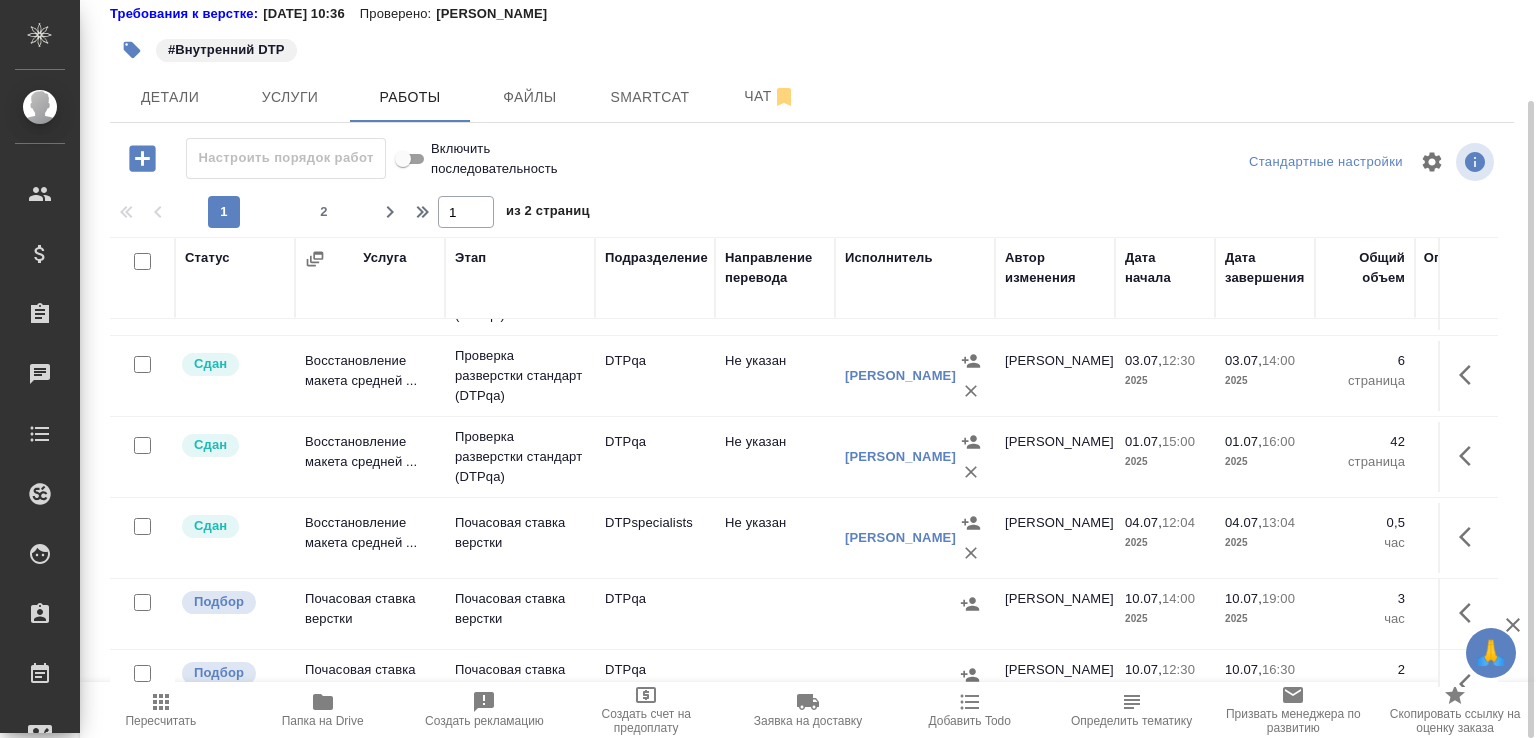 click on "DTPspecialists" at bounding box center [655, -353] 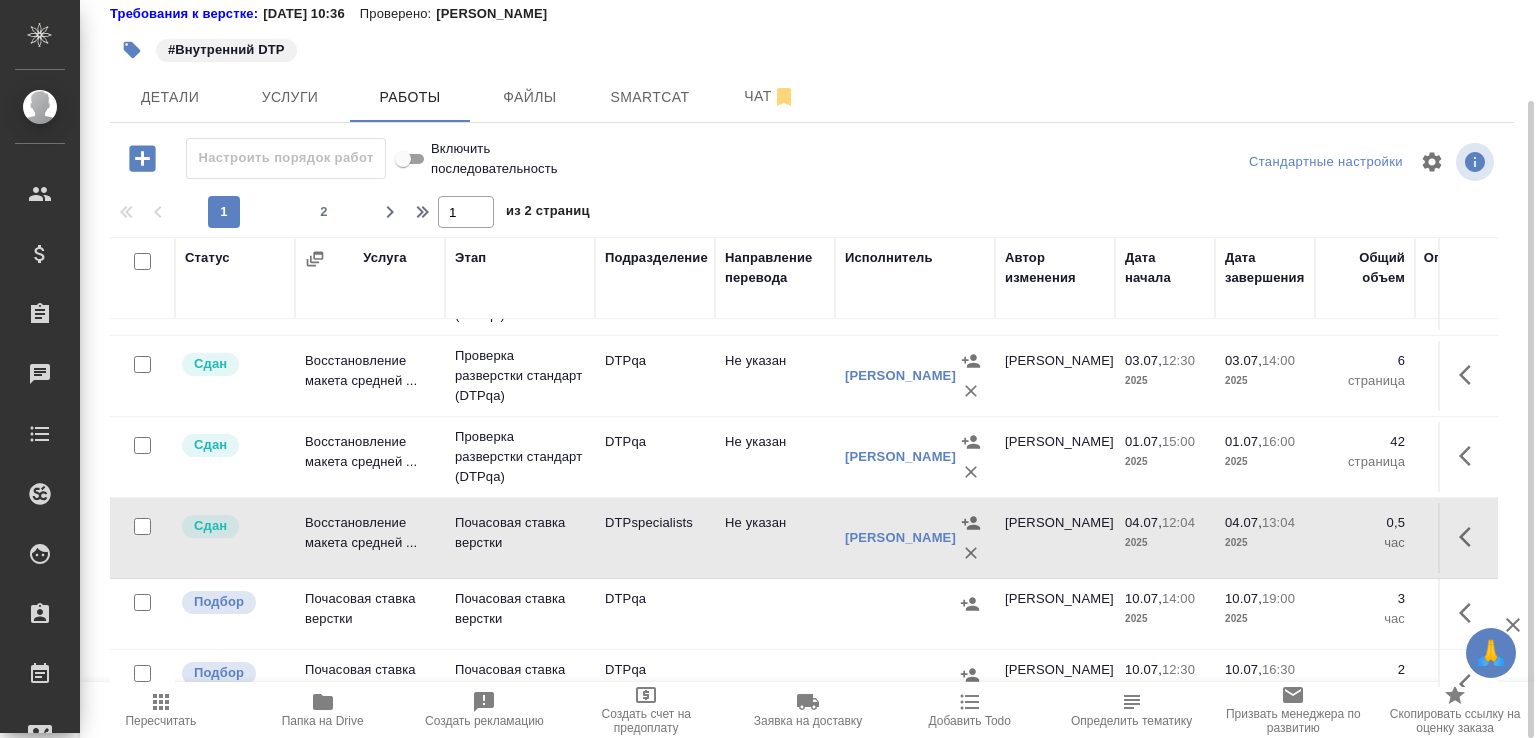 click on "DTPspecialists" at bounding box center (655, -353) 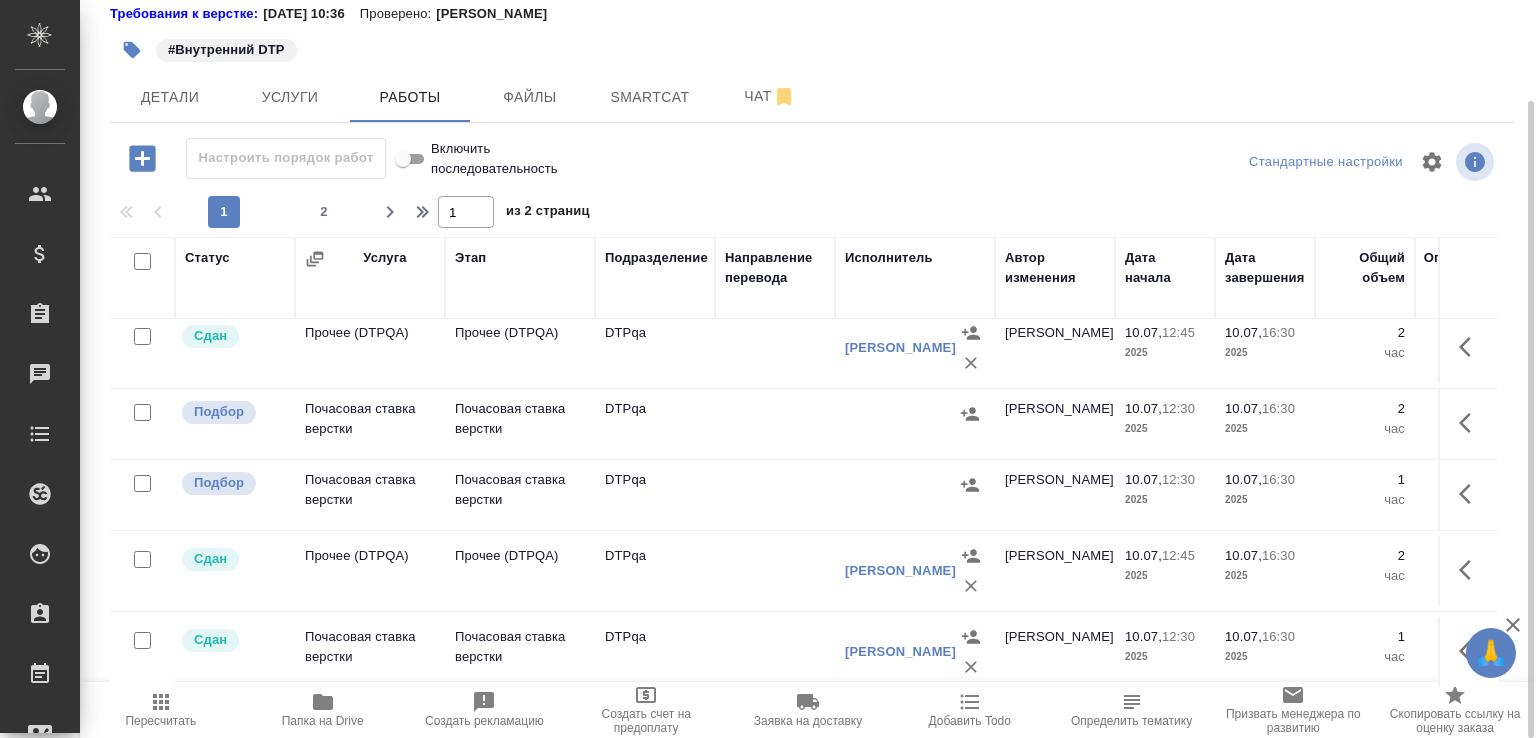 scroll, scrollTop: 1226, scrollLeft: 0, axis: vertical 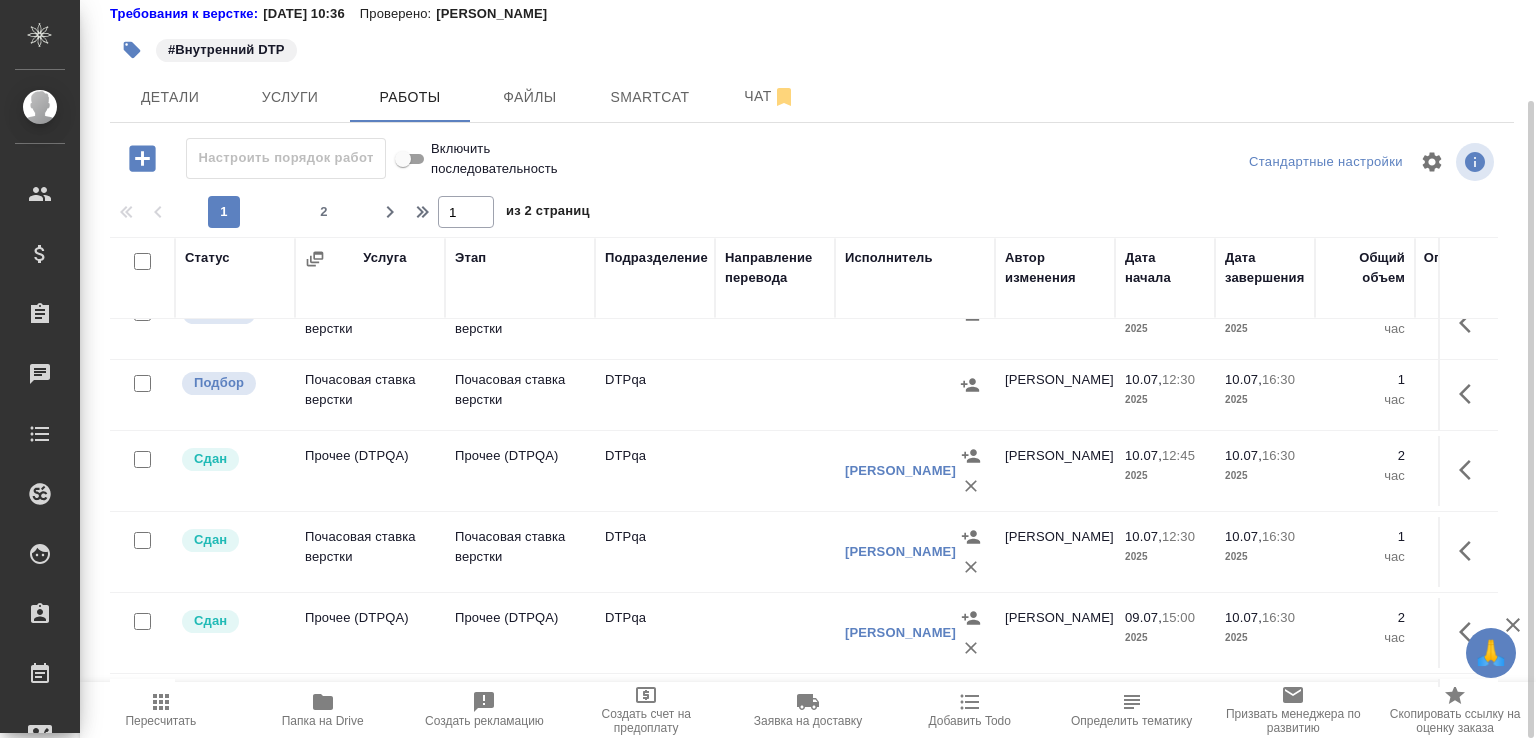 click on "DTPqa" at bounding box center (655, -866) 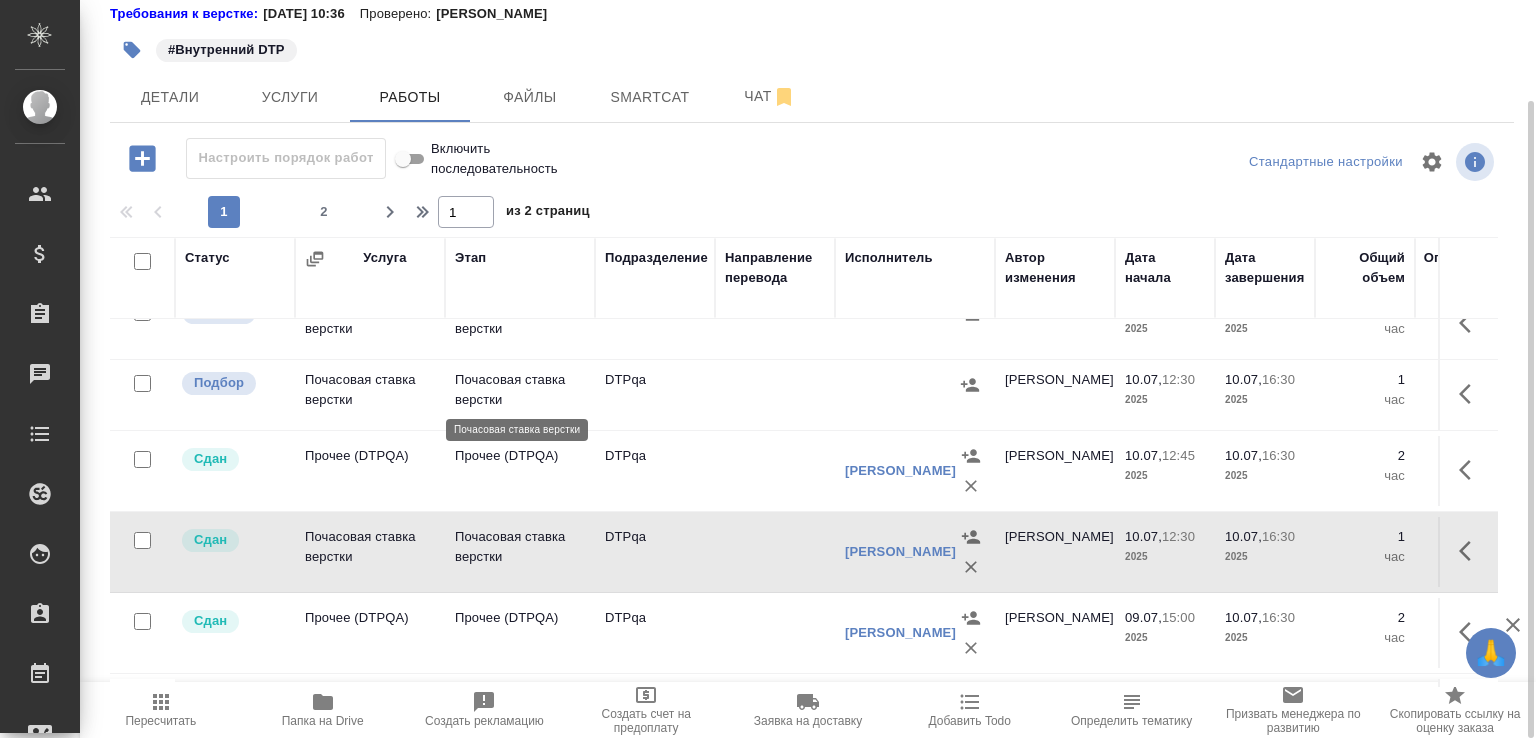 click on "Почасовая ставка верстки" at bounding box center (520, 390) 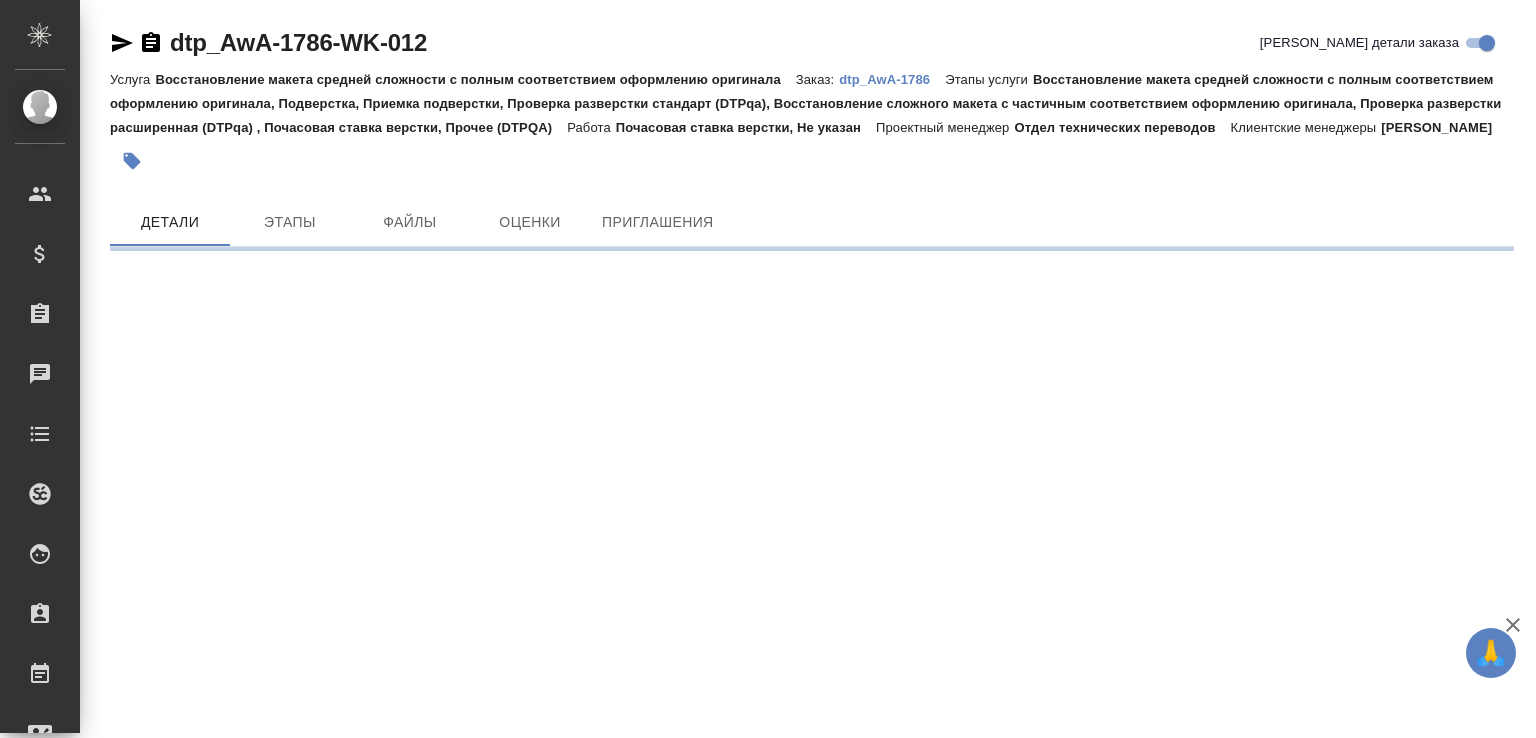 scroll, scrollTop: 0, scrollLeft: 0, axis: both 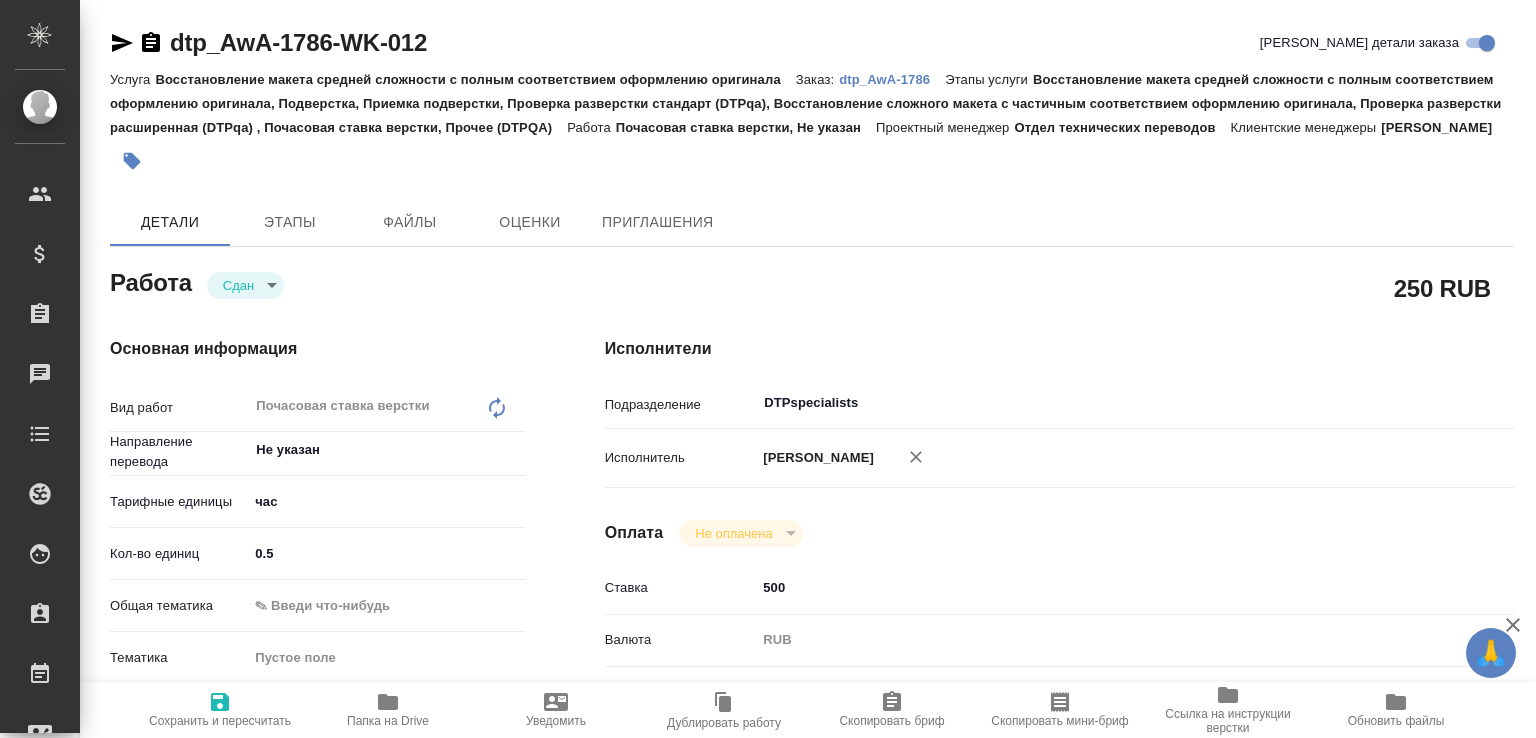 type on "x" 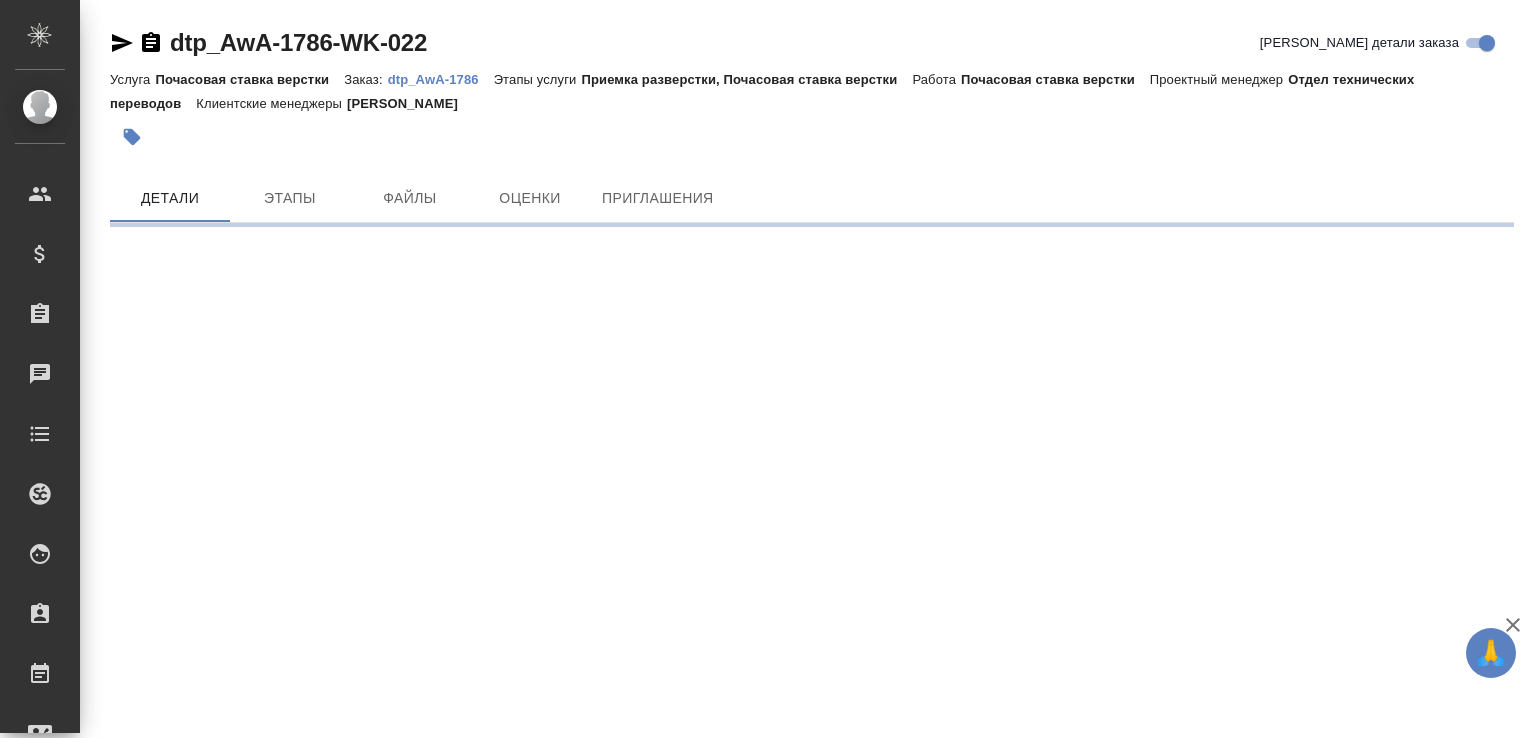scroll, scrollTop: 0, scrollLeft: 0, axis: both 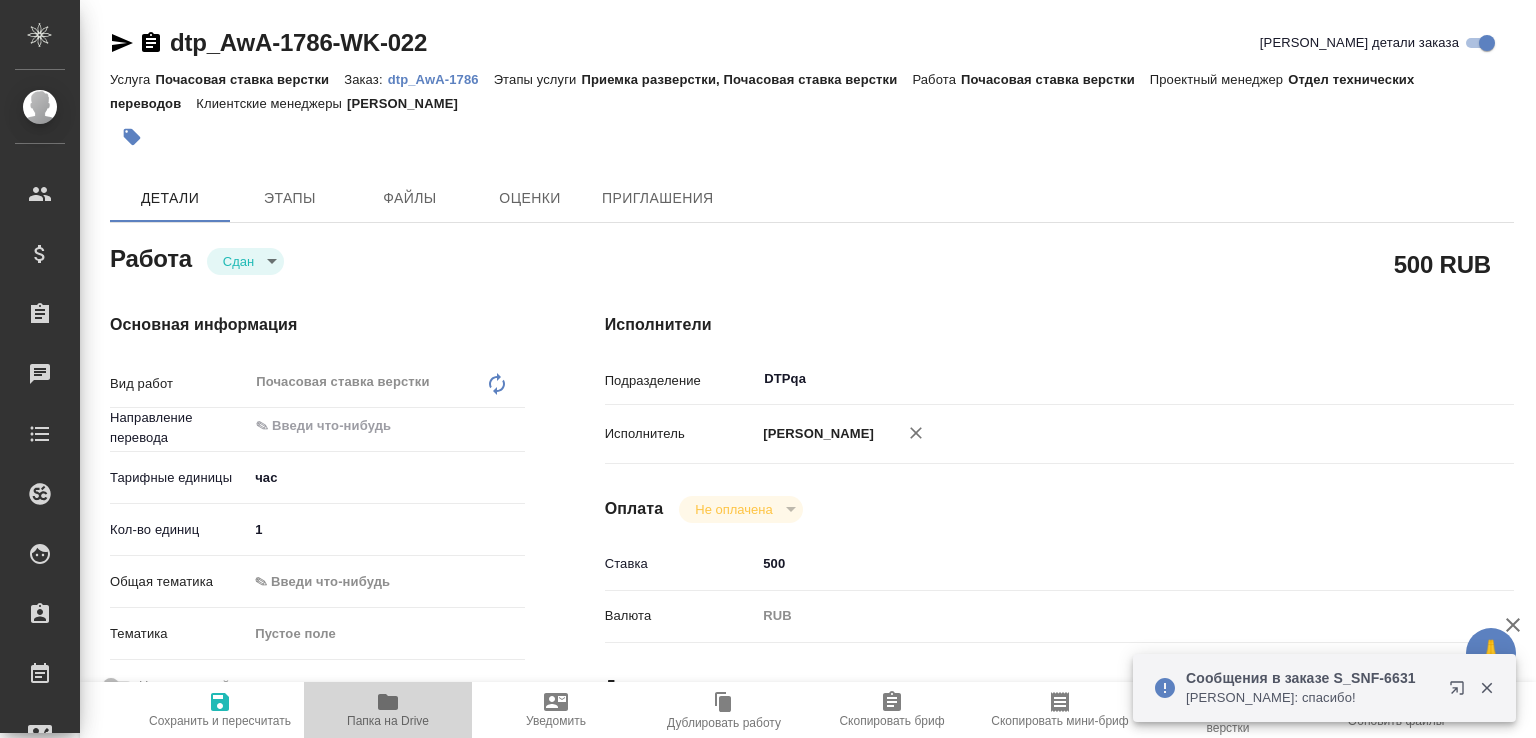 click 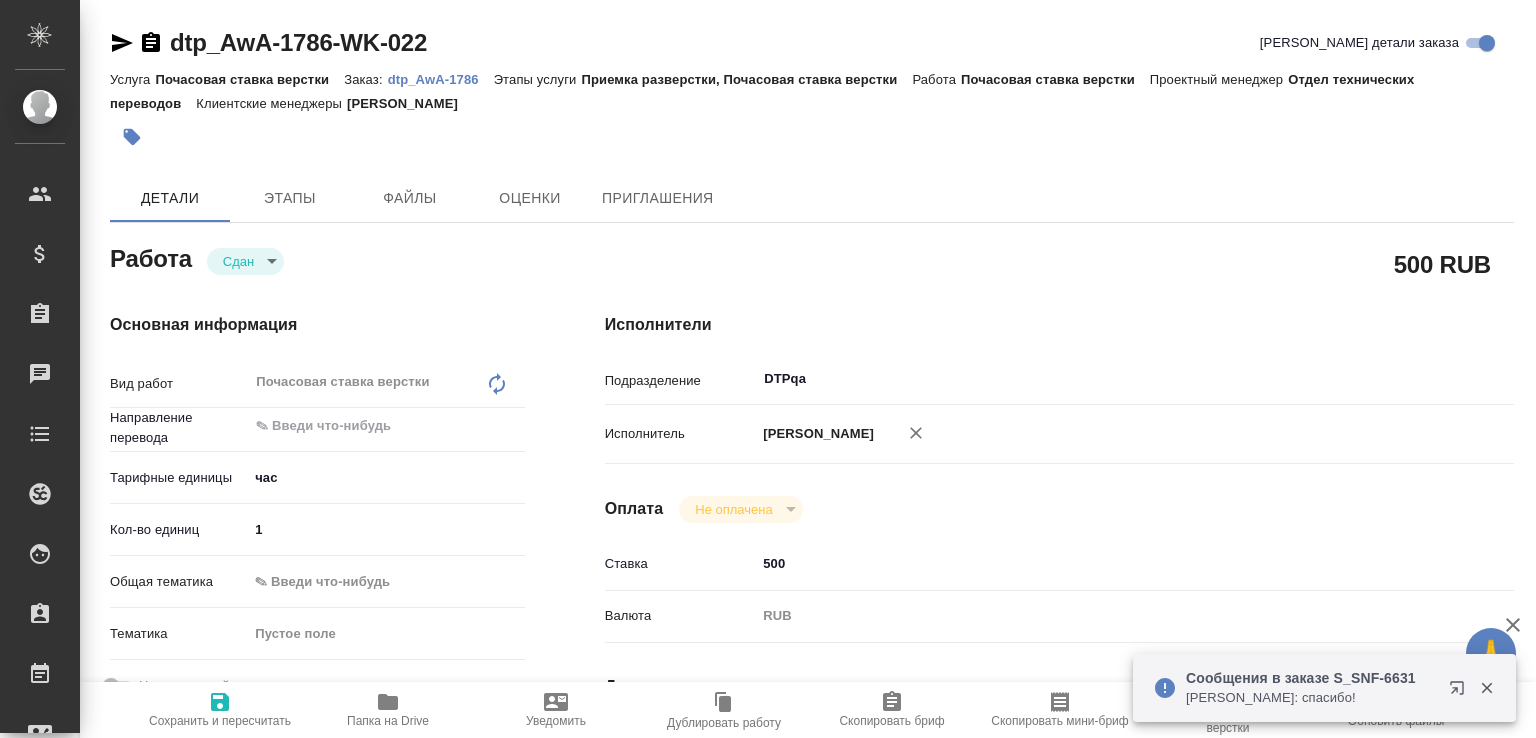 type on "x" 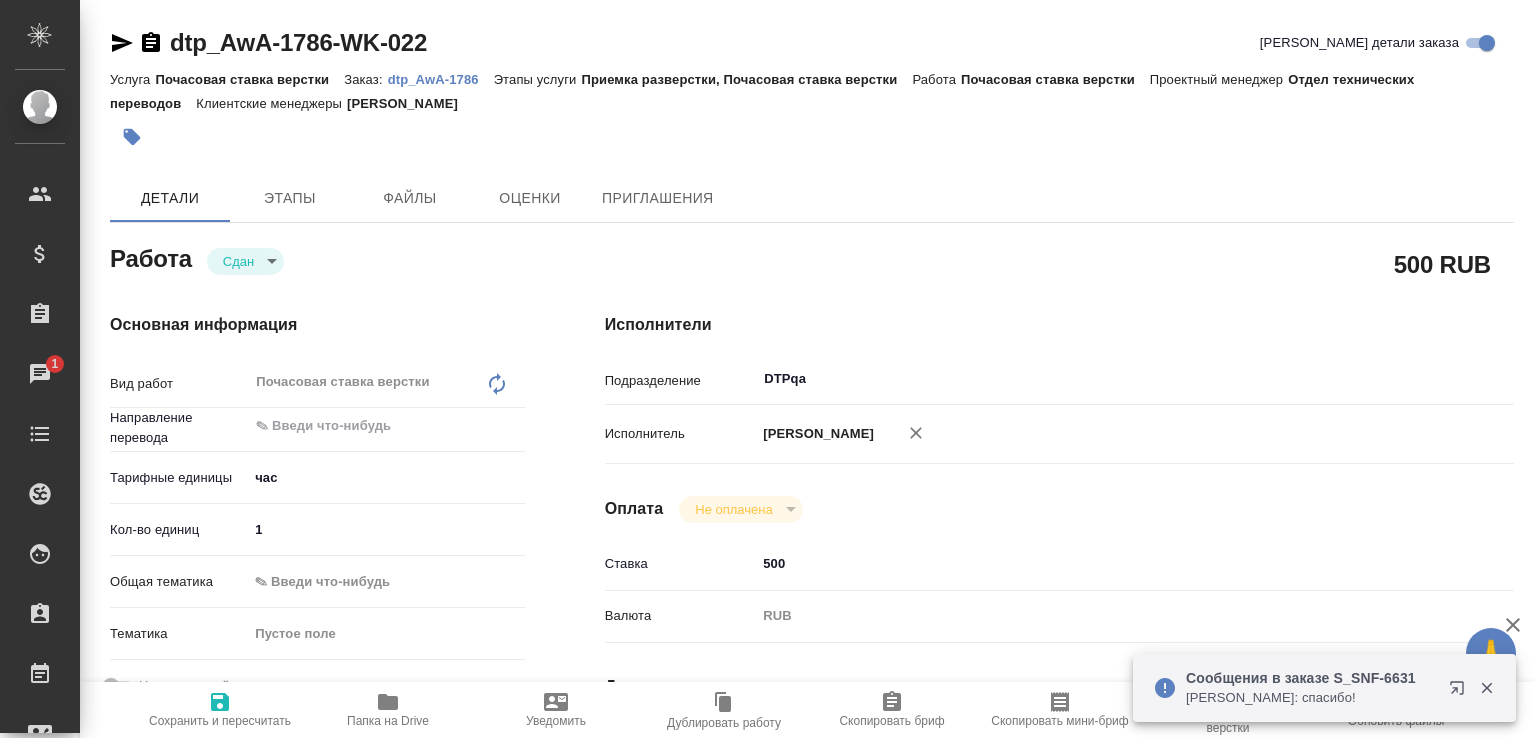 click 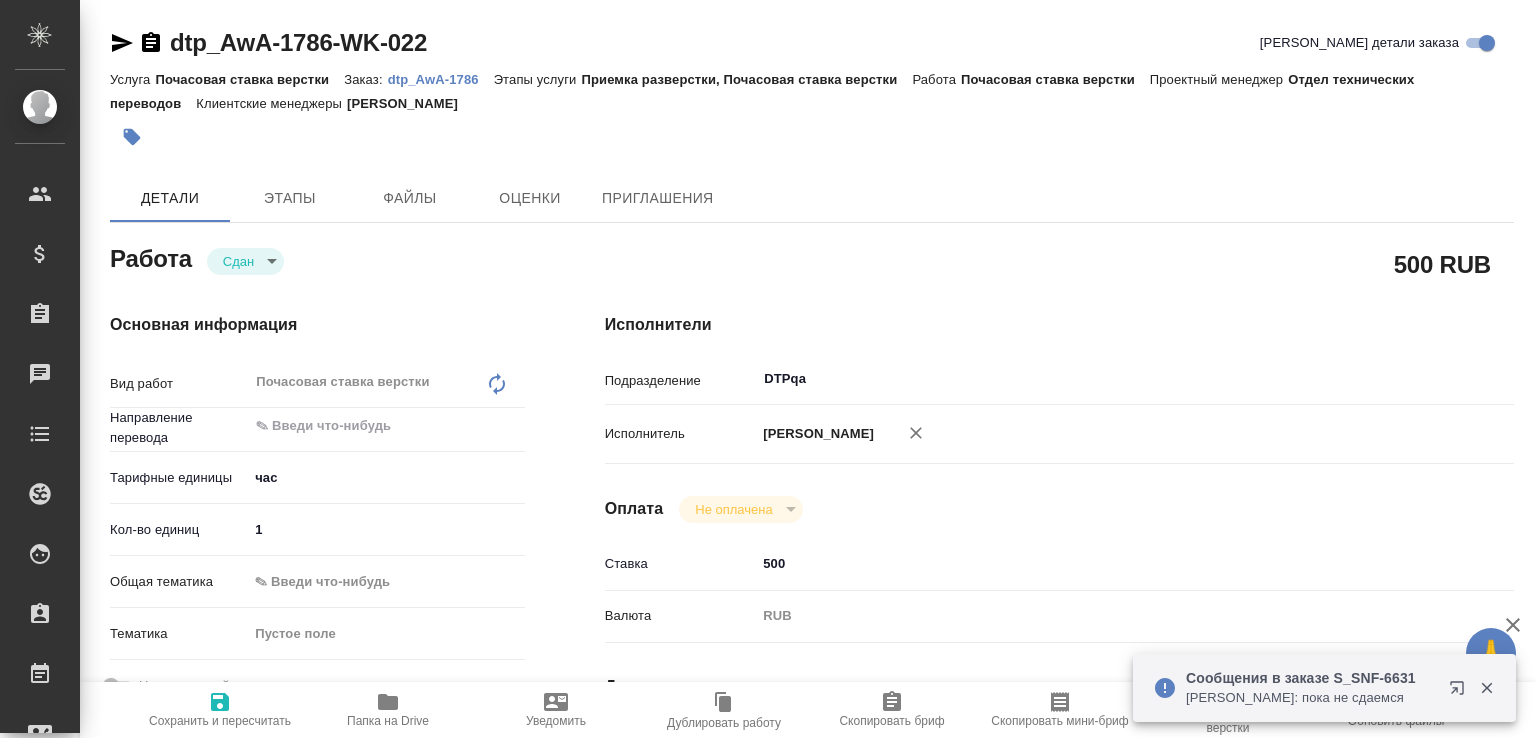 click 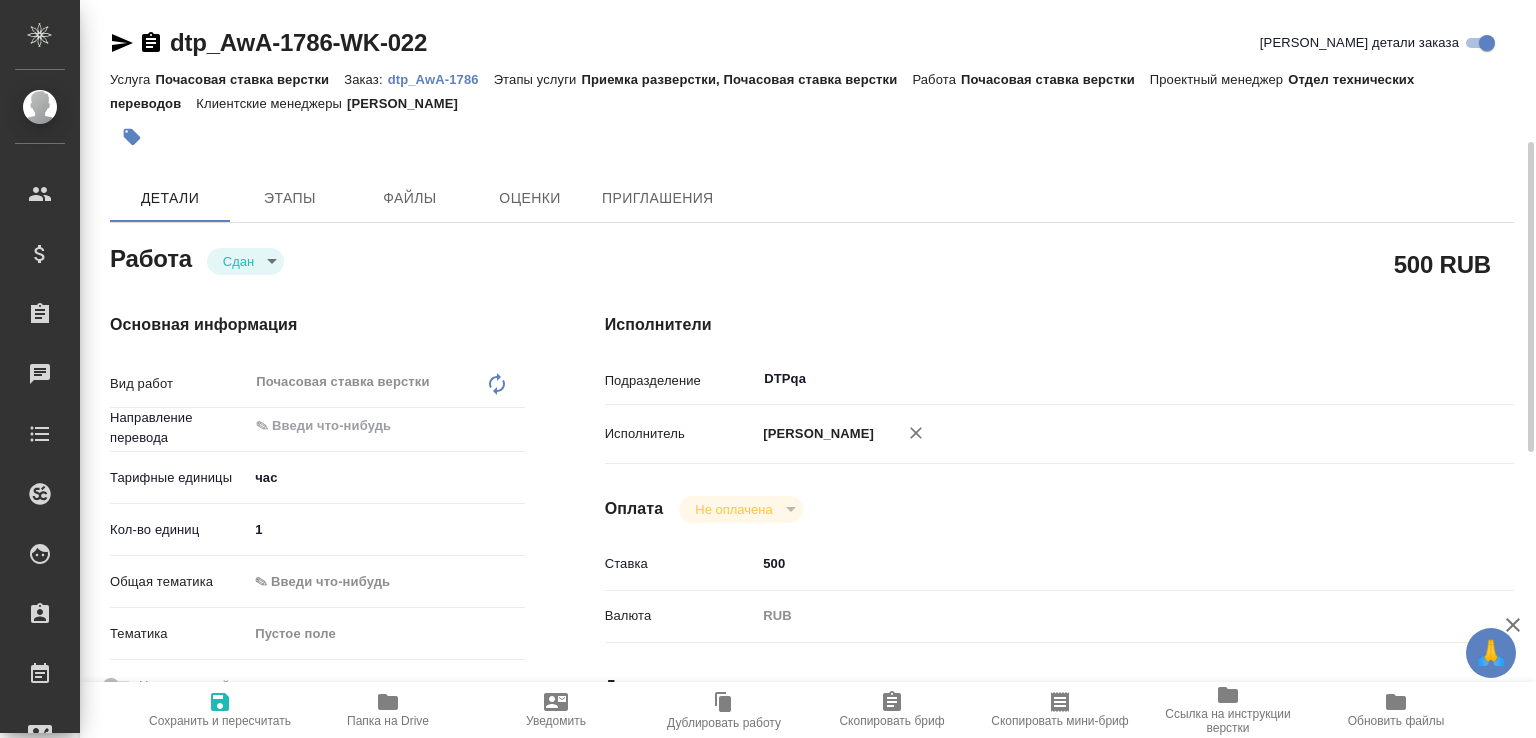 scroll, scrollTop: 413, scrollLeft: 0, axis: vertical 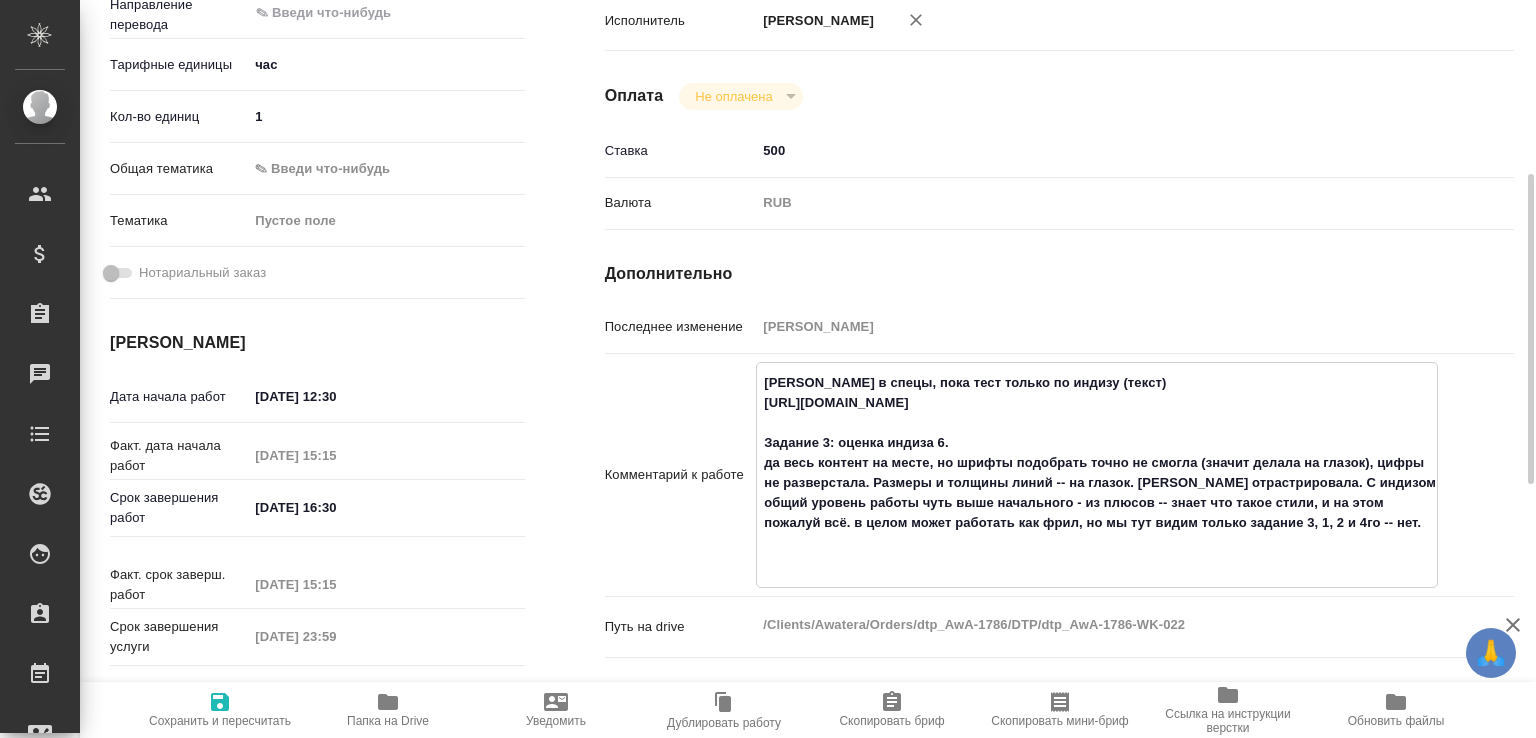 drag, startPoint x: 968, startPoint y: 396, endPoint x: 662, endPoint y: 385, distance: 306.19766 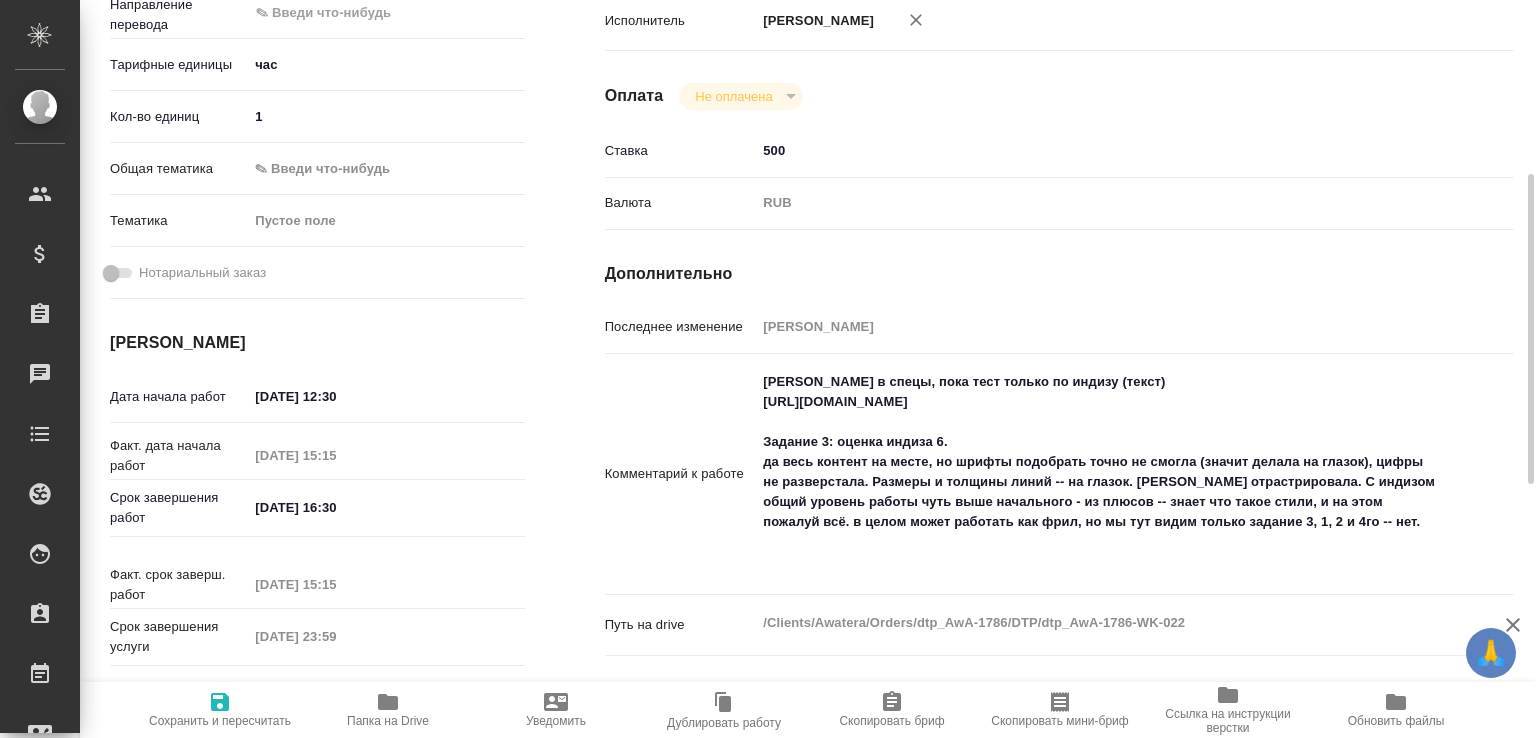 type on "x" 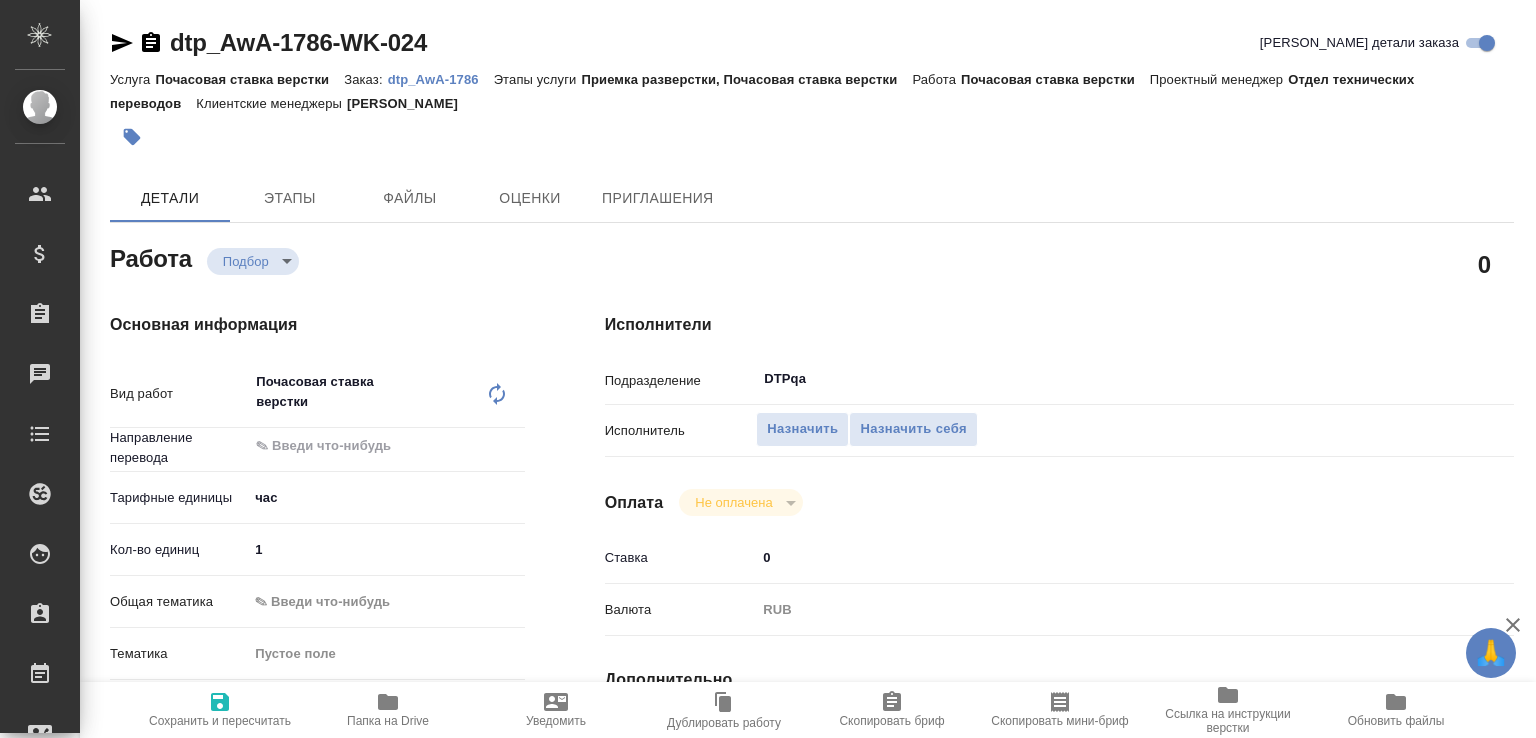 scroll, scrollTop: 0, scrollLeft: 0, axis: both 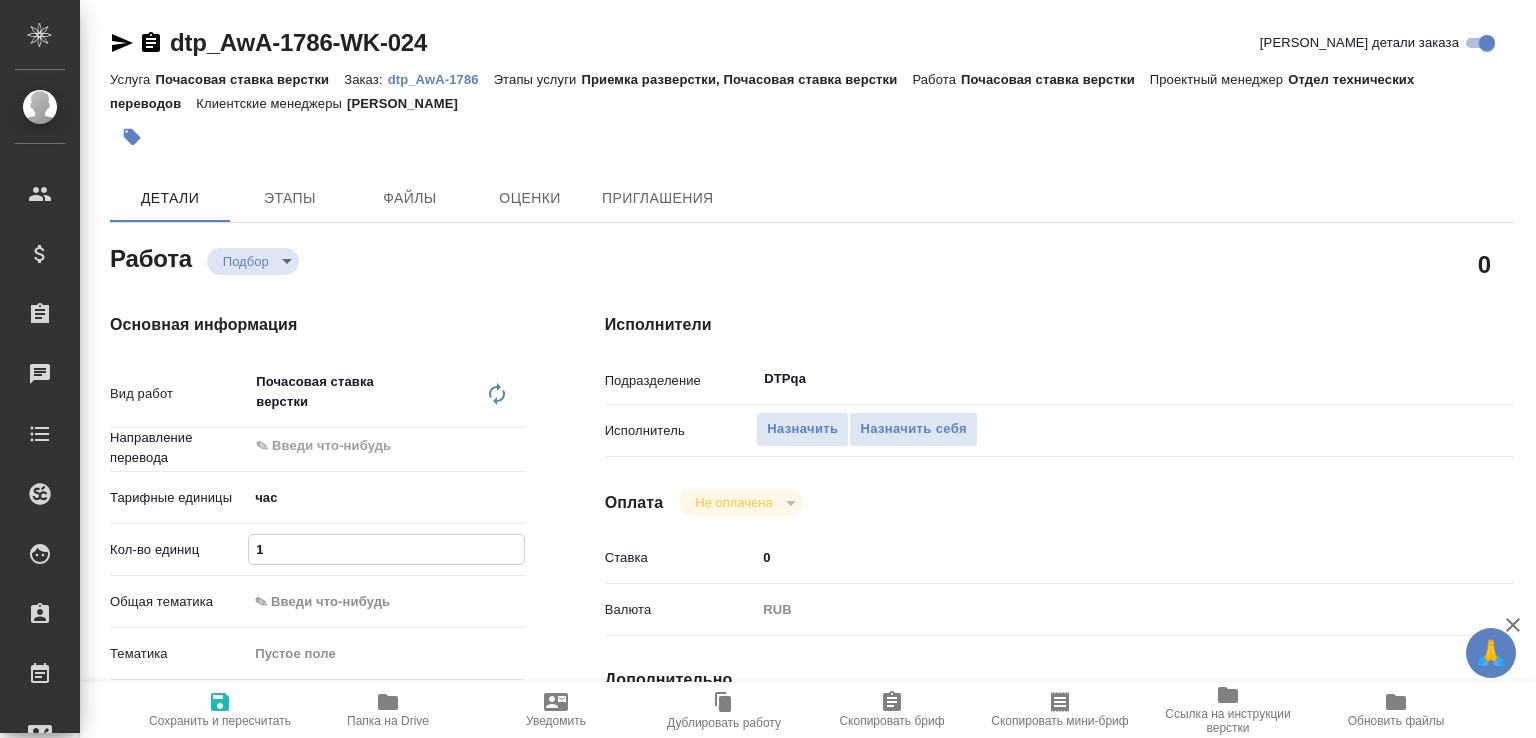 drag, startPoint x: 348, startPoint y: 554, endPoint x: 125, endPoint y: 523, distance: 225.1444 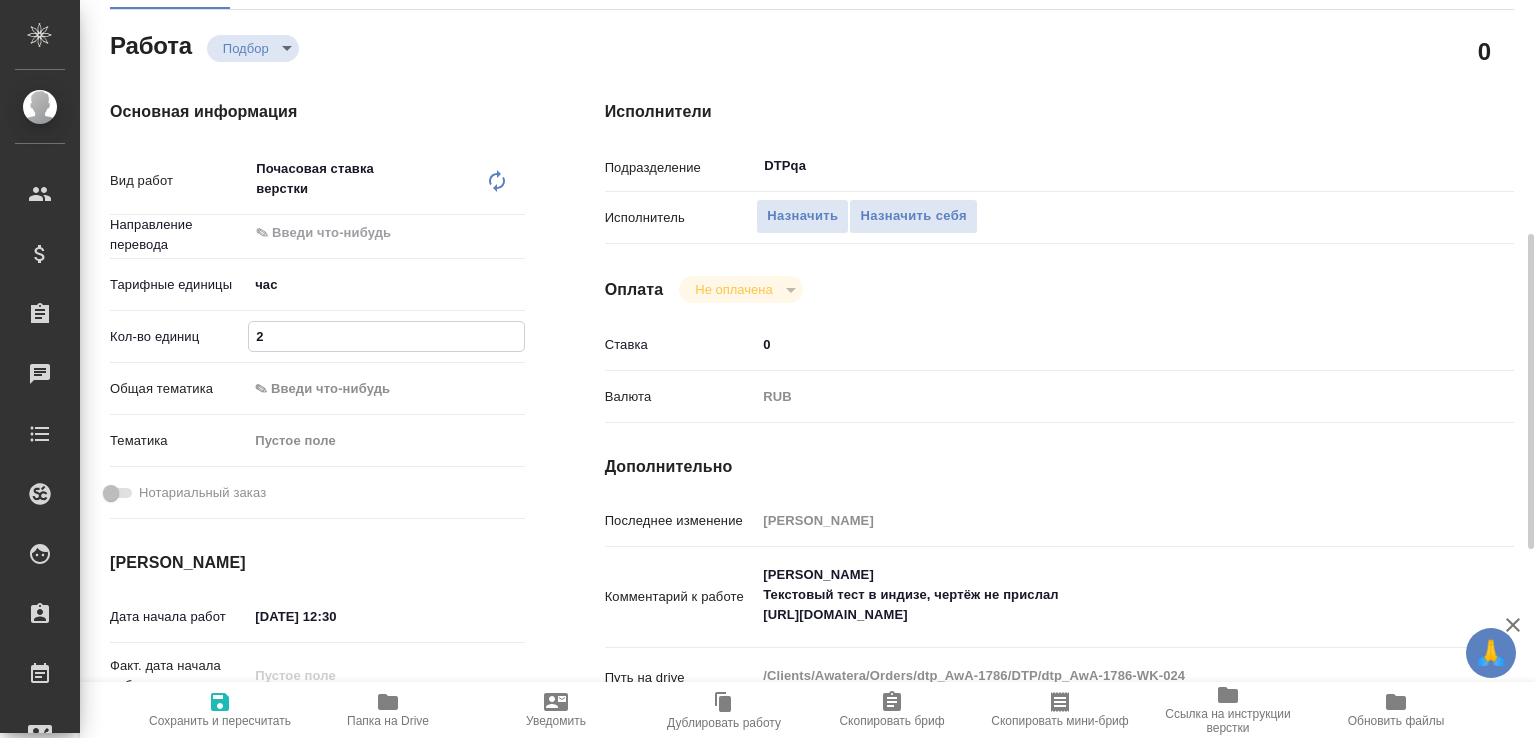 scroll, scrollTop: 313, scrollLeft: 0, axis: vertical 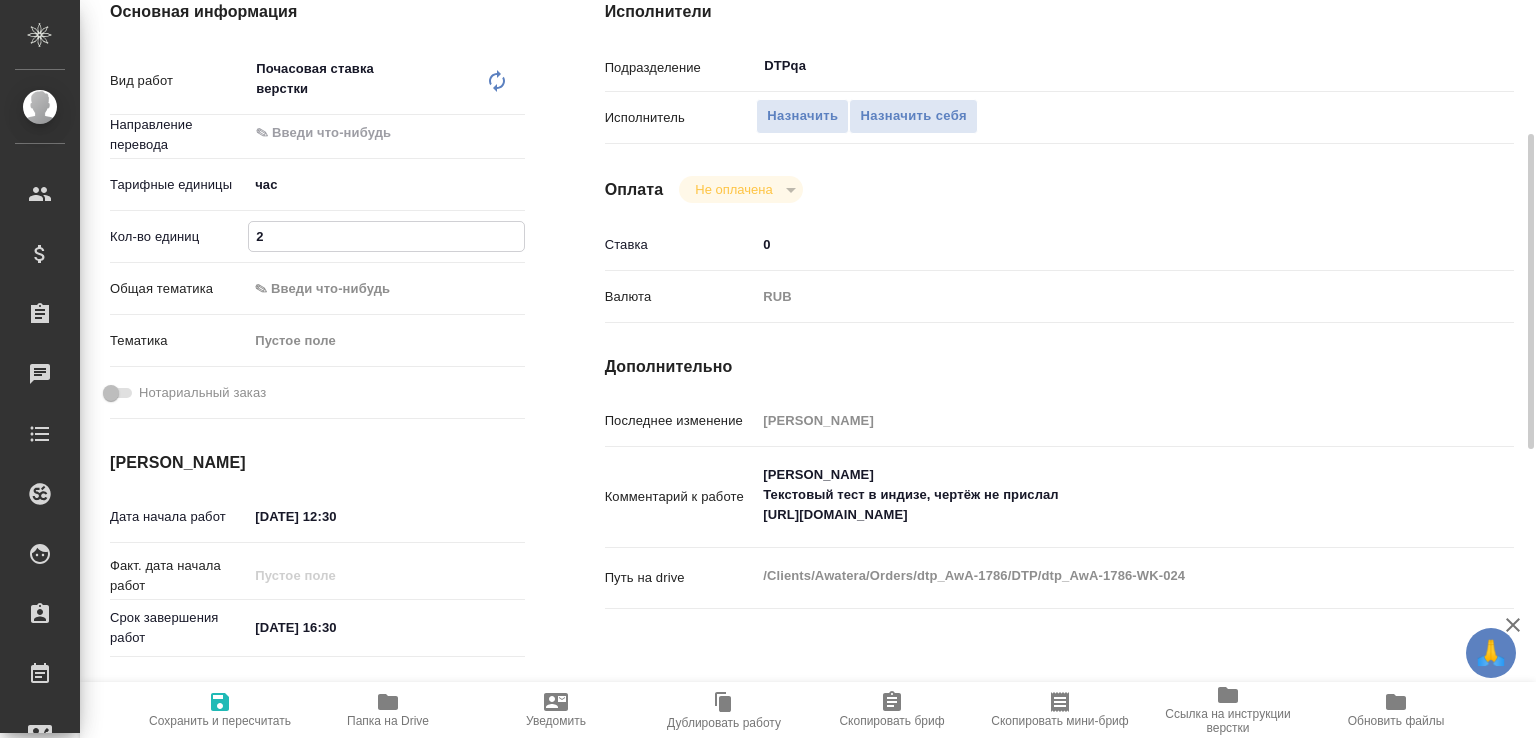 type on "2" 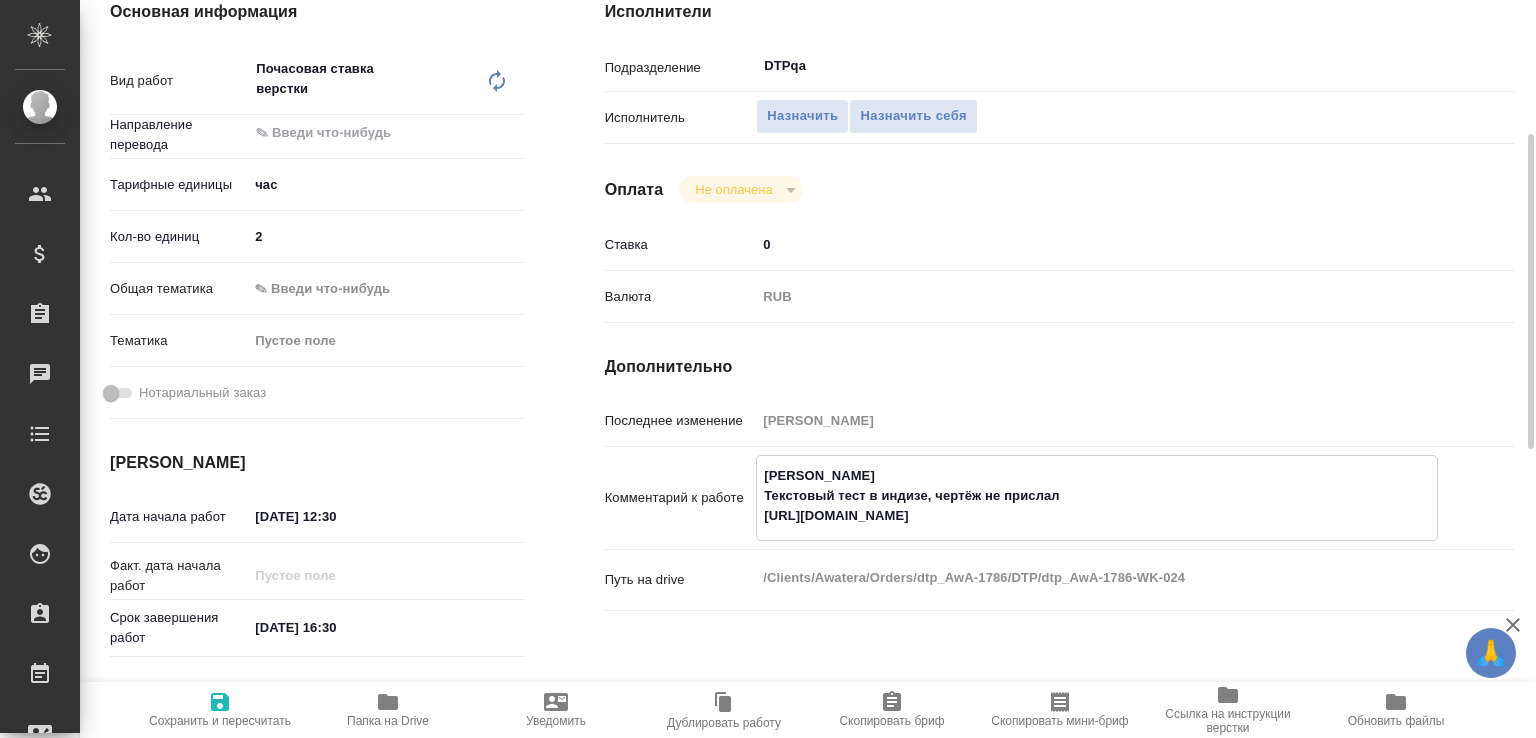 drag, startPoint x: 1072, startPoint y: 487, endPoint x: 725, endPoint y: 397, distance: 358.4815 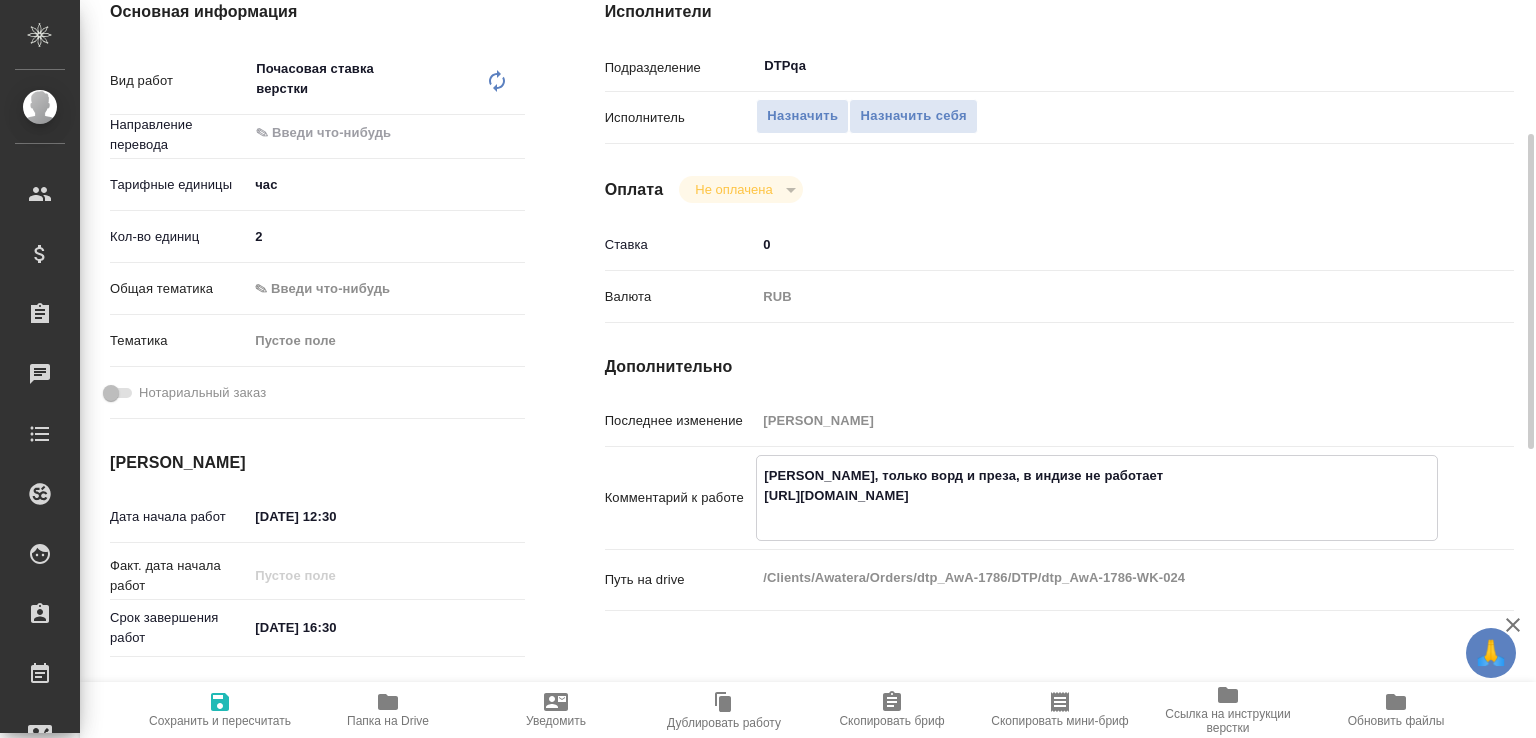 type on "Рыбальченко Юрий
Тестовые, только ворд и преза, в индизе не работает
https://drive.awatera.com/f/9808216" 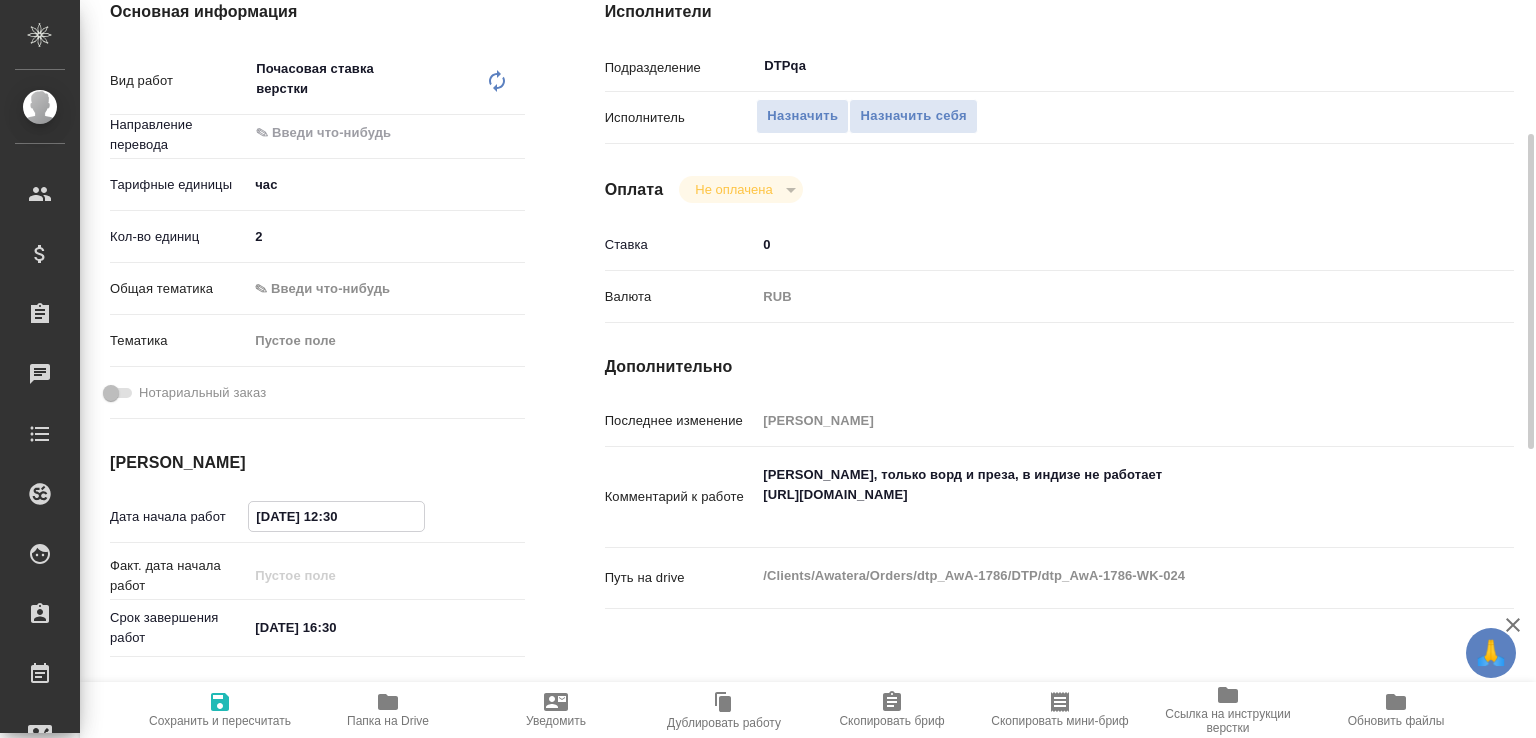 click on "10.07.2025 12:30" at bounding box center [336, 516] 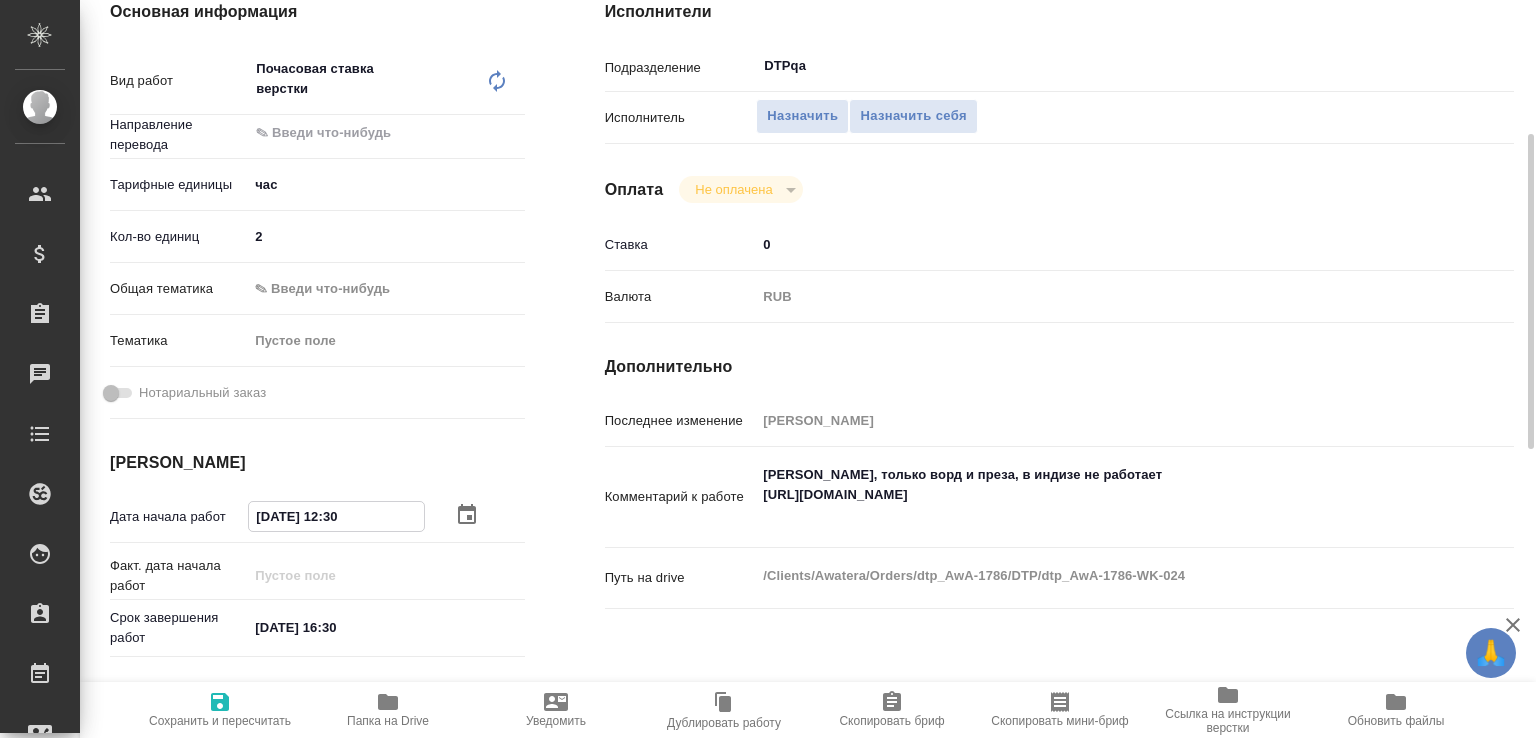 click on "10.07.2025 12:30" at bounding box center [336, 516] 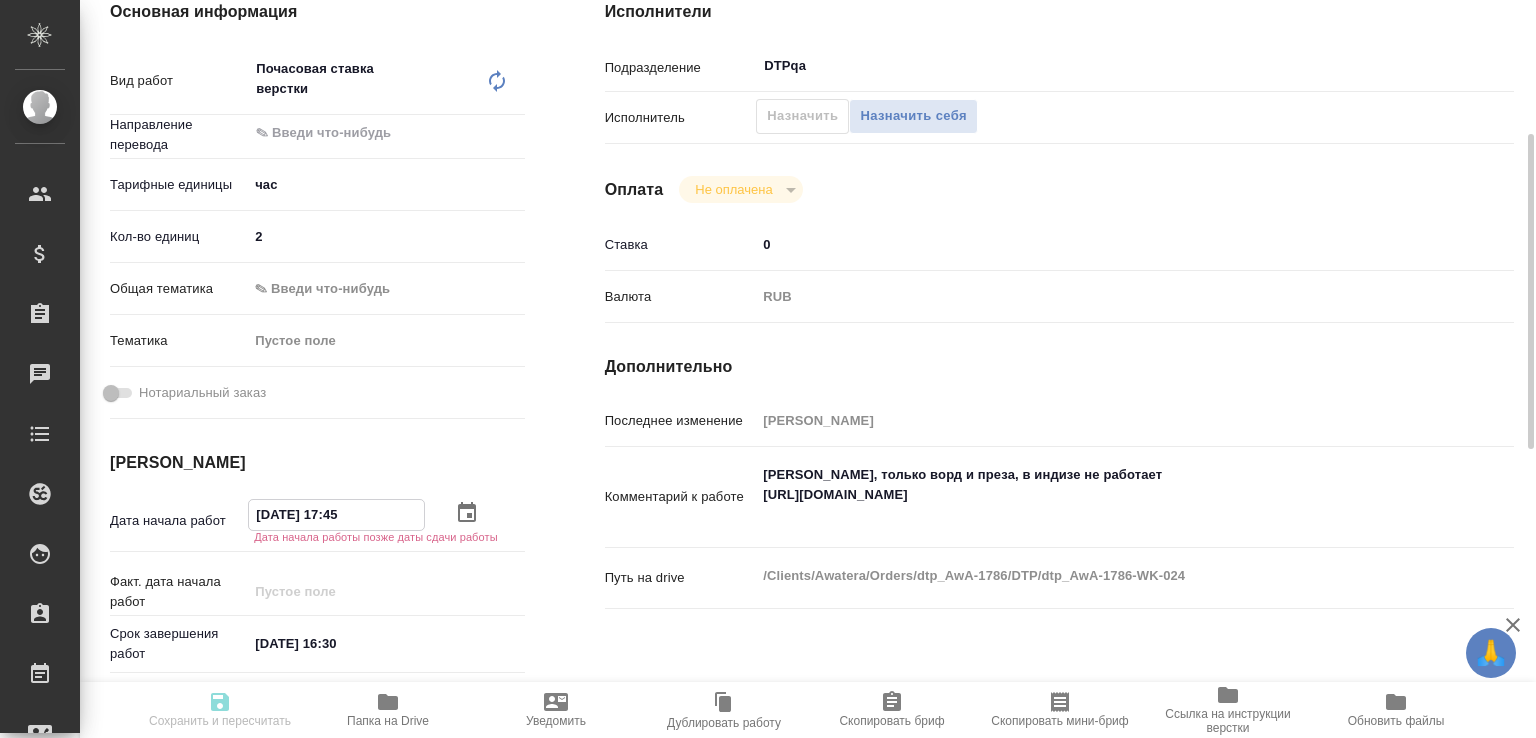 type on "15.07.2025 17:45" 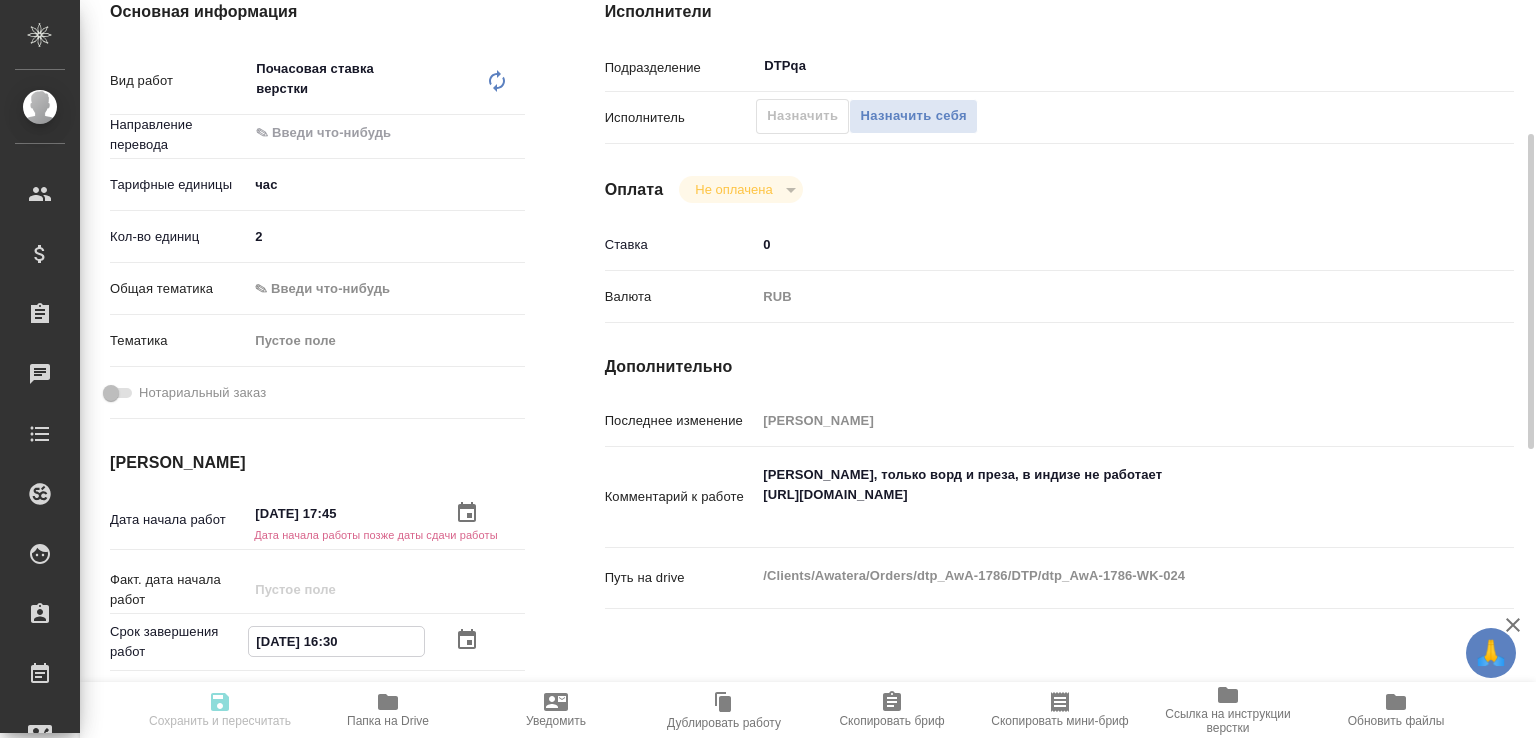 click on "10.07.2025 16:30" at bounding box center [336, 641] 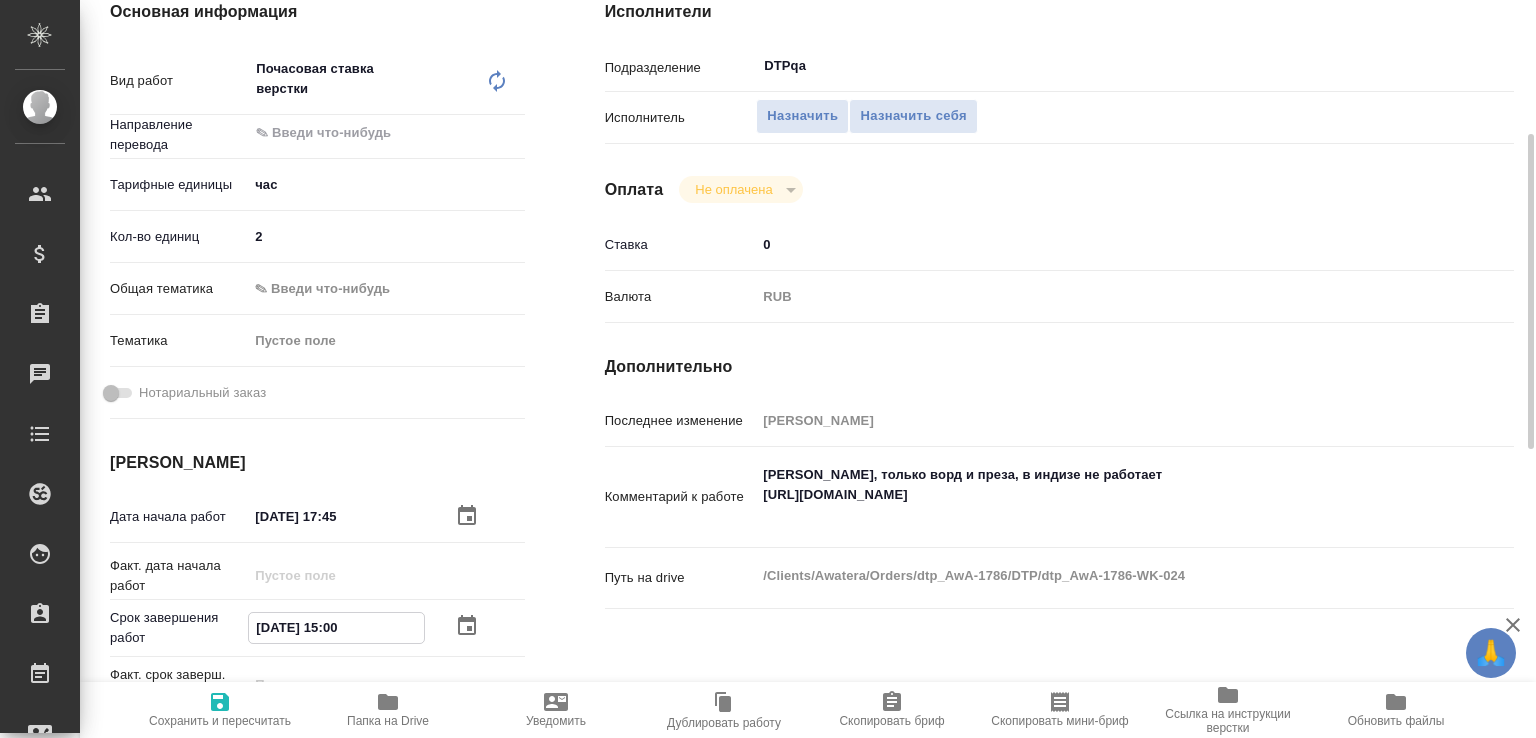 type on "16.07.2025 15:00" 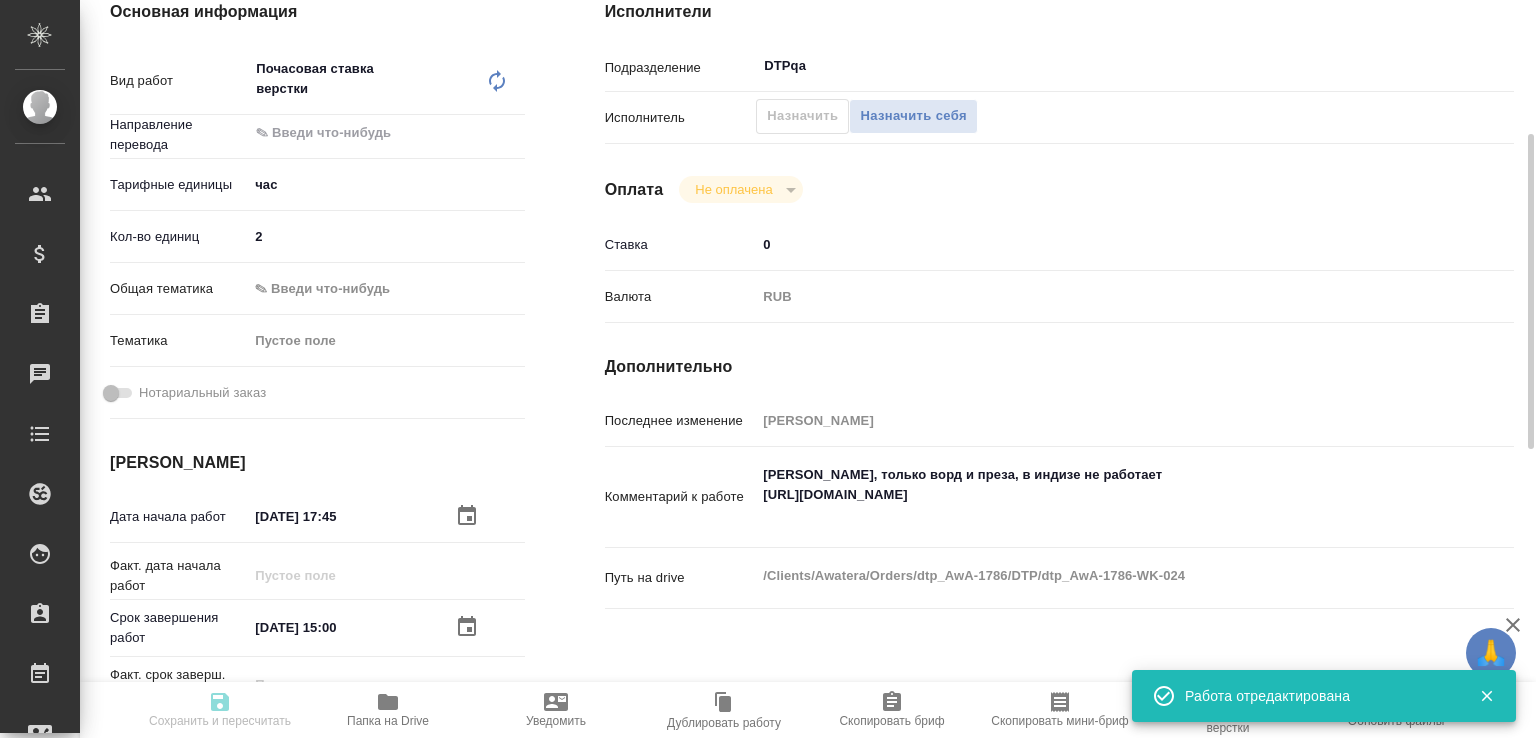 type on "recruiting" 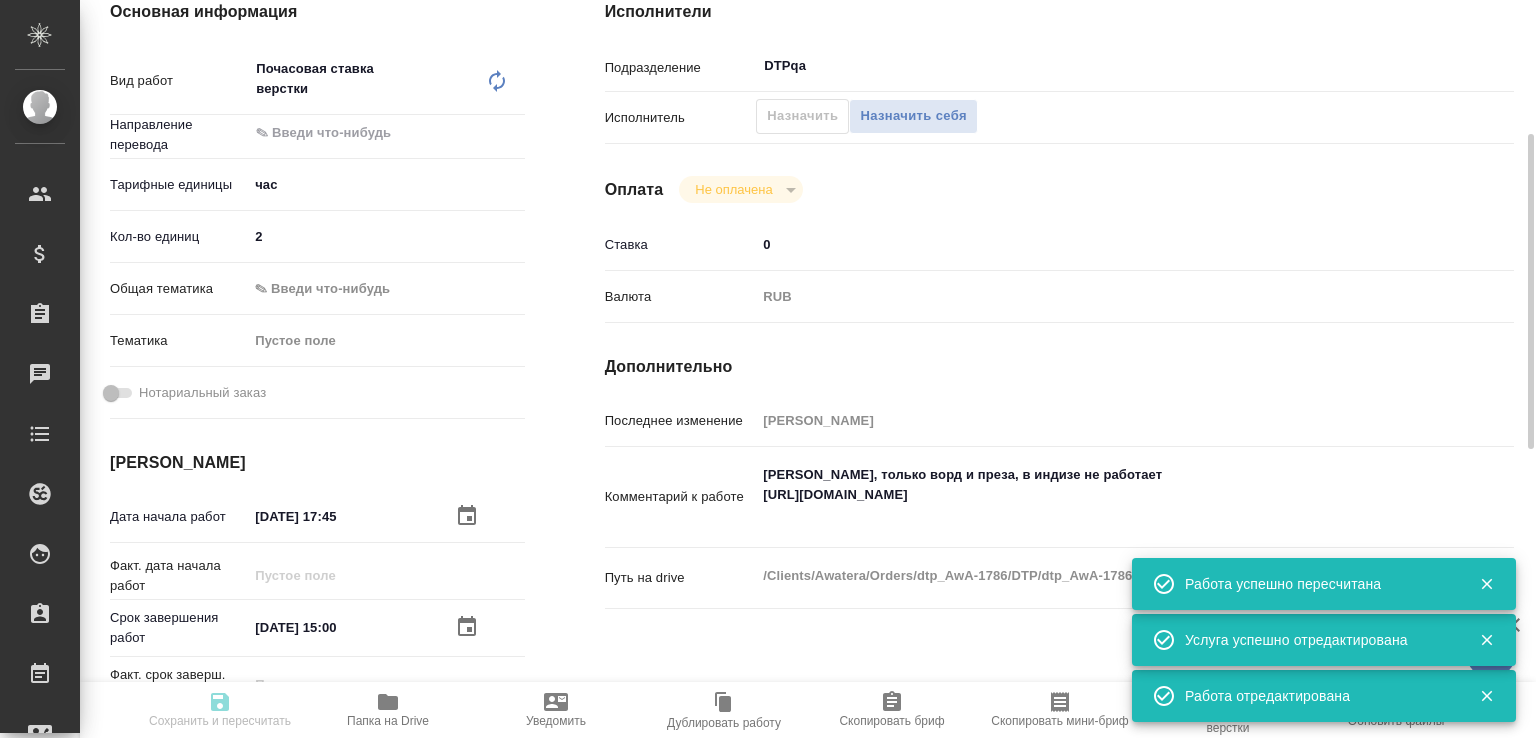 type on "recruiting" 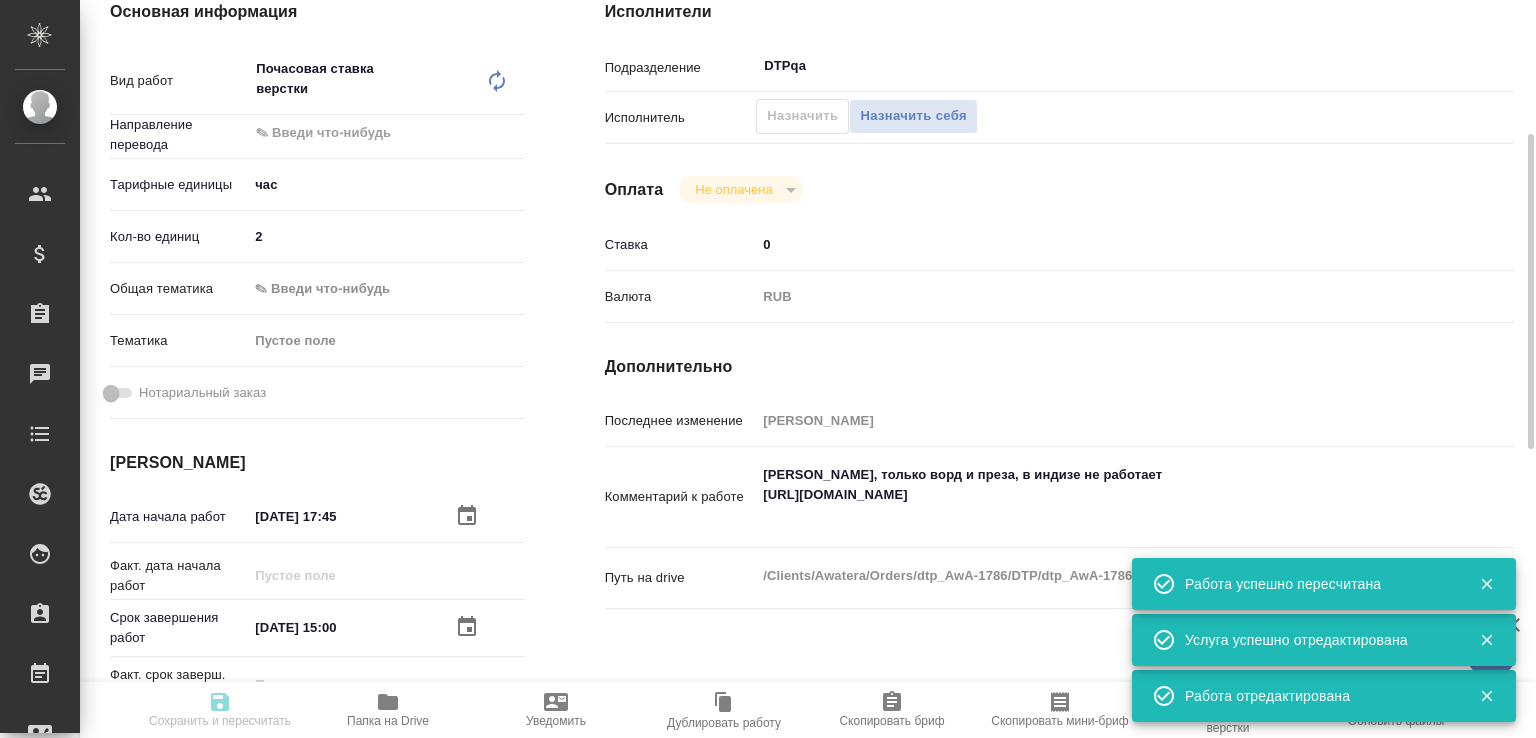 type on "5a8b1489cc6b4906c91bfd93" 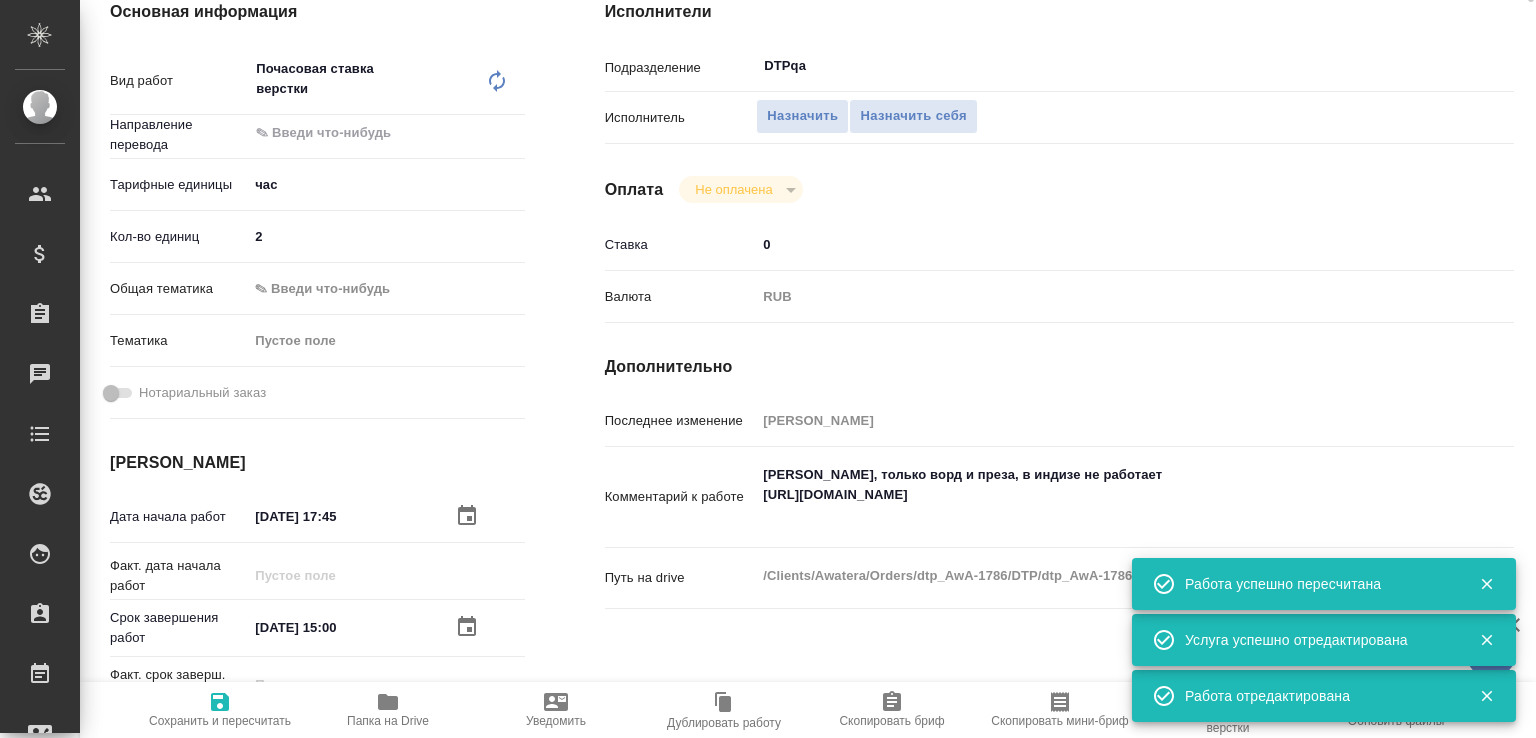 scroll, scrollTop: 0, scrollLeft: 0, axis: both 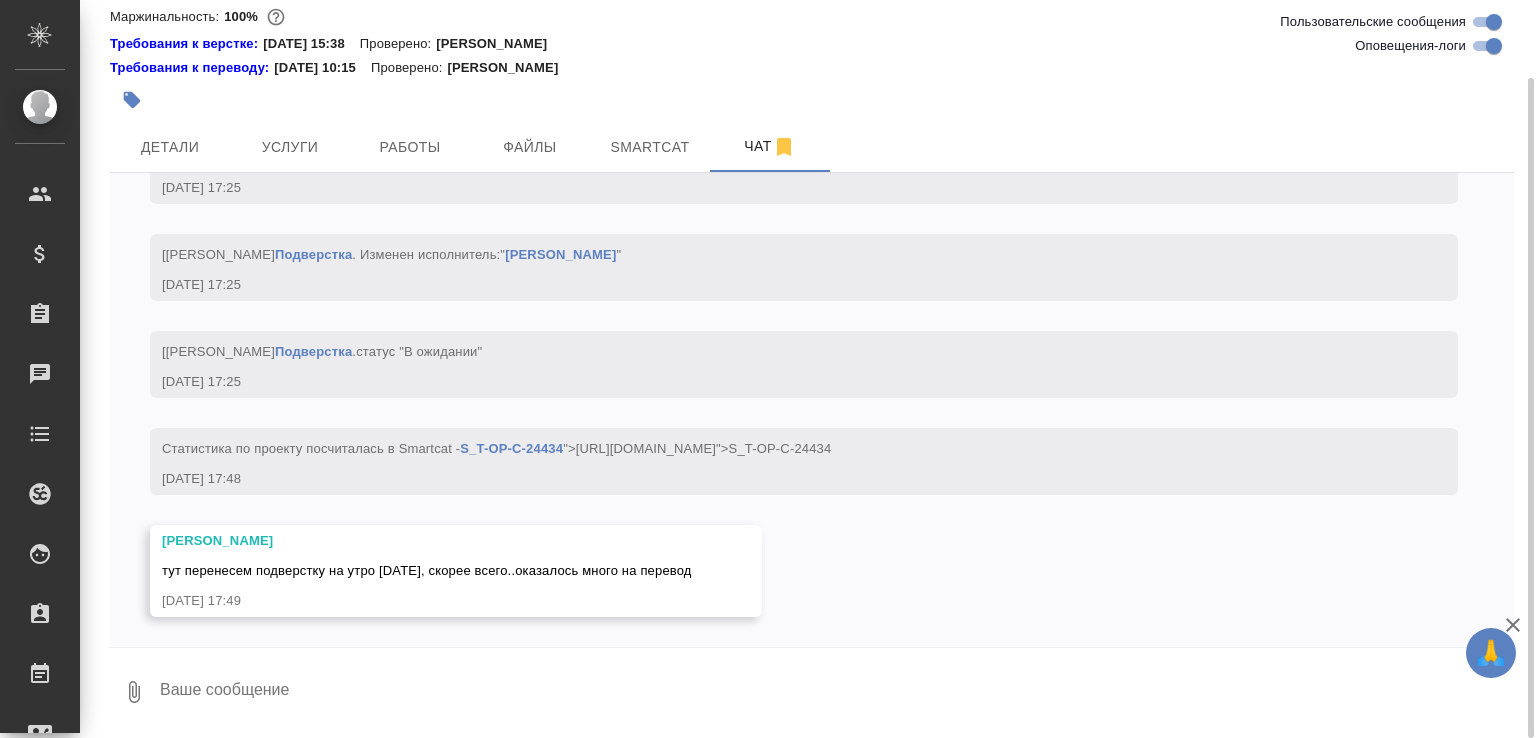 click at bounding box center [836, 692] 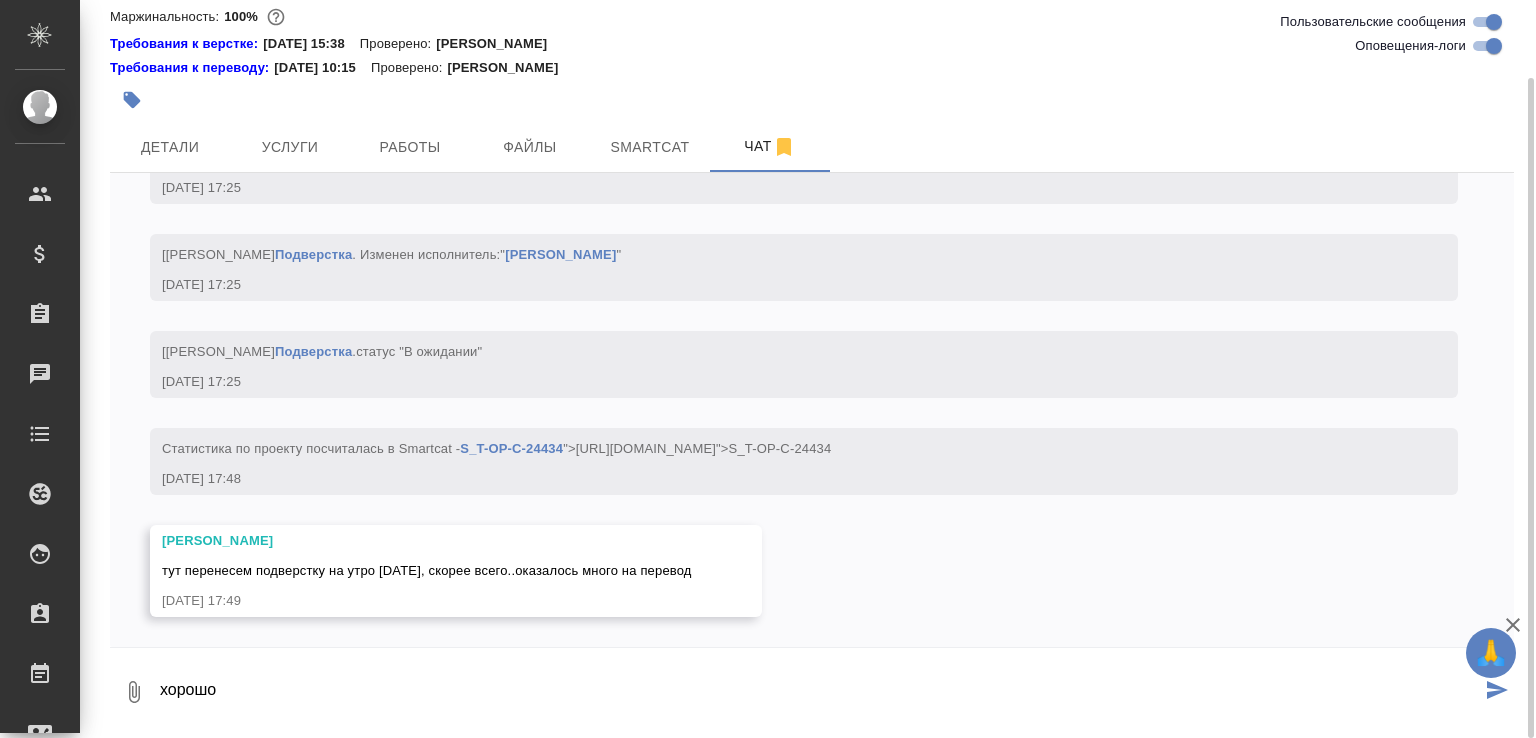 type on "хорошо" 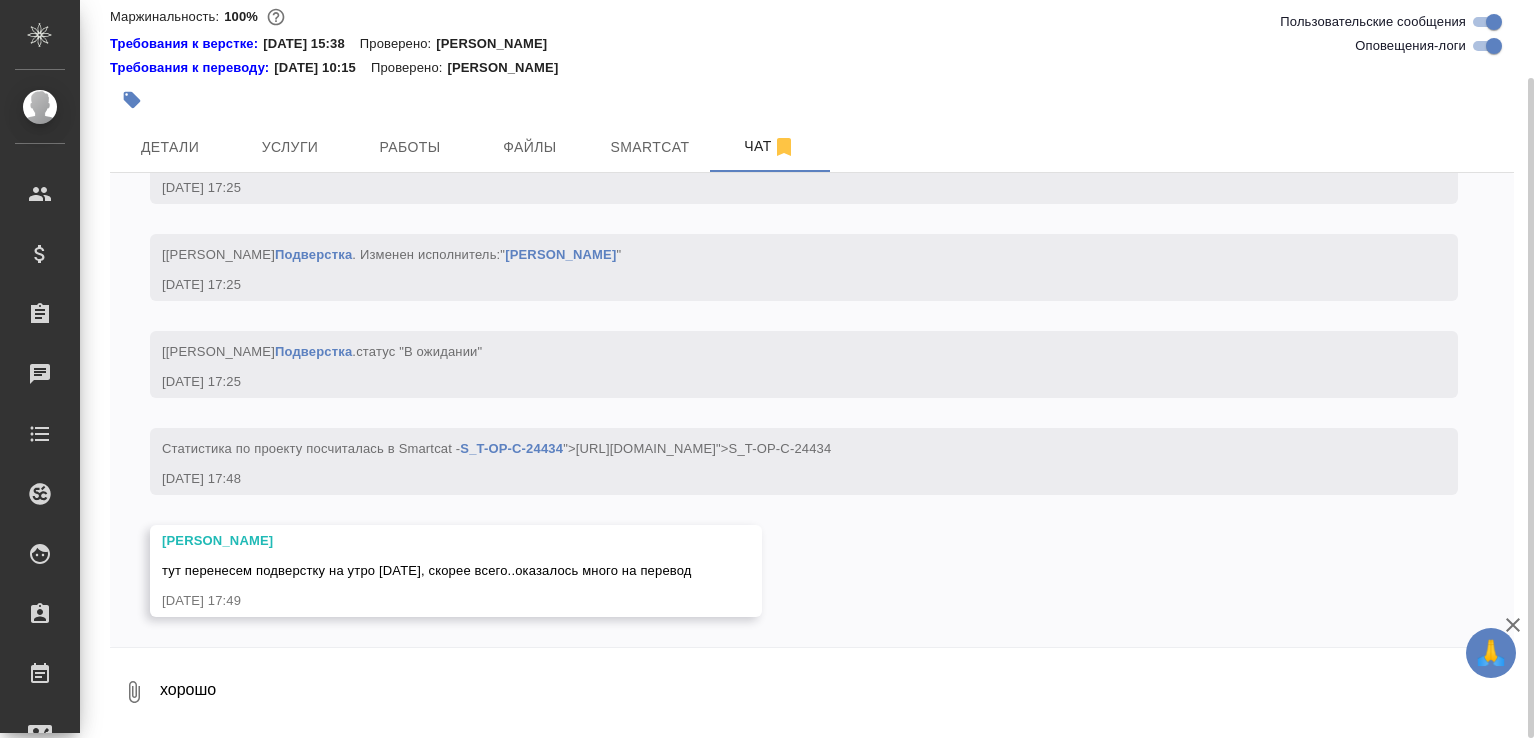 scroll, scrollTop: 5708, scrollLeft: 0, axis: vertical 